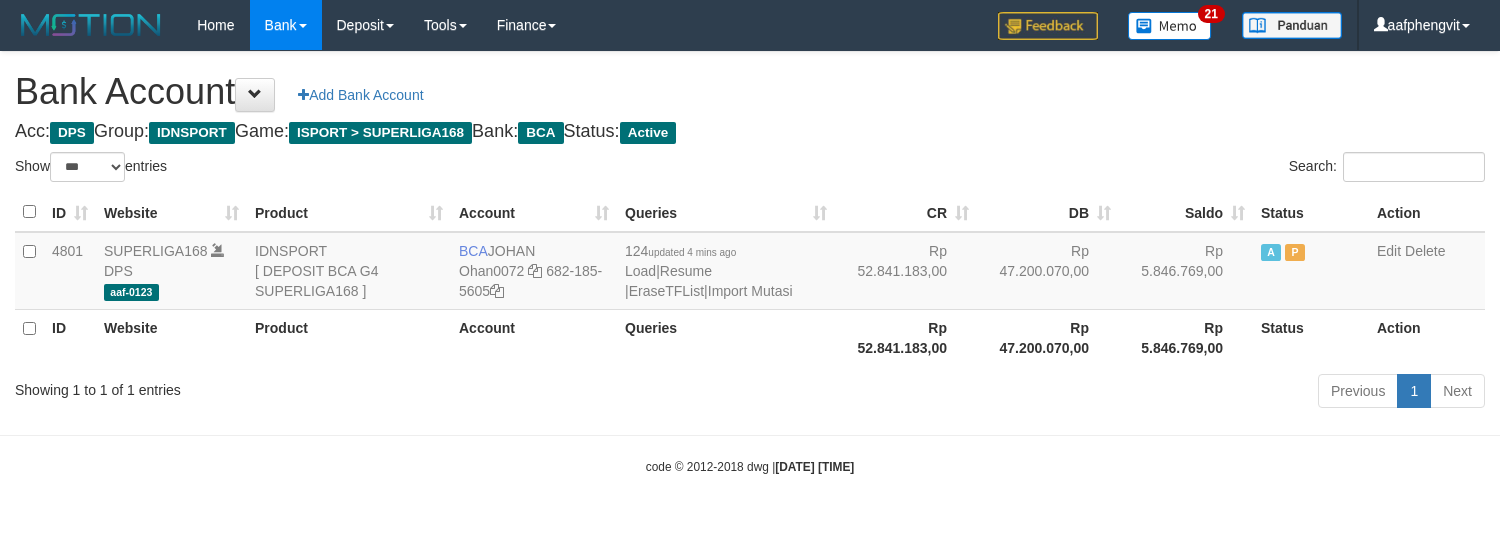 select on "***" 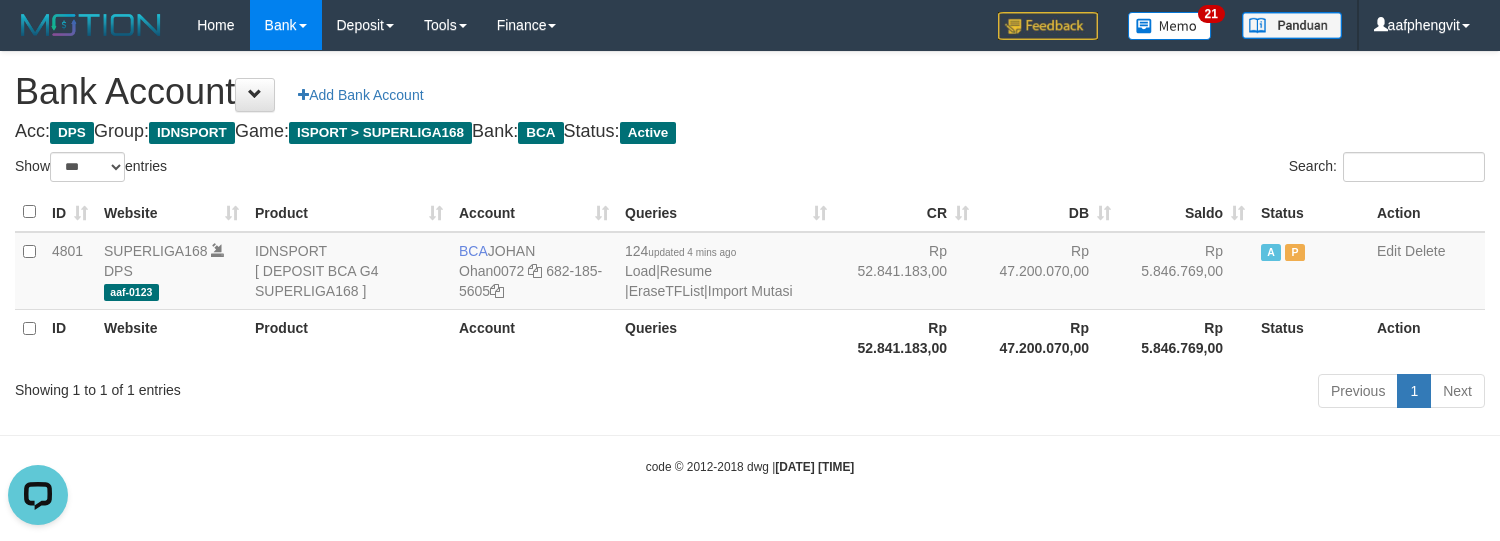 scroll, scrollTop: 0, scrollLeft: 0, axis: both 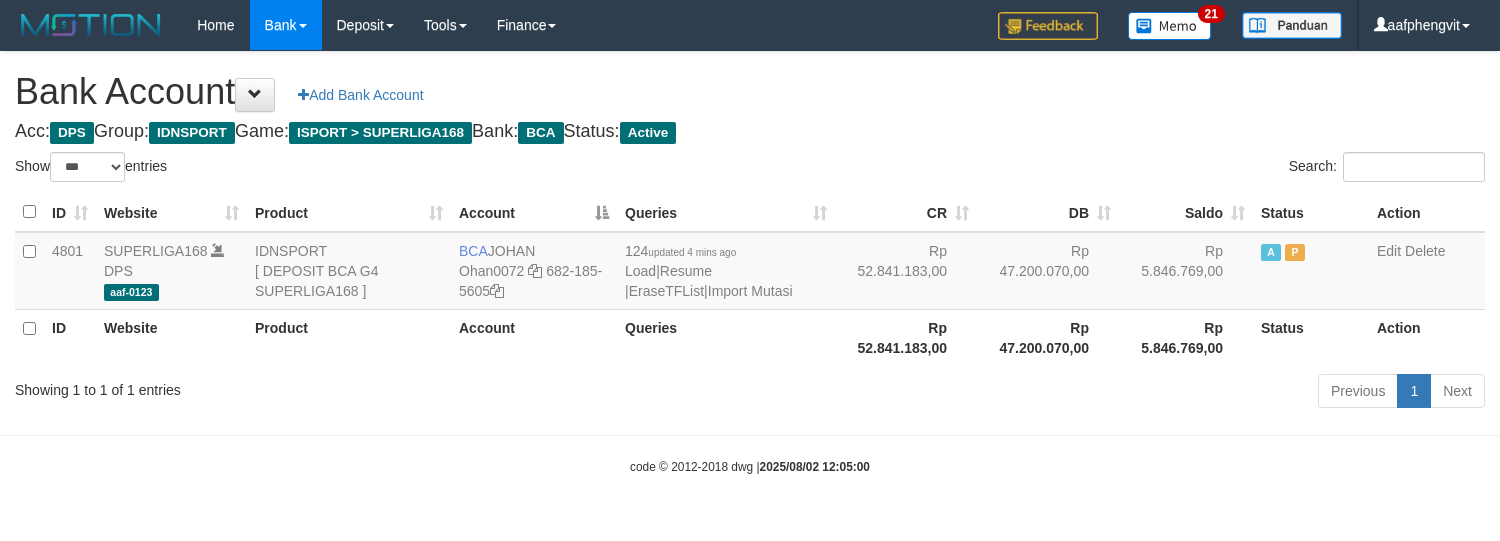 select on "***" 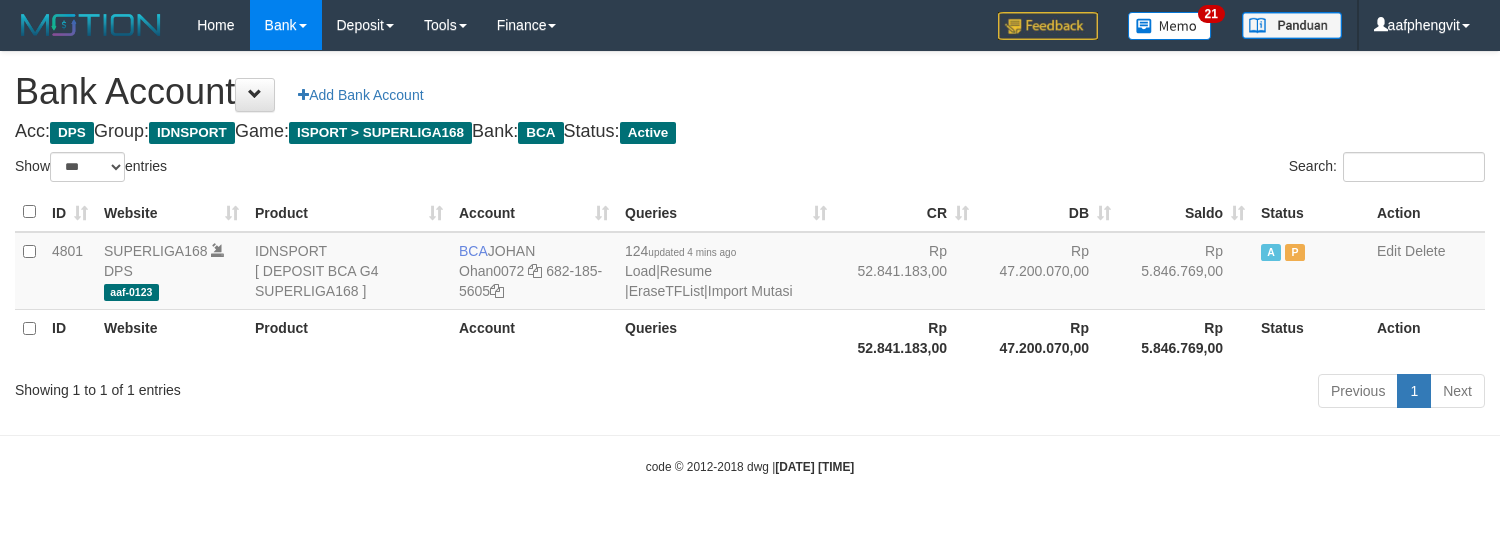 select on "***" 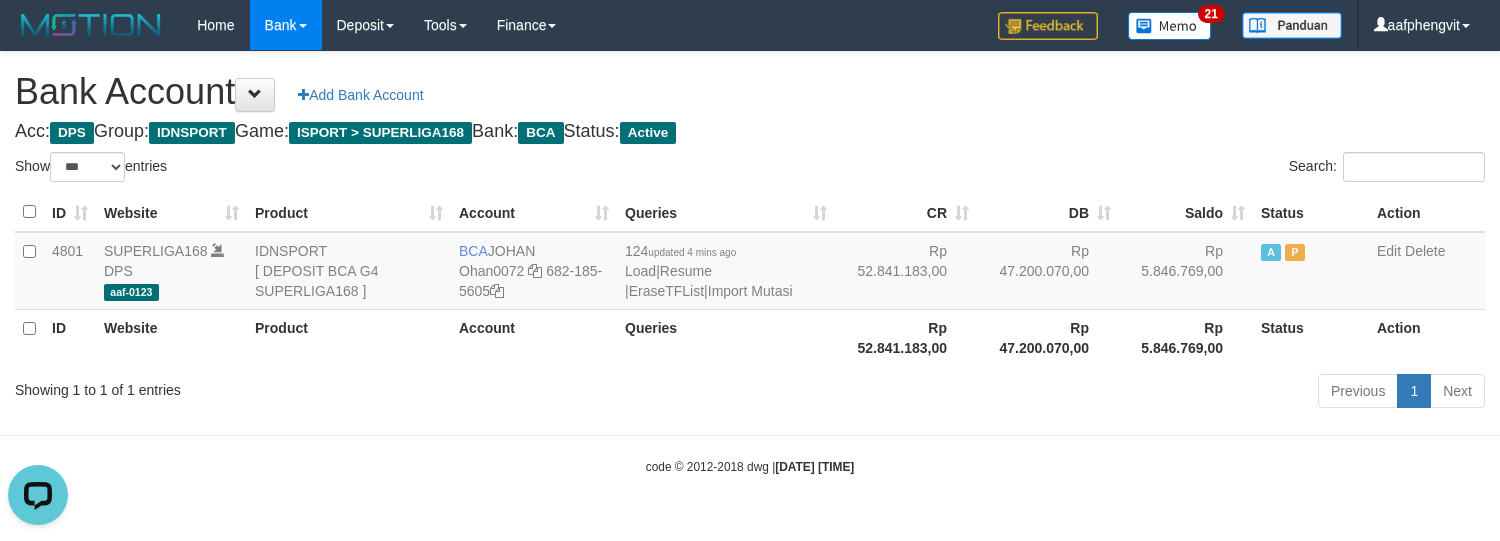 scroll, scrollTop: 0, scrollLeft: 0, axis: both 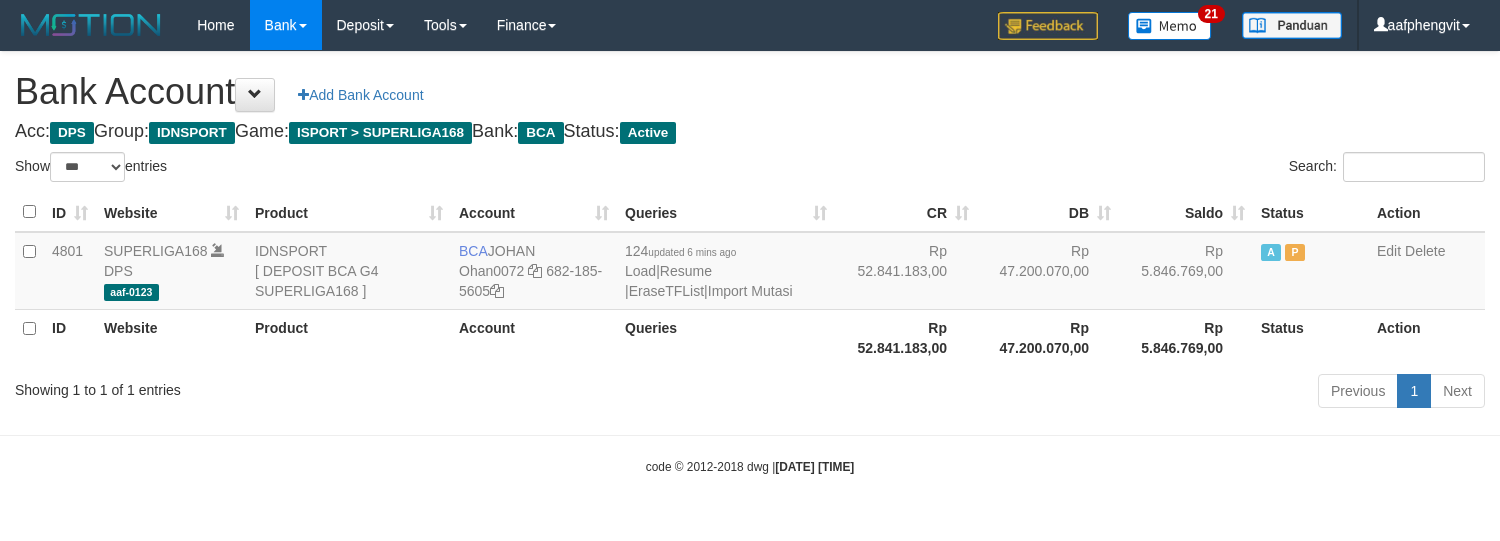 select on "***" 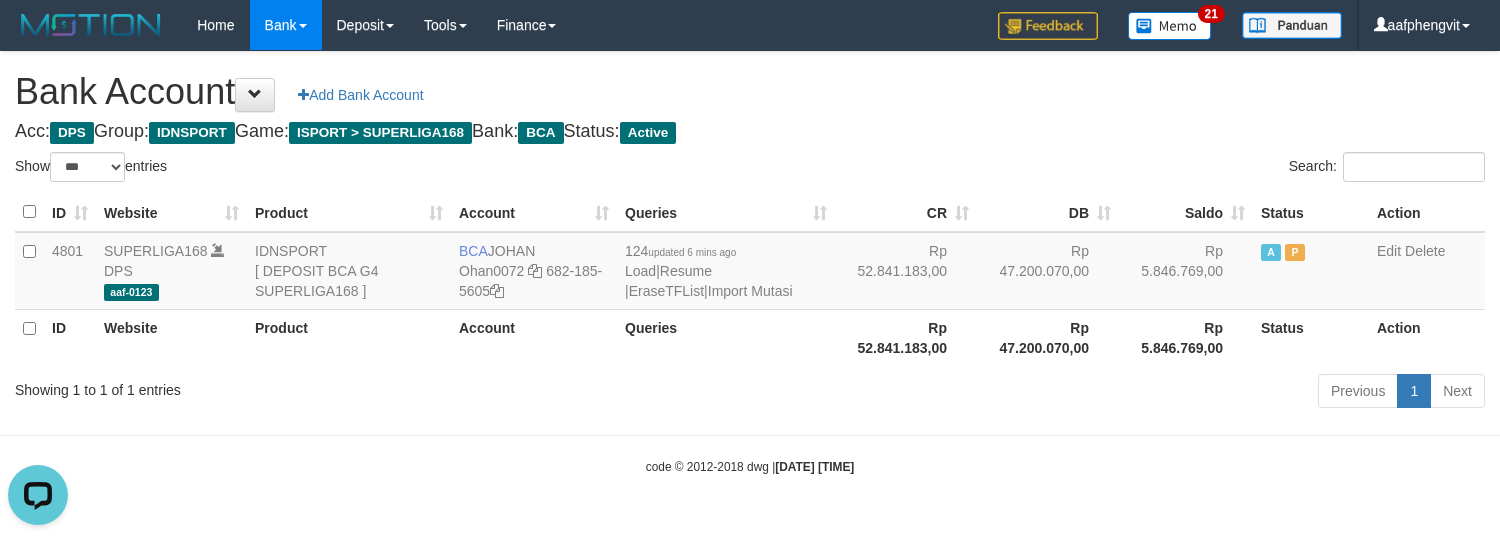 scroll, scrollTop: 0, scrollLeft: 0, axis: both 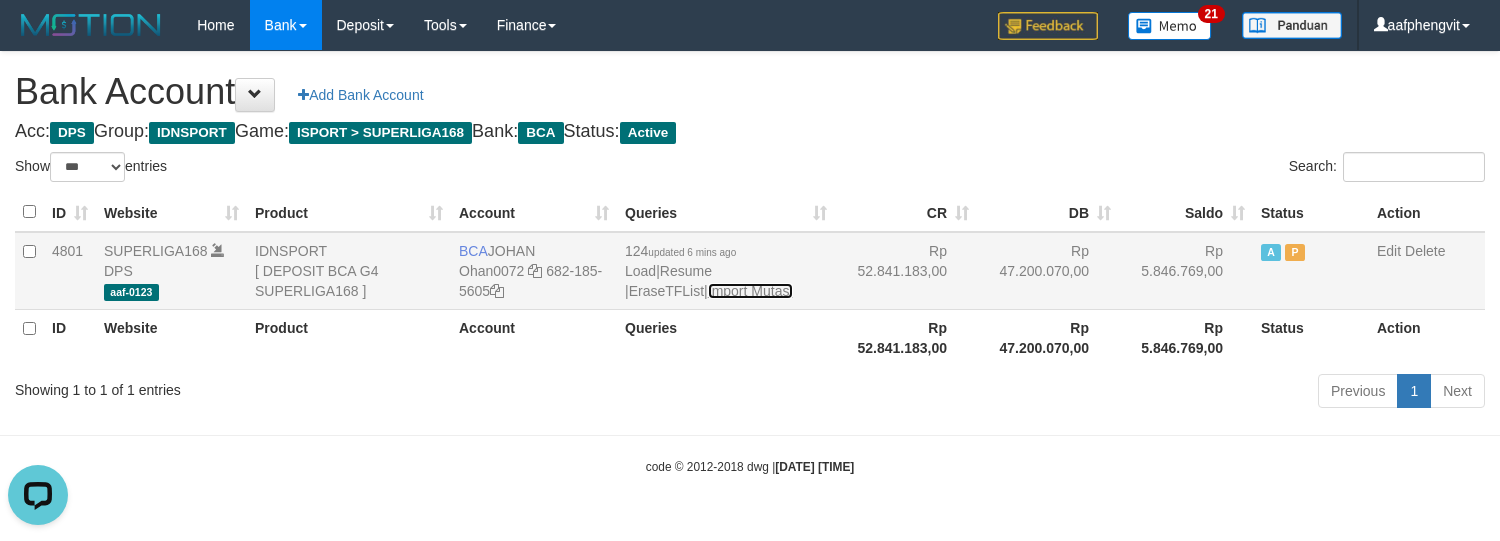 click on "Import Mutasi" at bounding box center (750, 291) 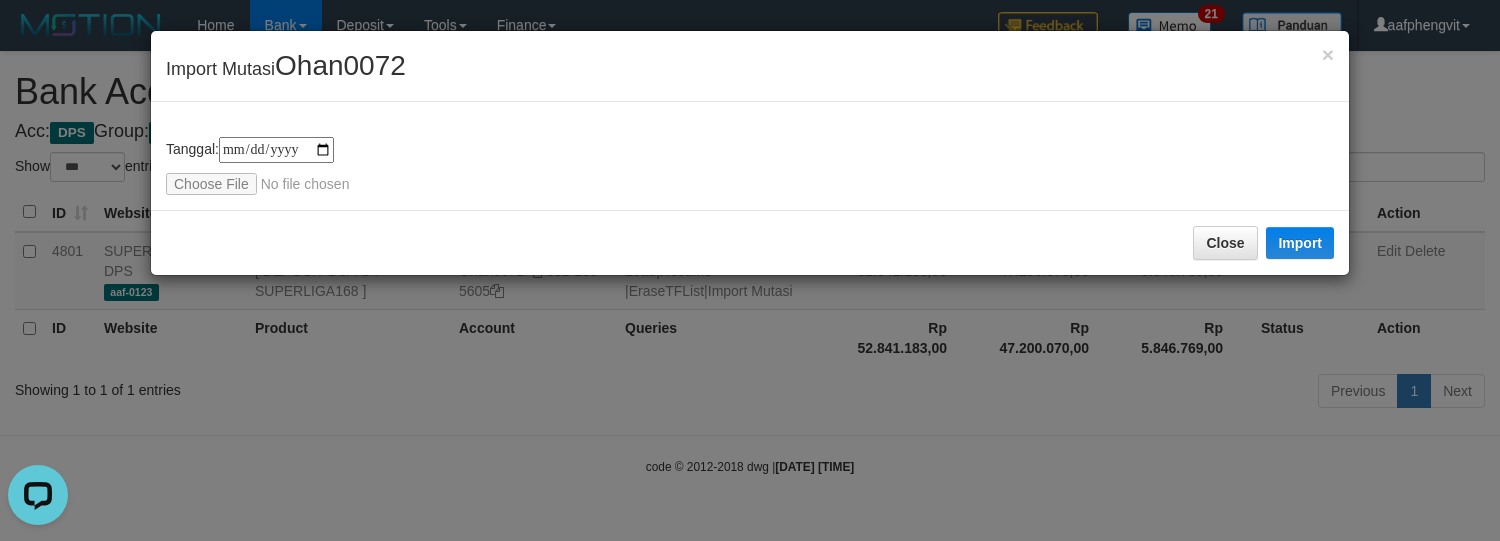 type on "**********" 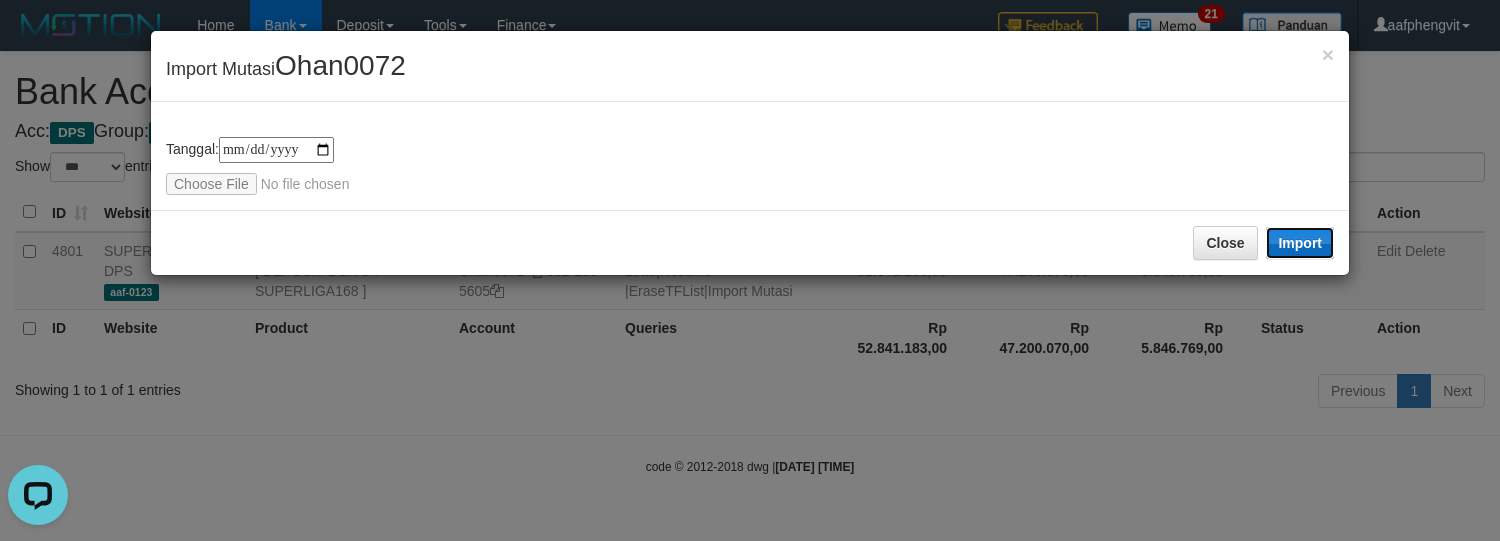click on "Import" at bounding box center [1300, 243] 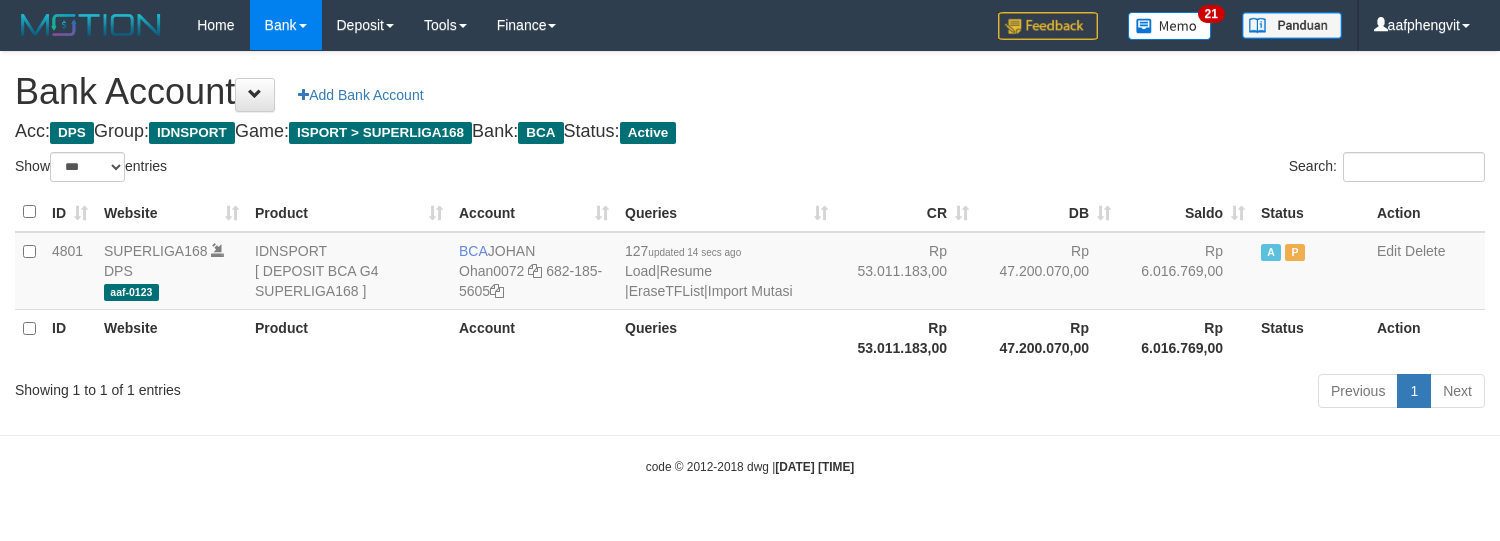 select on "***" 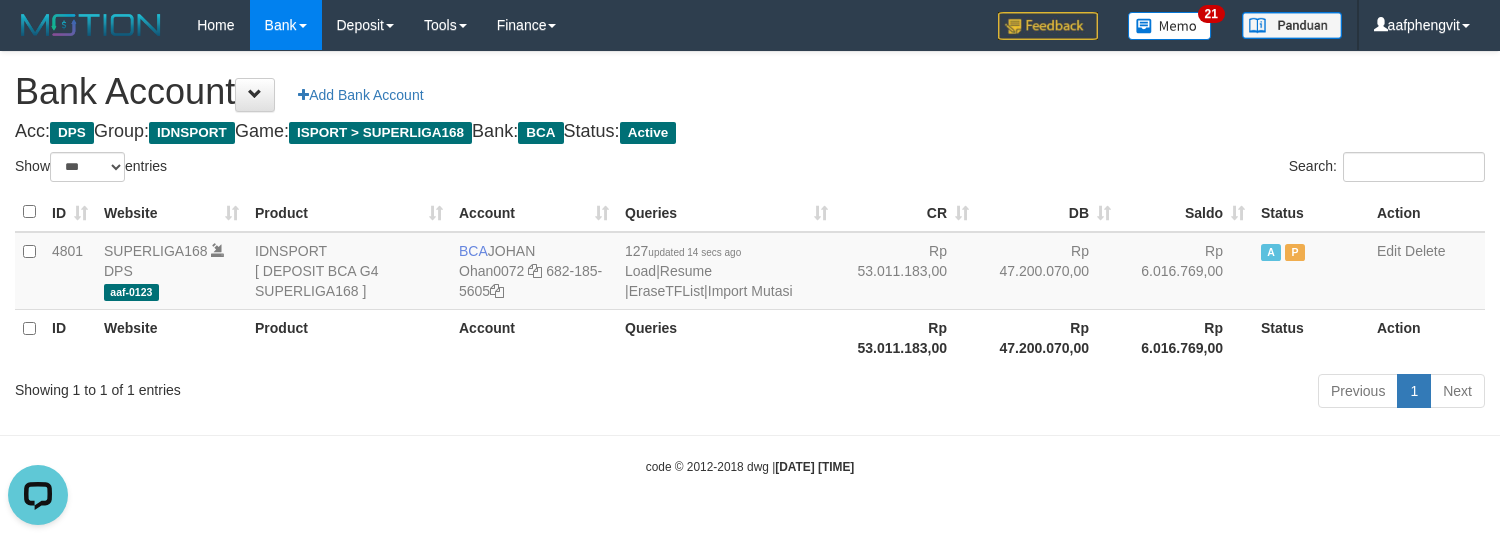 scroll, scrollTop: 0, scrollLeft: 0, axis: both 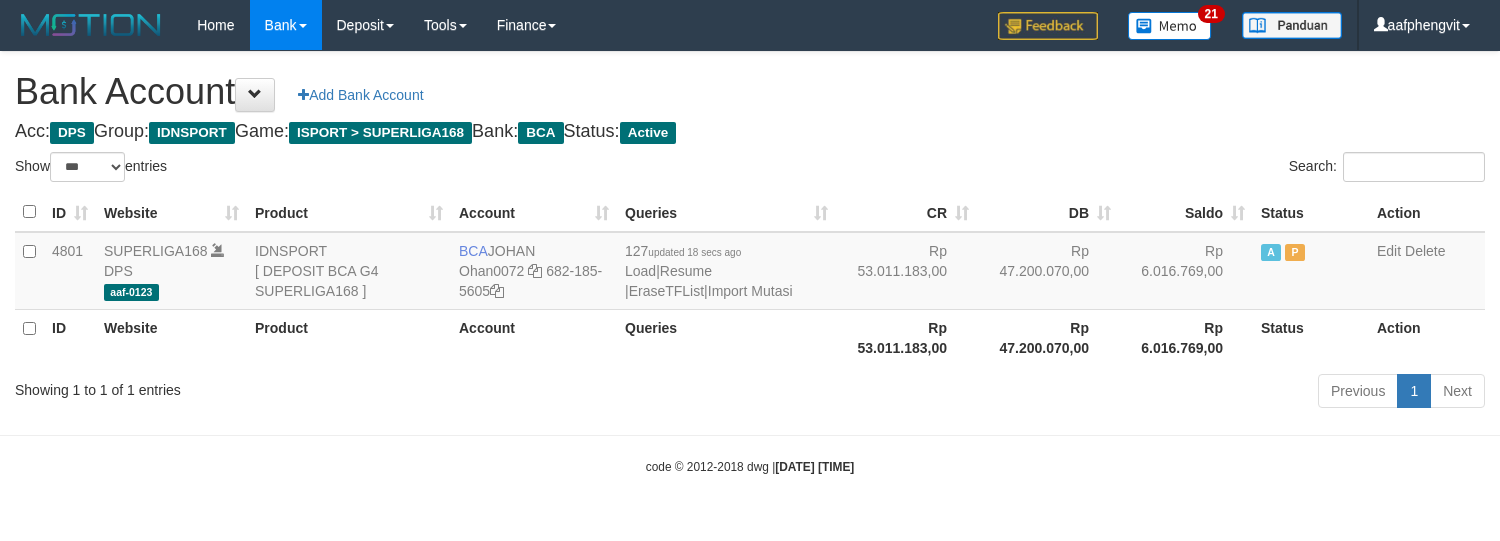 select on "***" 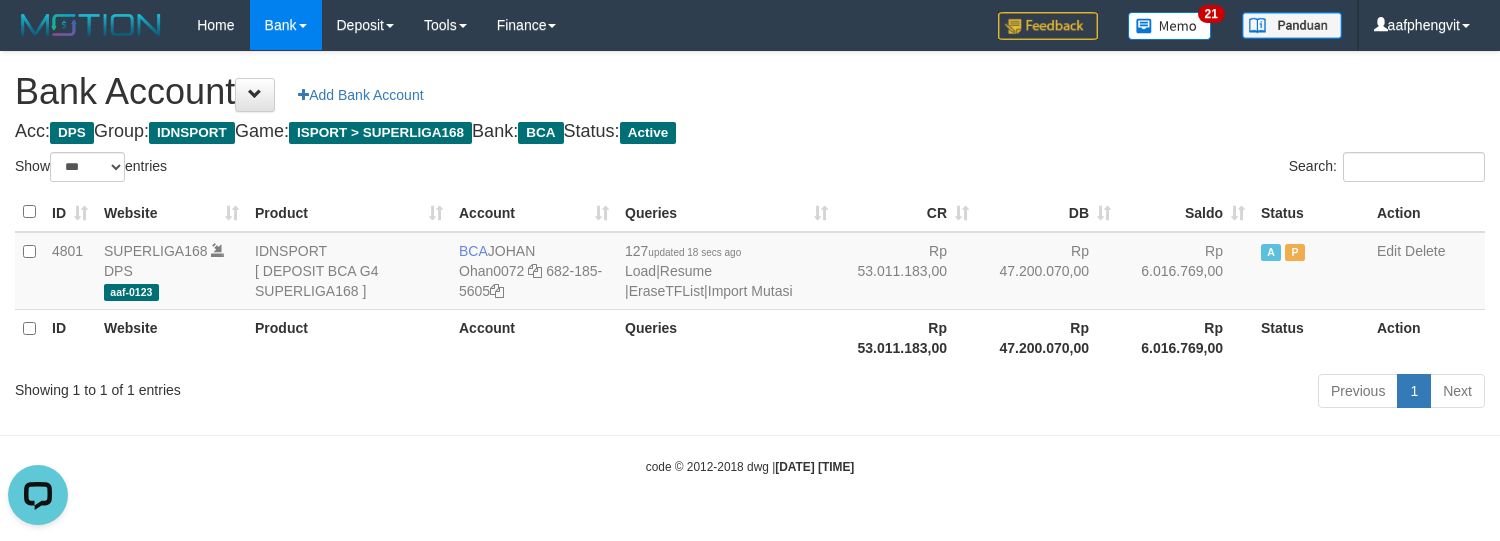 scroll, scrollTop: 0, scrollLeft: 0, axis: both 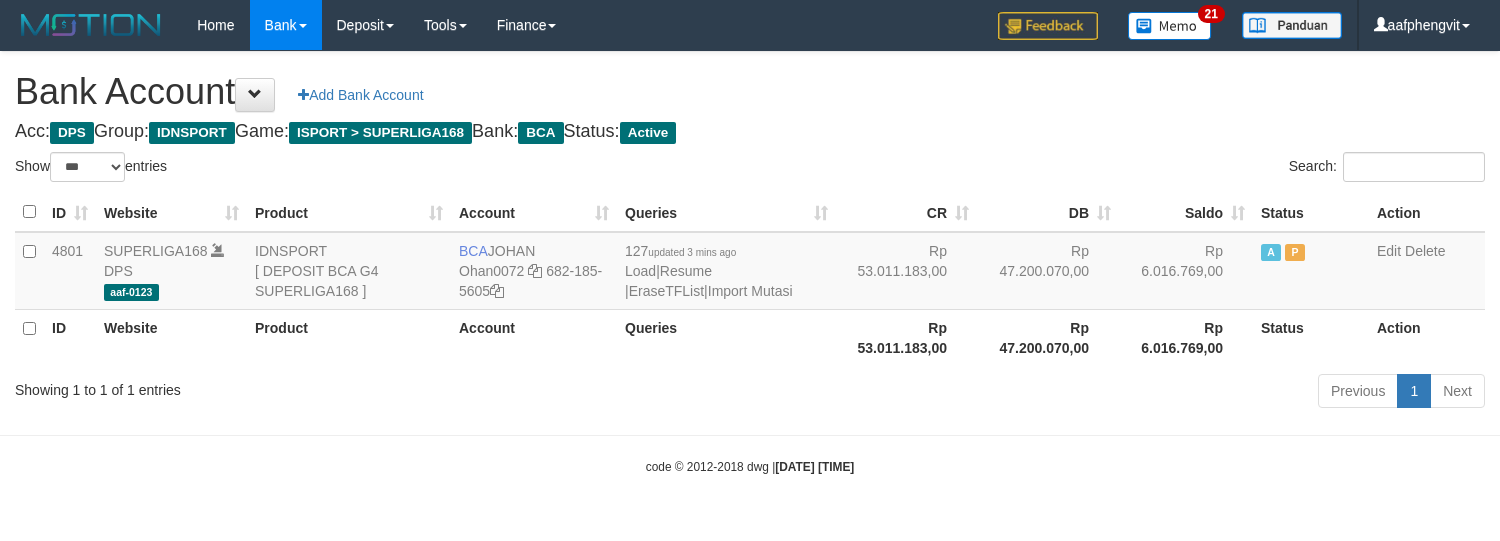 select on "***" 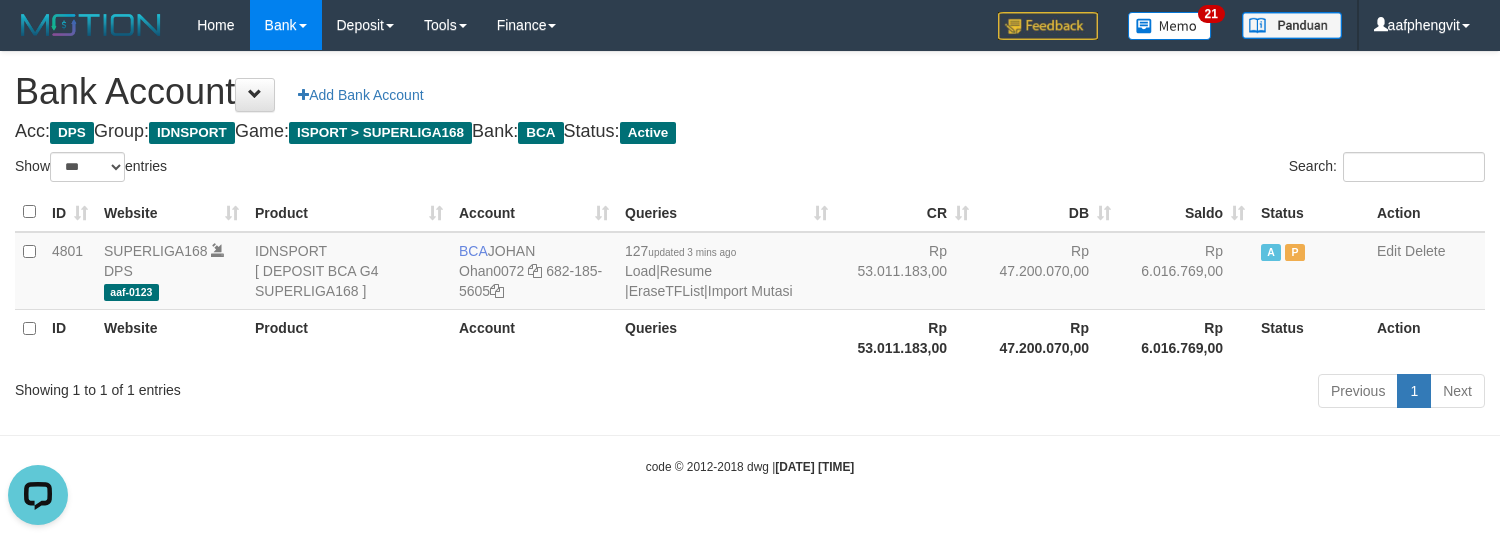 scroll, scrollTop: 0, scrollLeft: 0, axis: both 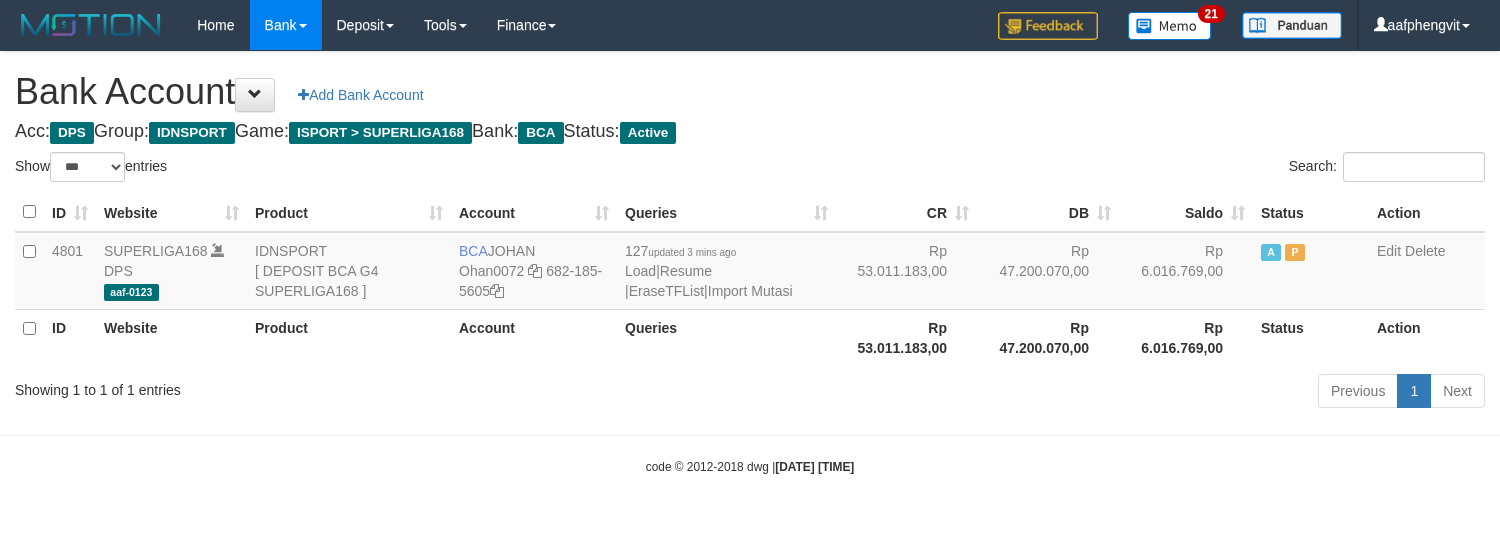 select on "***" 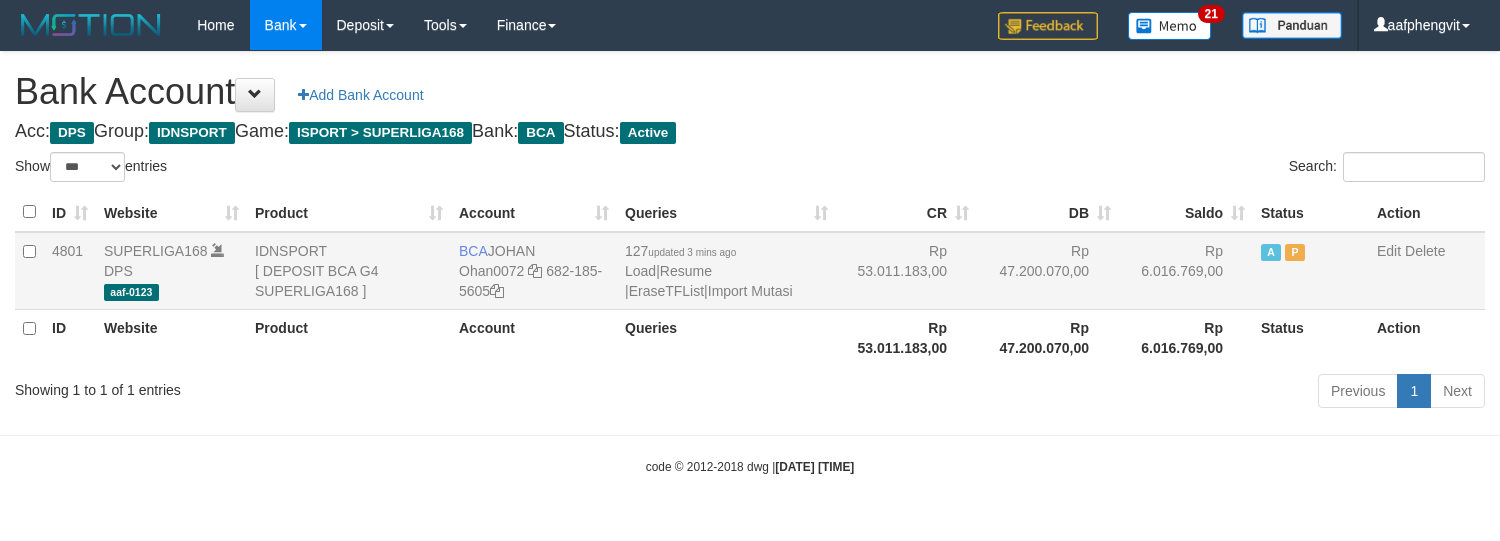 scroll, scrollTop: 0, scrollLeft: 0, axis: both 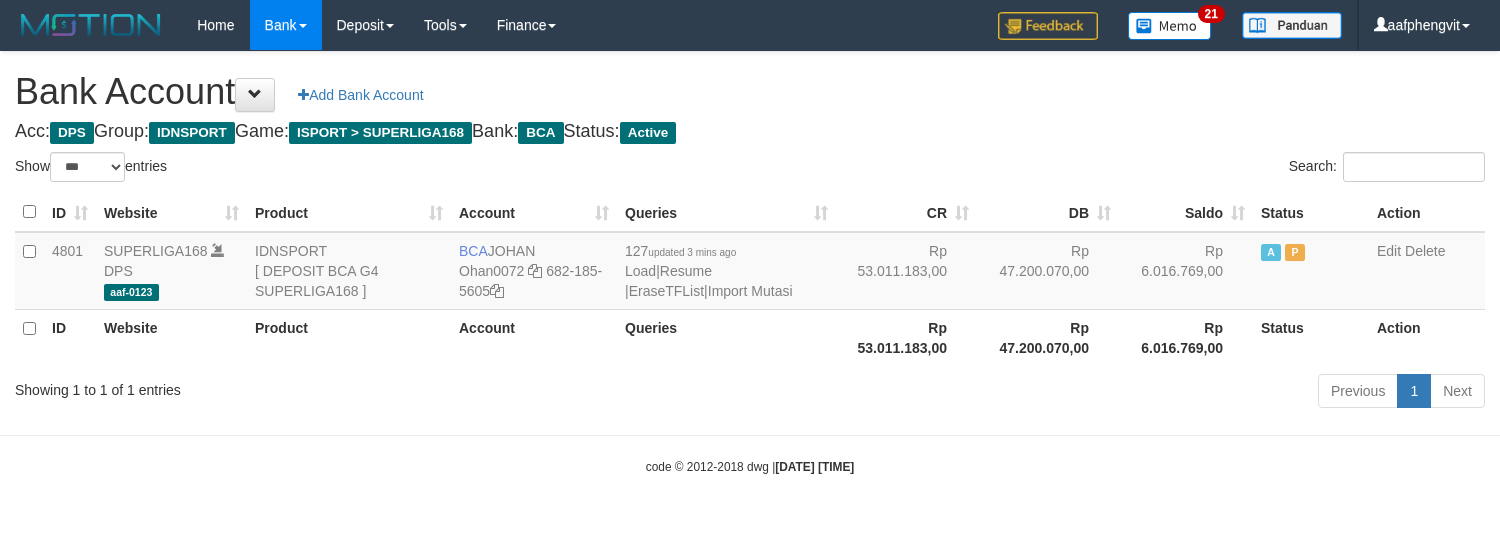 select on "***" 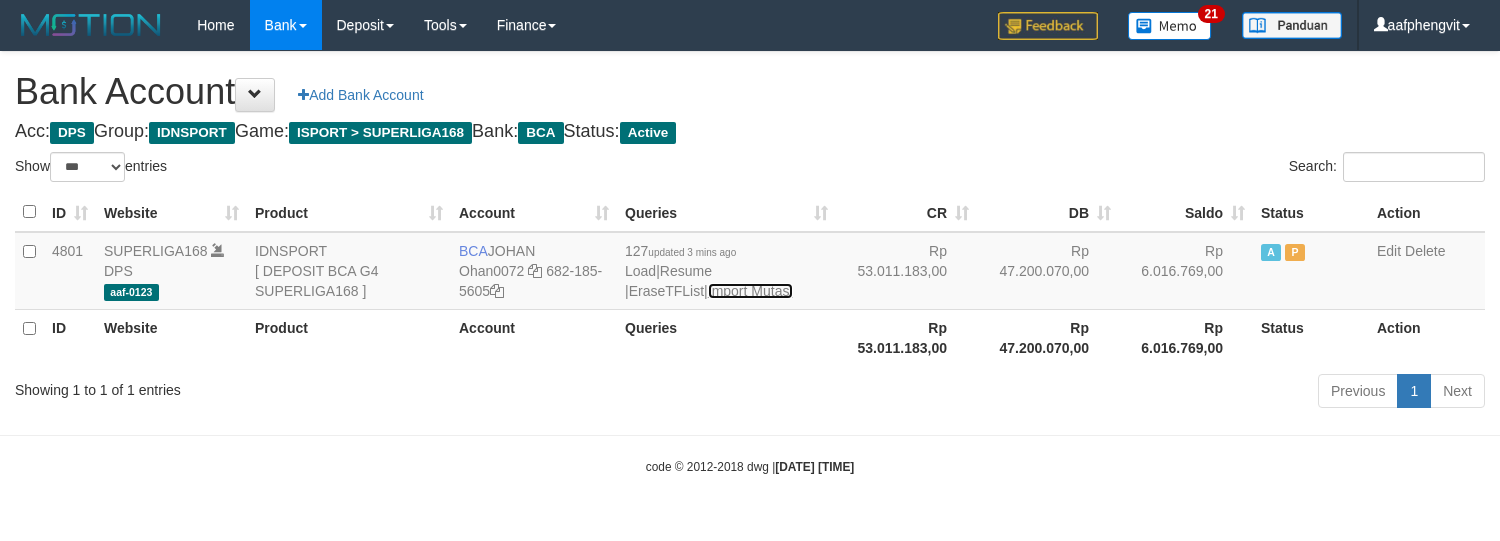click on "Import Mutasi" at bounding box center [750, 291] 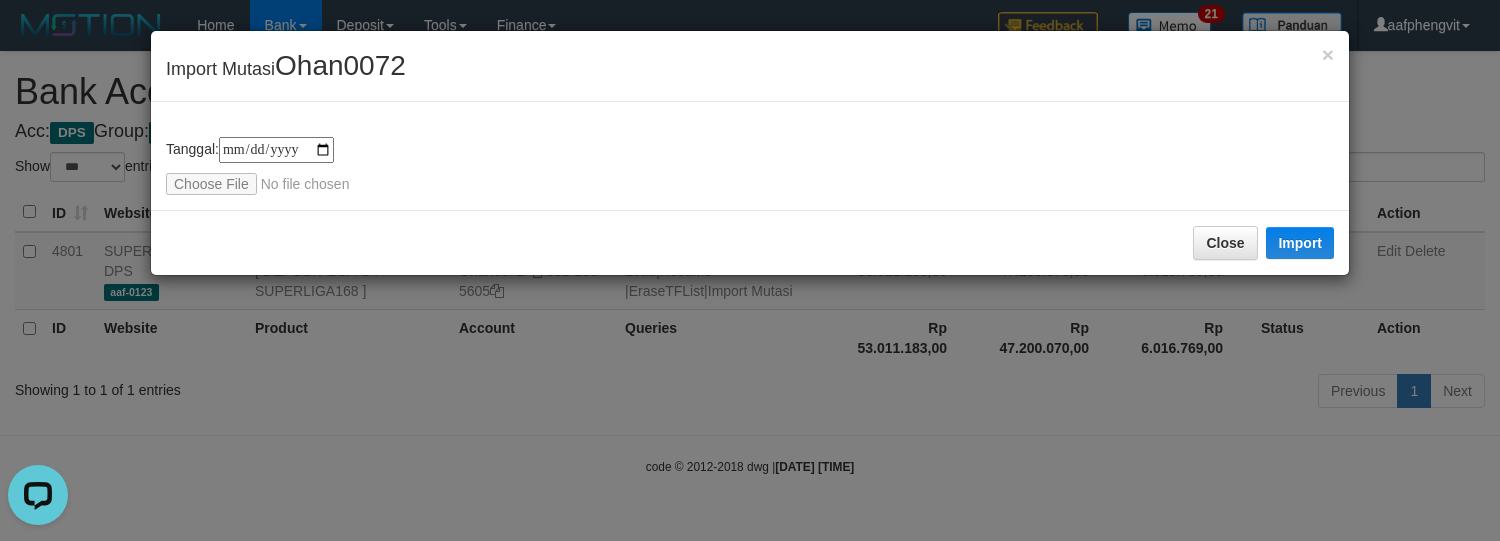 scroll, scrollTop: 0, scrollLeft: 0, axis: both 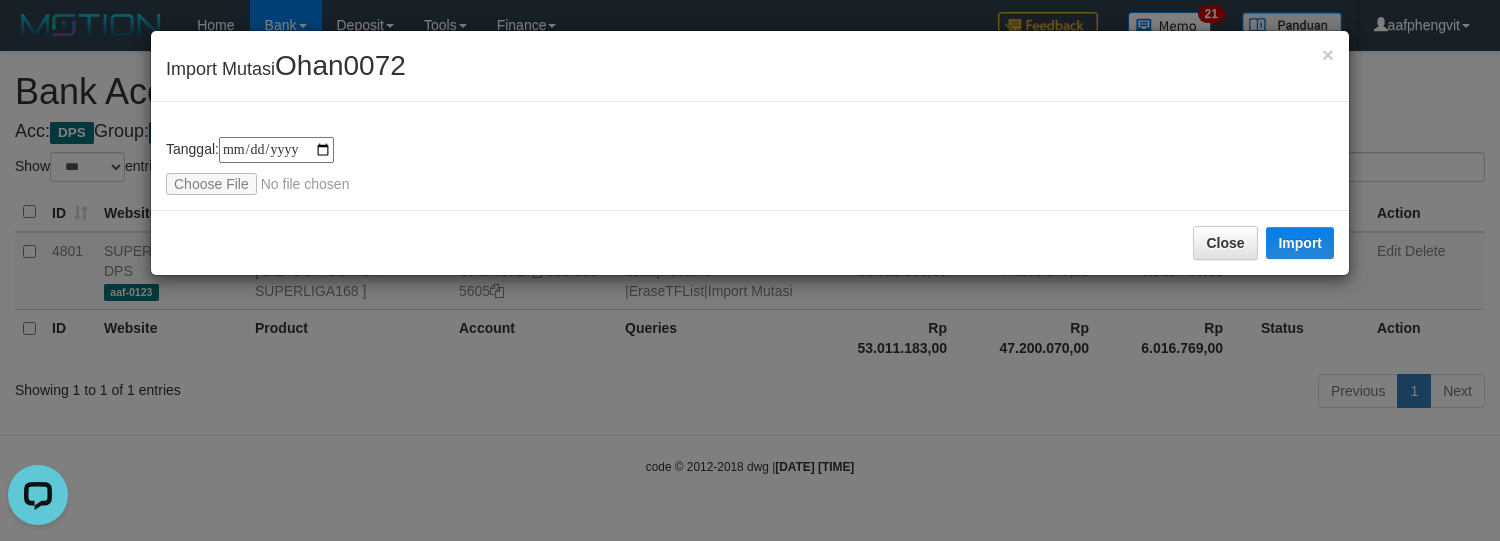type on "**********" 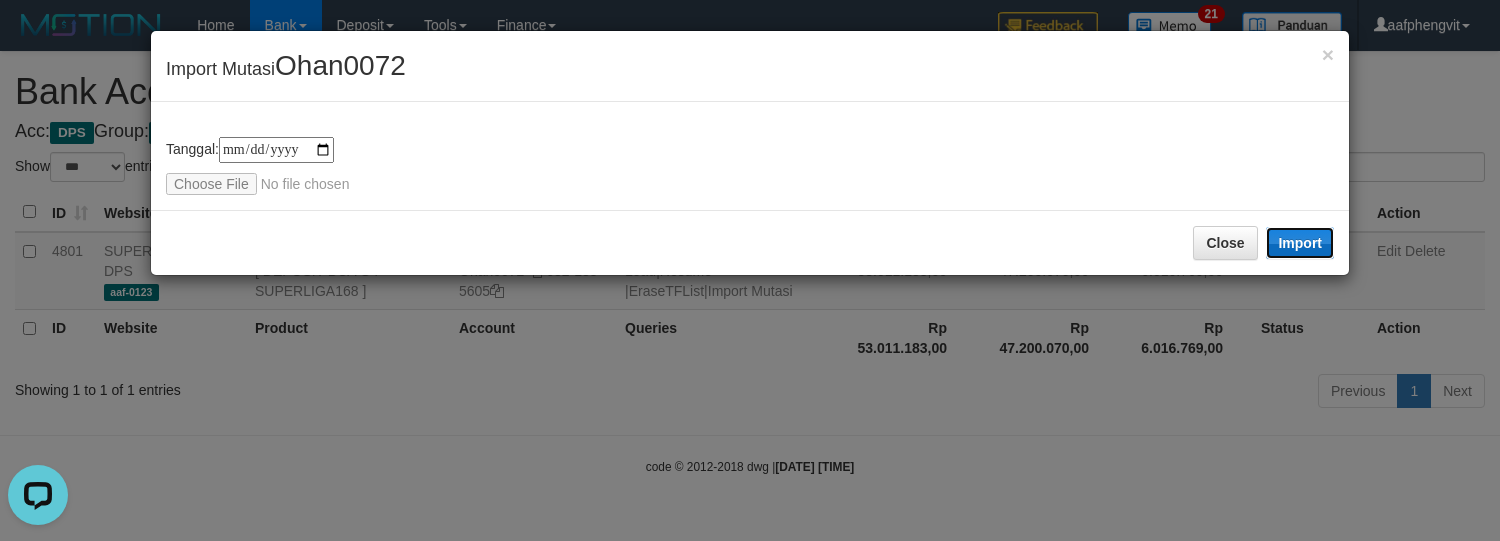 click on "Import" at bounding box center (1300, 243) 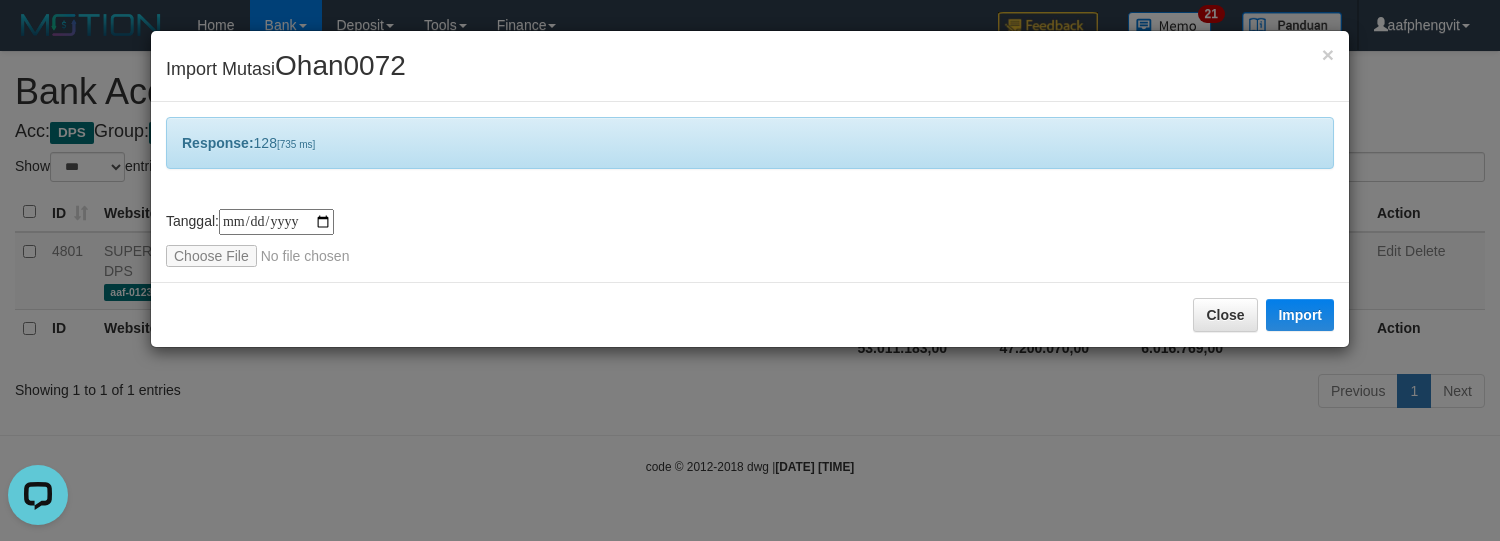 click on "**********" at bounding box center (750, 192) 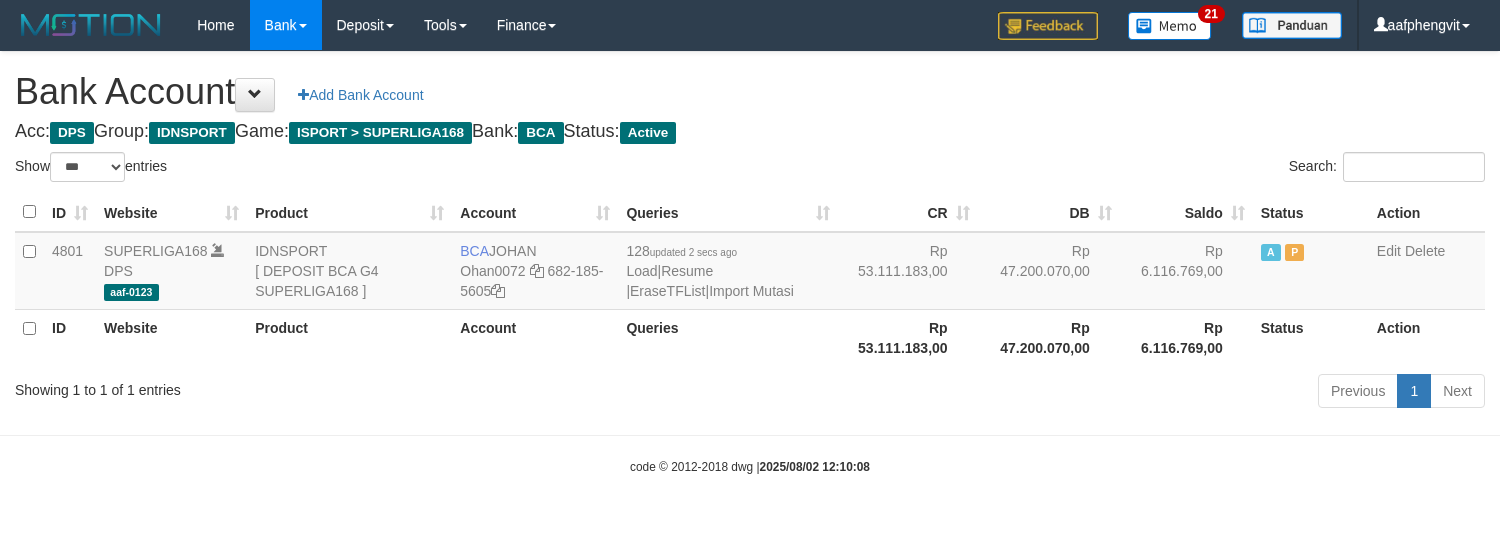 select on "***" 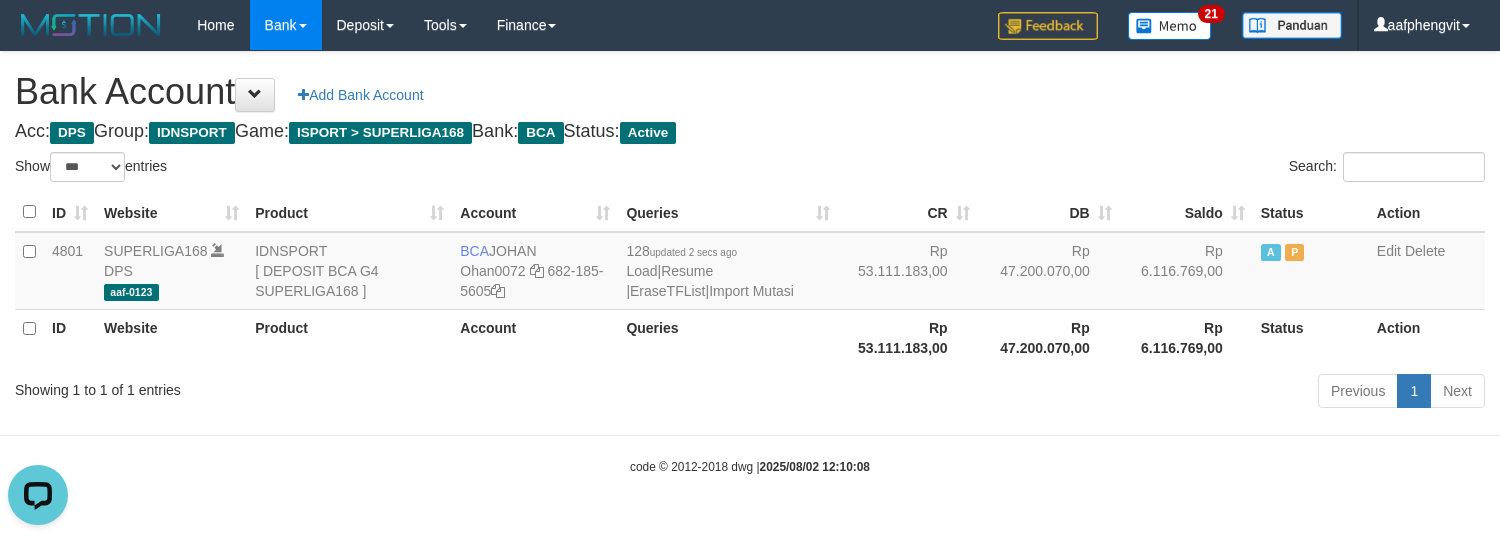 scroll, scrollTop: 0, scrollLeft: 0, axis: both 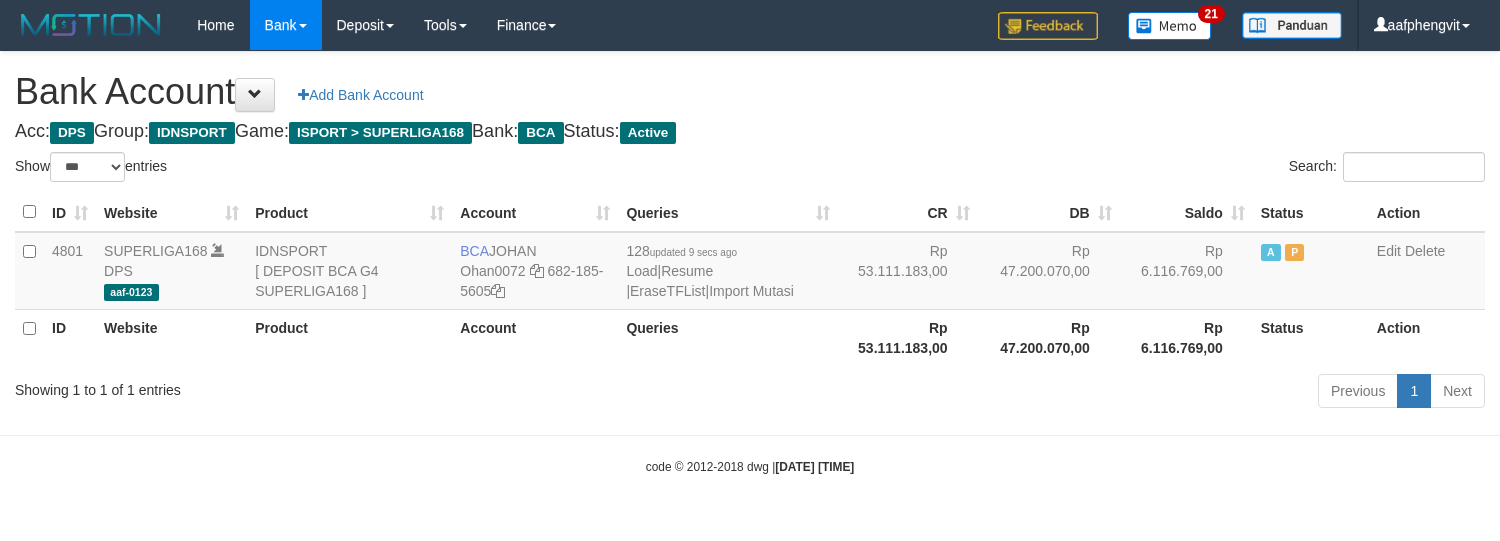 select on "***" 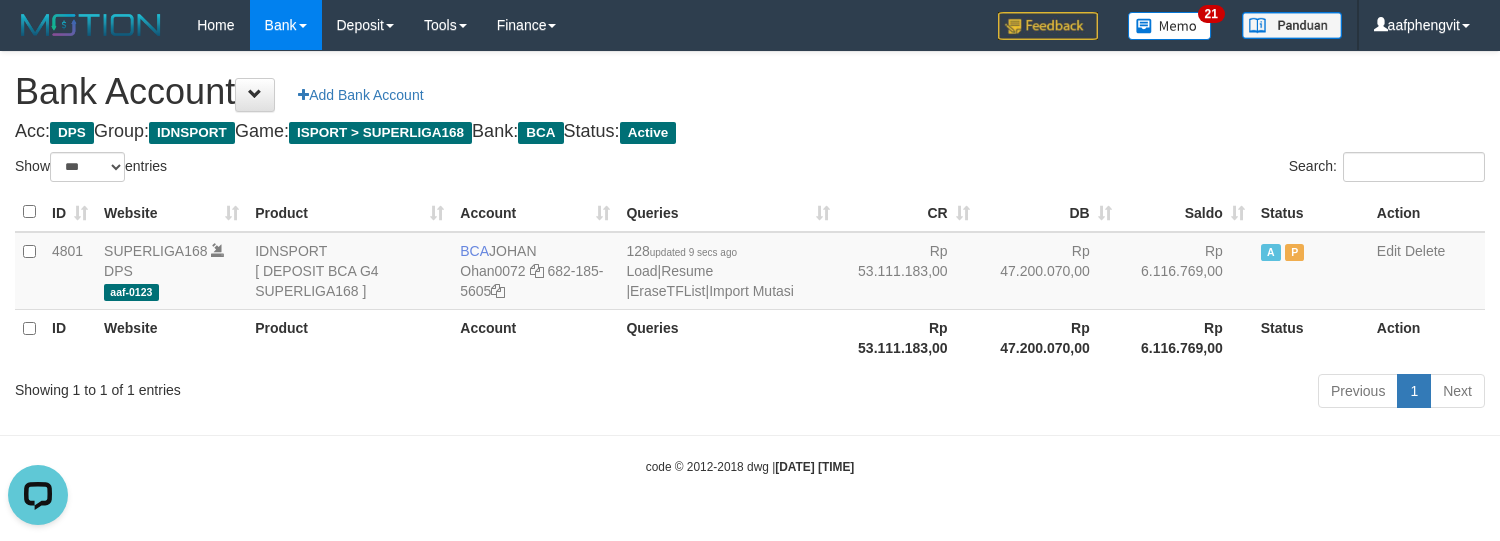 scroll, scrollTop: 0, scrollLeft: 0, axis: both 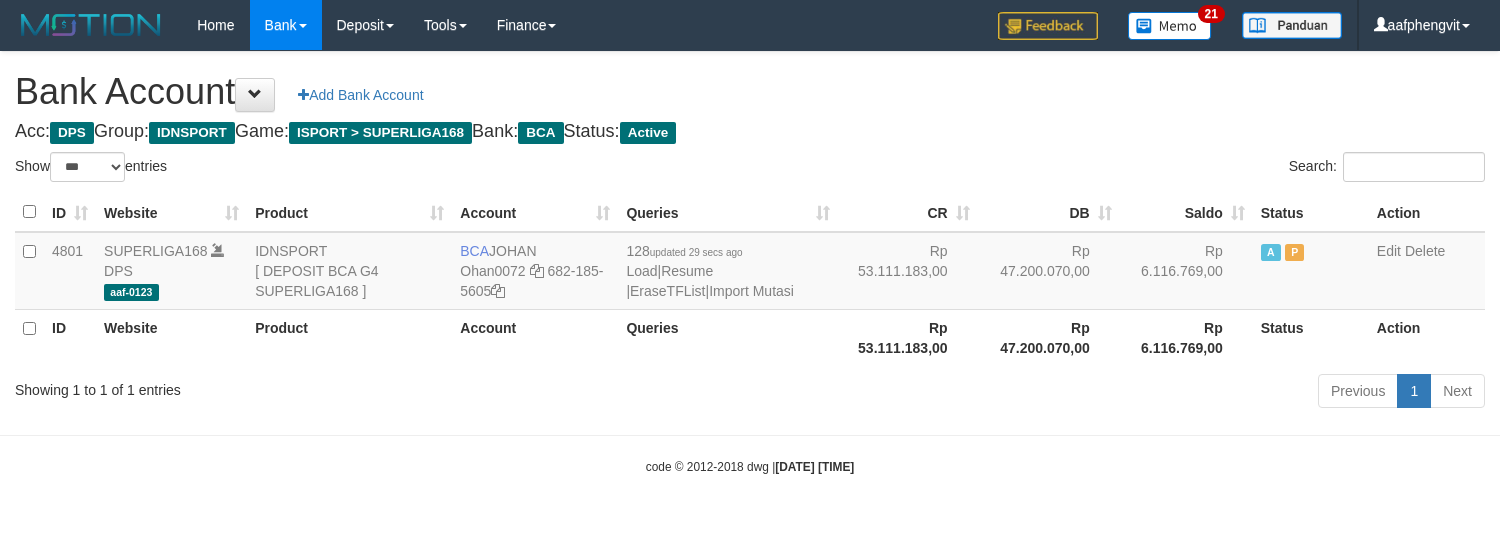 select on "***" 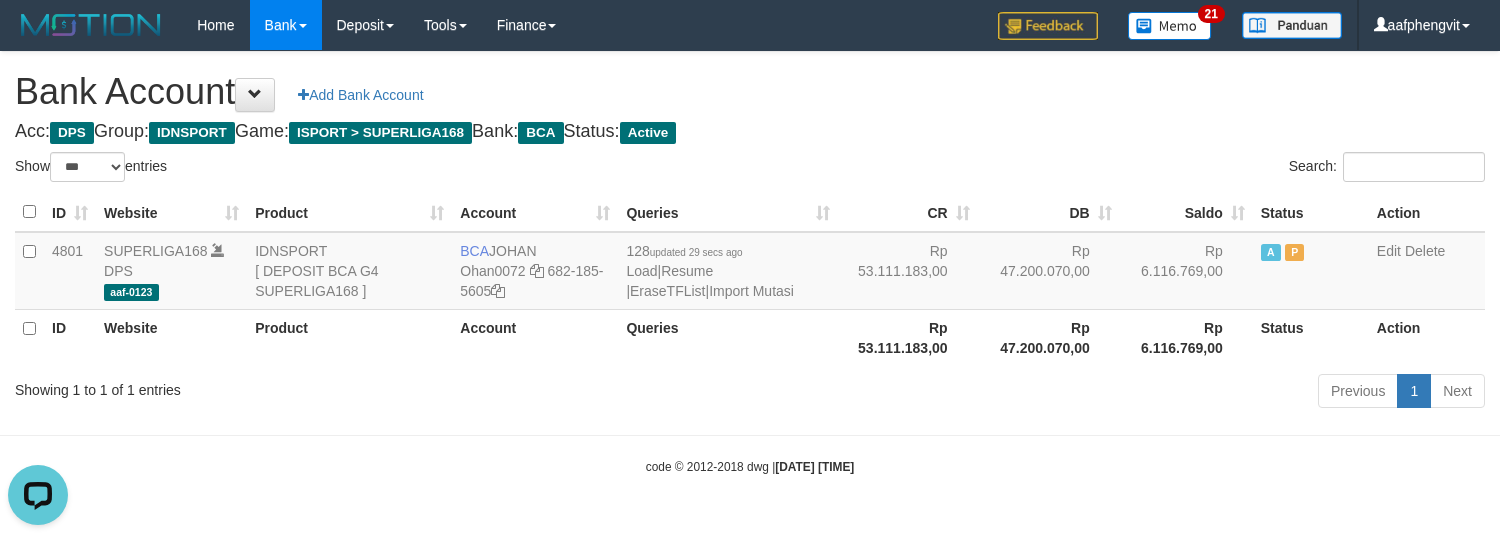 scroll, scrollTop: 0, scrollLeft: 0, axis: both 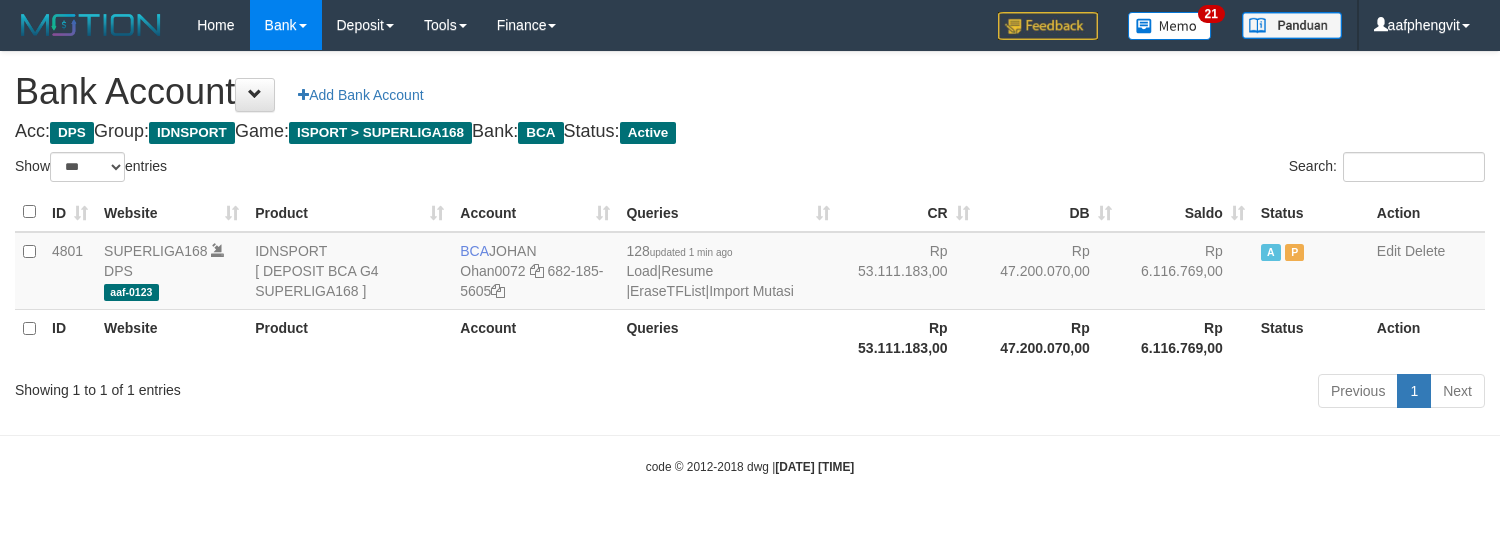 select on "***" 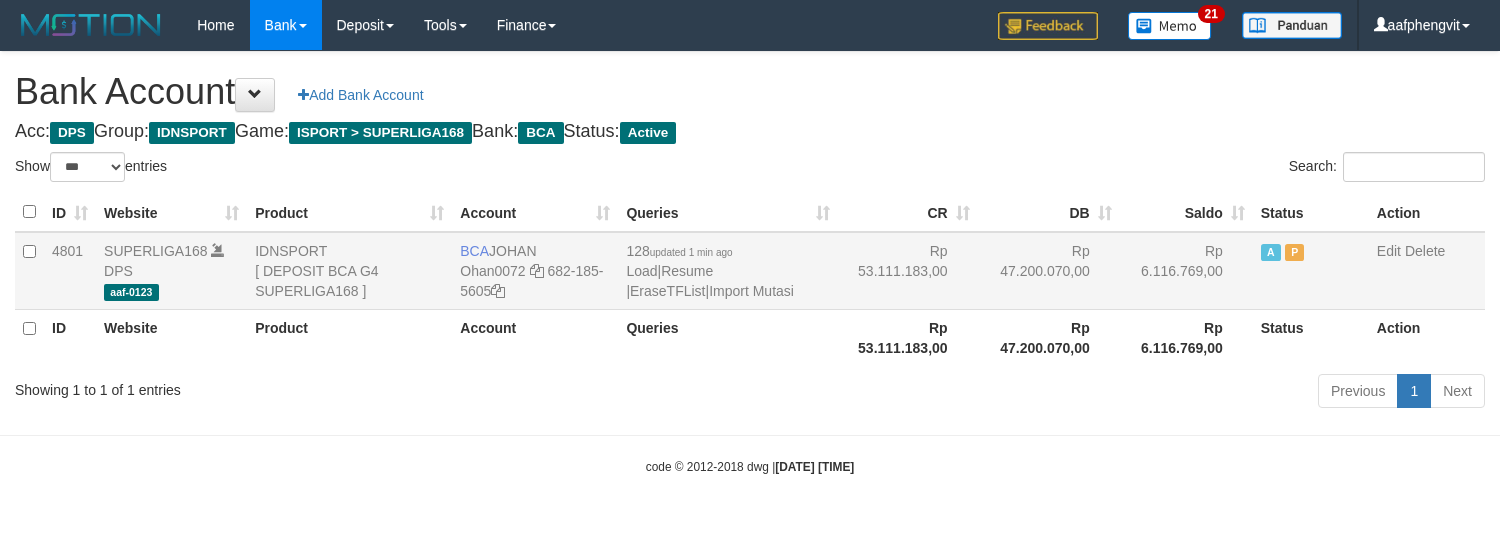 scroll, scrollTop: 0, scrollLeft: 0, axis: both 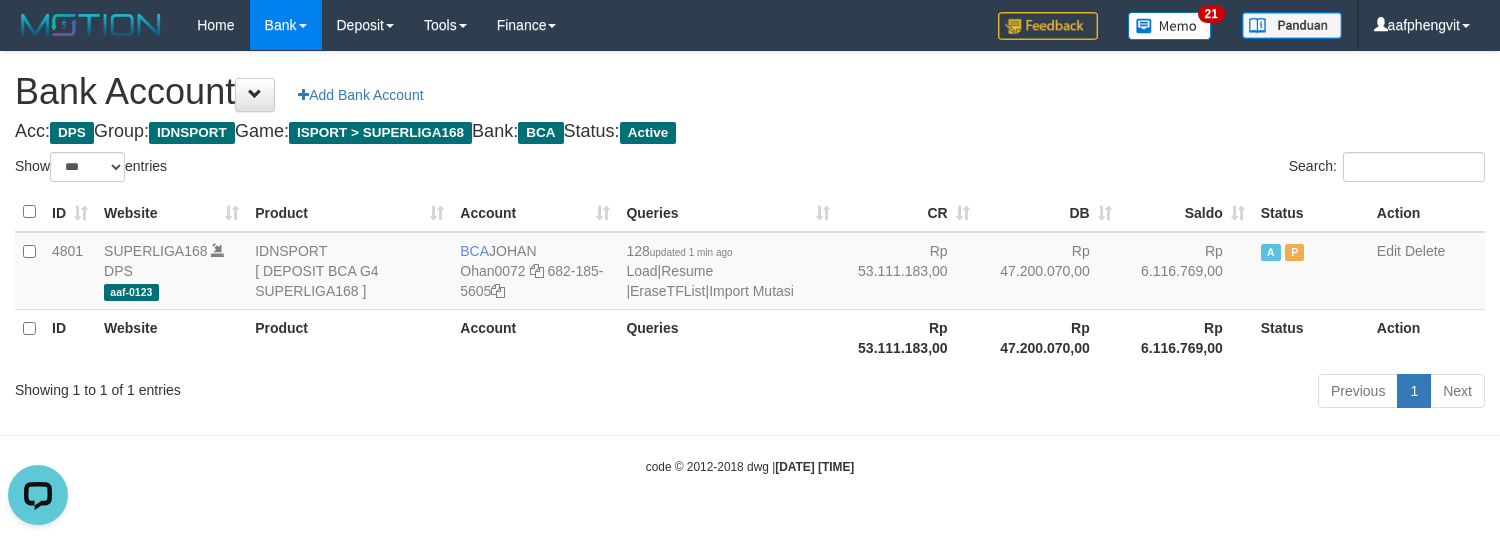 drag, startPoint x: 837, startPoint y: 146, endPoint x: 826, endPoint y: 132, distance: 17.804493 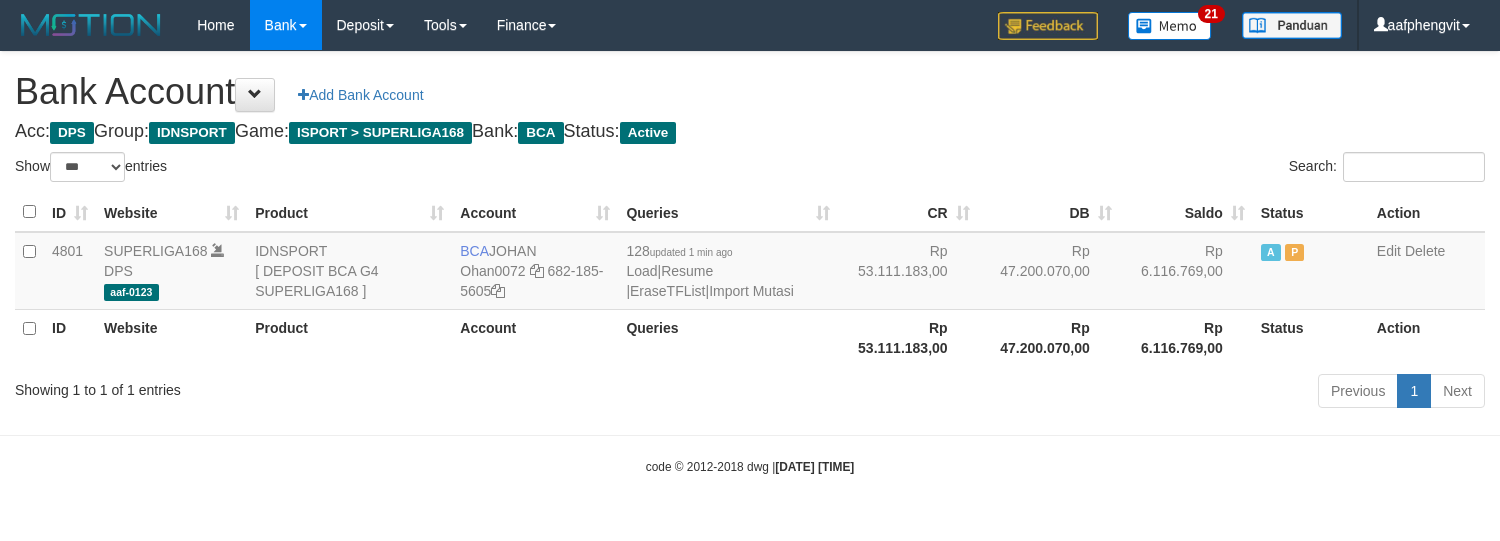 select on "***" 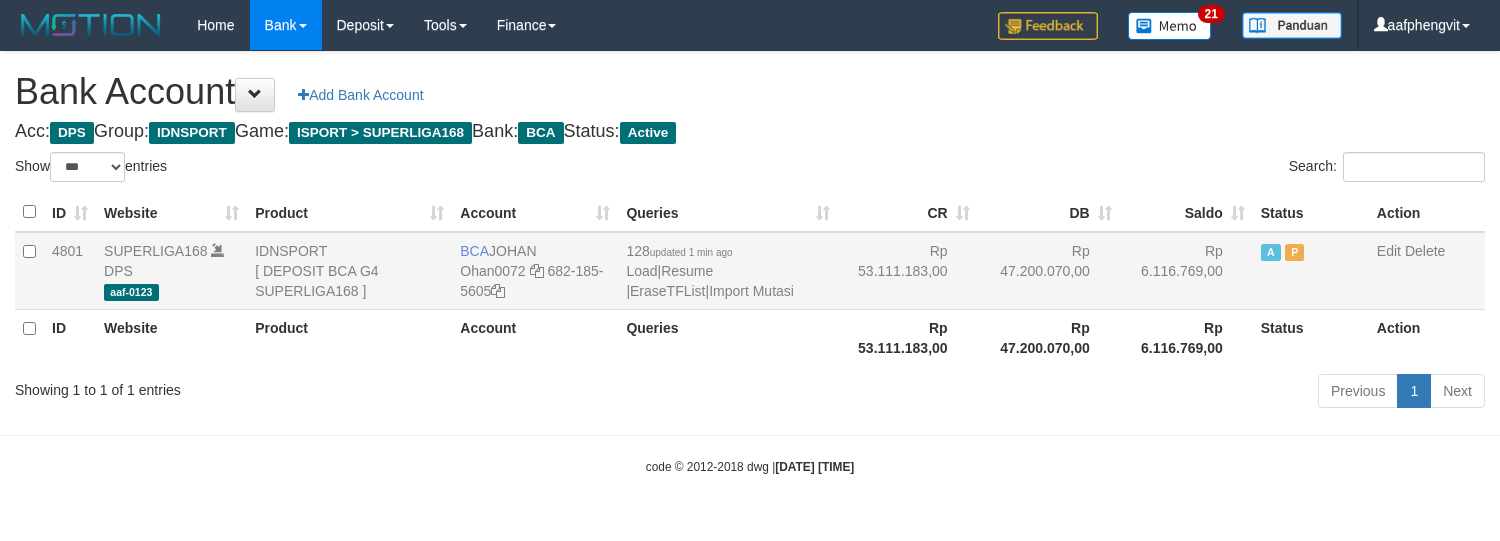 scroll, scrollTop: 0, scrollLeft: 0, axis: both 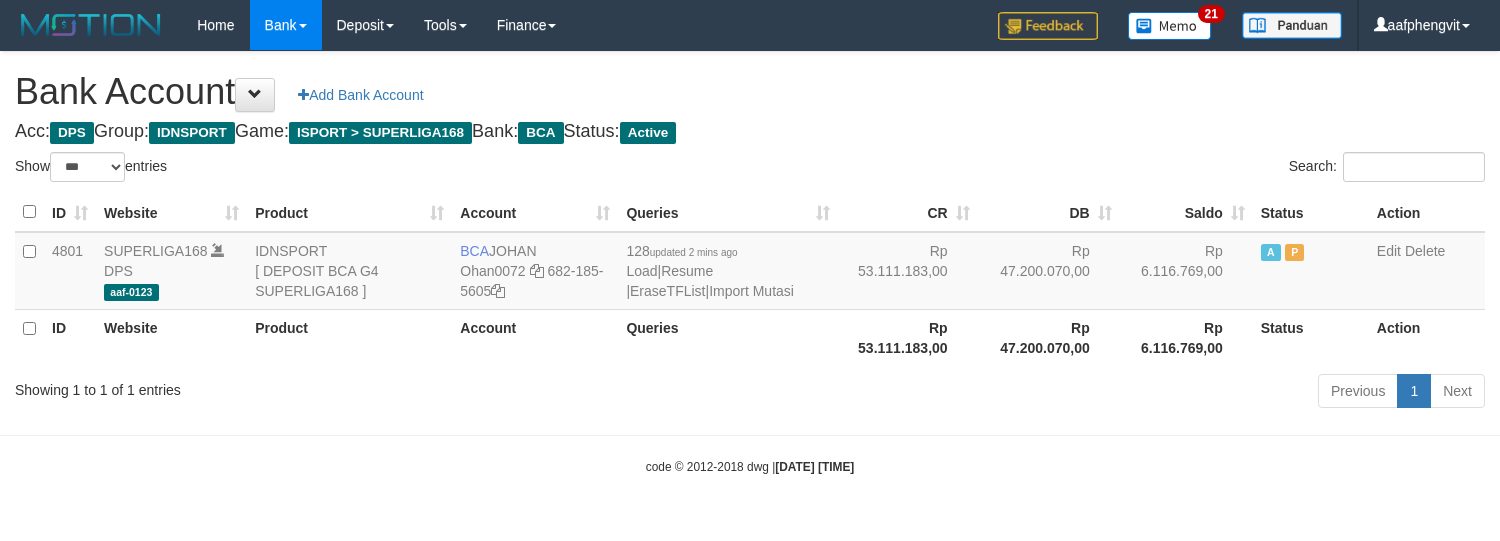 select on "***" 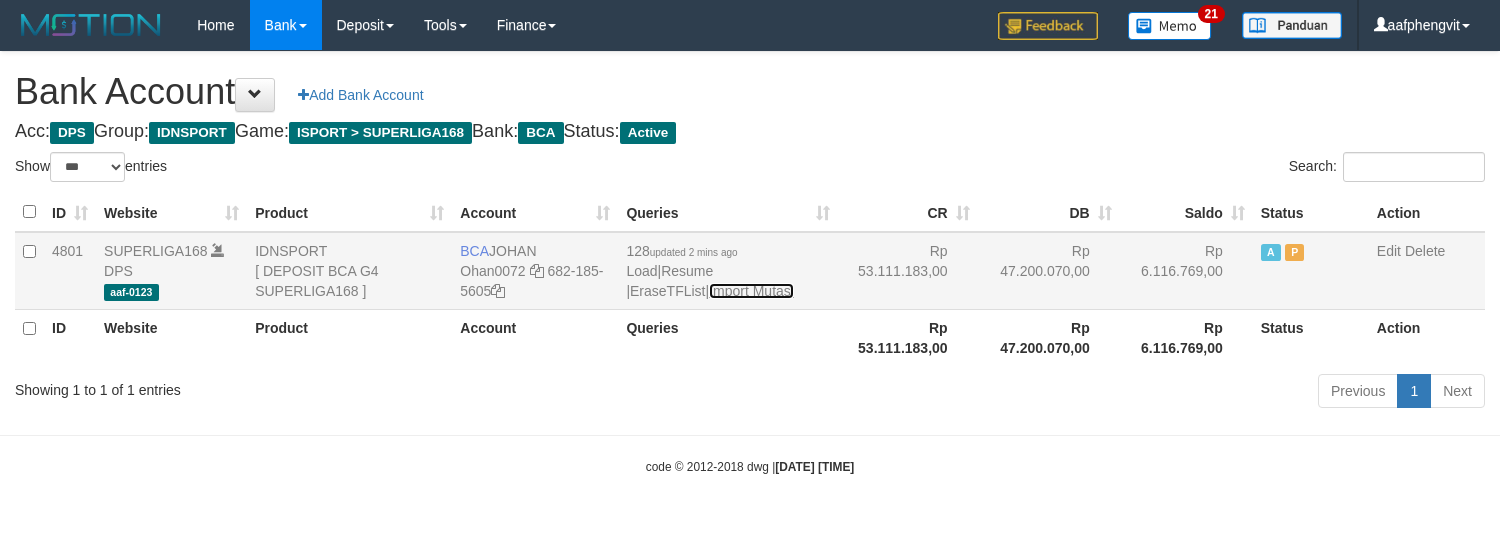click on "Import Mutasi" at bounding box center [751, 291] 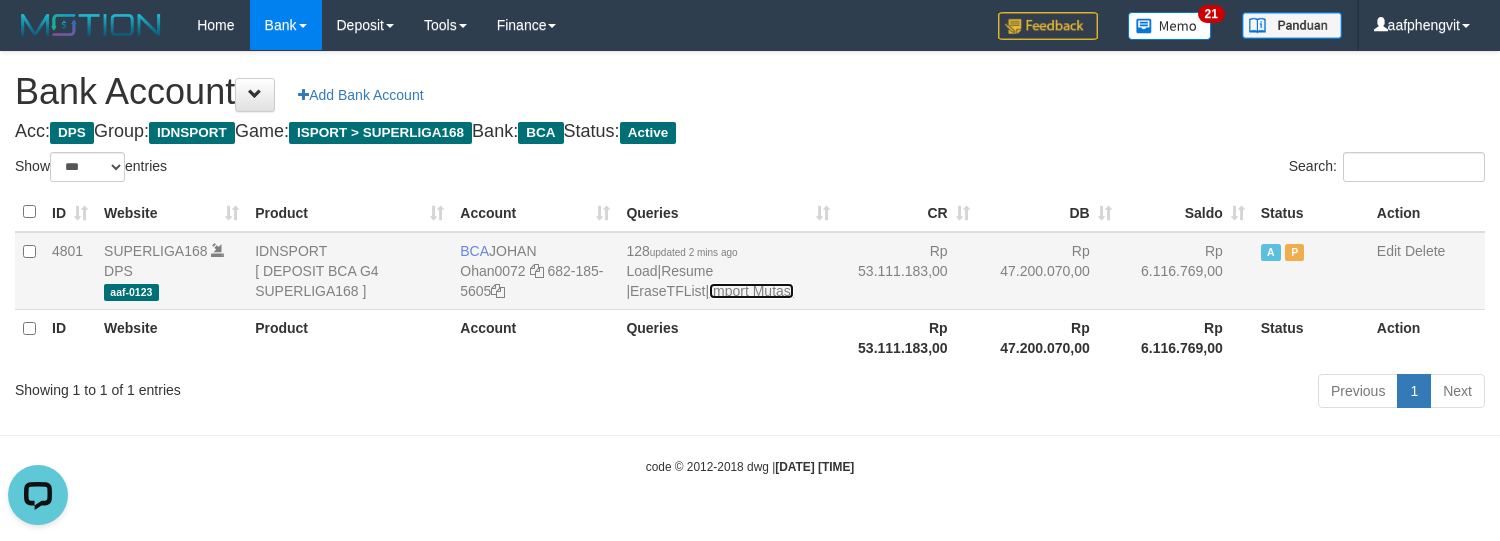 scroll, scrollTop: 0, scrollLeft: 0, axis: both 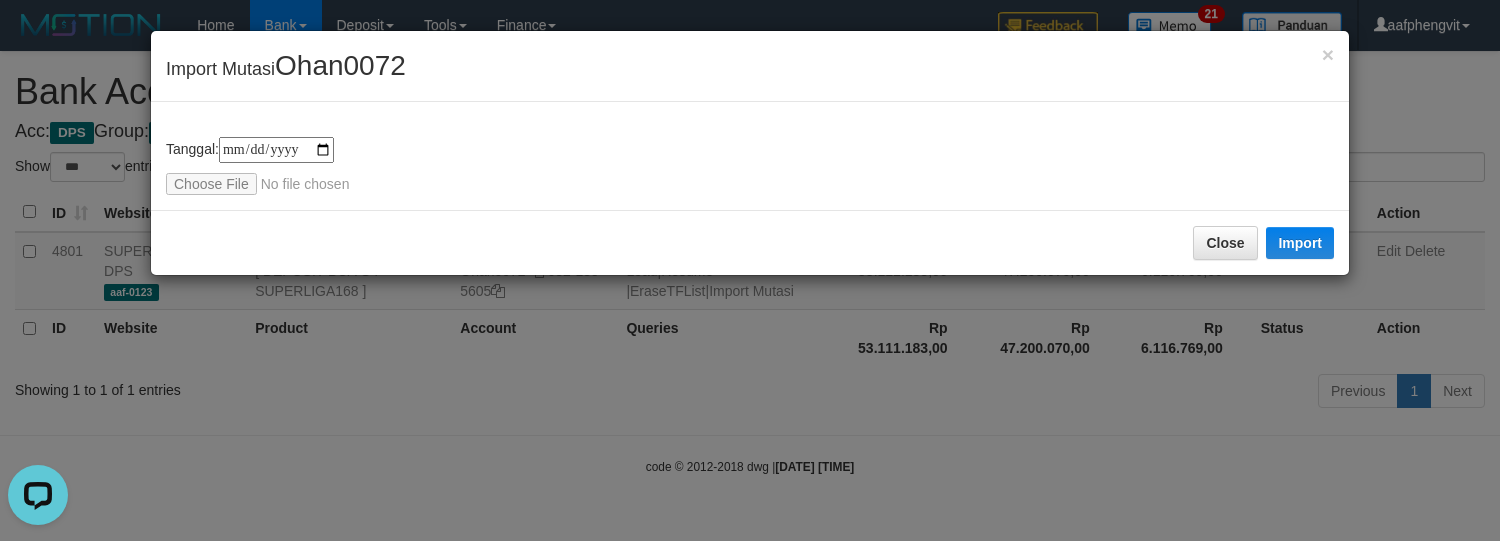 type on "**********" 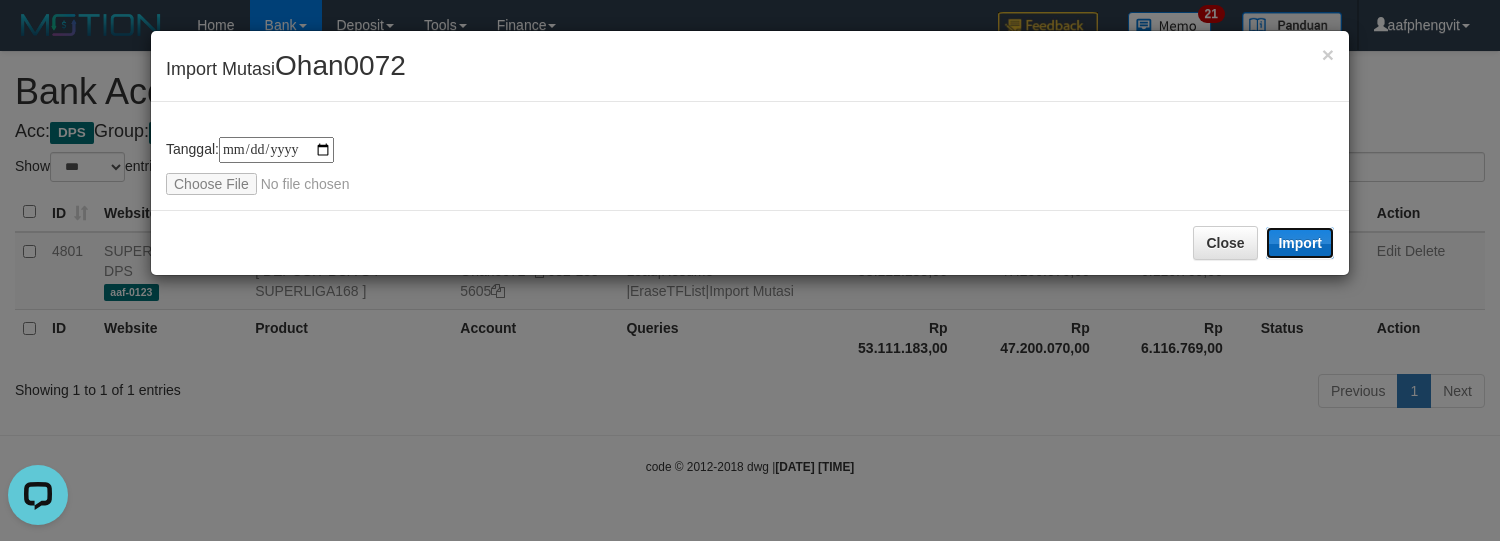 click on "Import" at bounding box center [1300, 243] 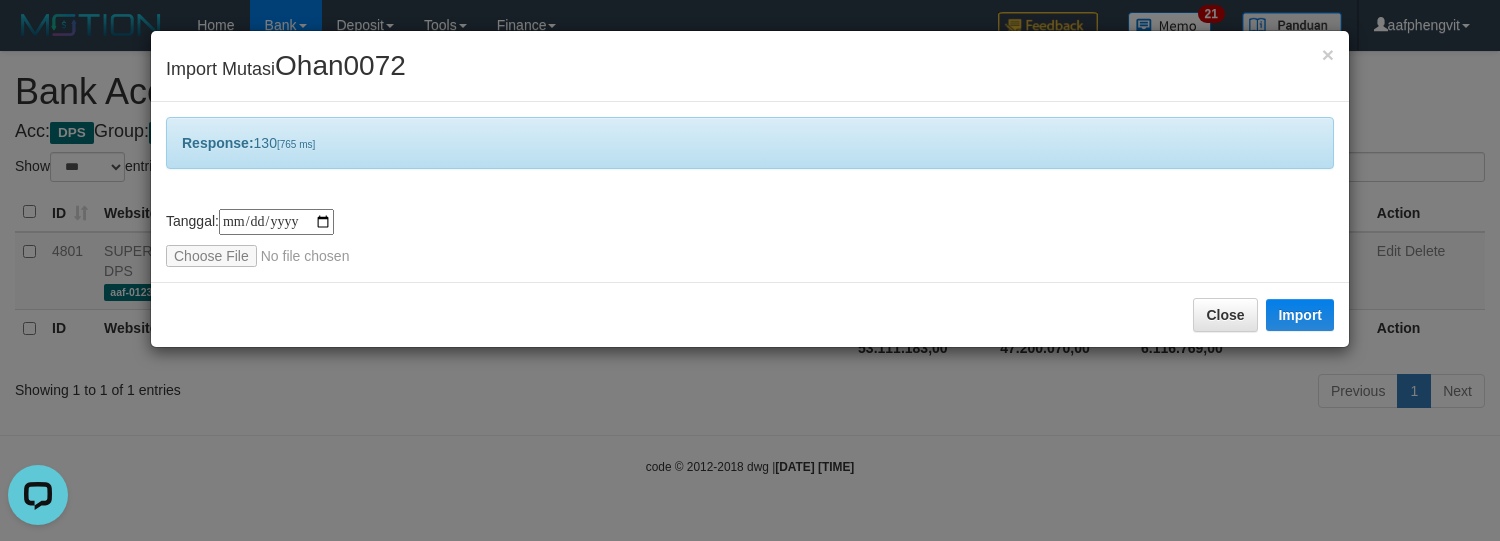 drag, startPoint x: 900, startPoint y: 146, endPoint x: 870, endPoint y: 136, distance: 31.622776 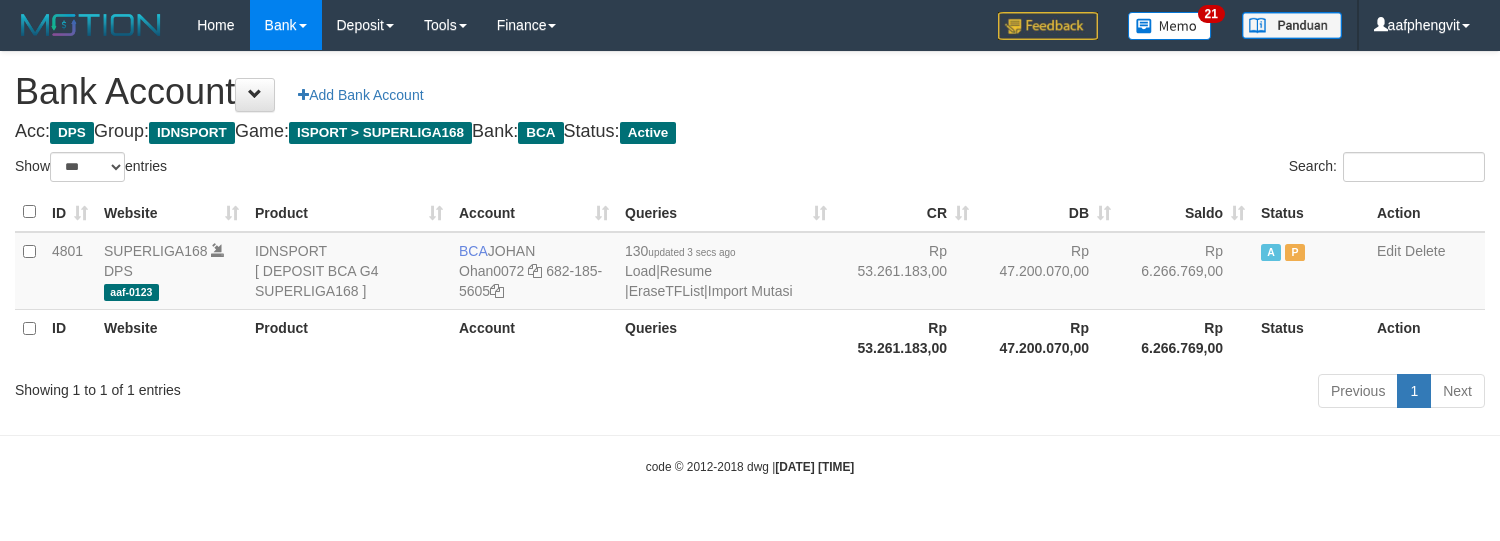 select on "***" 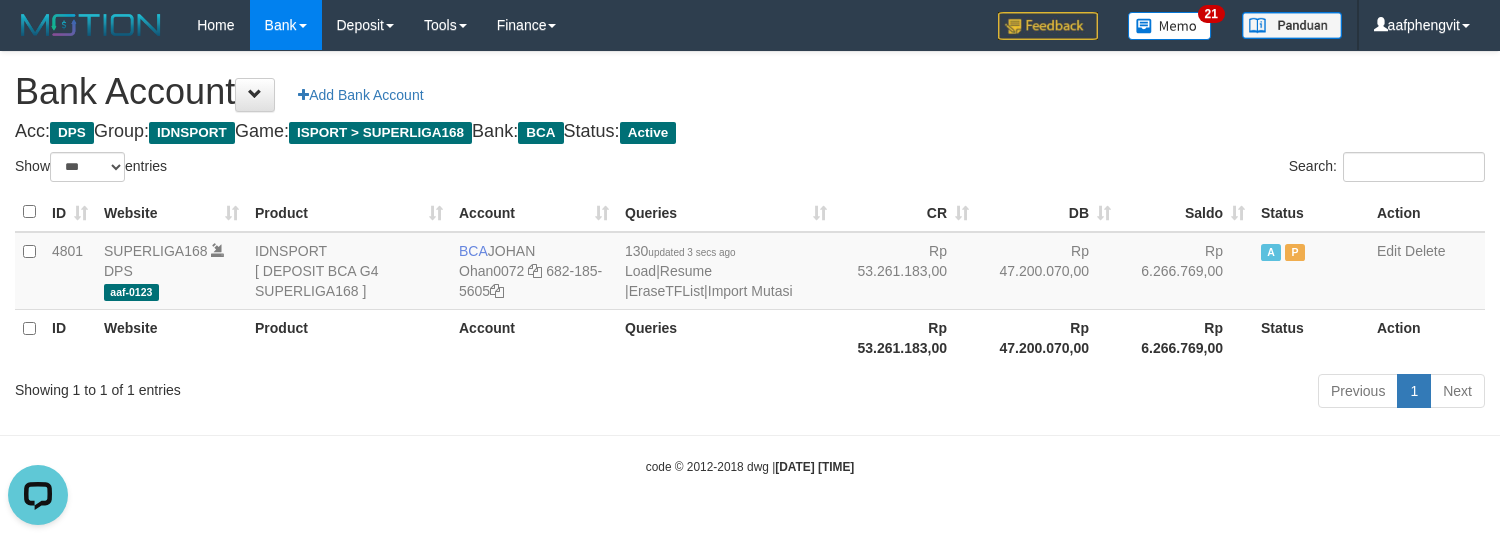 scroll, scrollTop: 0, scrollLeft: 0, axis: both 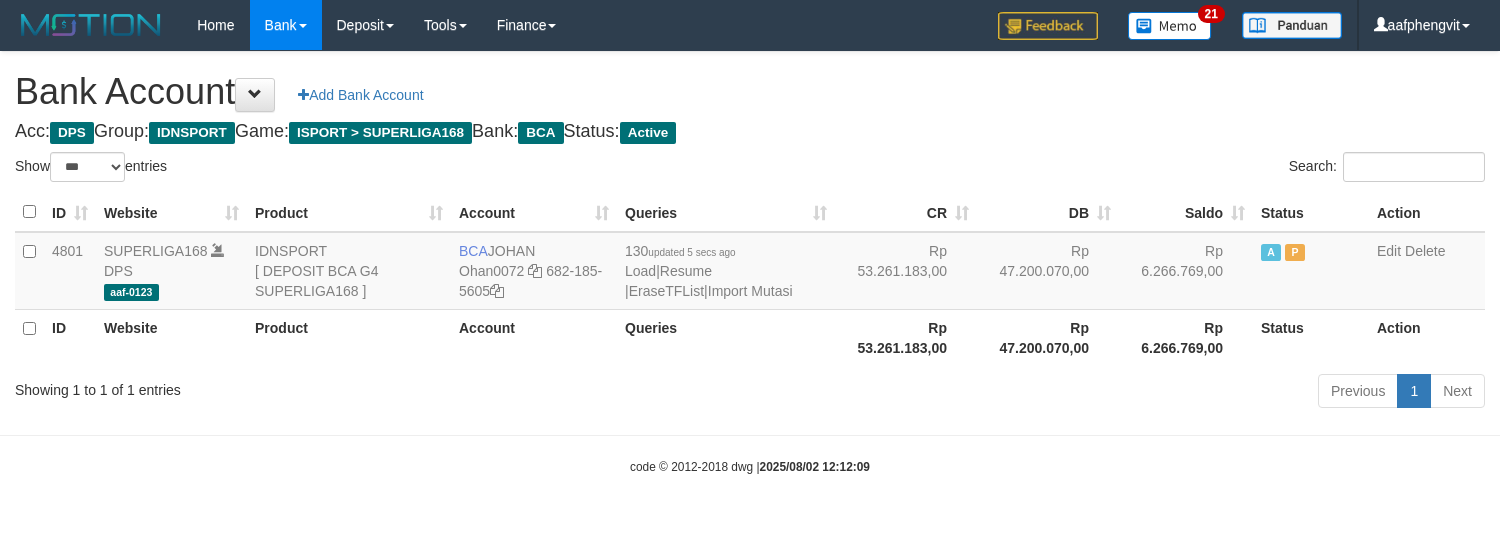 select on "***" 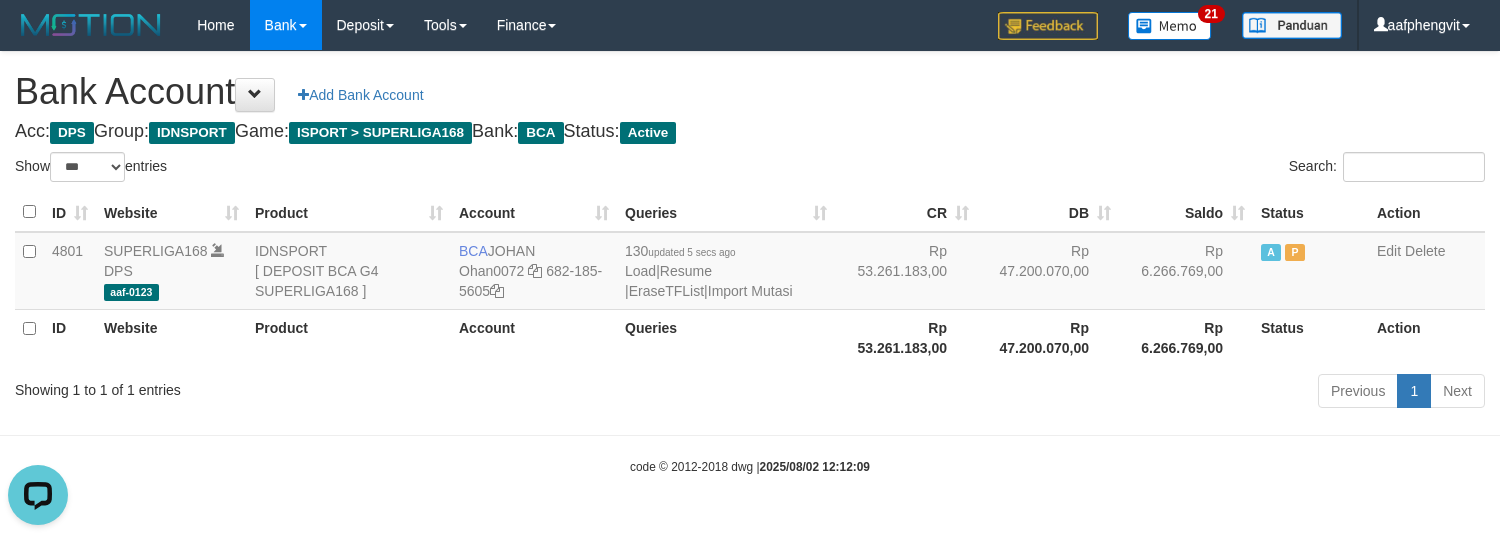 scroll, scrollTop: 0, scrollLeft: 0, axis: both 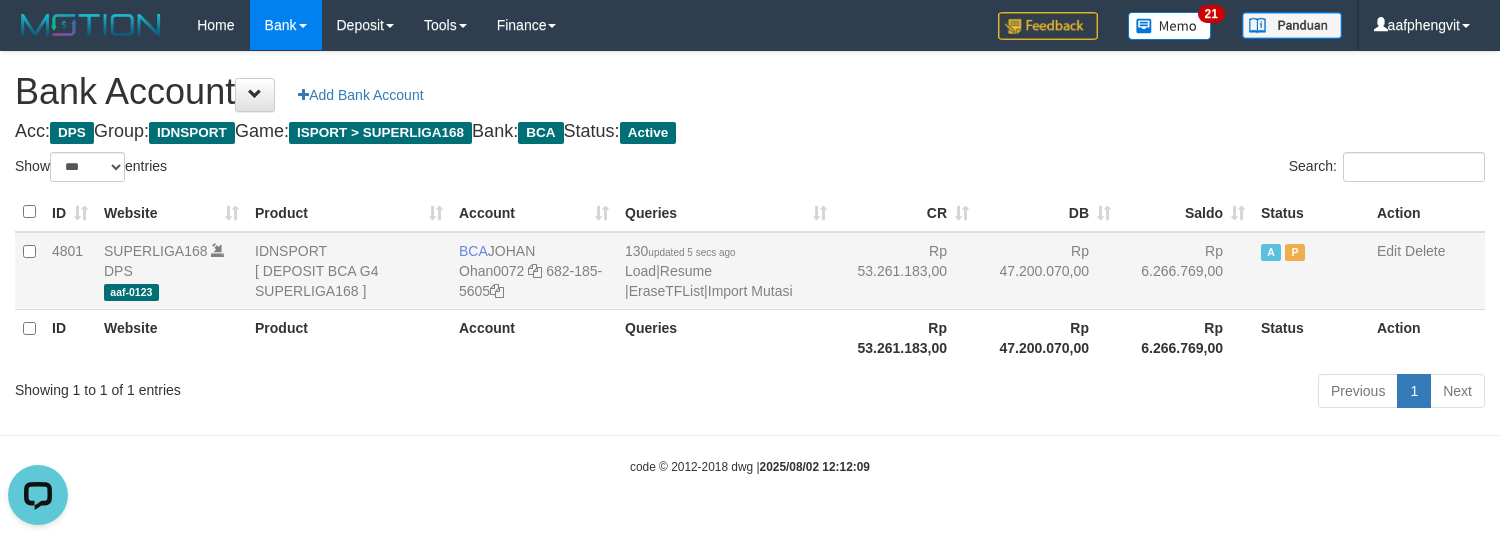 click on "BCA
JOHAN
Ohan0072
682-185-5605" at bounding box center [534, 271] 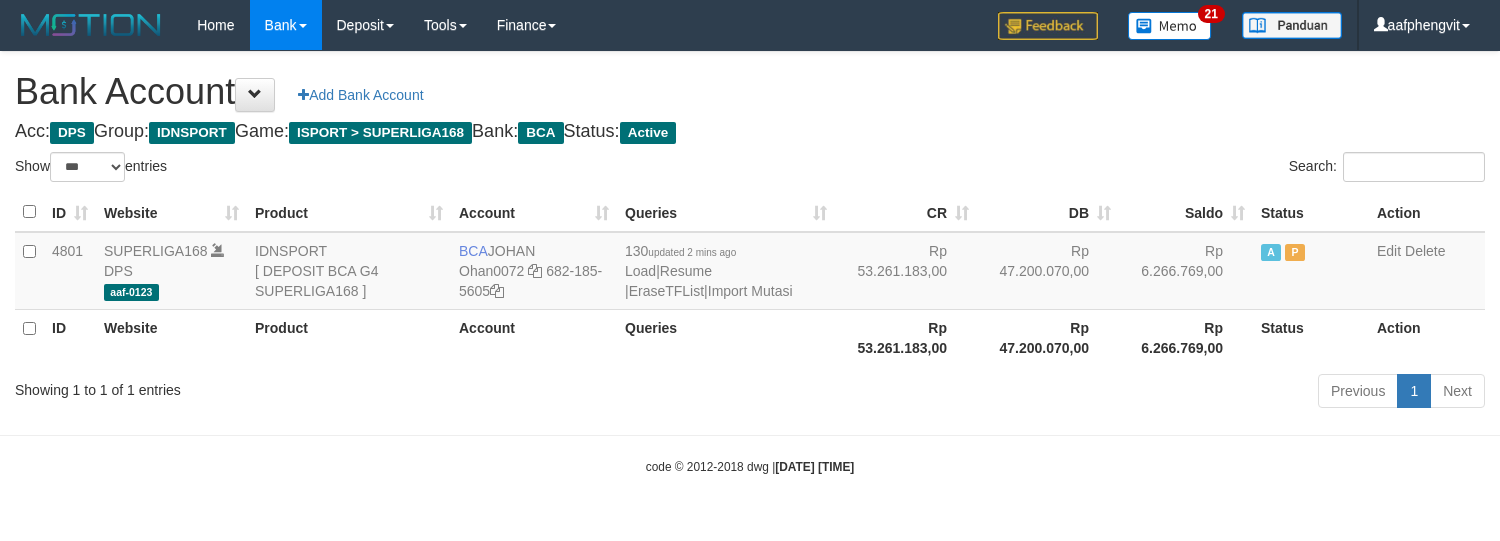 select on "***" 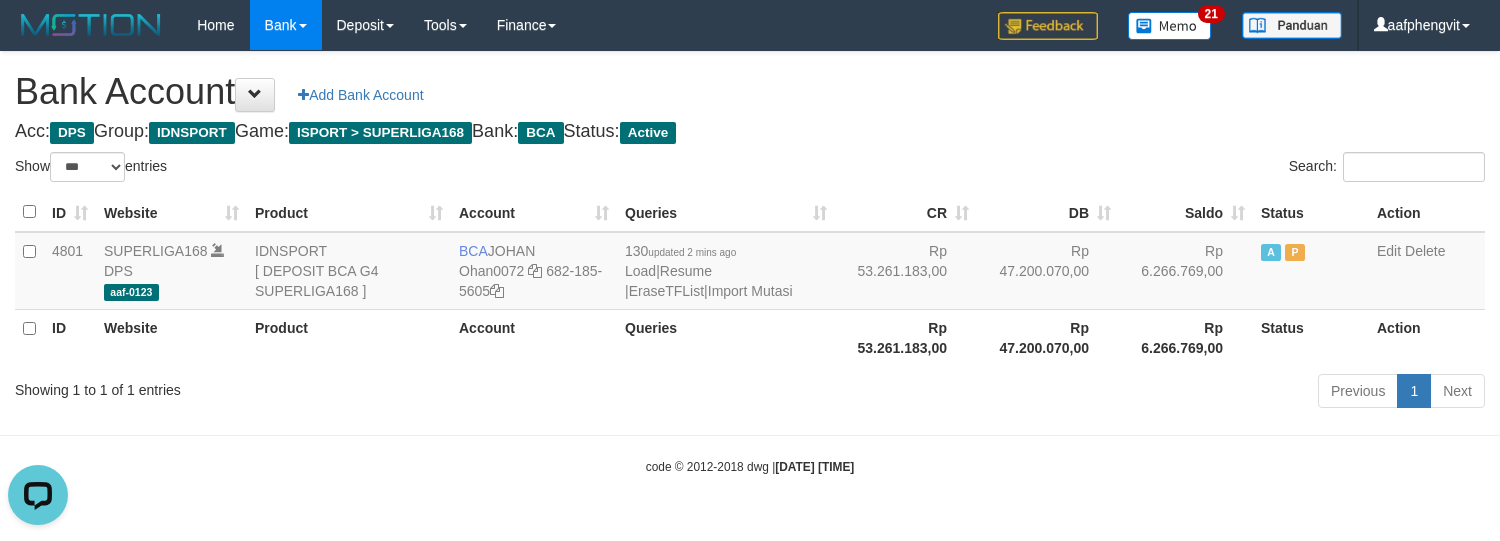 scroll, scrollTop: 0, scrollLeft: 0, axis: both 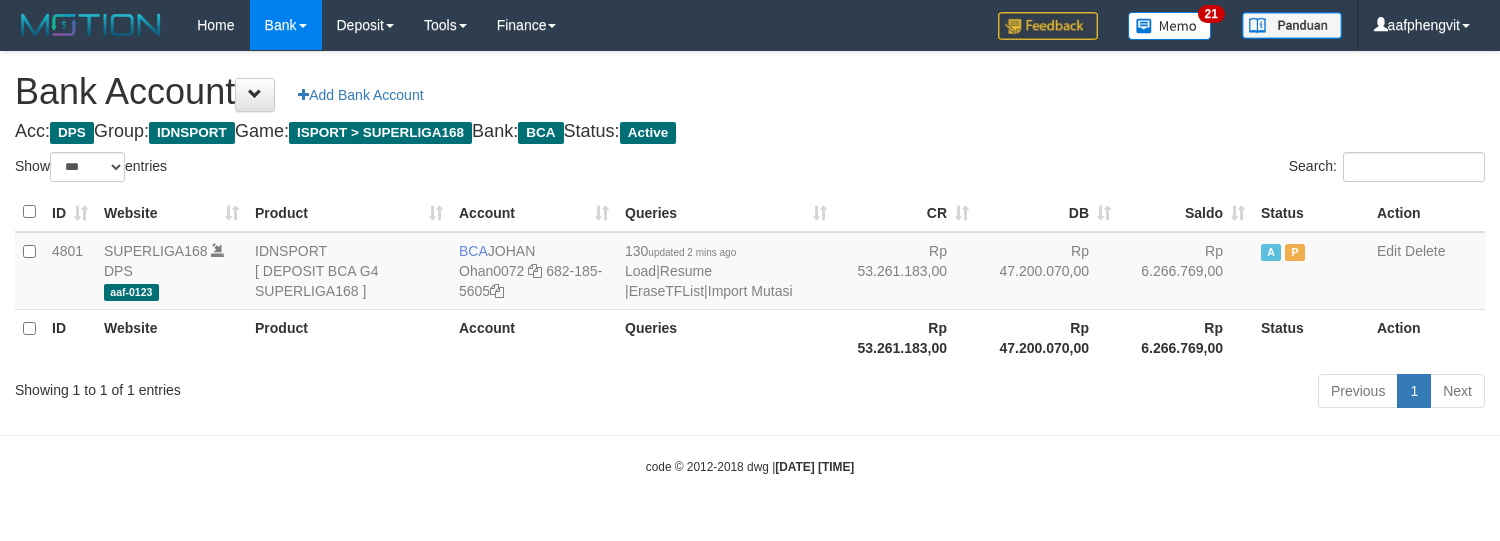 select on "***" 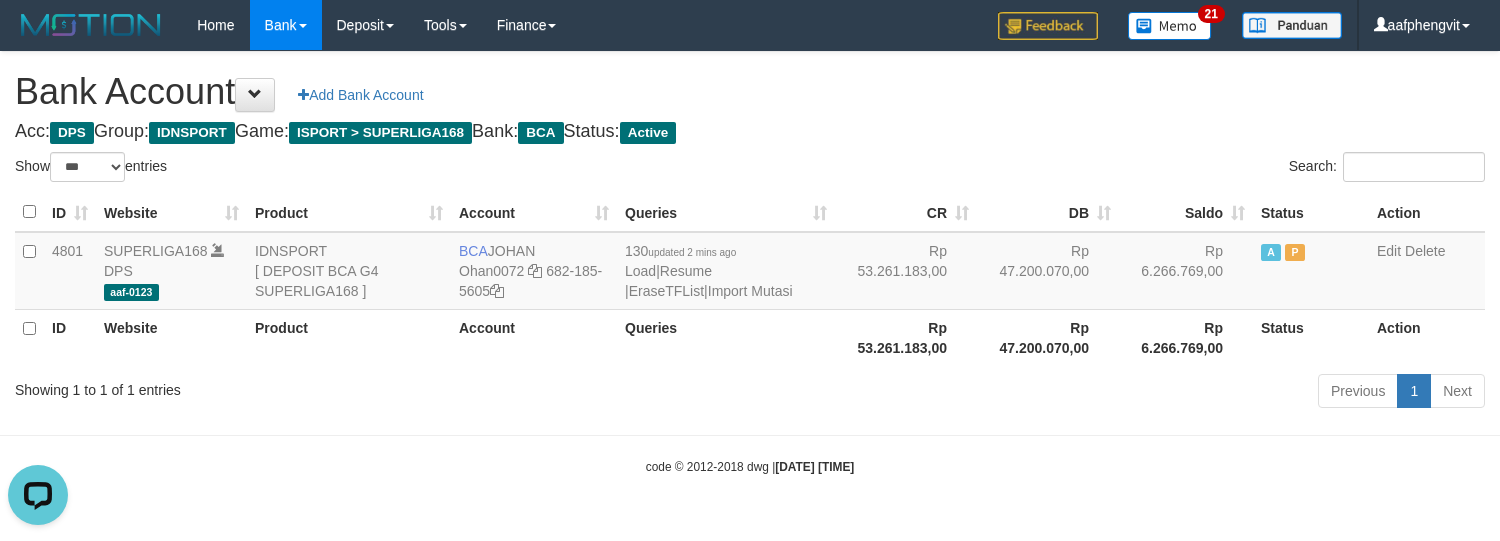 scroll, scrollTop: 0, scrollLeft: 0, axis: both 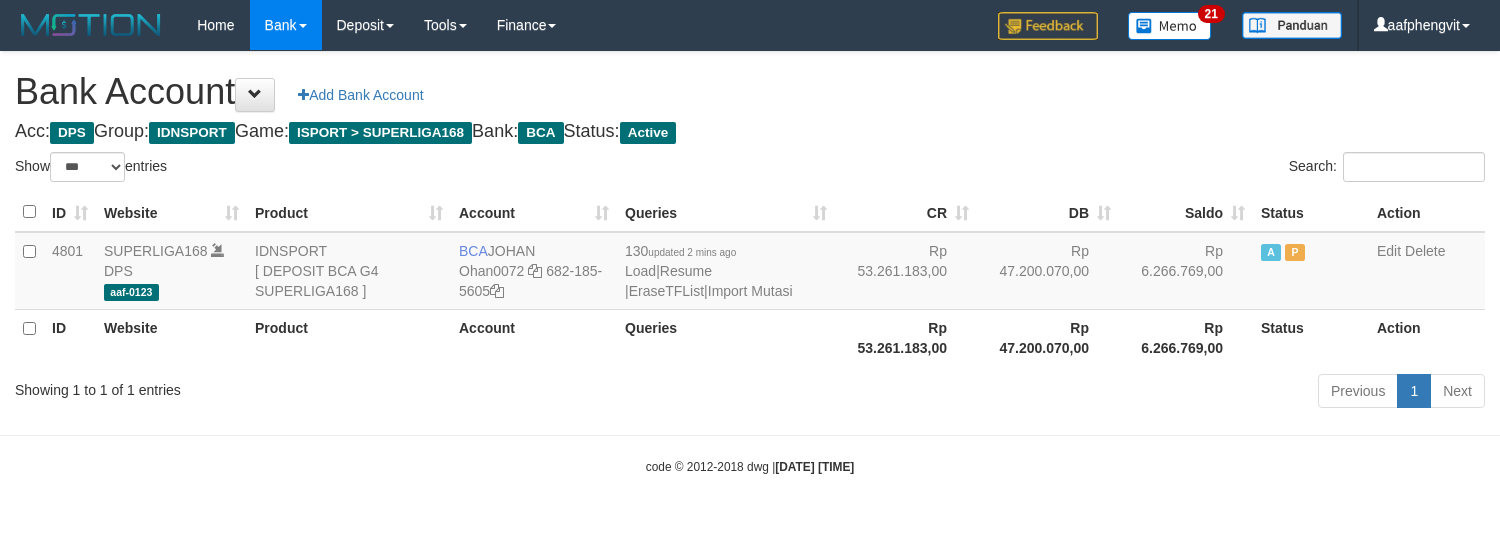 select on "***" 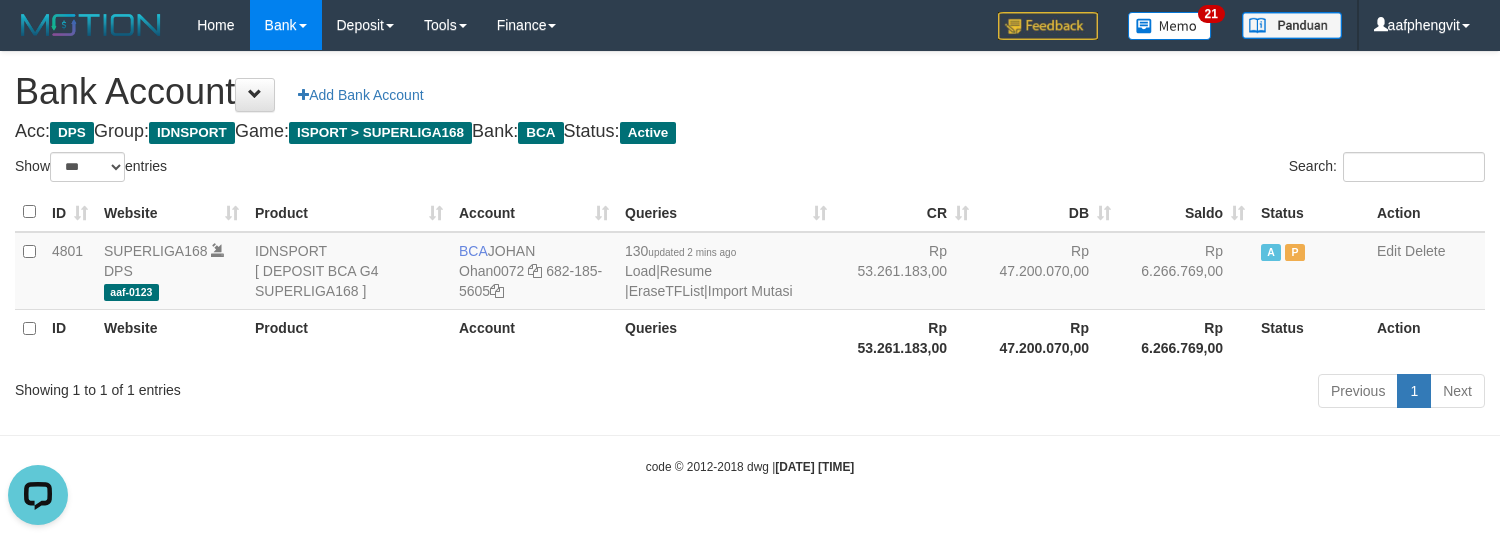 scroll, scrollTop: 0, scrollLeft: 0, axis: both 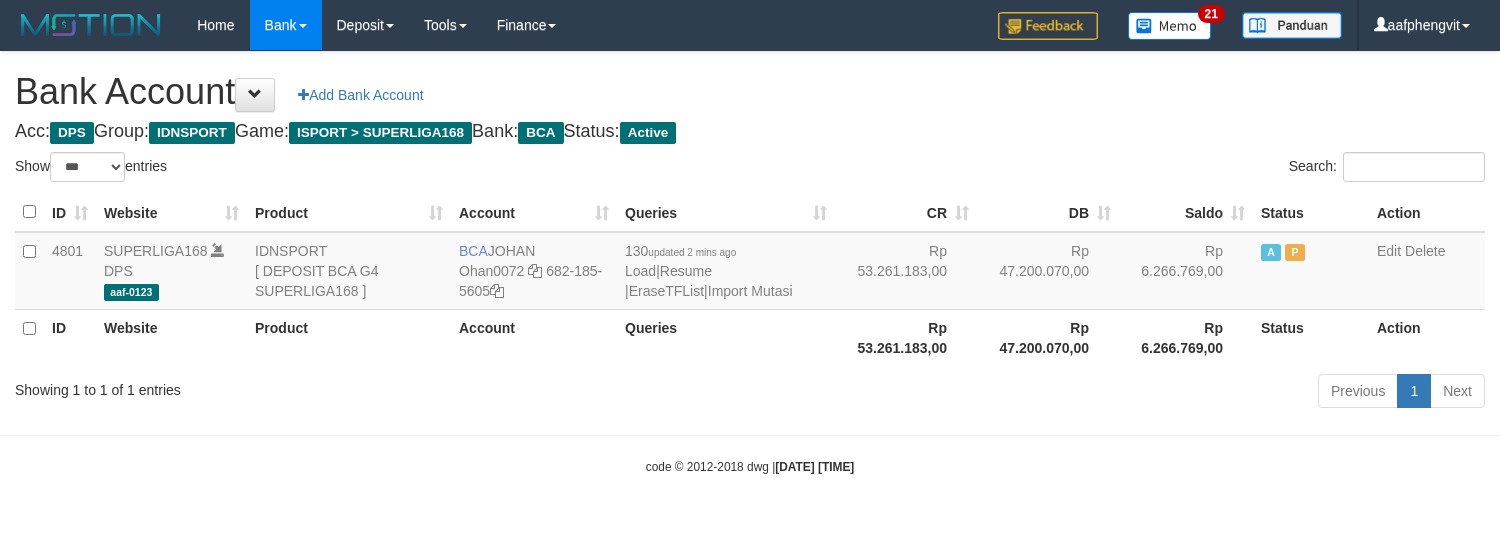 select on "***" 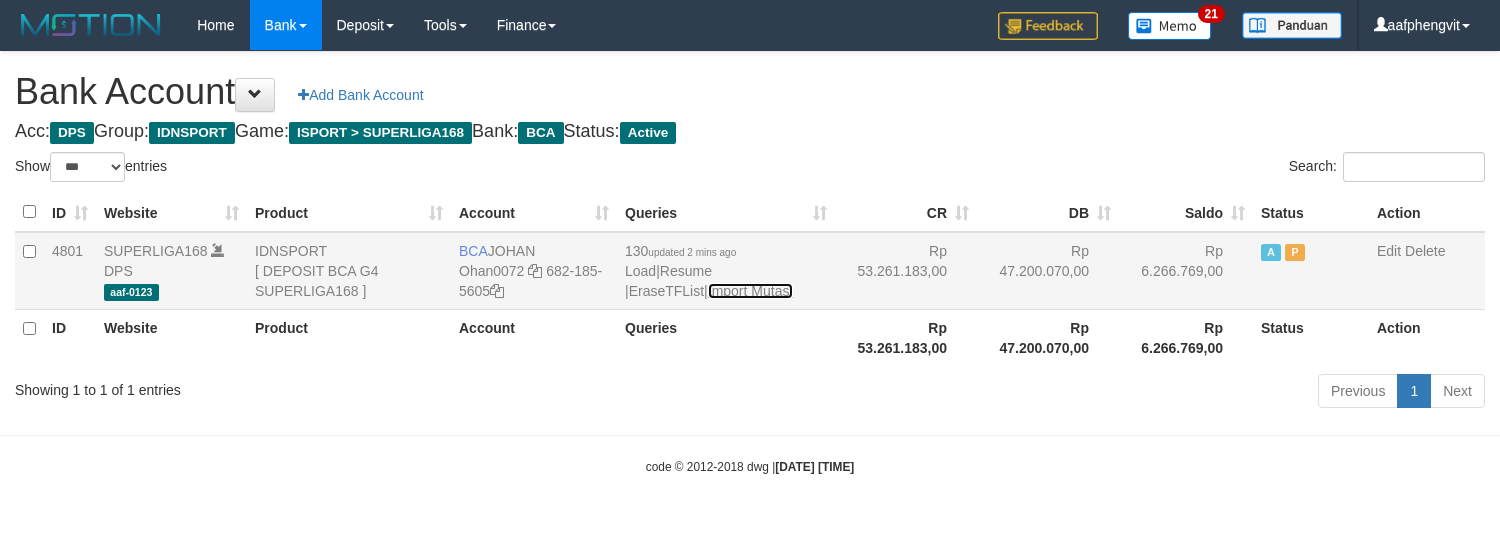 click on "Import Mutasi" at bounding box center (750, 291) 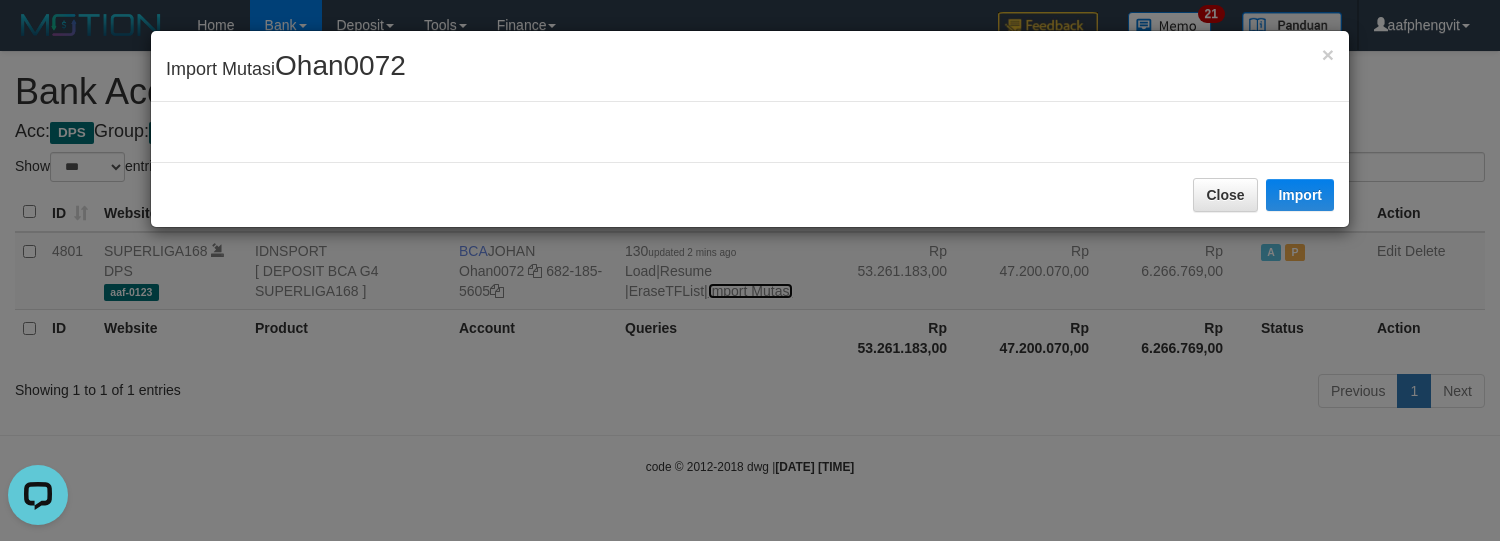 scroll, scrollTop: 0, scrollLeft: 0, axis: both 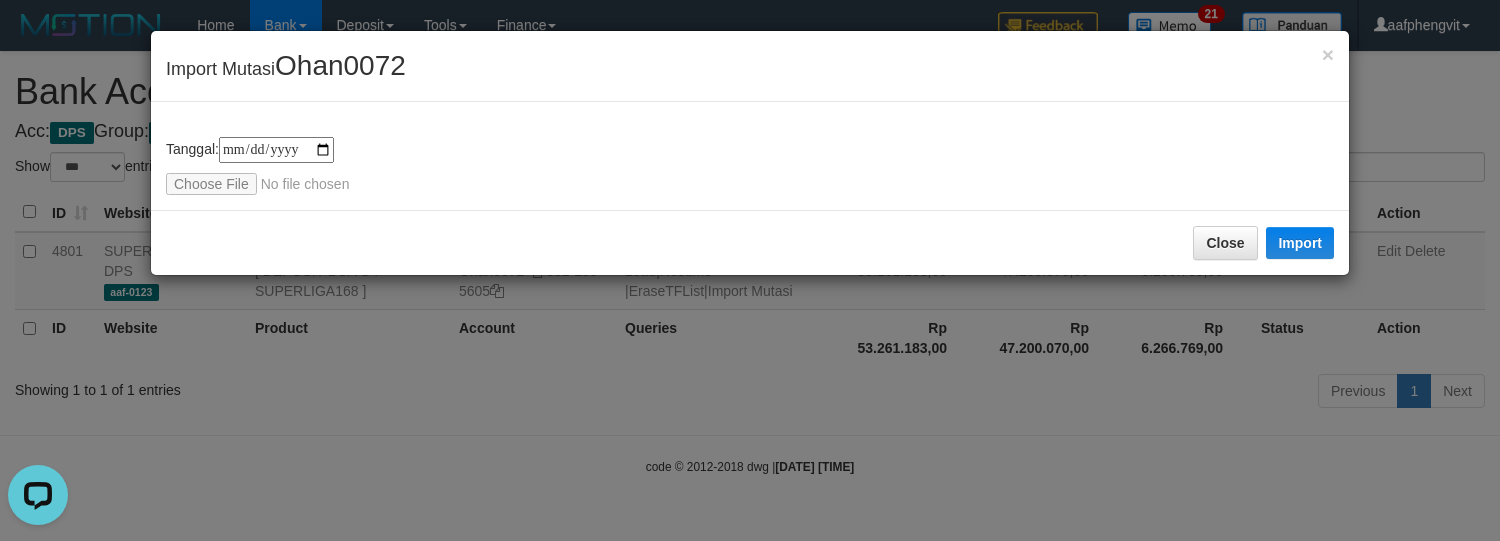 type on "**********" 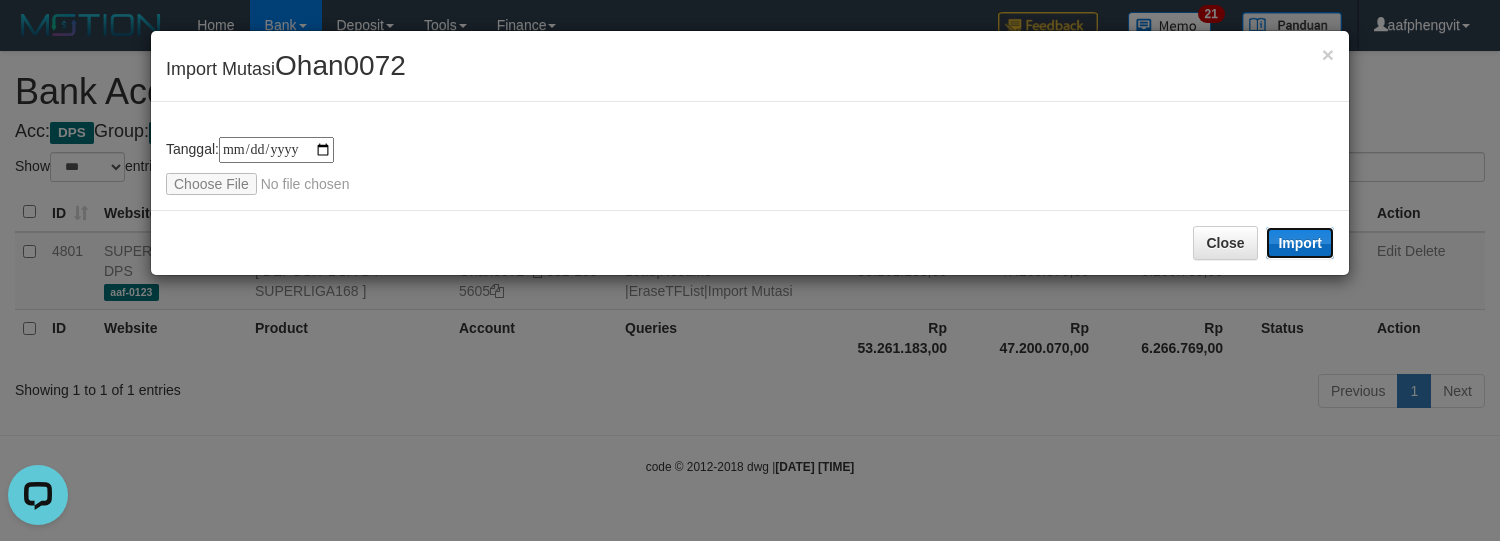 click on "Import" at bounding box center (1300, 243) 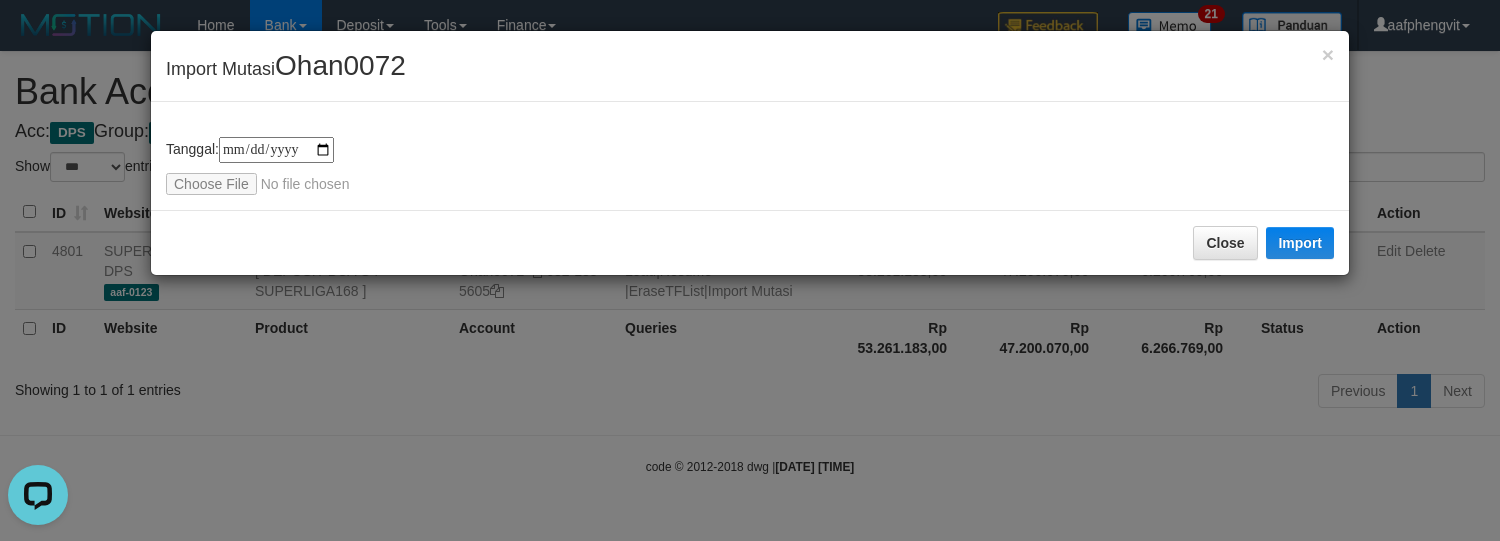 click on "**********" at bounding box center (750, 156) 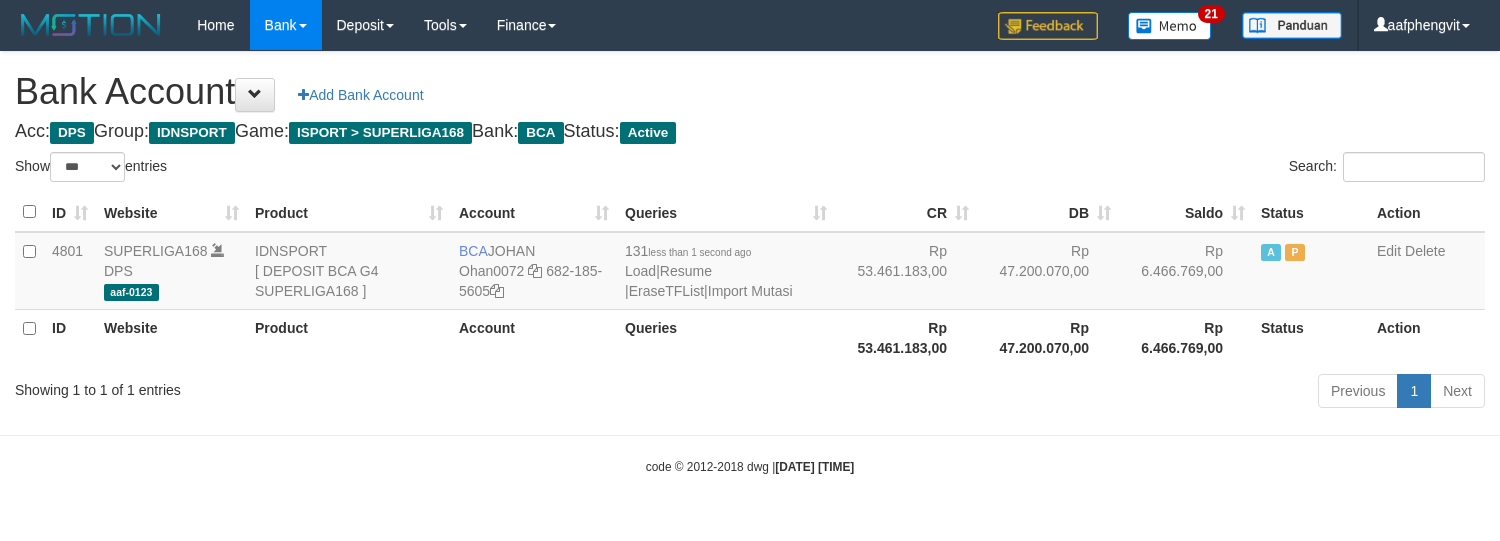 select on "***" 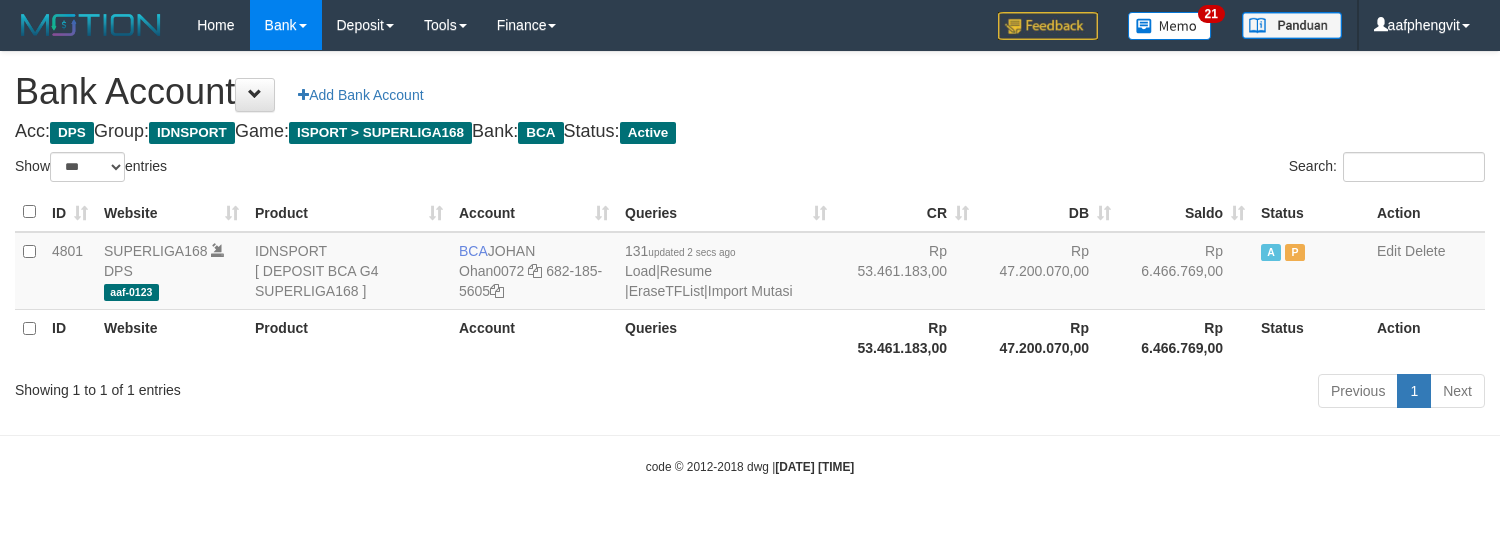 select on "***" 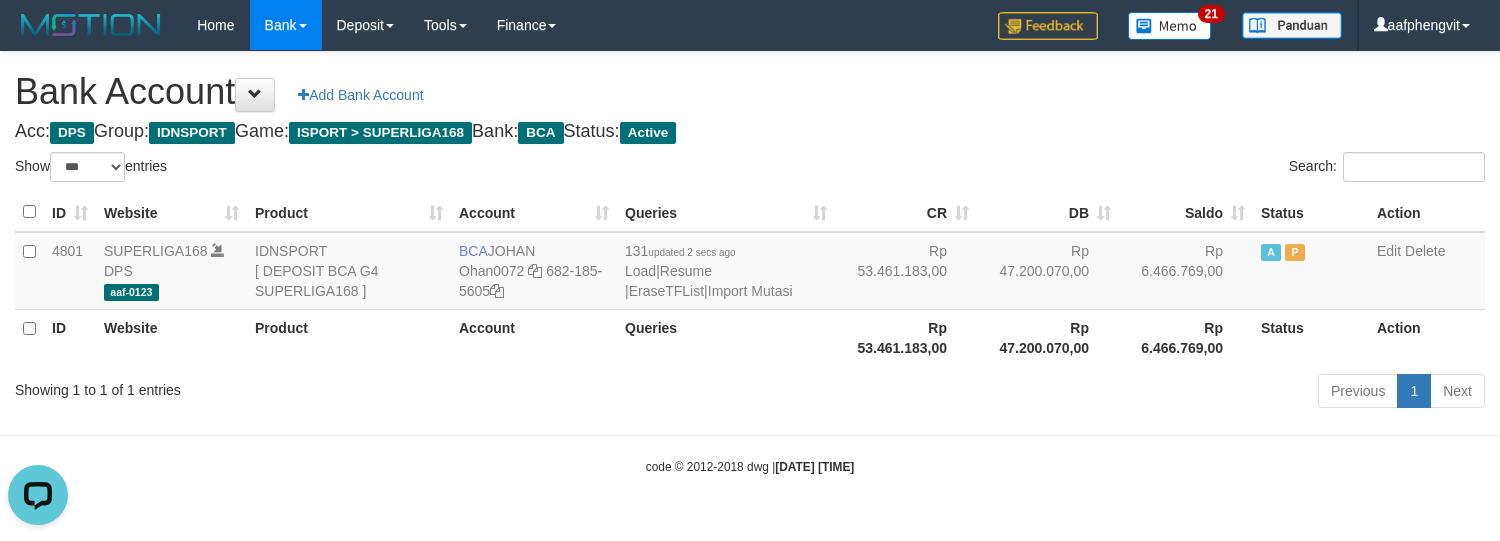 scroll, scrollTop: 0, scrollLeft: 0, axis: both 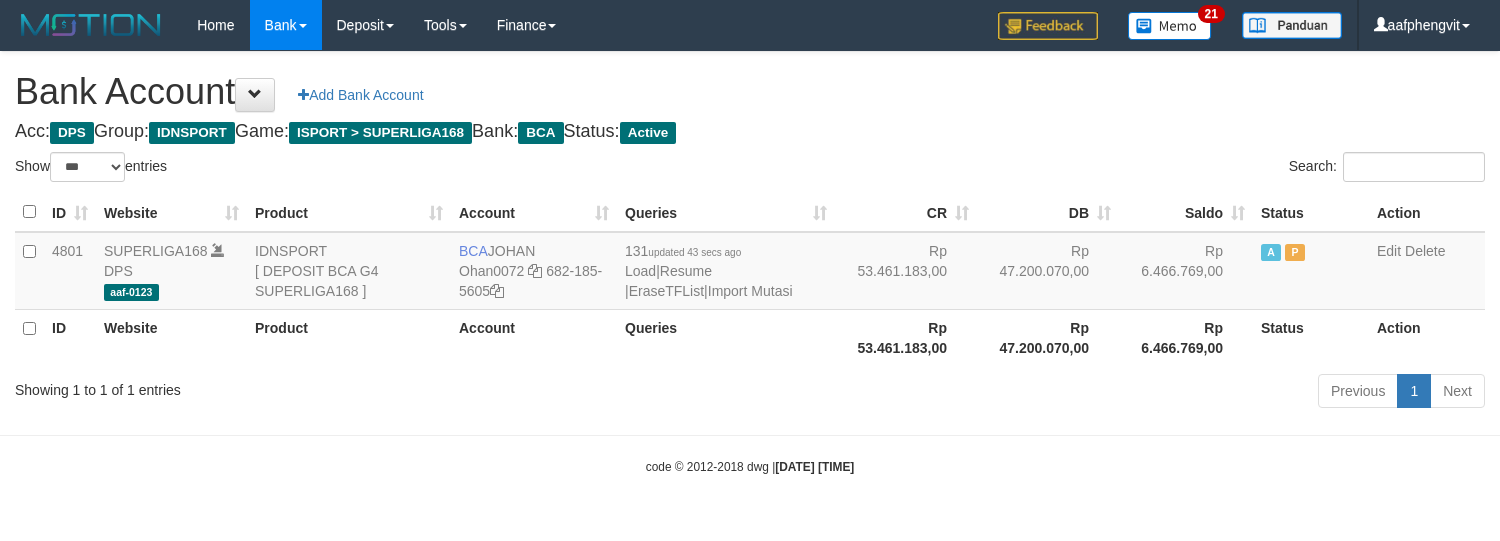 select on "***" 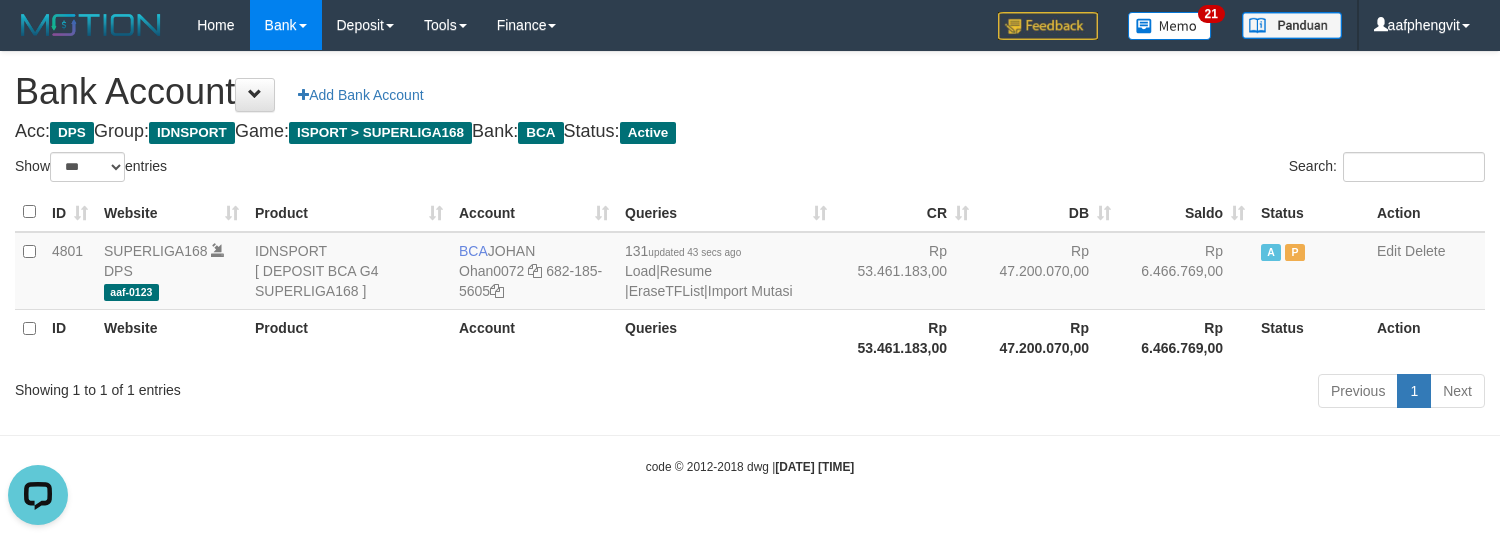 scroll, scrollTop: 0, scrollLeft: 0, axis: both 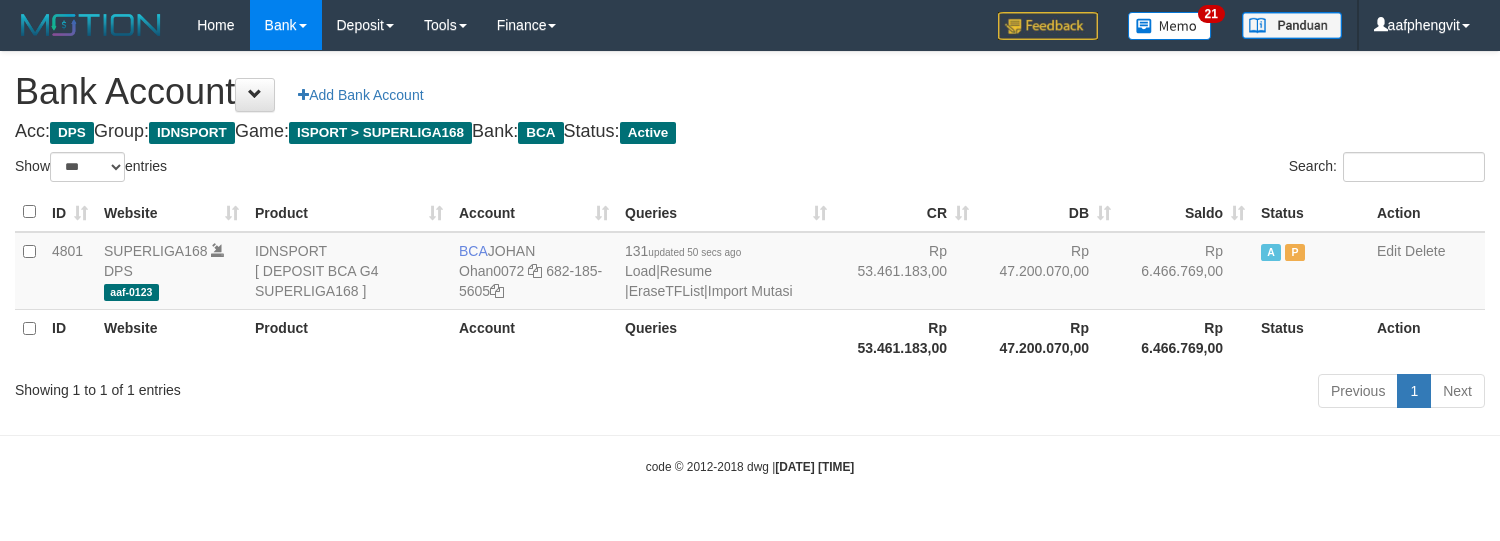 select on "***" 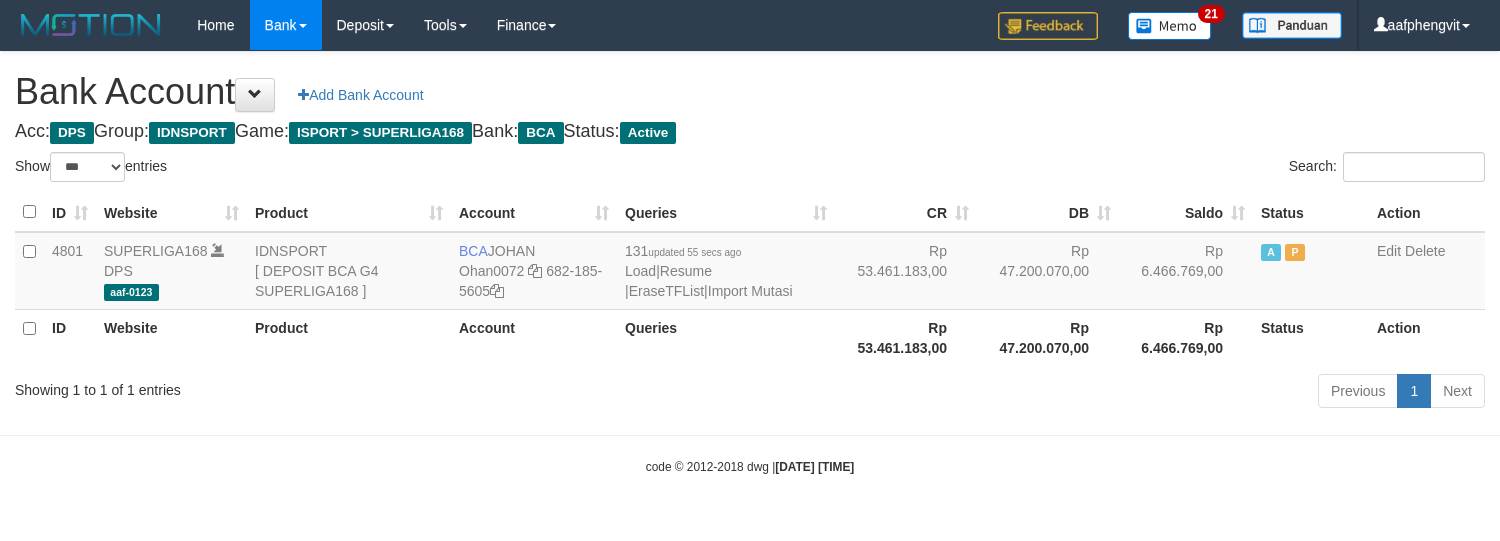 select on "***" 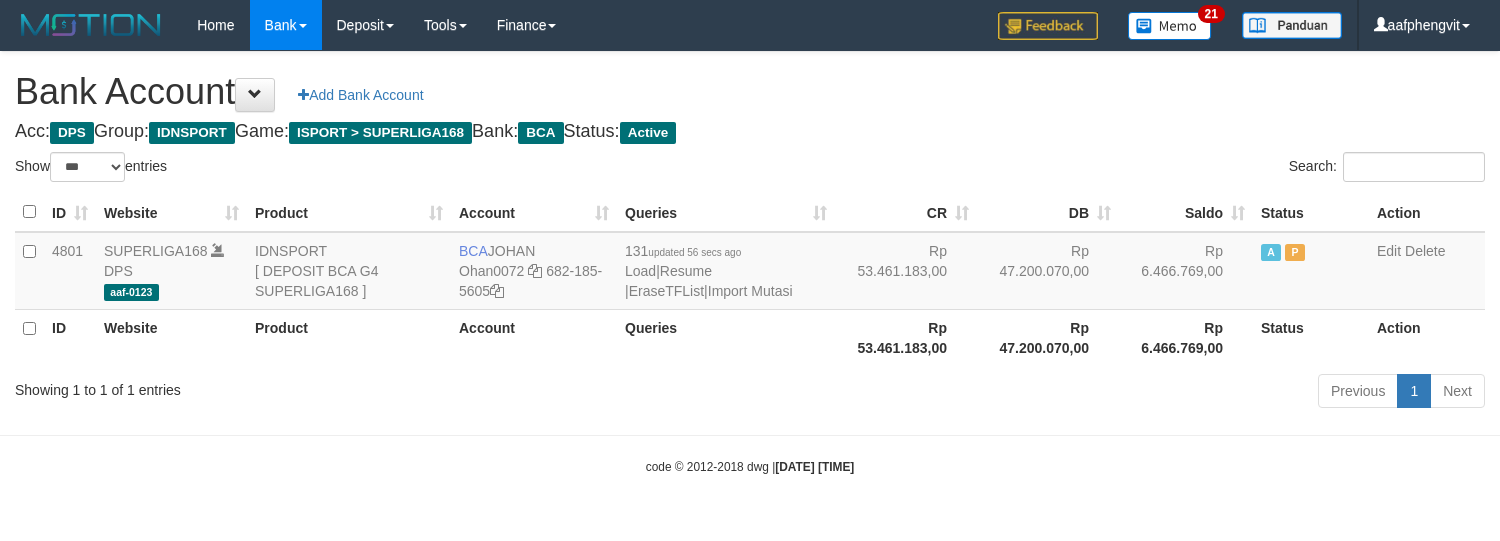 select on "***" 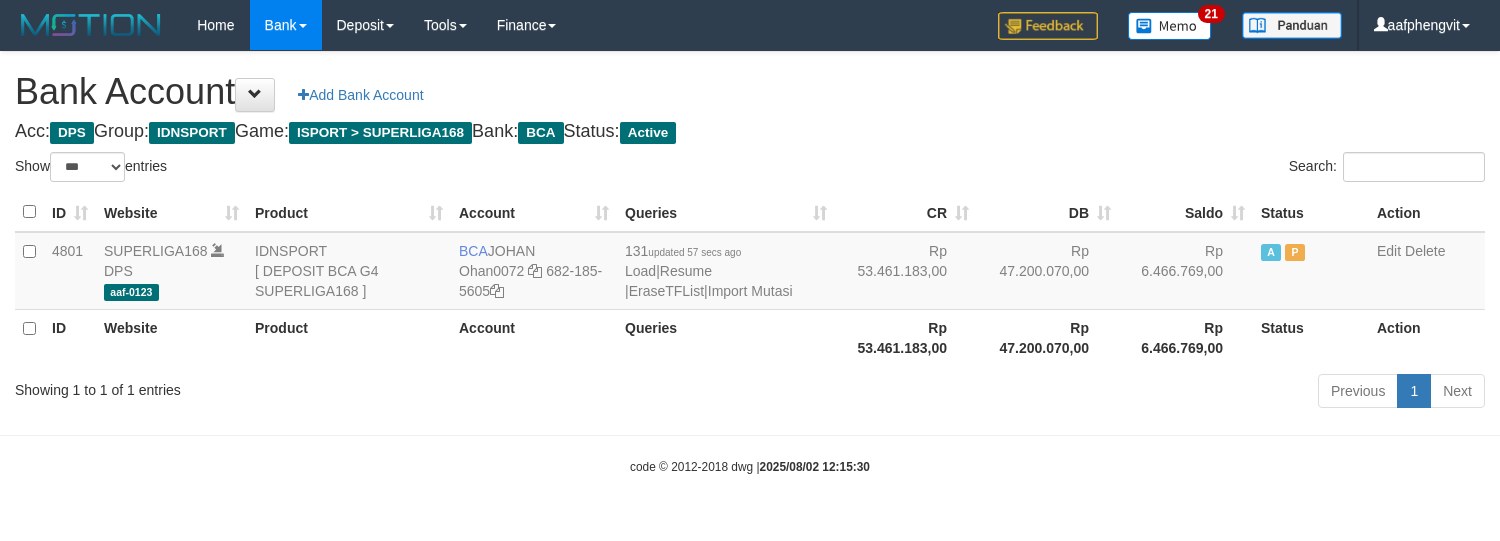 select on "***" 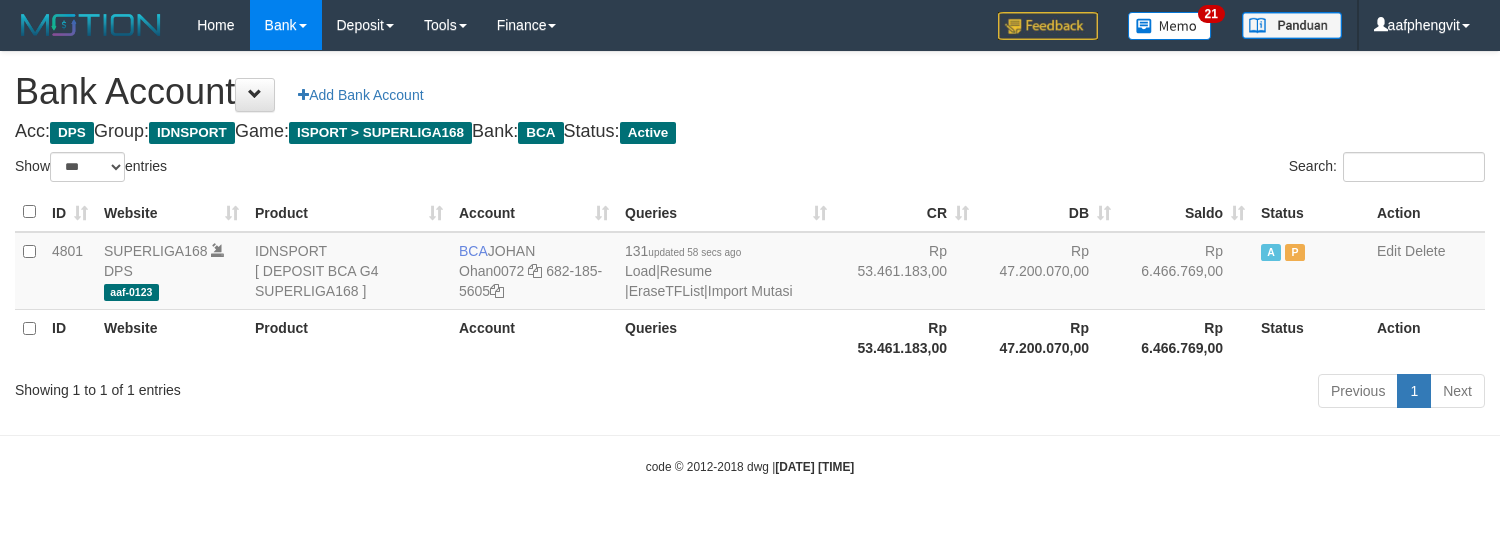 select on "***" 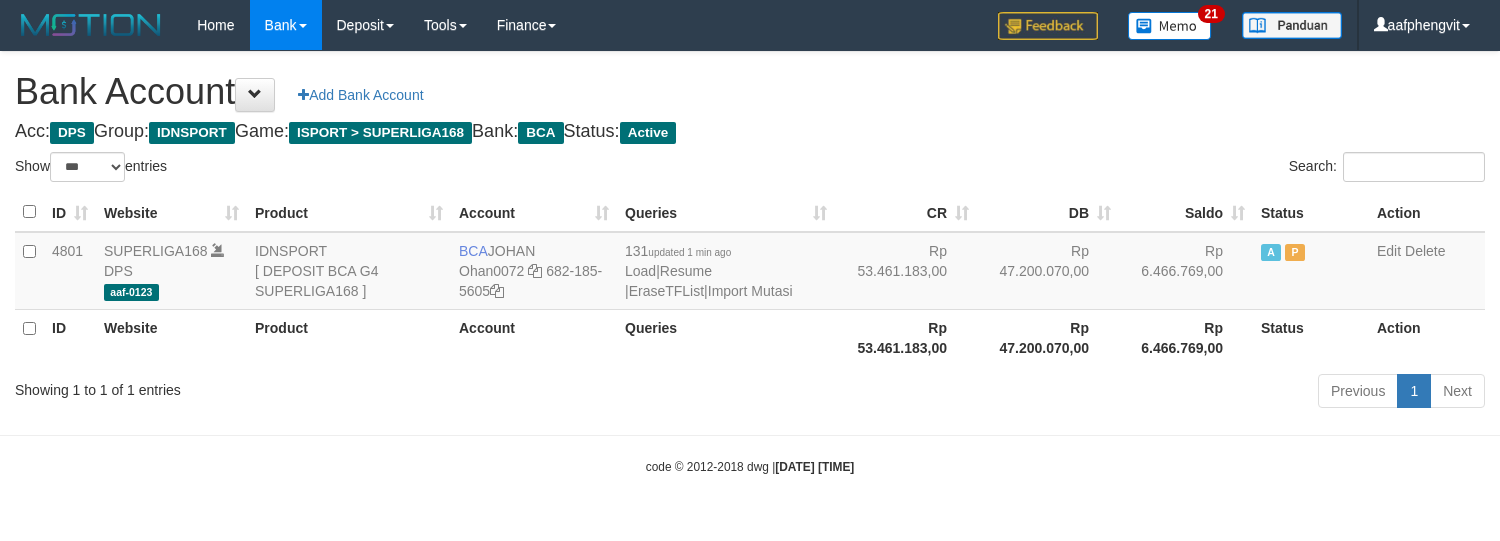 select on "***" 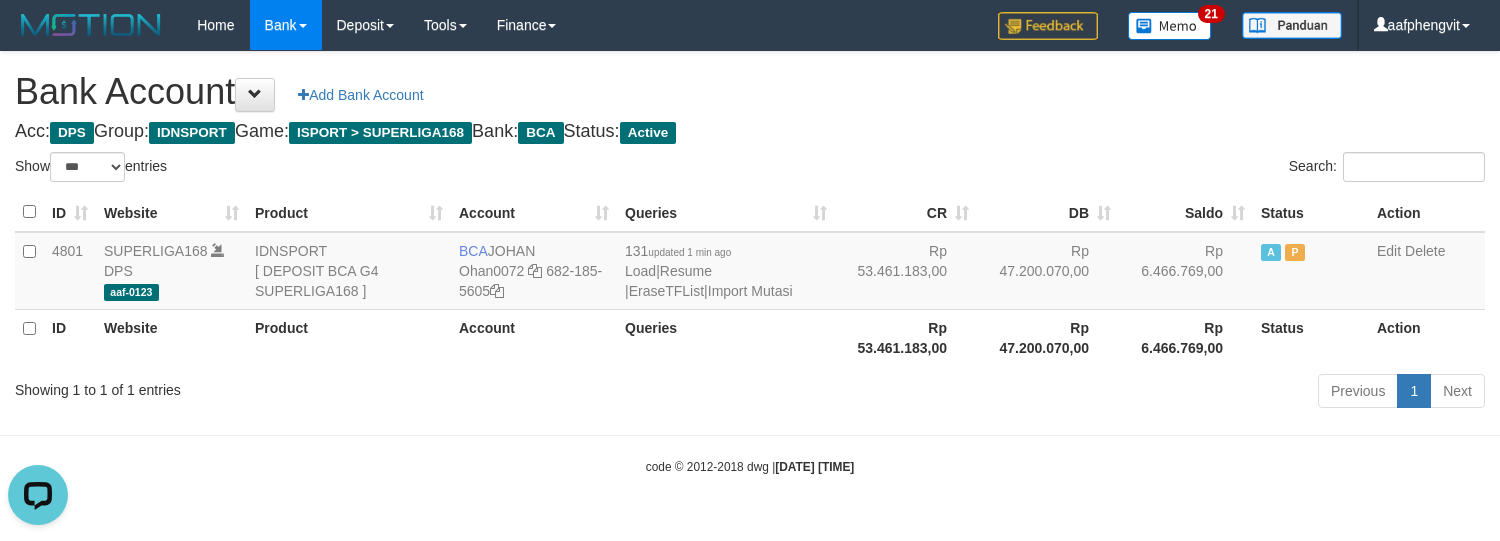scroll, scrollTop: 0, scrollLeft: 0, axis: both 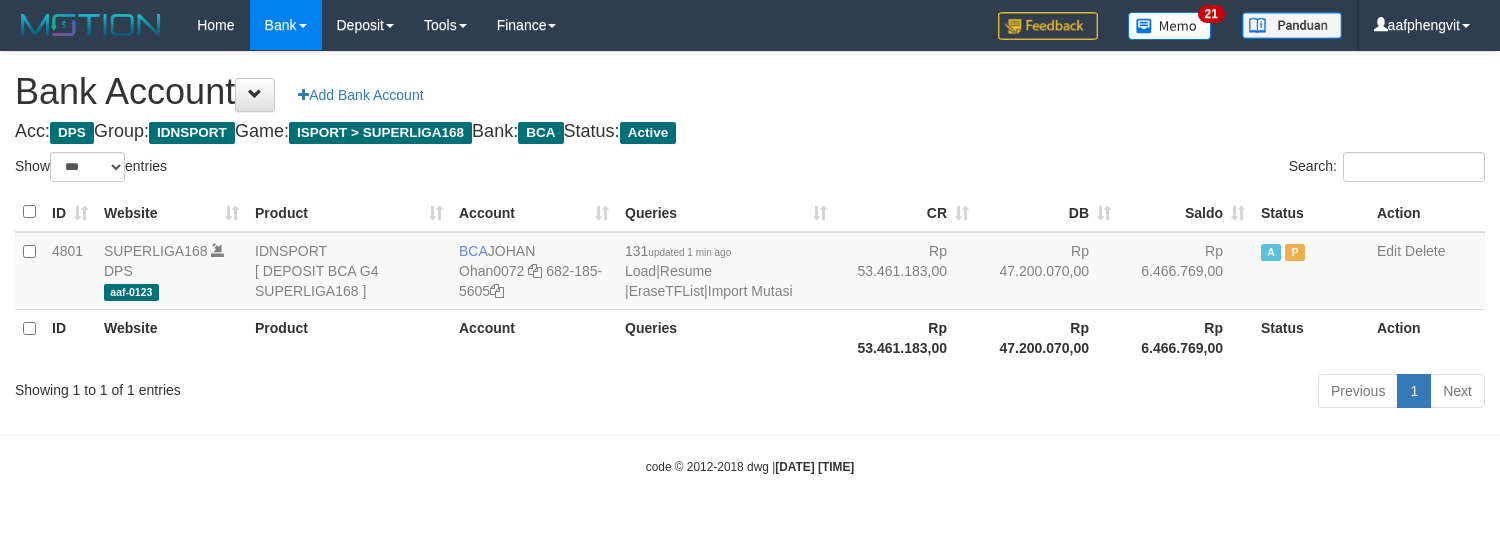 select on "***" 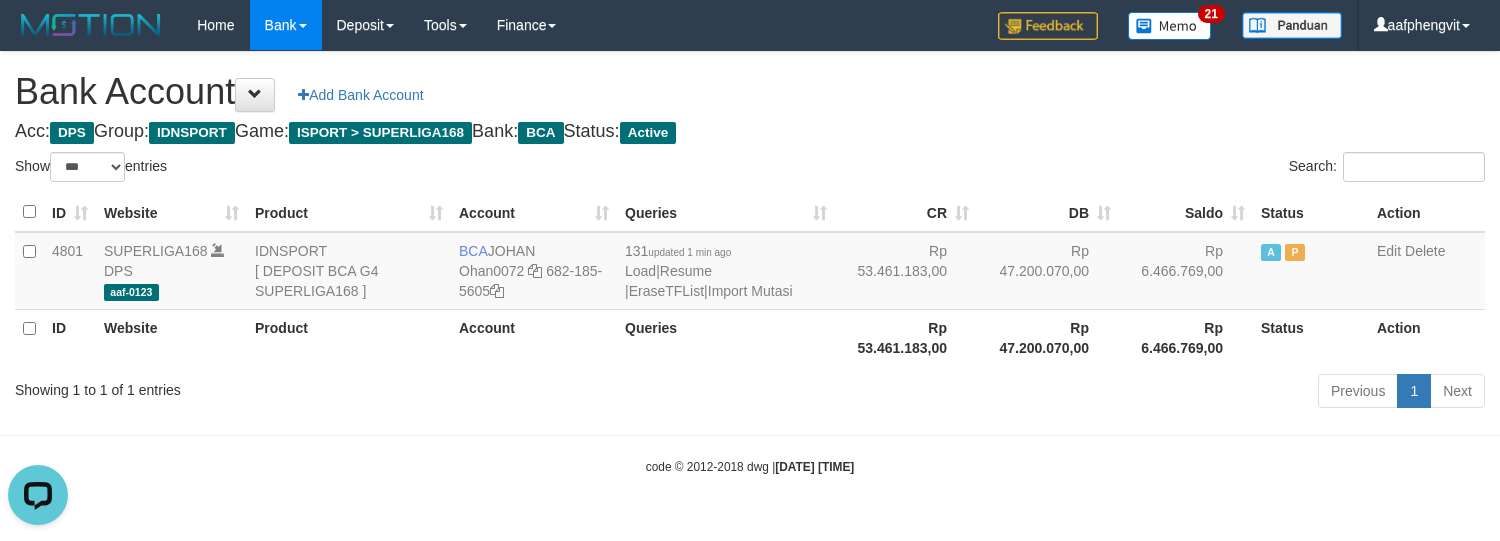scroll, scrollTop: 0, scrollLeft: 0, axis: both 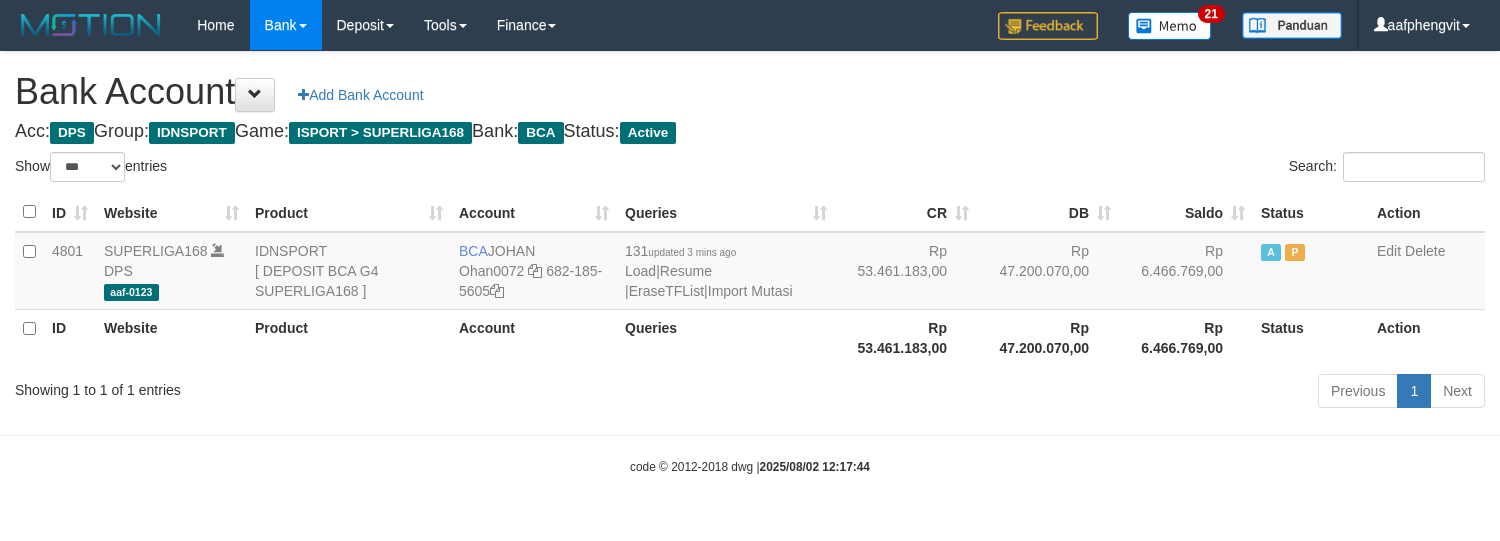 select on "***" 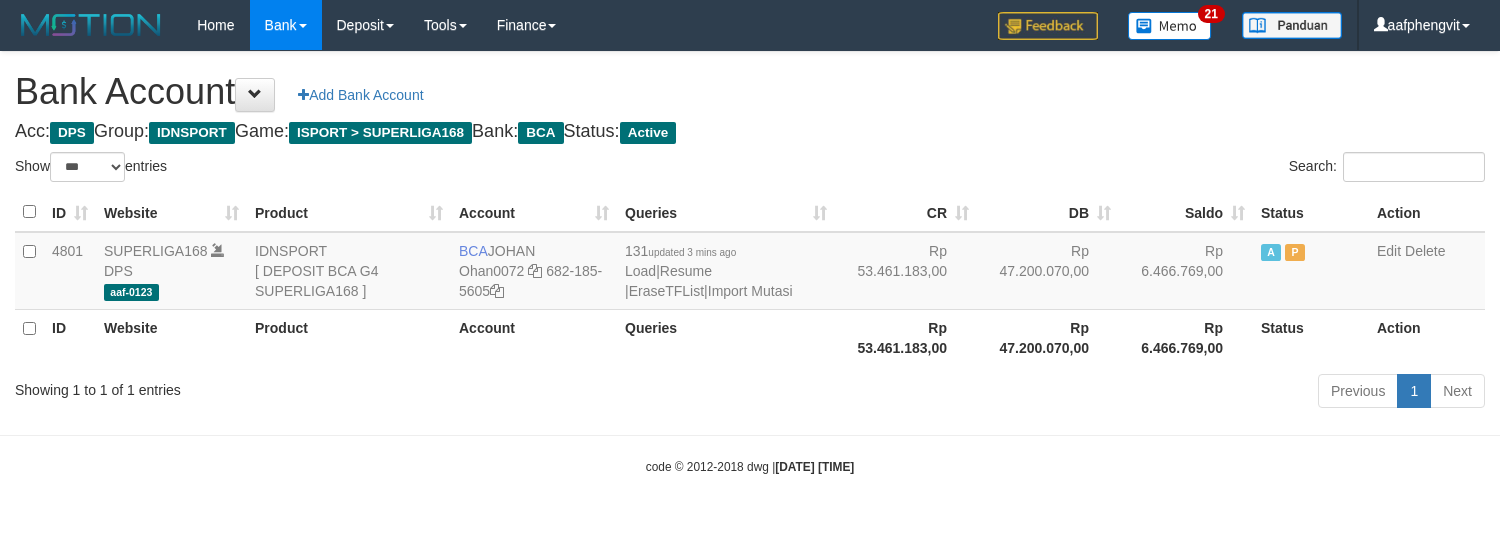 select on "***" 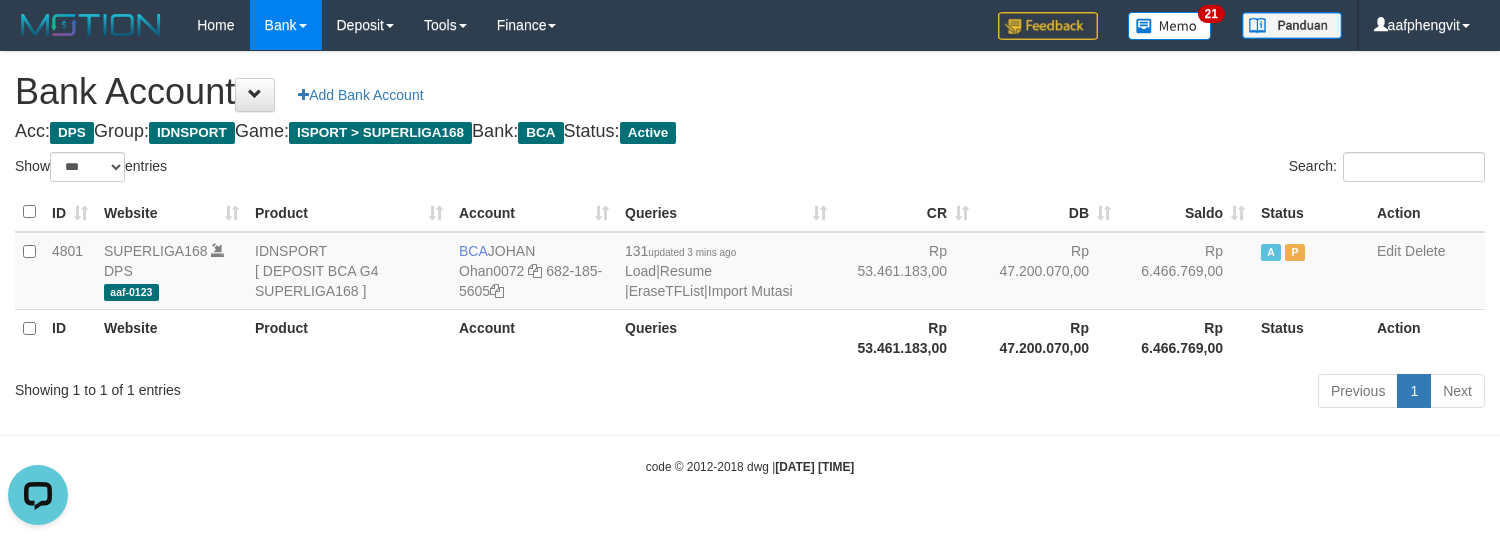 scroll, scrollTop: 0, scrollLeft: 0, axis: both 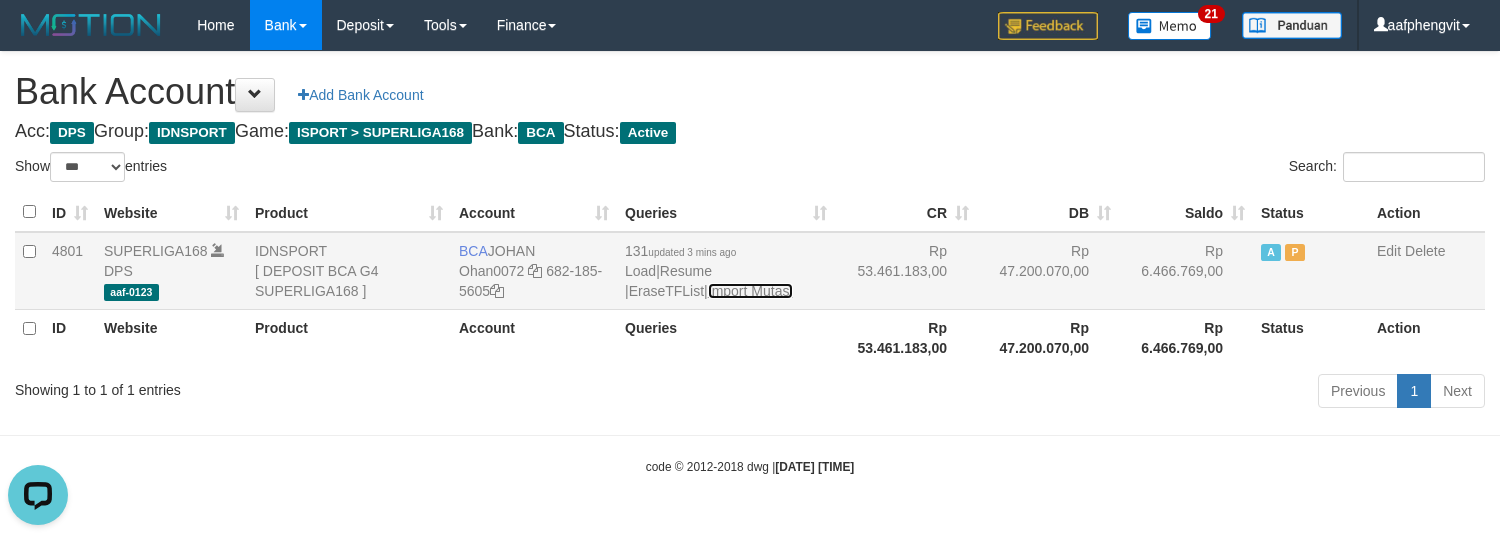 click on "Import Mutasi" at bounding box center (750, 291) 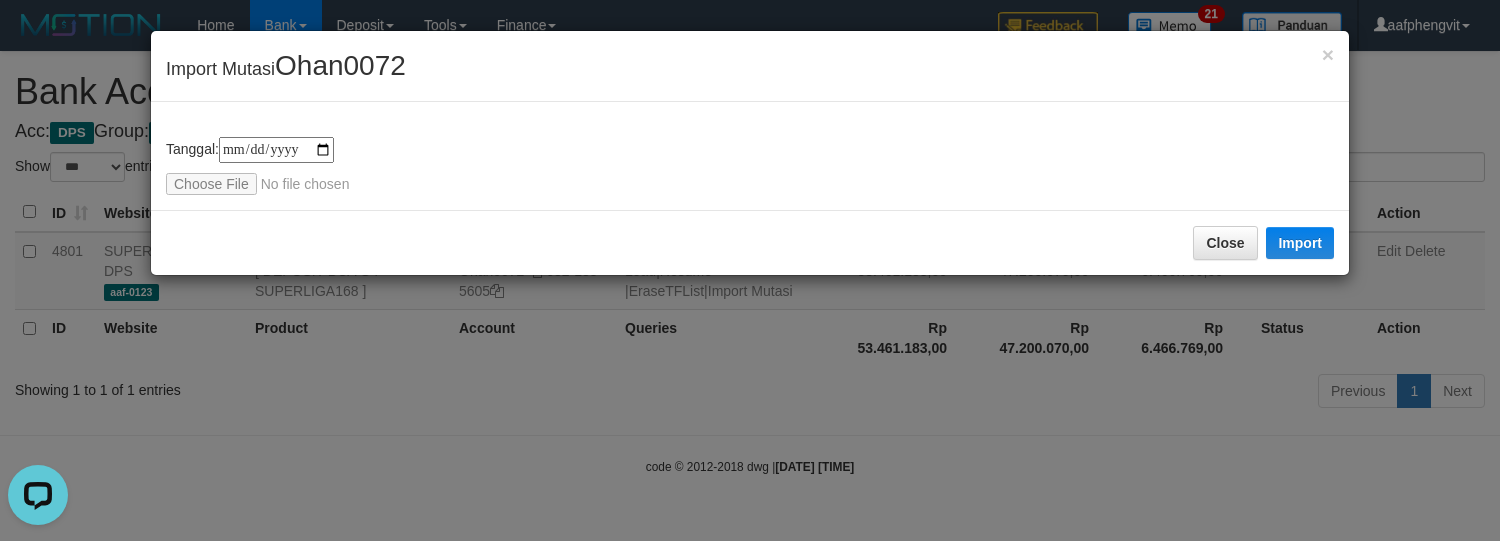 type on "**********" 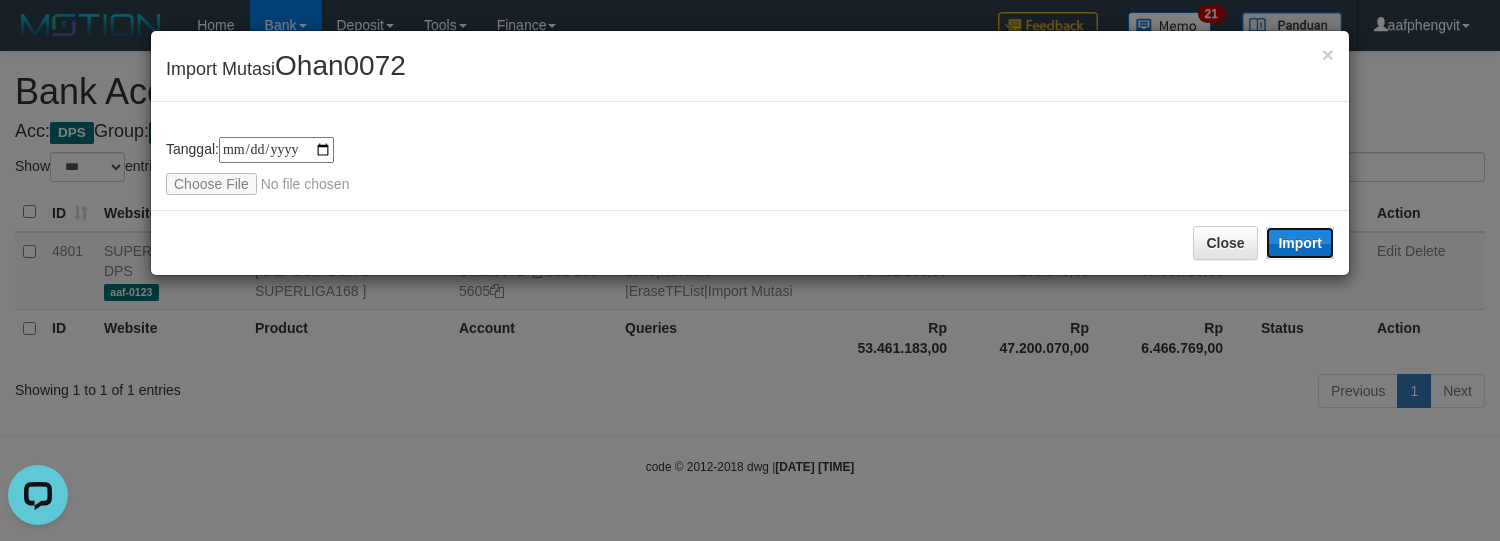 click on "Import" at bounding box center [1300, 243] 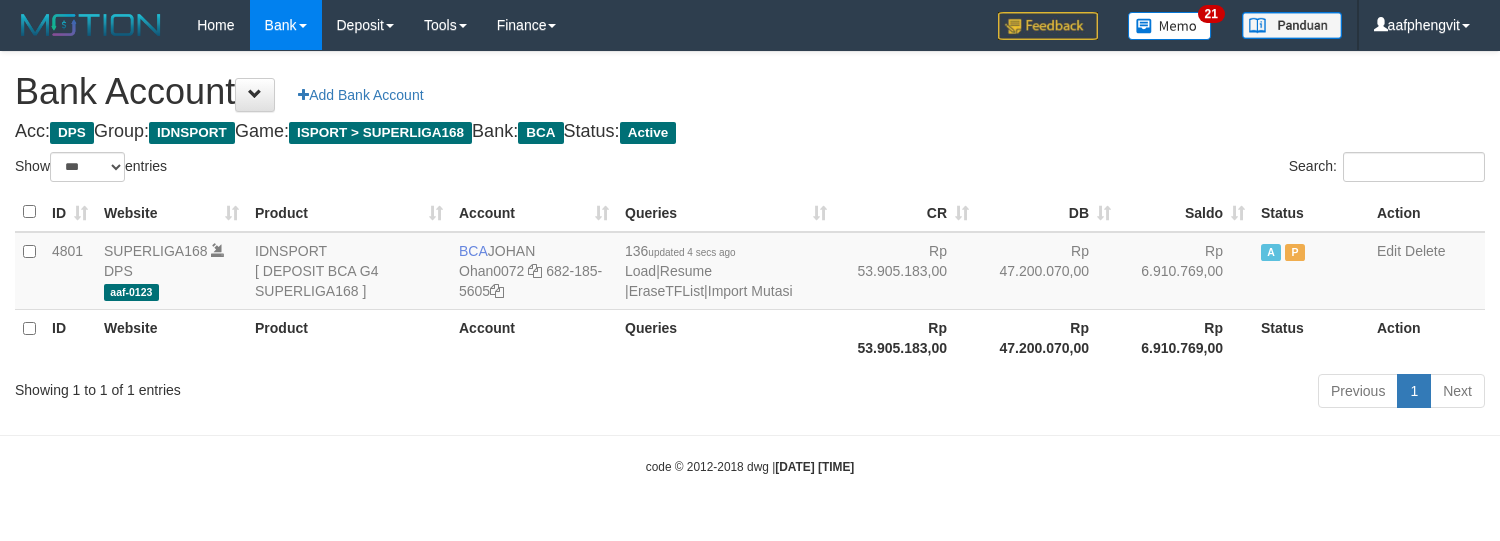 select on "***" 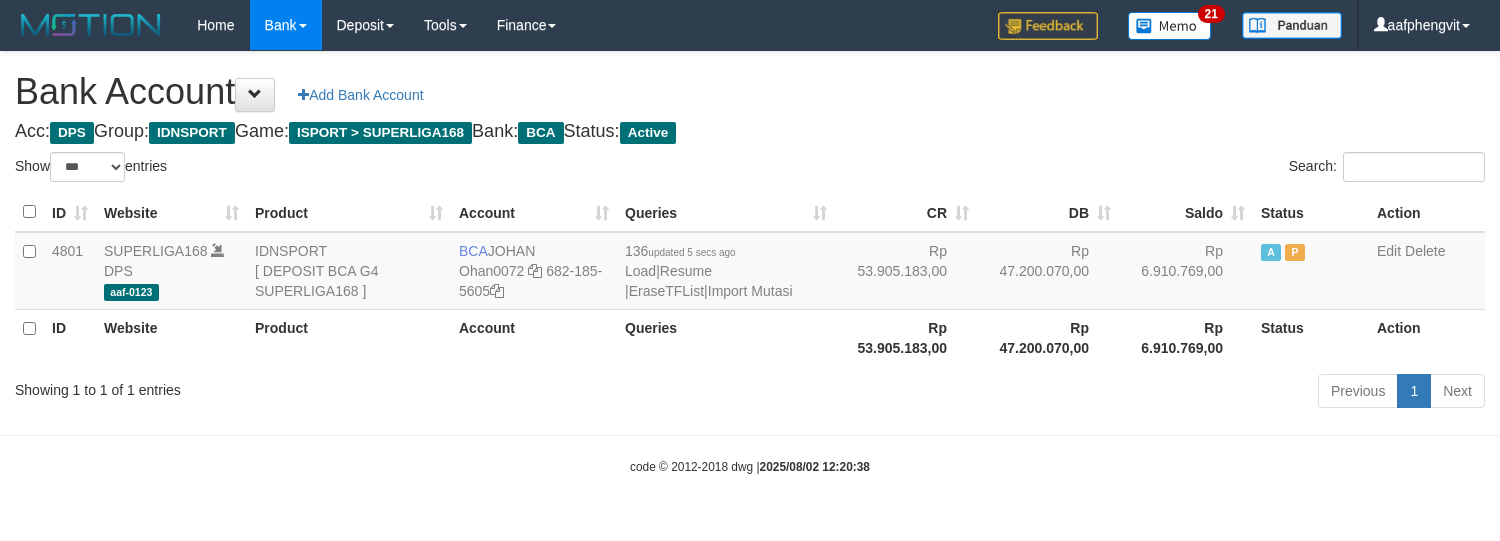 select on "***" 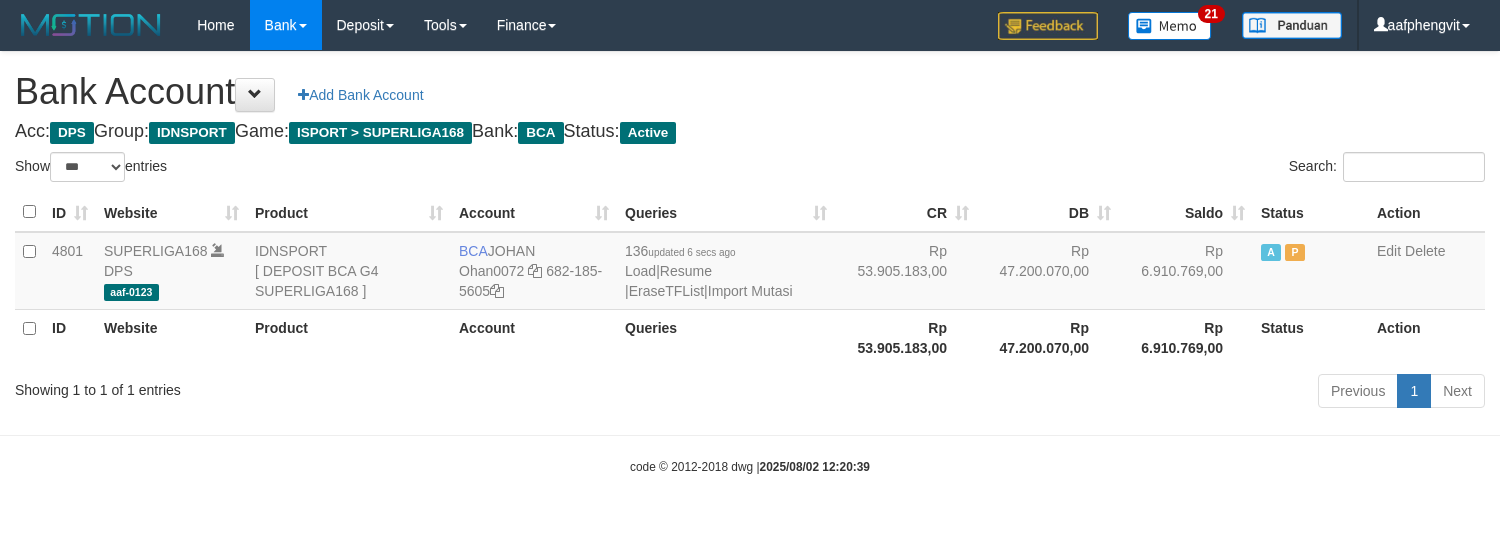 select on "***" 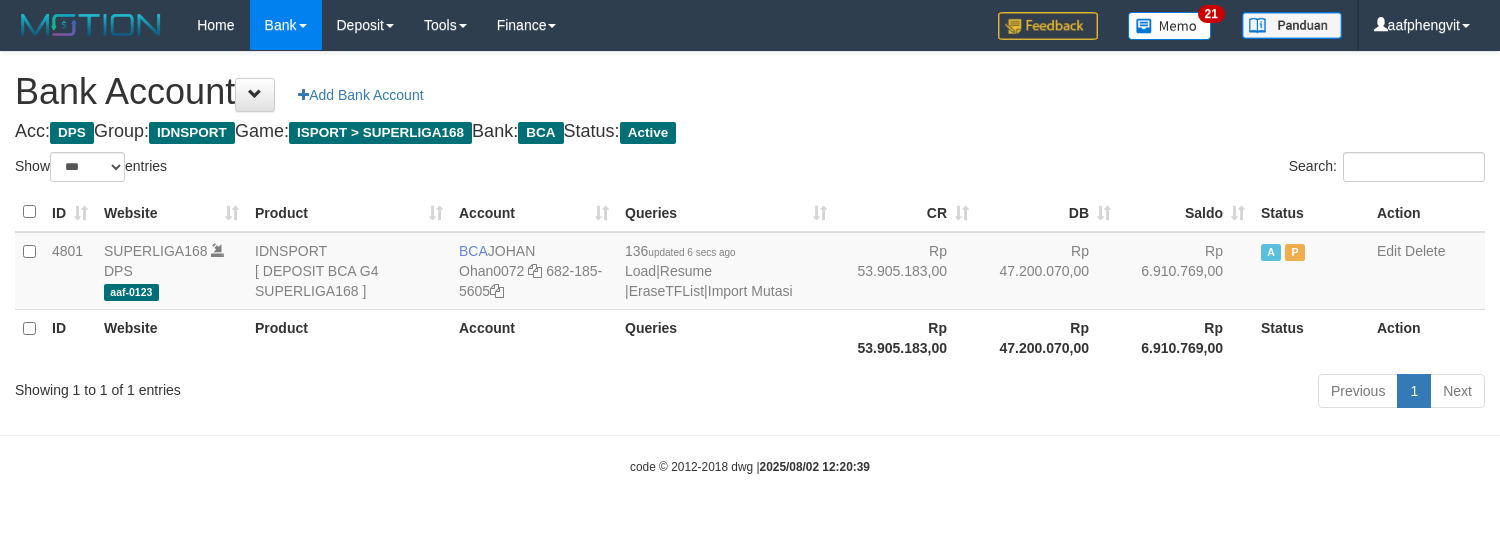 click on "Bank Account
Add Bank Account" at bounding box center (750, 92) 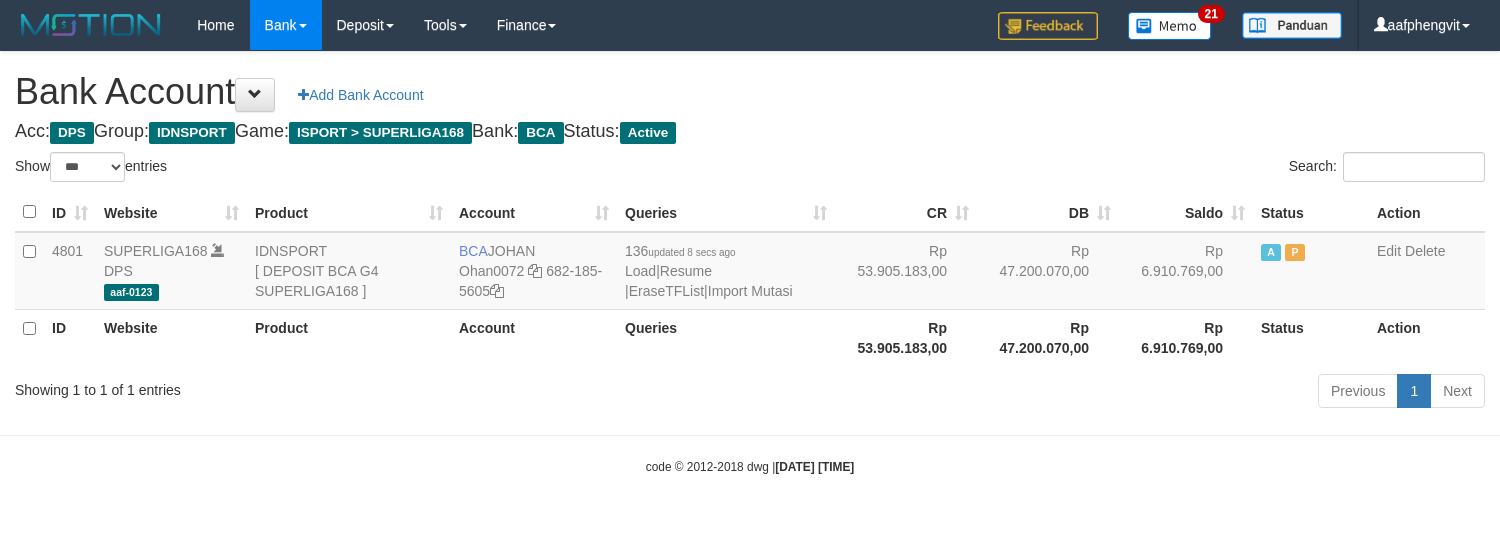 select on "***" 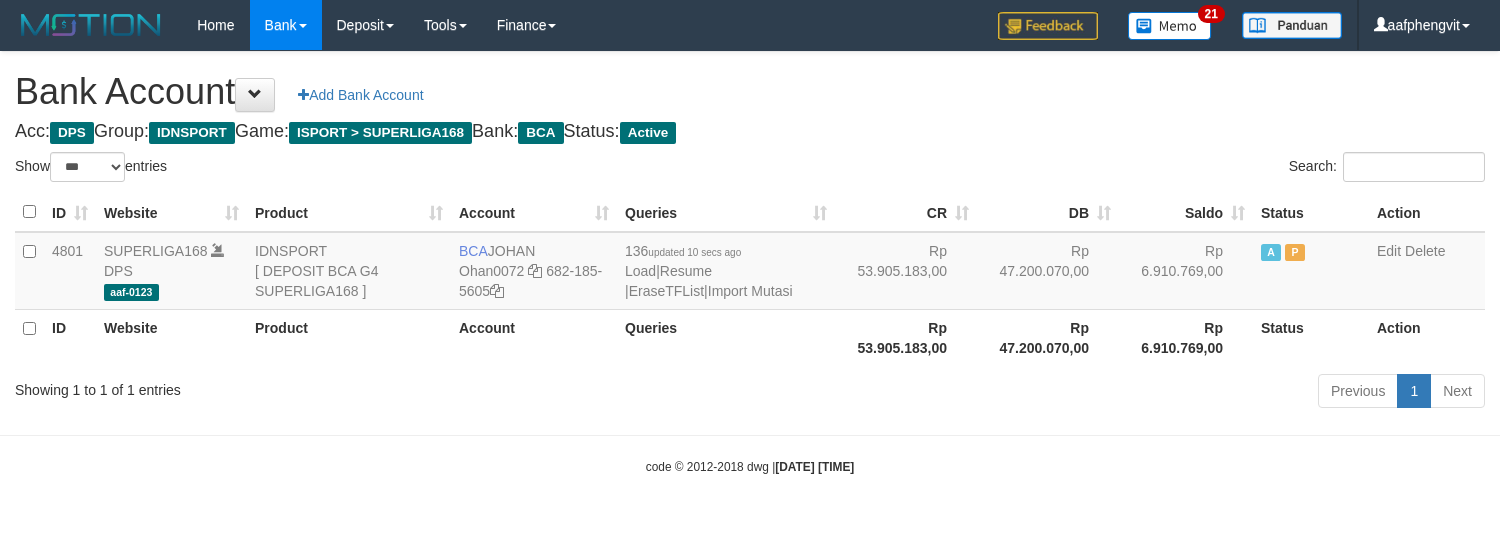 select on "***" 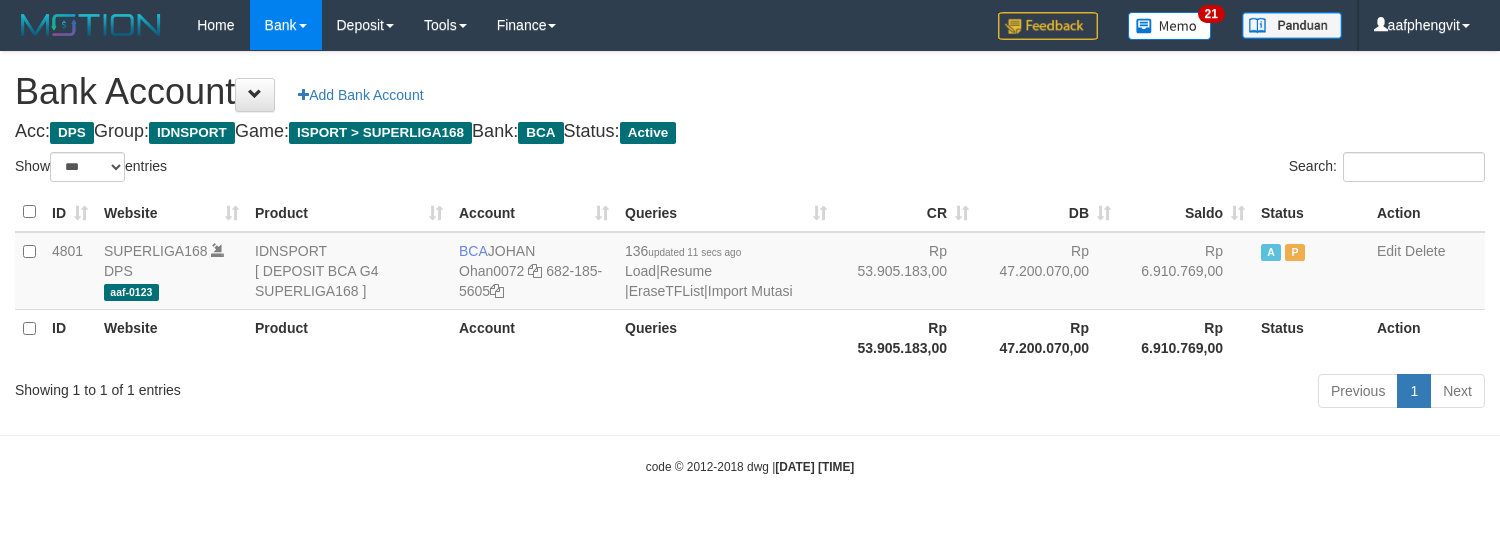 select on "***" 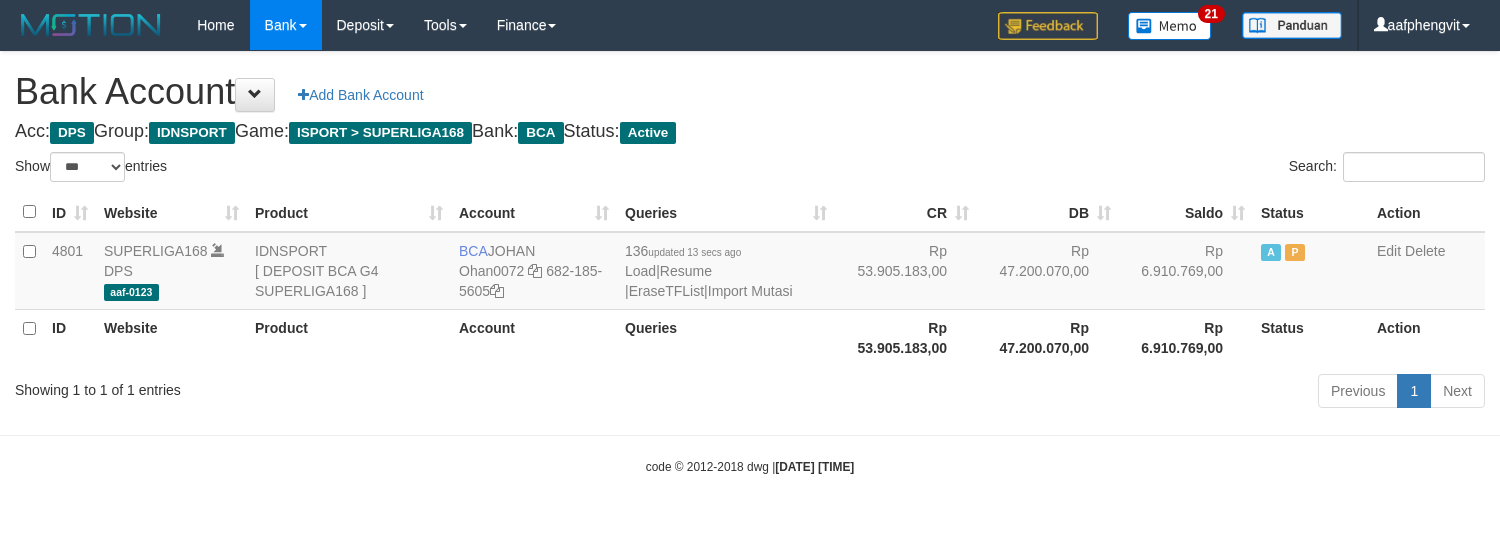 select on "***" 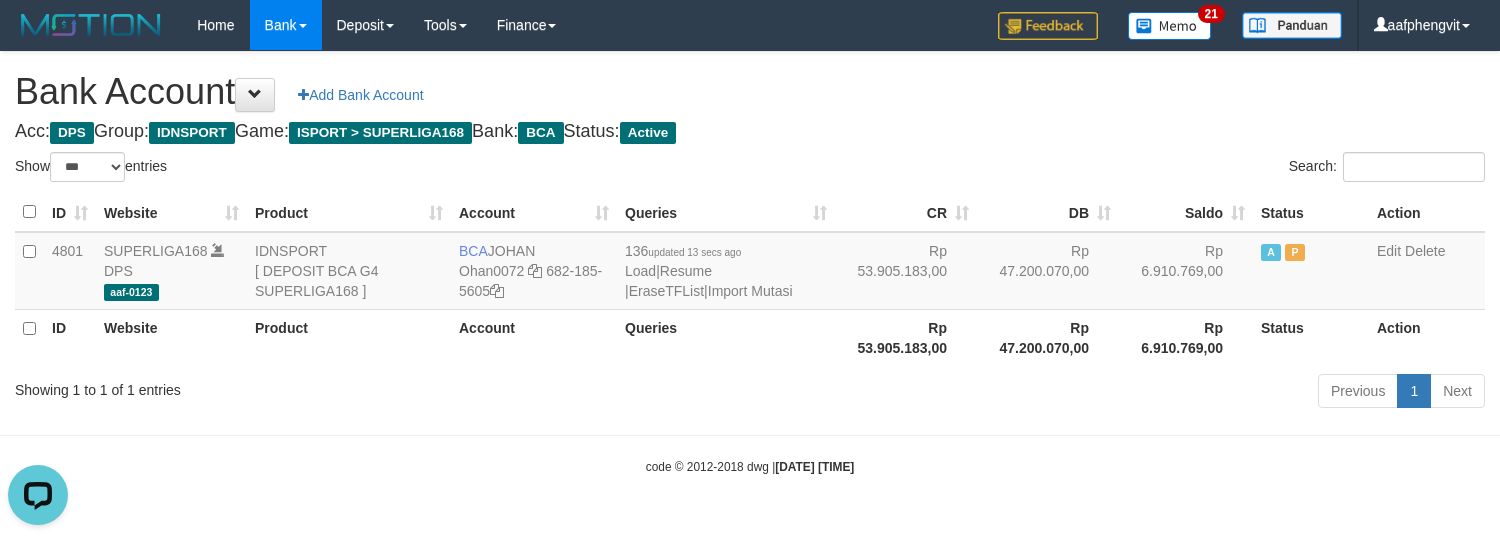 scroll, scrollTop: 0, scrollLeft: 0, axis: both 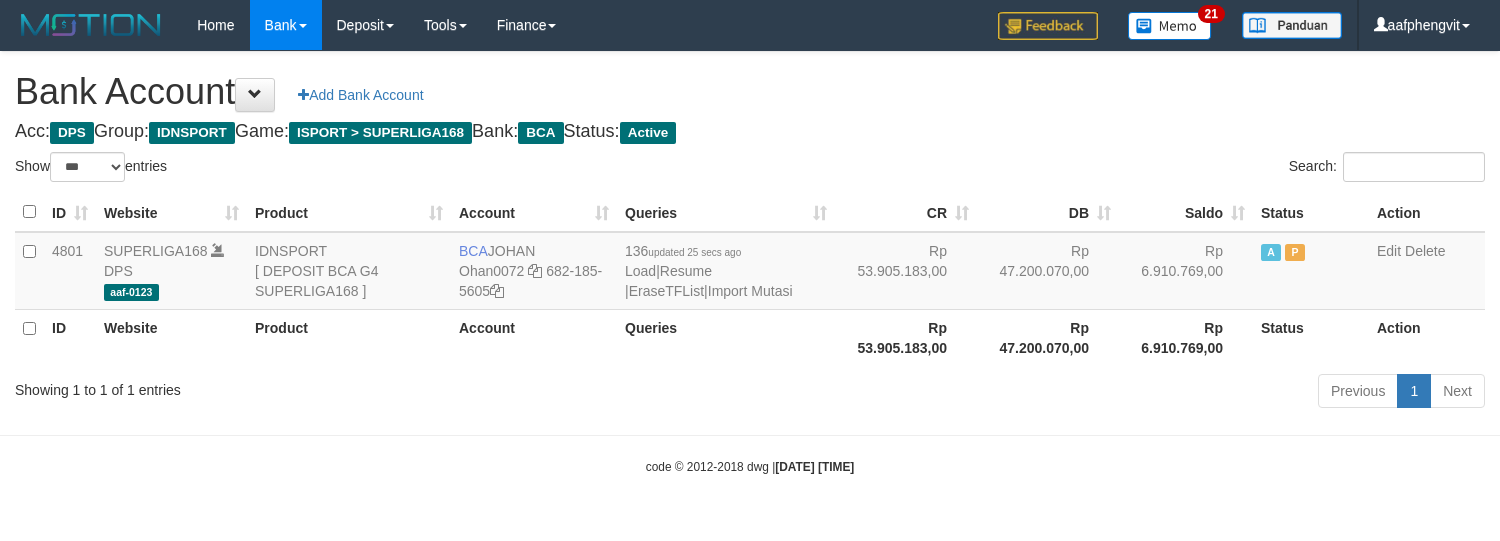 select on "***" 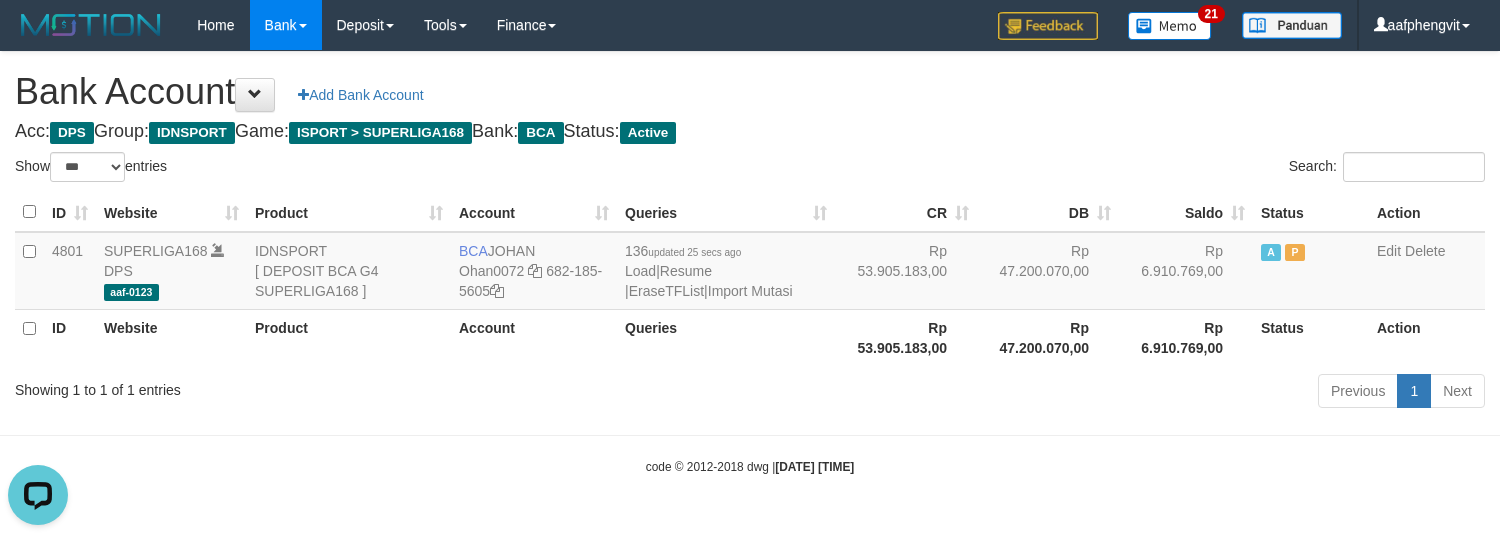 scroll, scrollTop: 0, scrollLeft: 0, axis: both 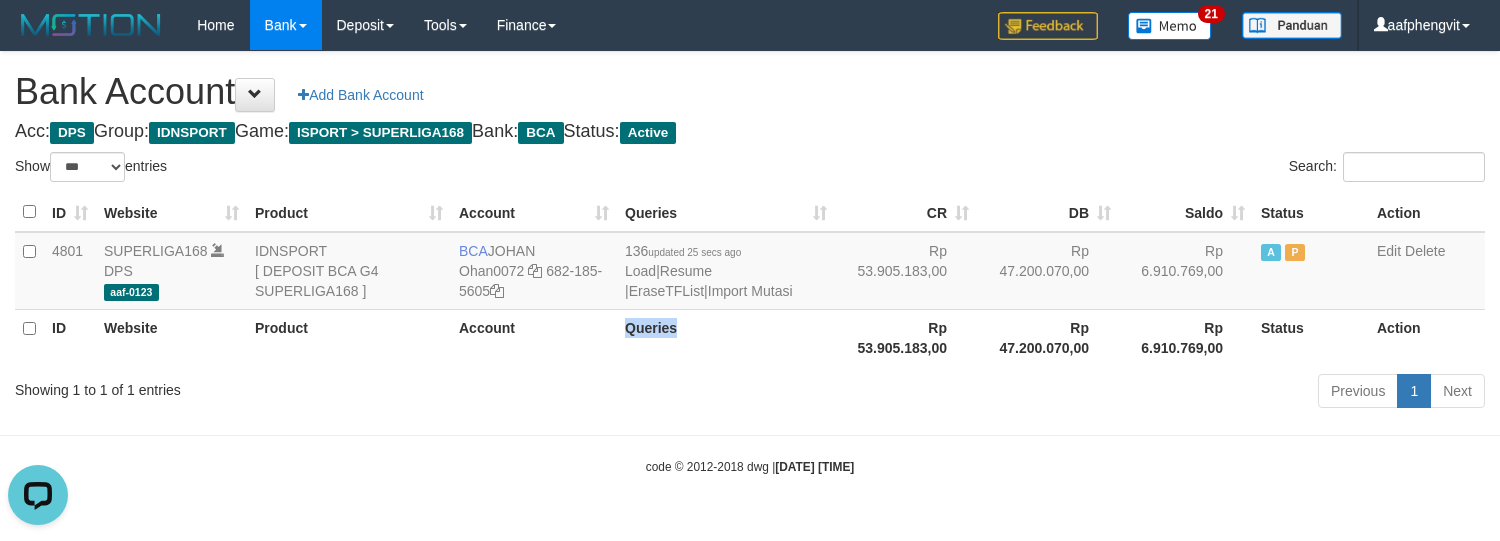 click on "Queries" at bounding box center [726, 337] 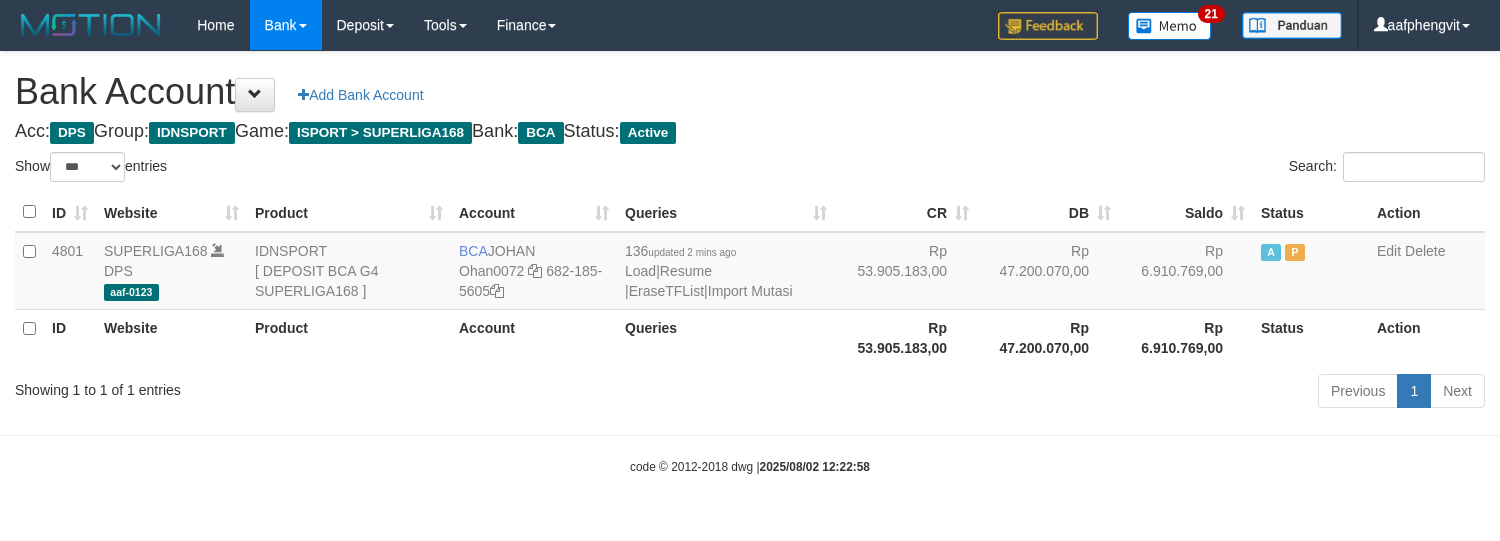 select on "***" 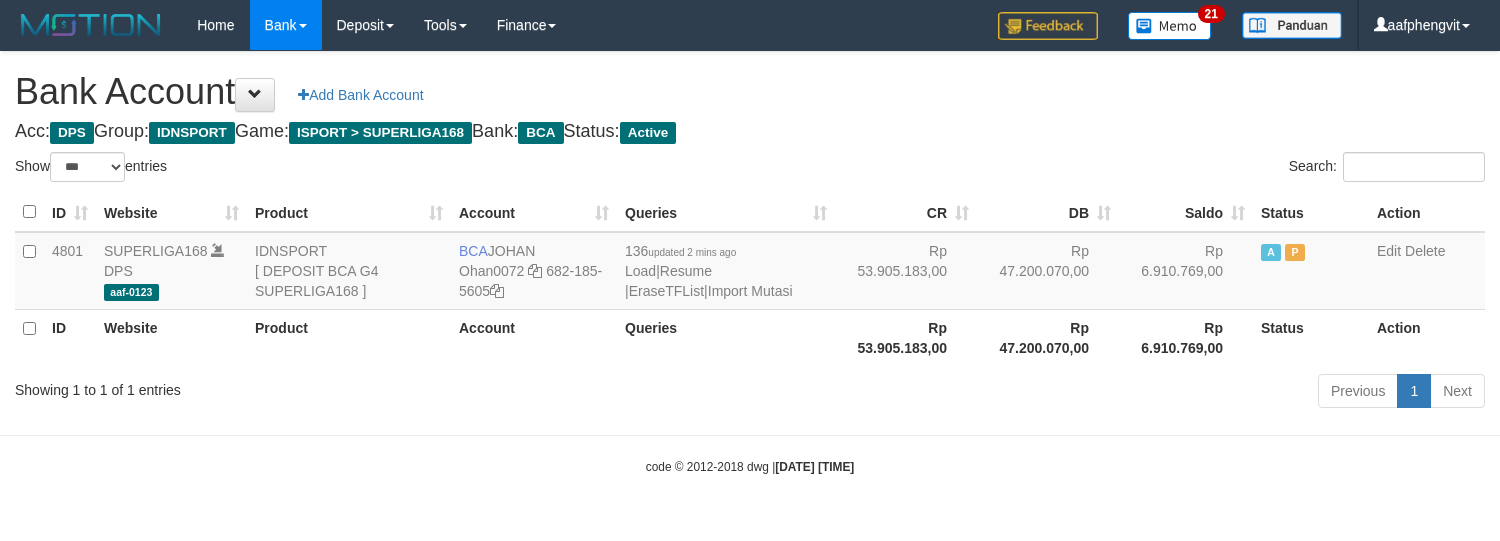 select on "***" 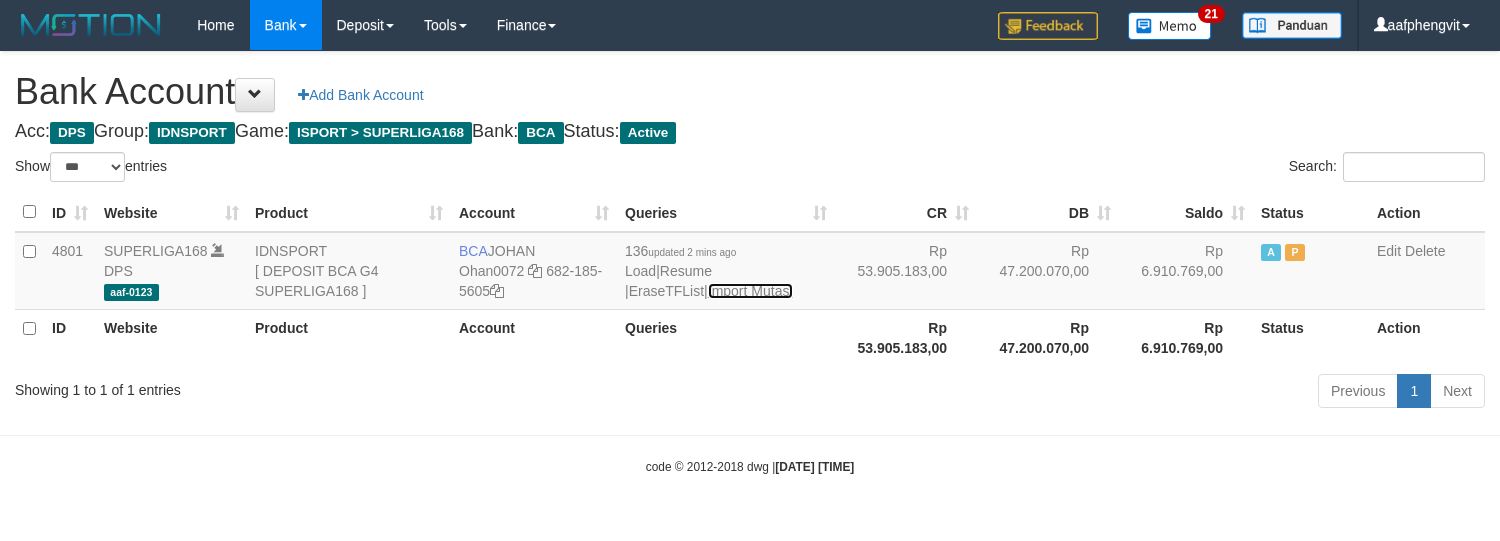 click on "Import Mutasi" at bounding box center (750, 291) 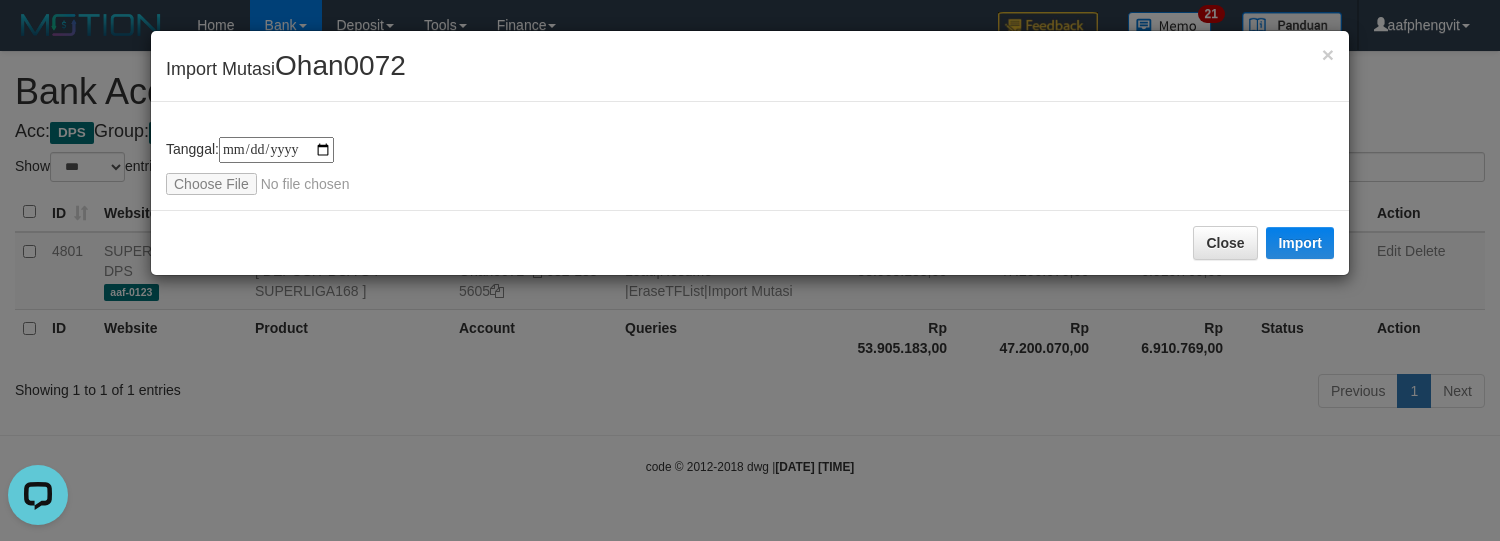 scroll, scrollTop: 0, scrollLeft: 0, axis: both 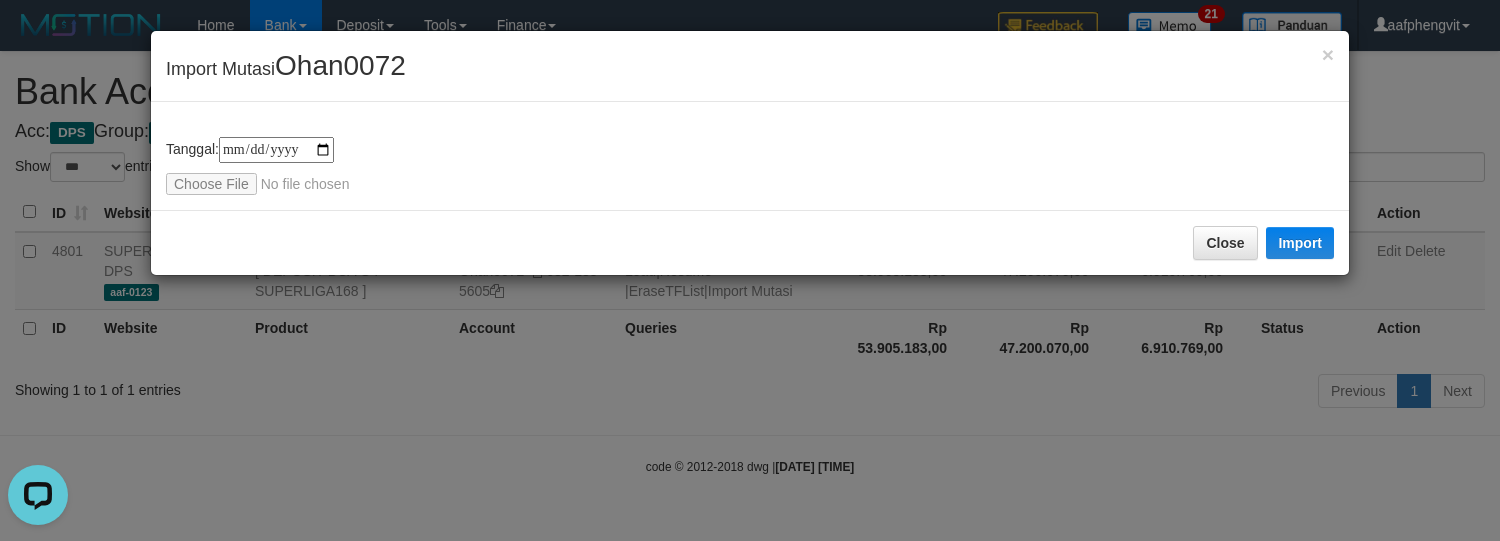 type on "**********" 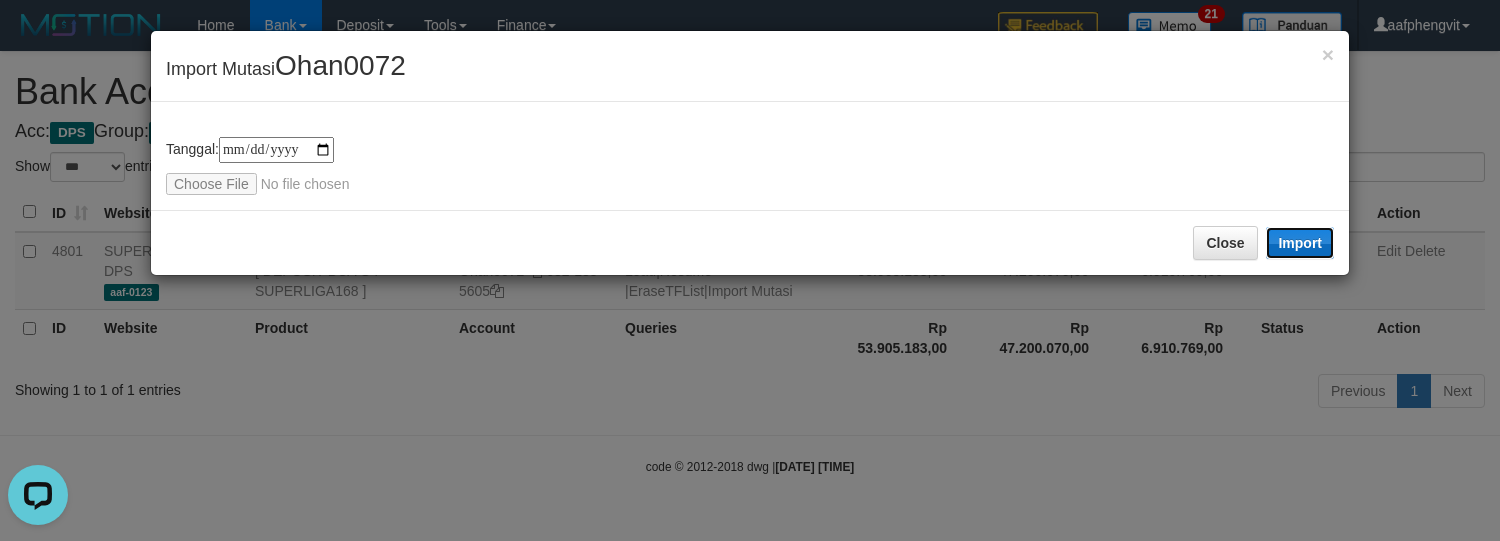 click on "Import" at bounding box center [1300, 243] 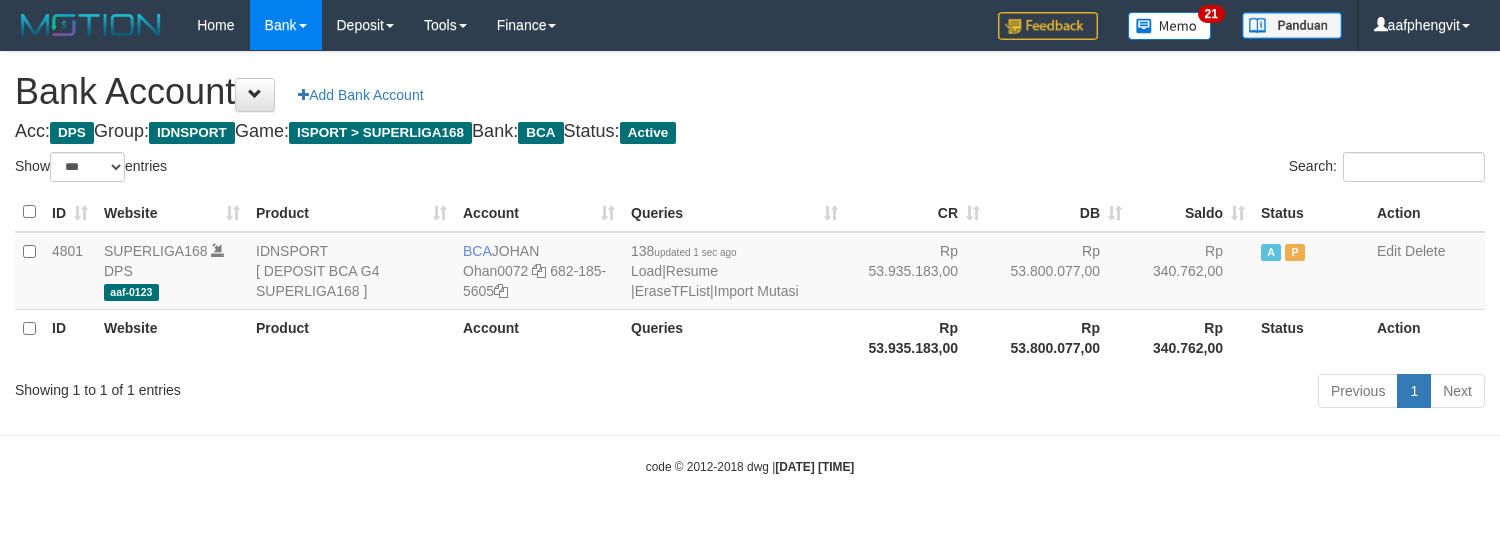 select on "***" 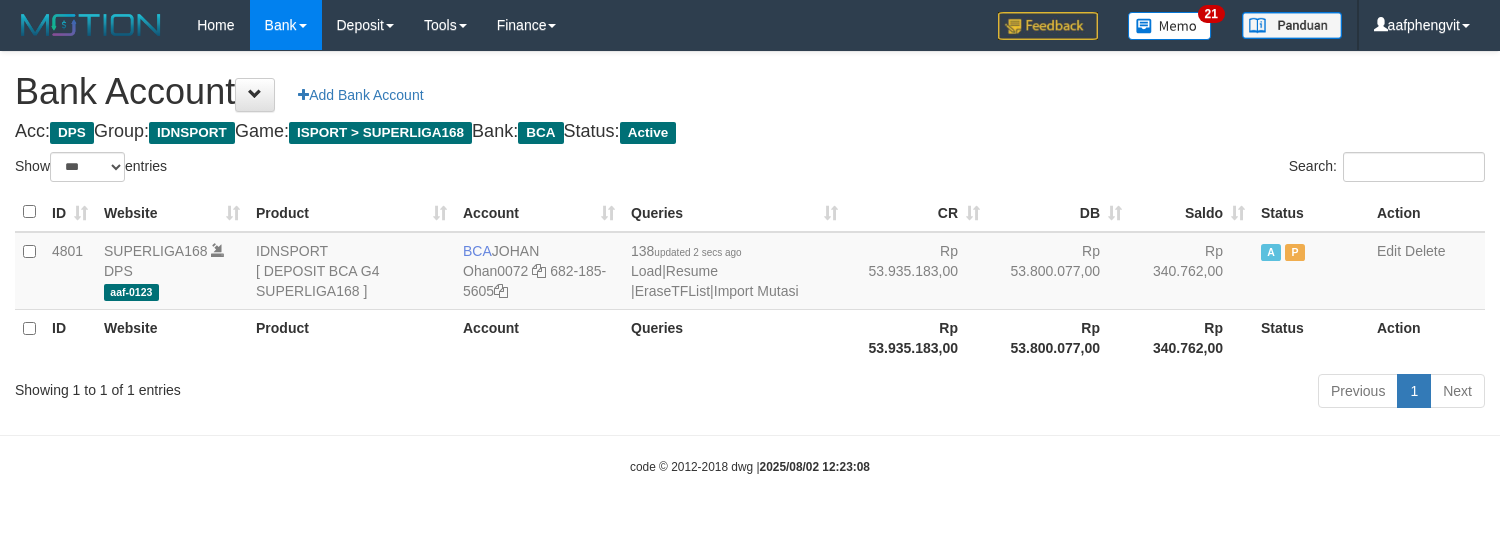 select on "***" 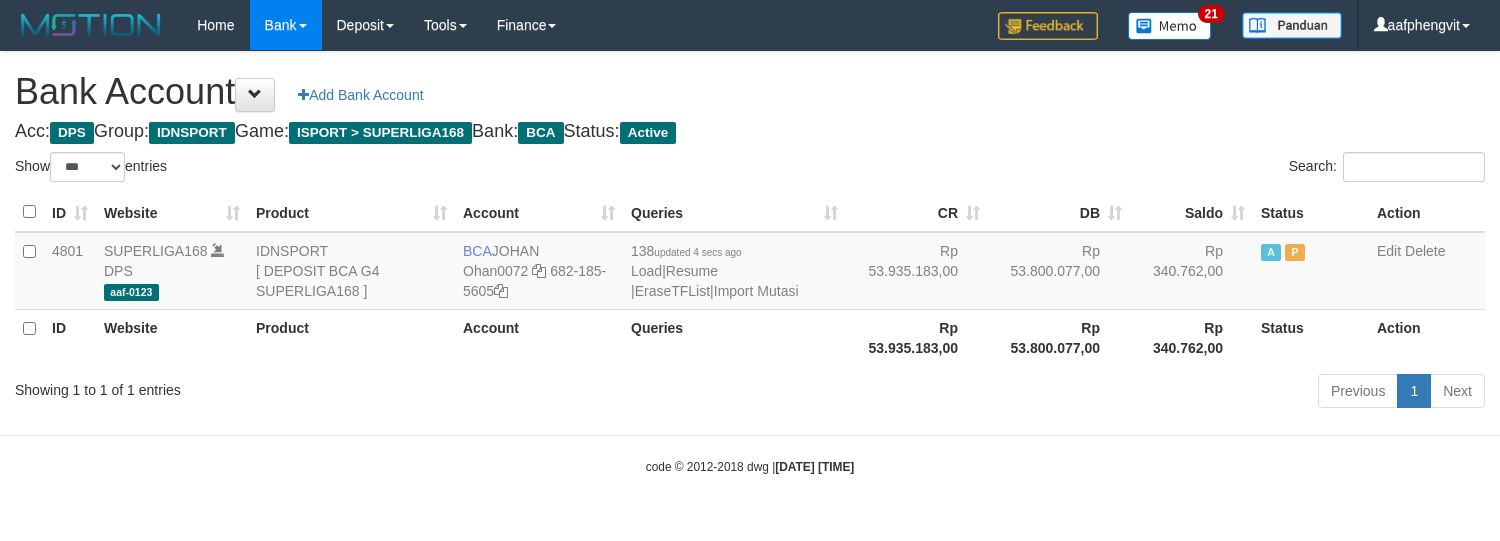 select on "***" 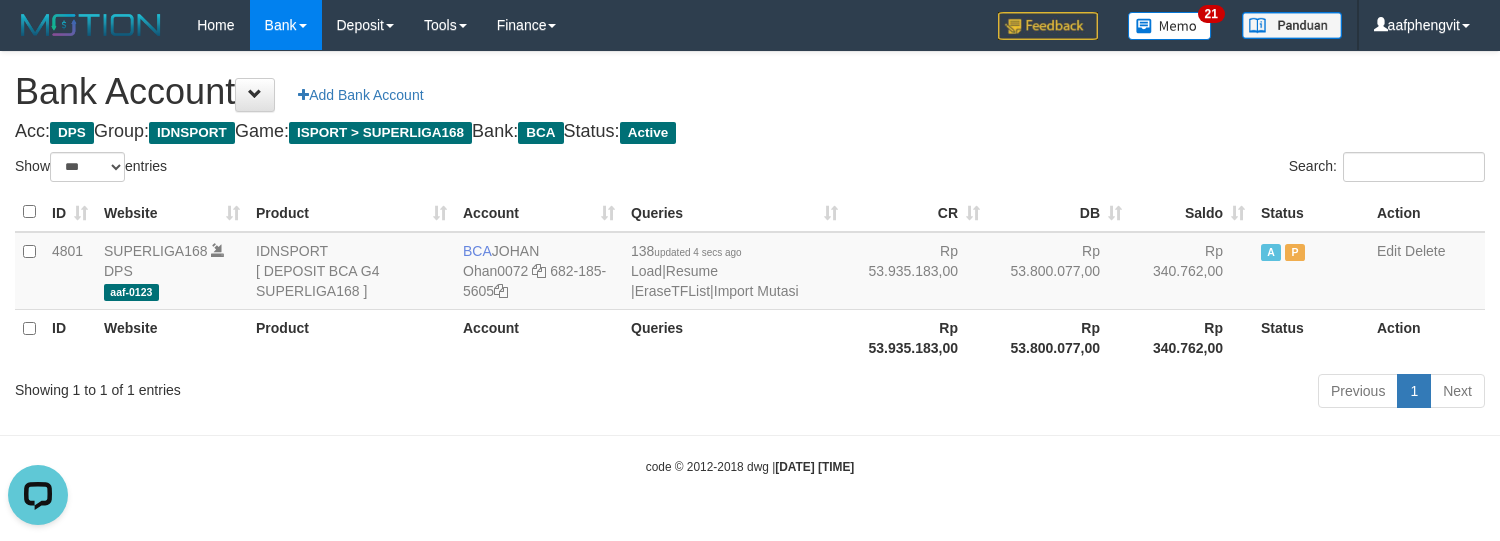 scroll, scrollTop: 0, scrollLeft: 0, axis: both 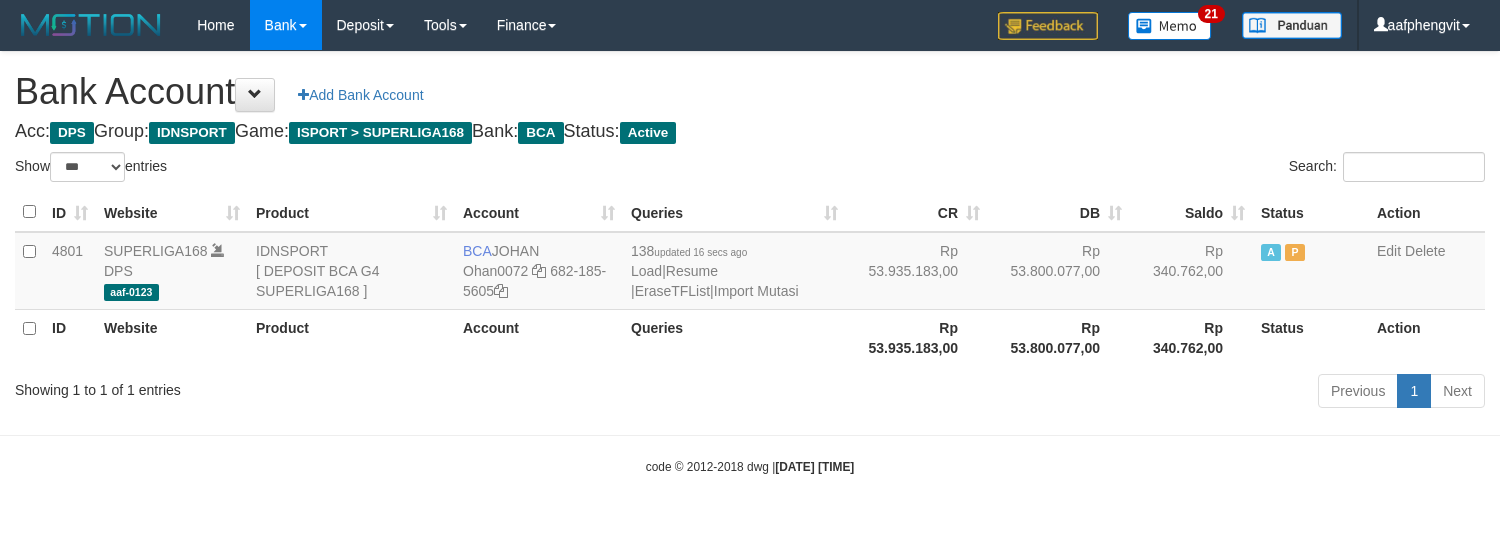 select on "***" 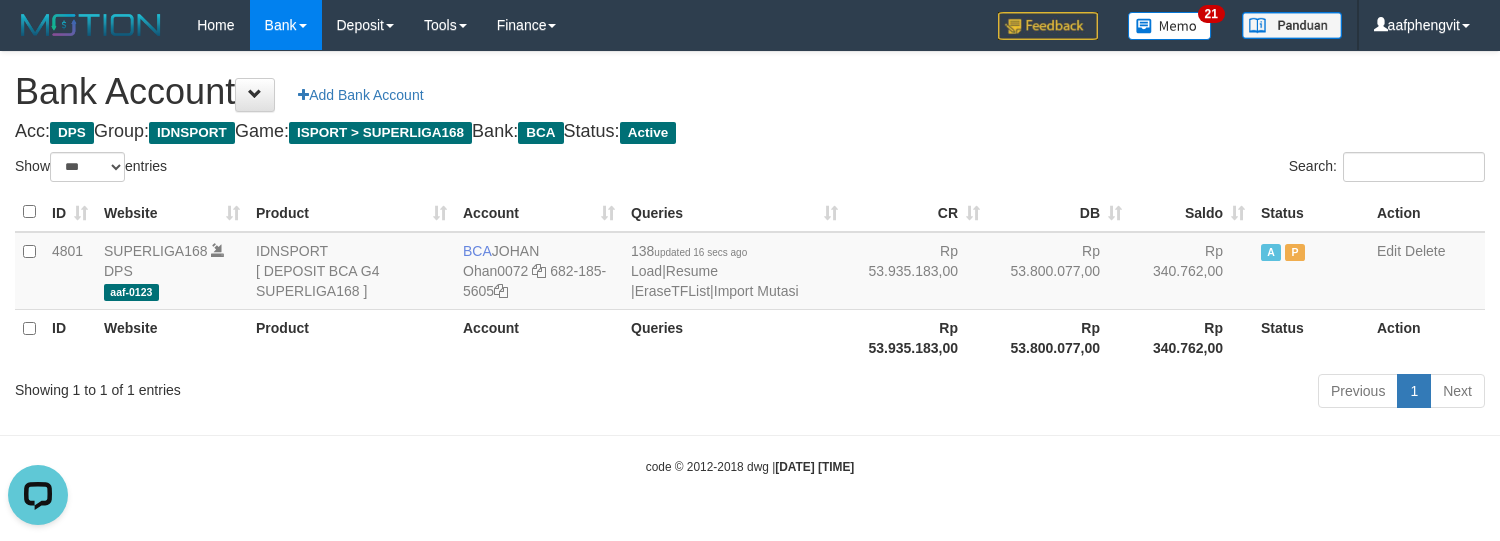 scroll, scrollTop: 0, scrollLeft: 0, axis: both 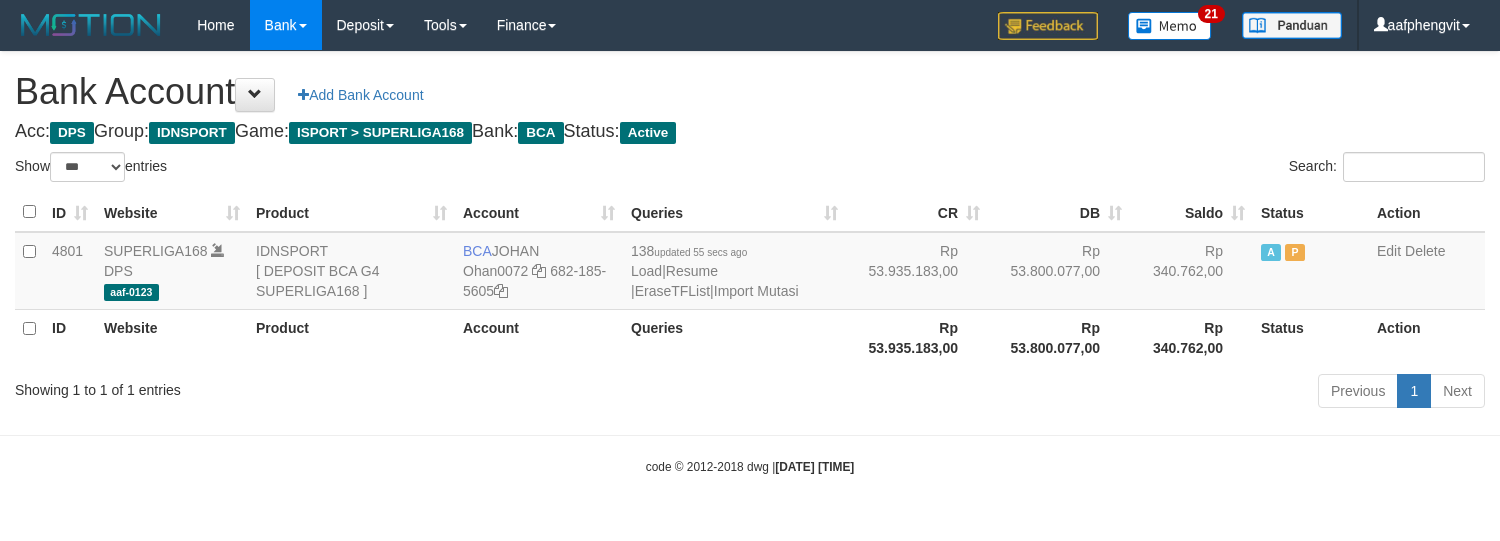 select on "***" 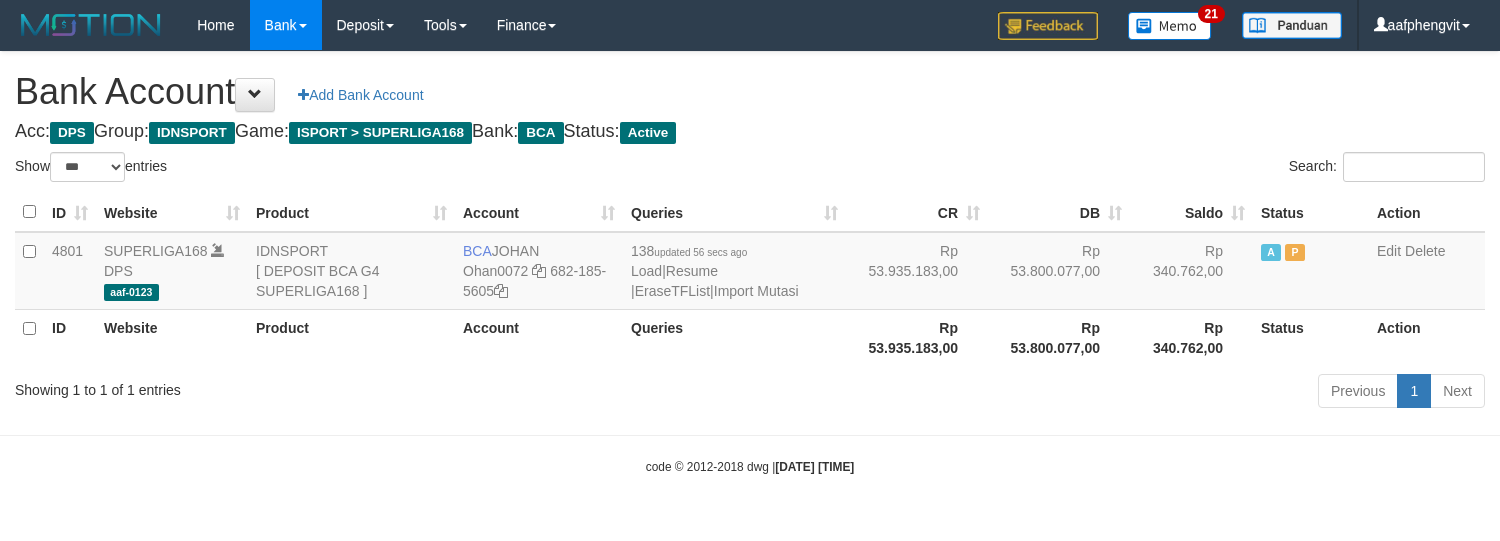select on "***" 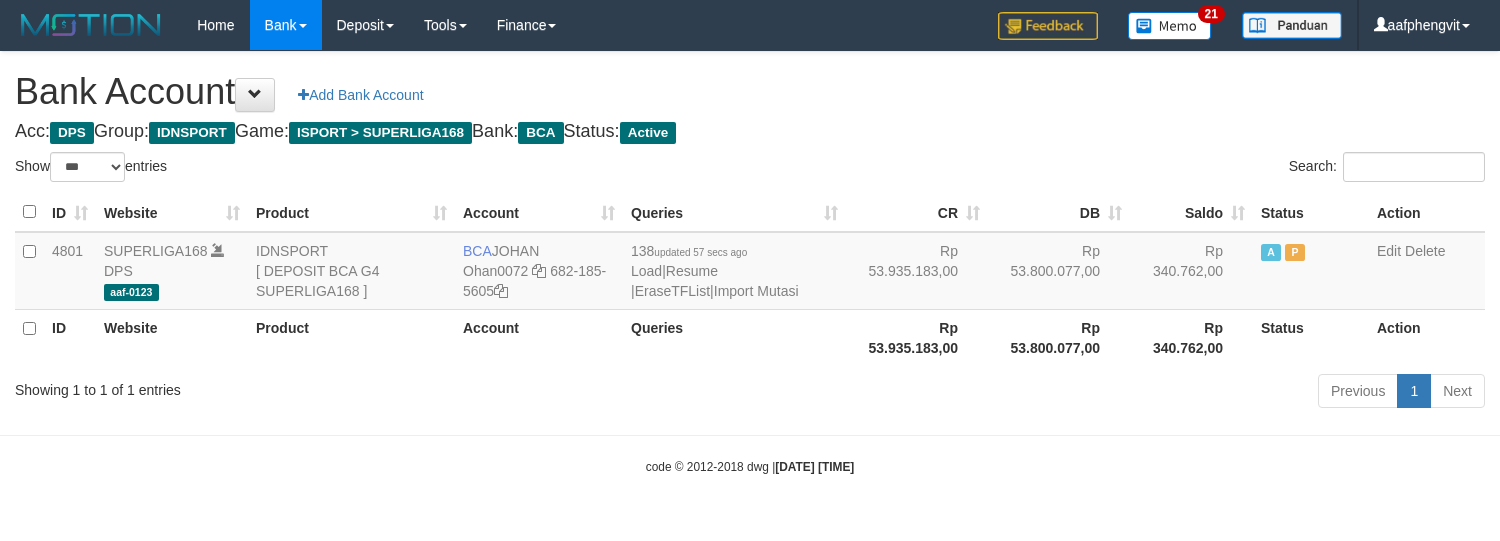 select on "***" 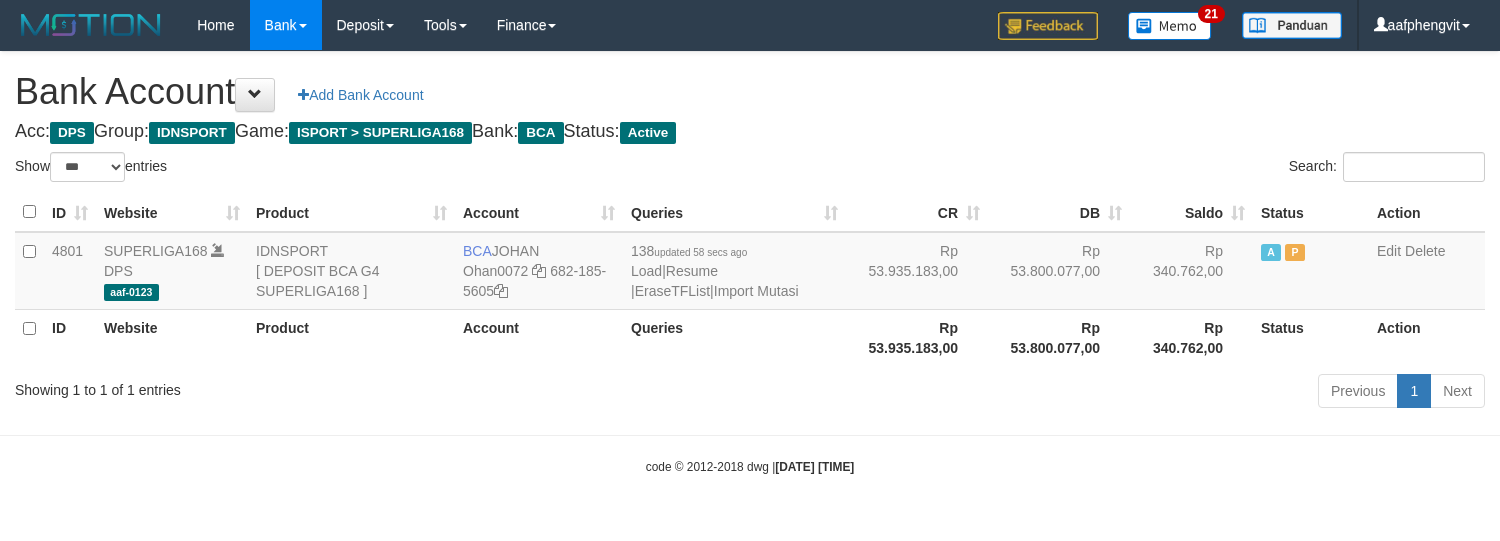 select on "***" 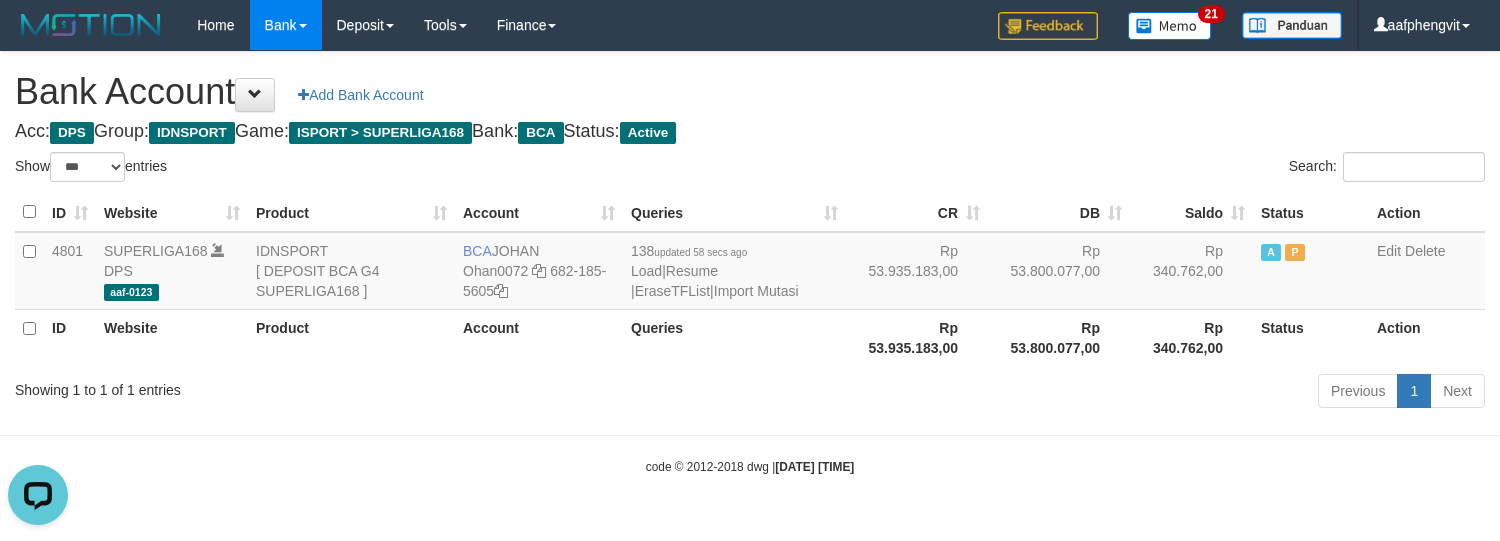 scroll, scrollTop: 0, scrollLeft: 0, axis: both 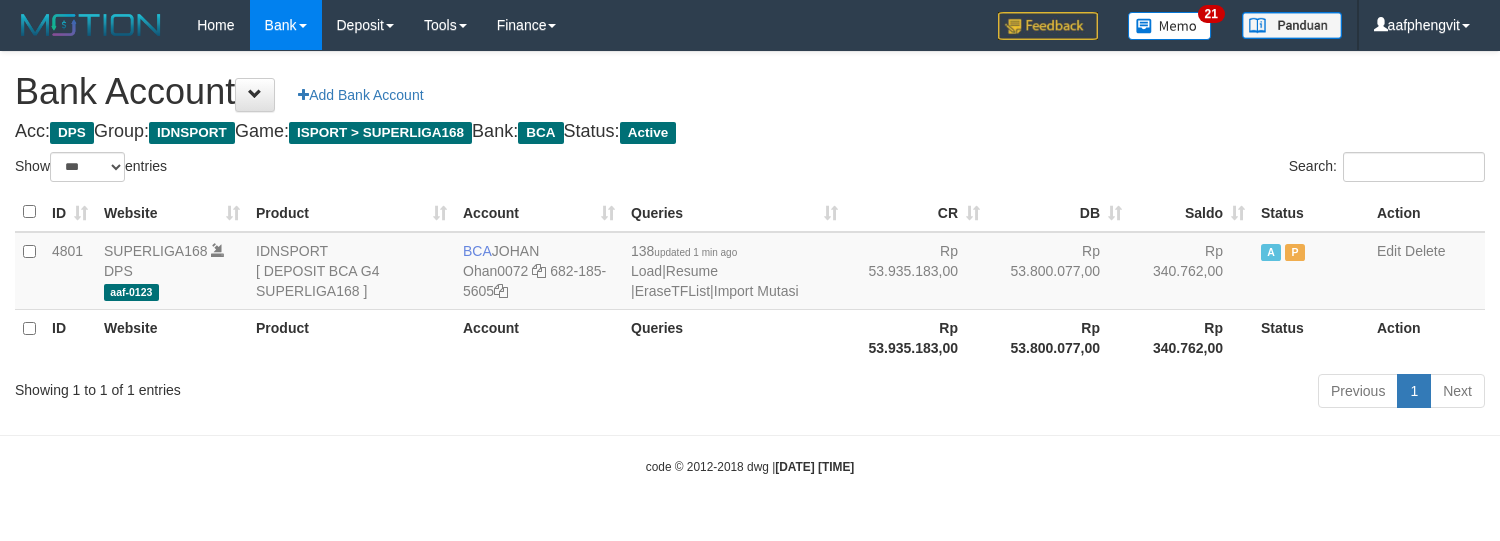 select on "***" 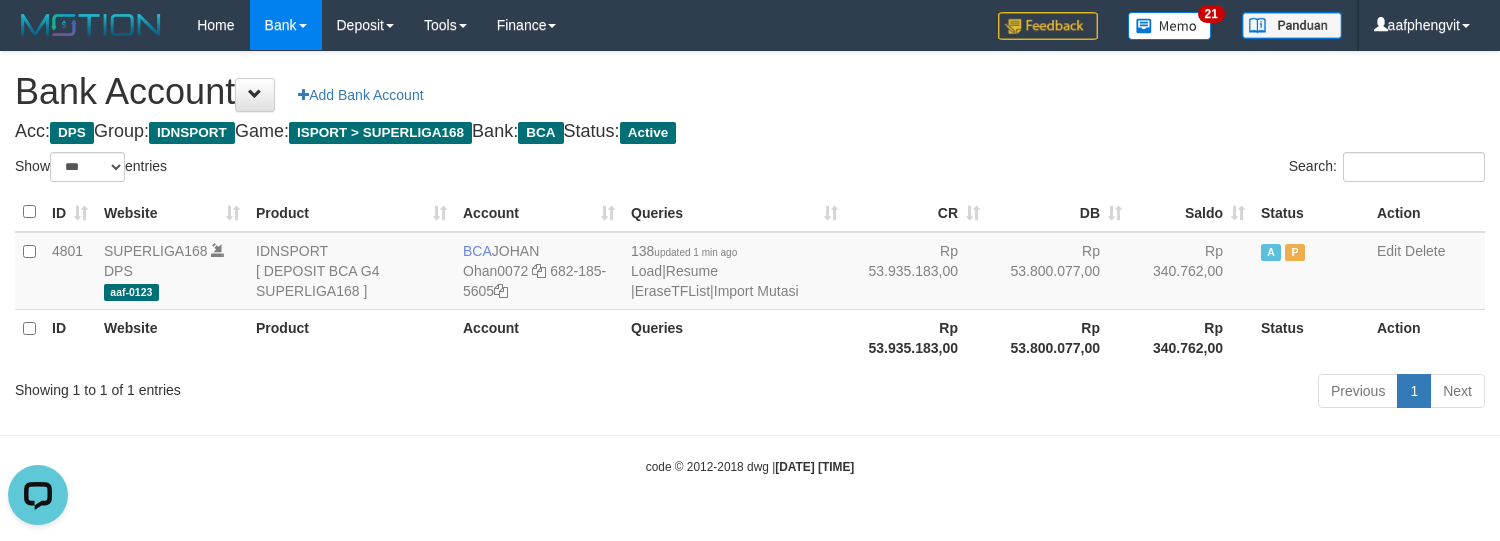 scroll, scrollTop: 0, scrollLeft: 0, axis: both 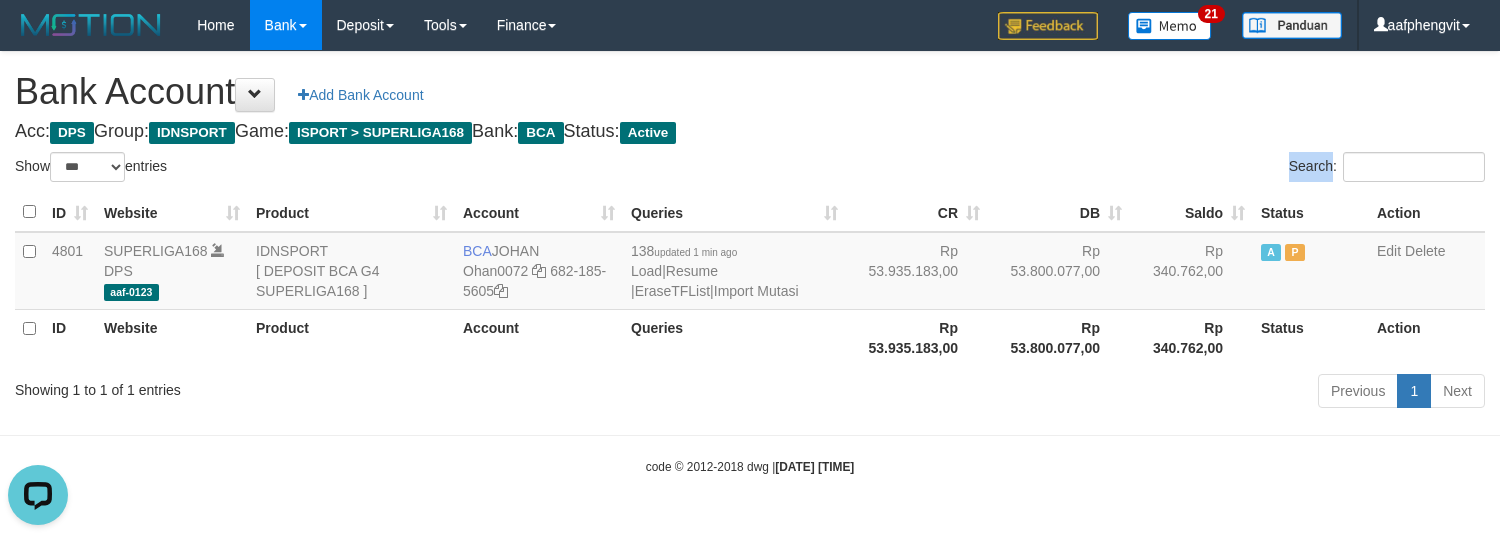 click on "Search:" at bounding box center [1125, 169] 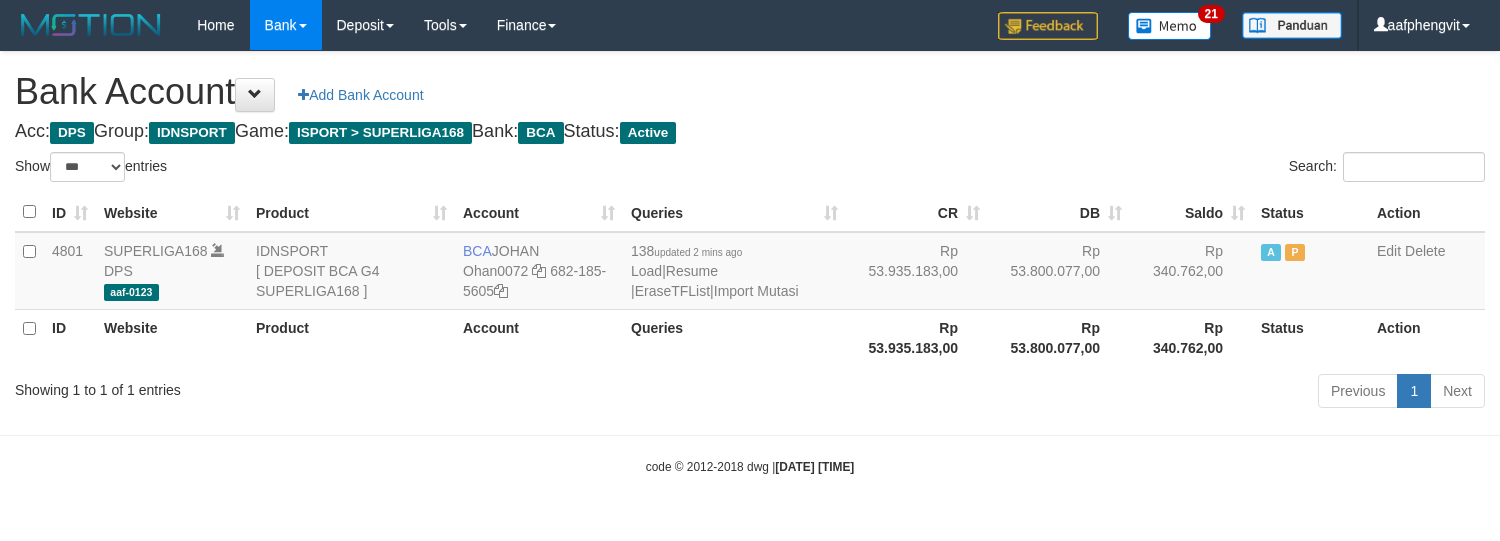 select on "***" 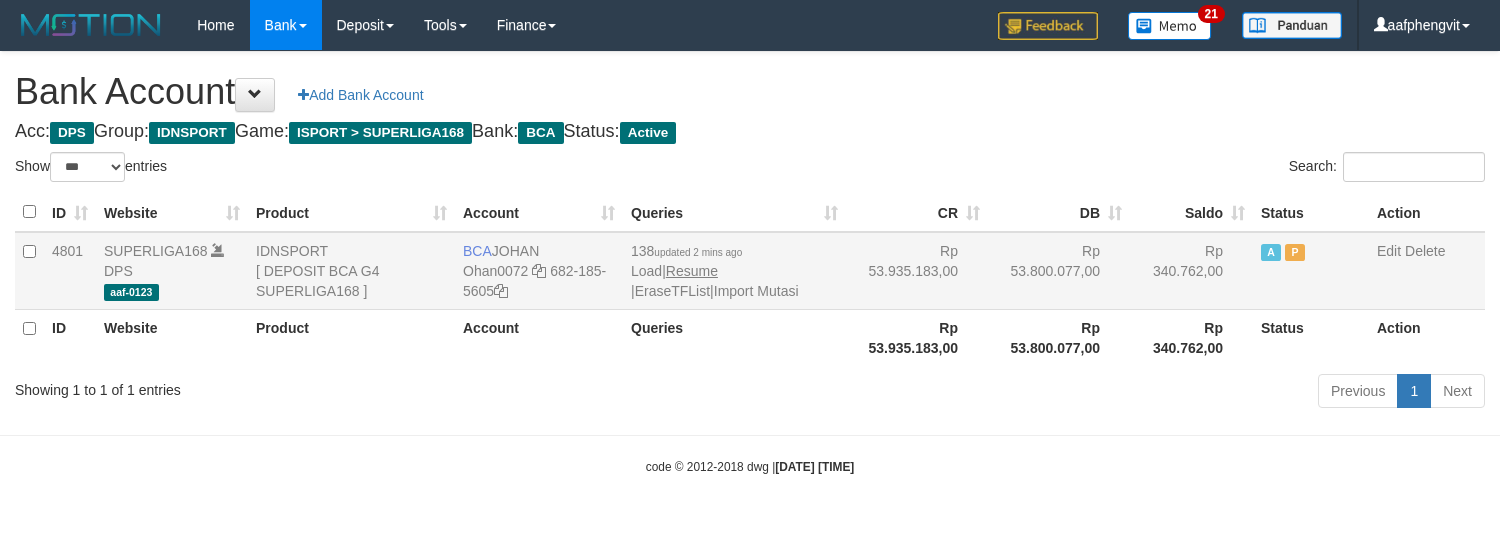 scroll, scrollTop: 0, scrollLeft: 0, axis: both 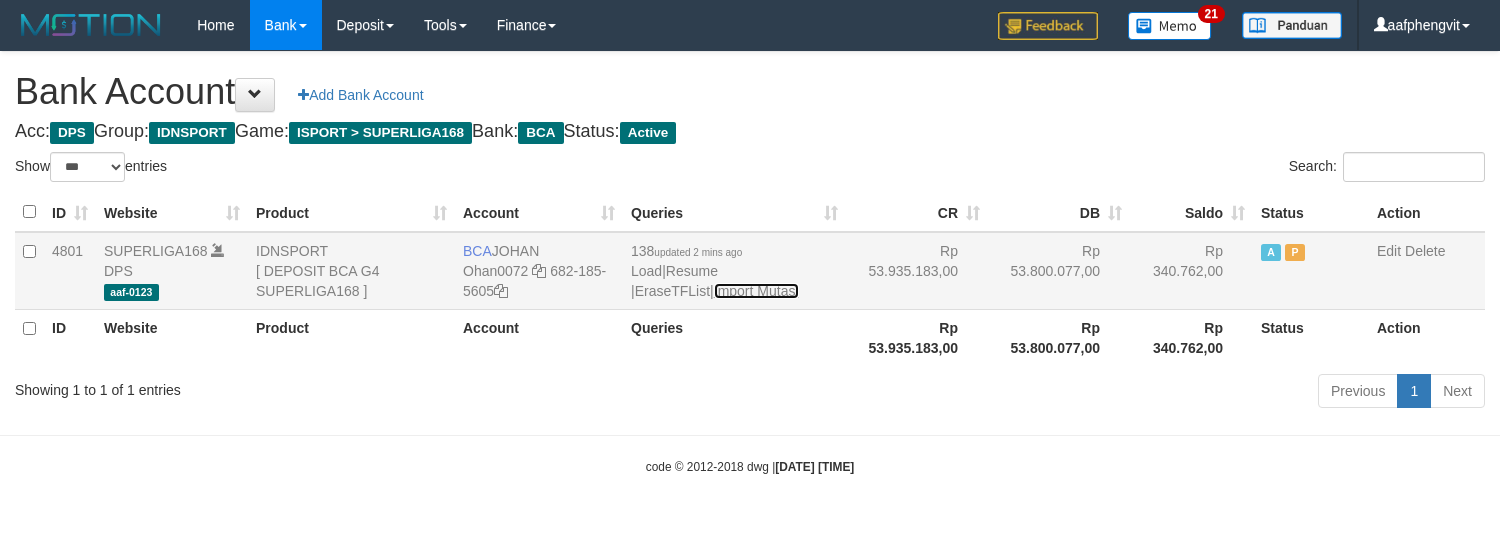 click on "Import Mutasi" at bounding box center [756, 291] 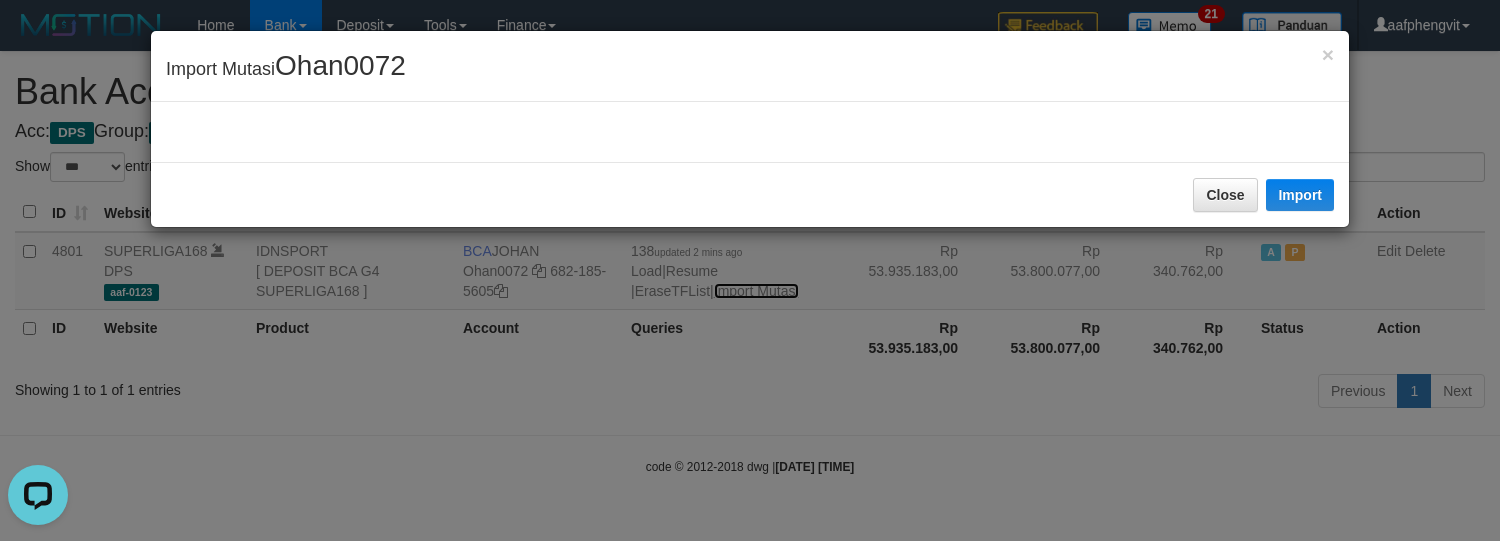 scroll, scrollTop: 0, scrollLeft: 0, axis: both 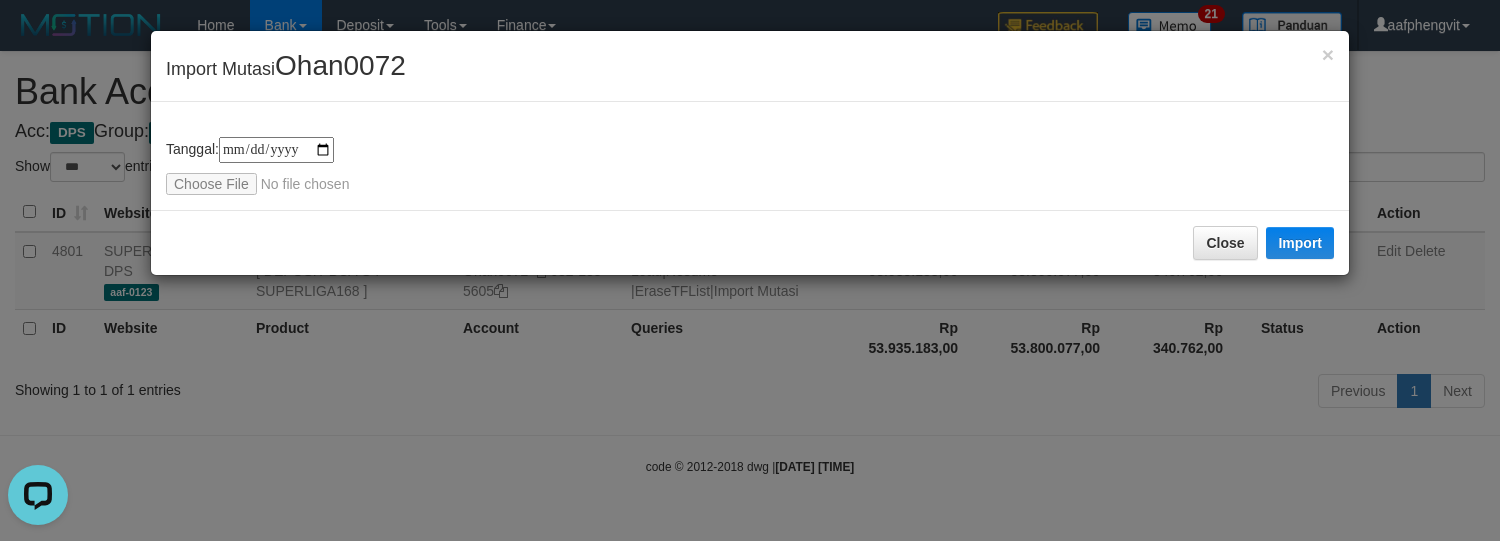 type on "**********" 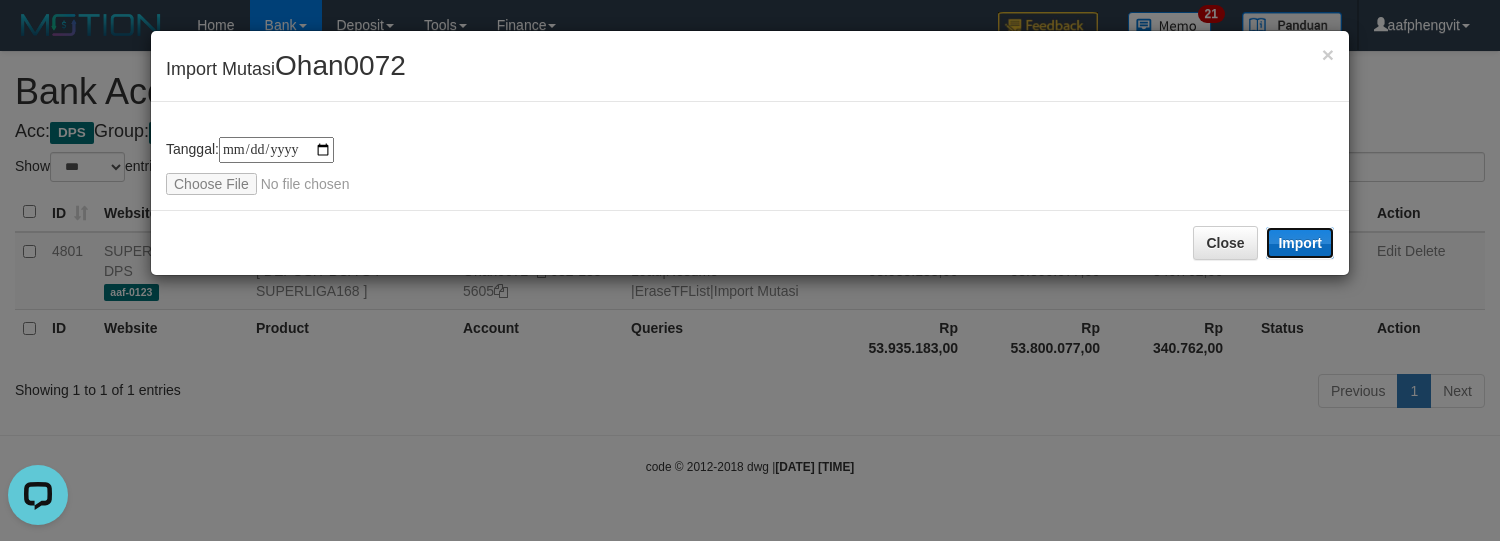 click on "Import" at bounding box center (1300, 243) 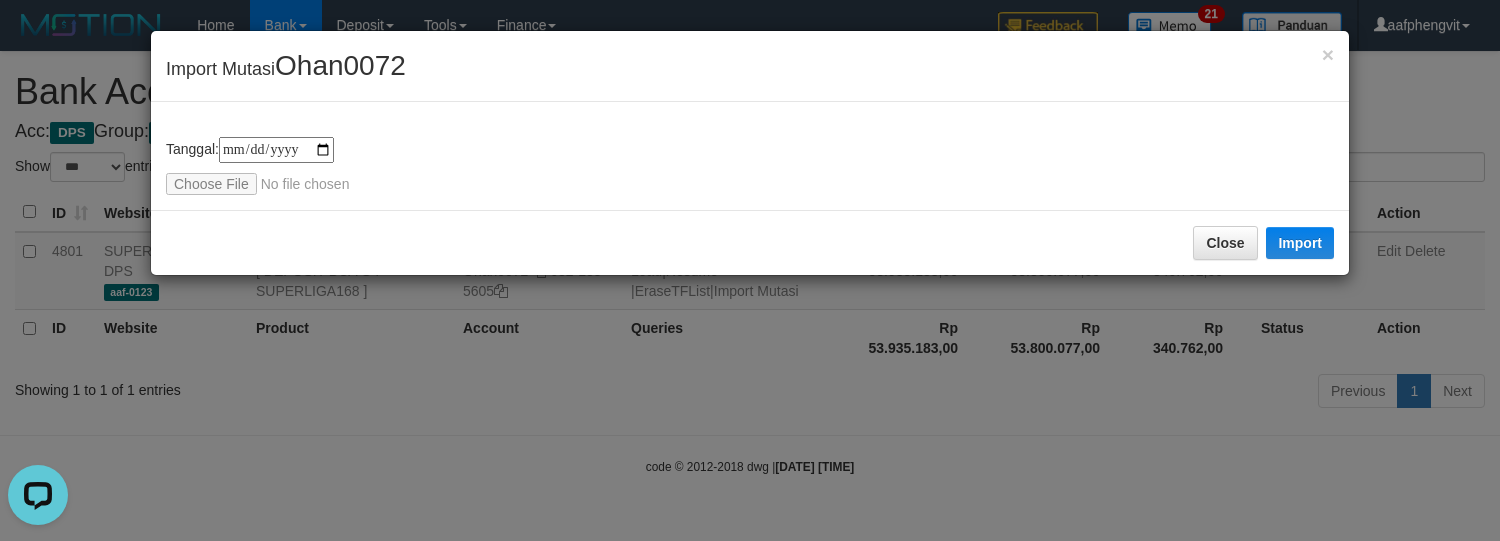 click on "**********" at bounding box center (750, 156) 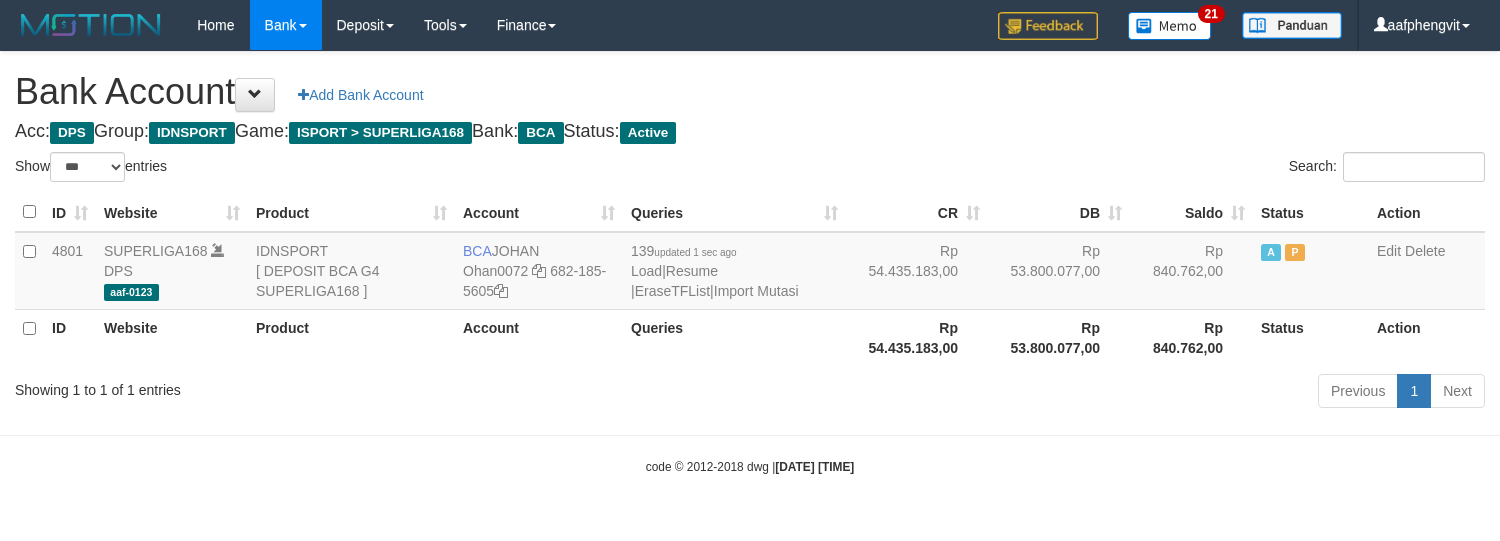 select on "***" 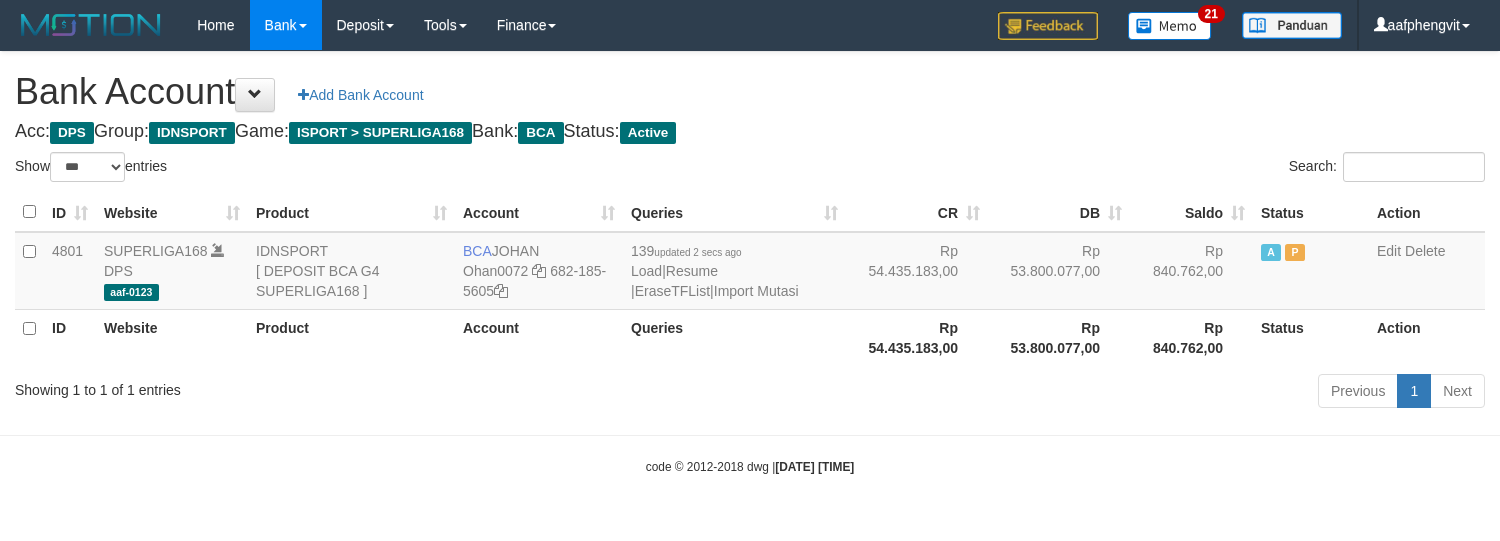 select on "***" 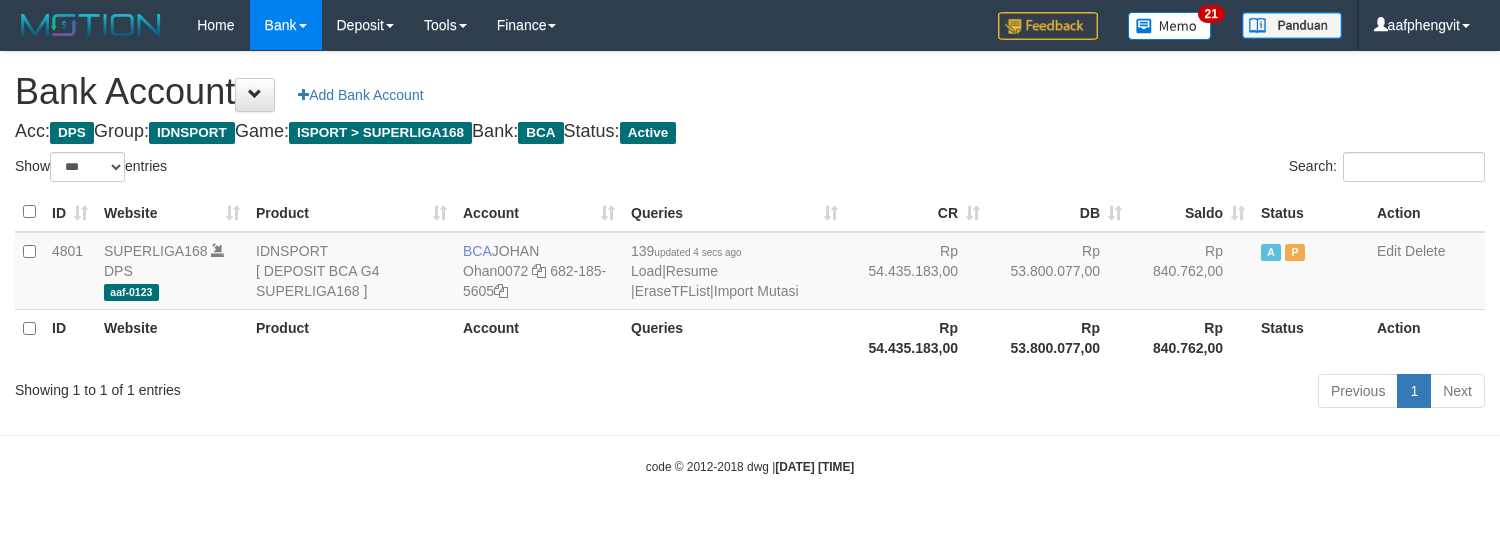 select on "***" 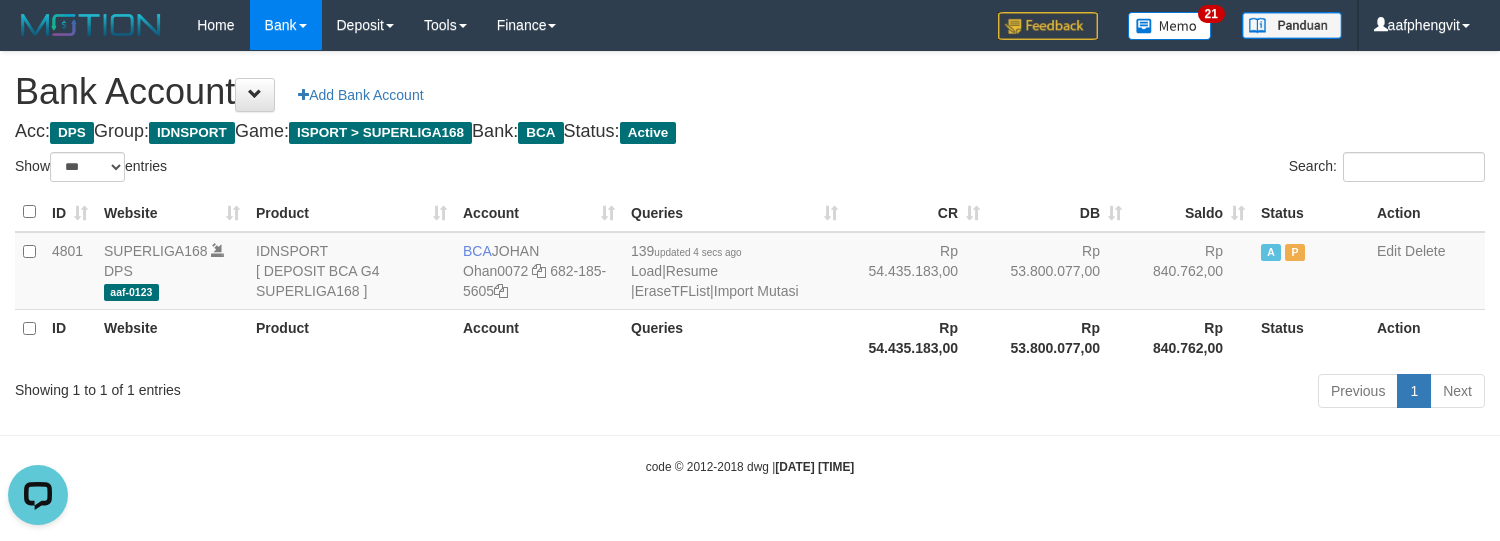 scroll, scrollTop: 0, scrollLeft: 0, axis: both 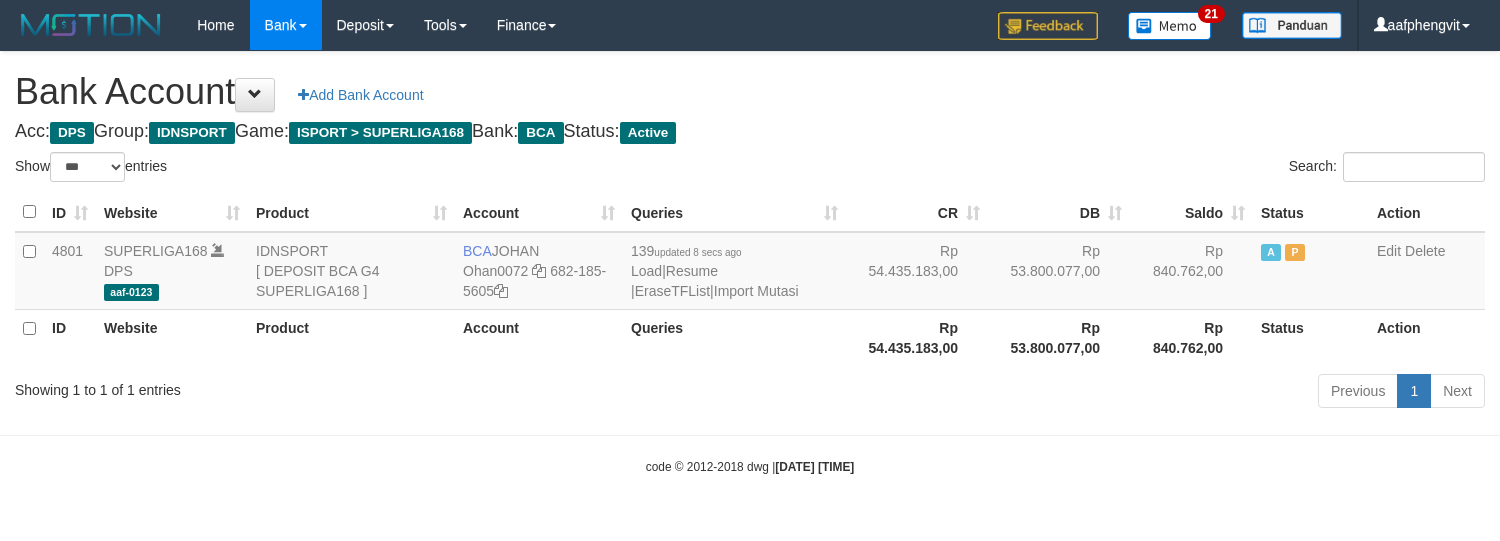 select on "***" 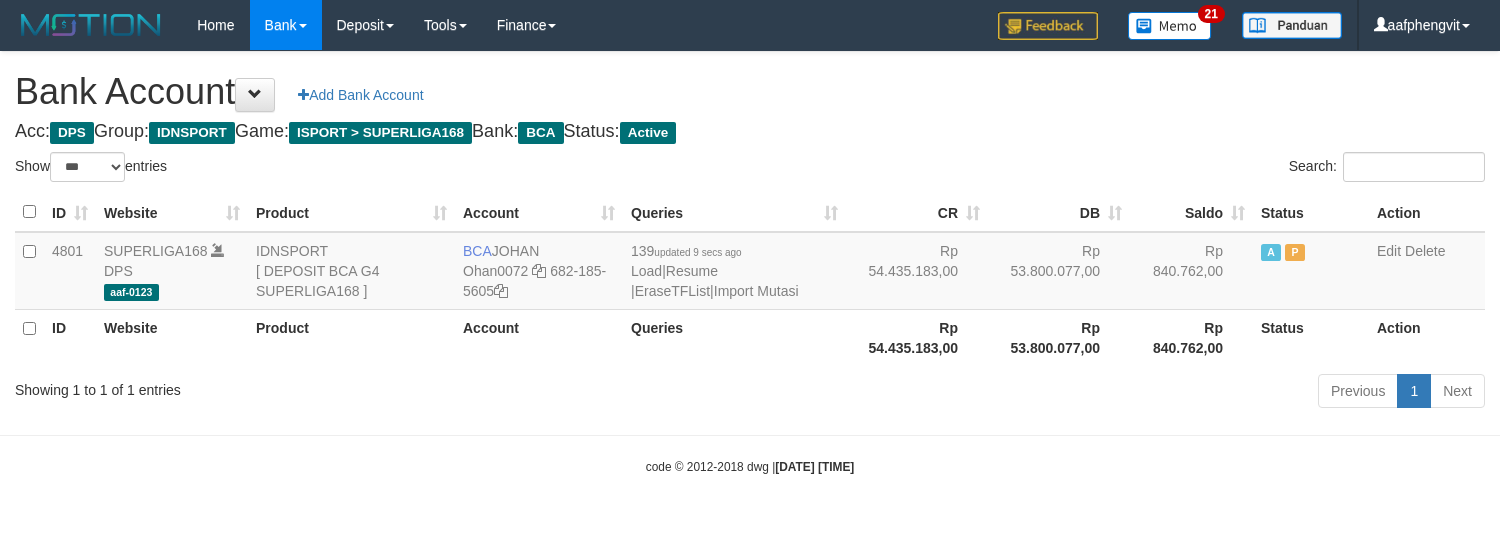 select on "***" 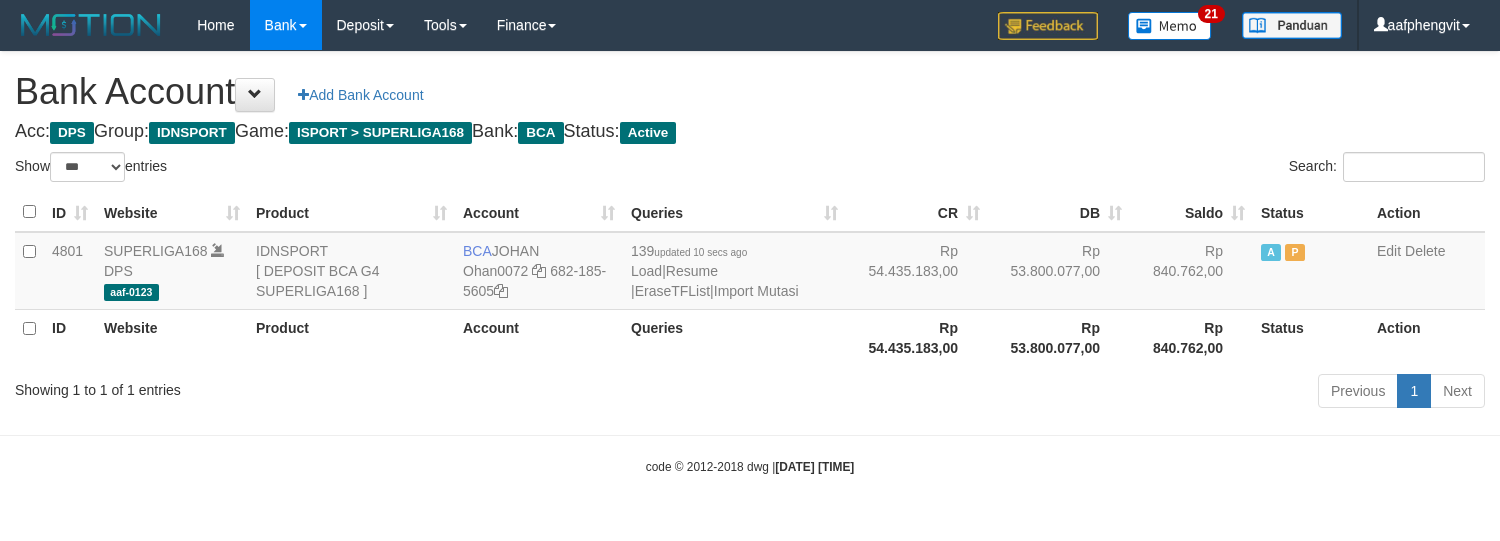select on "***" 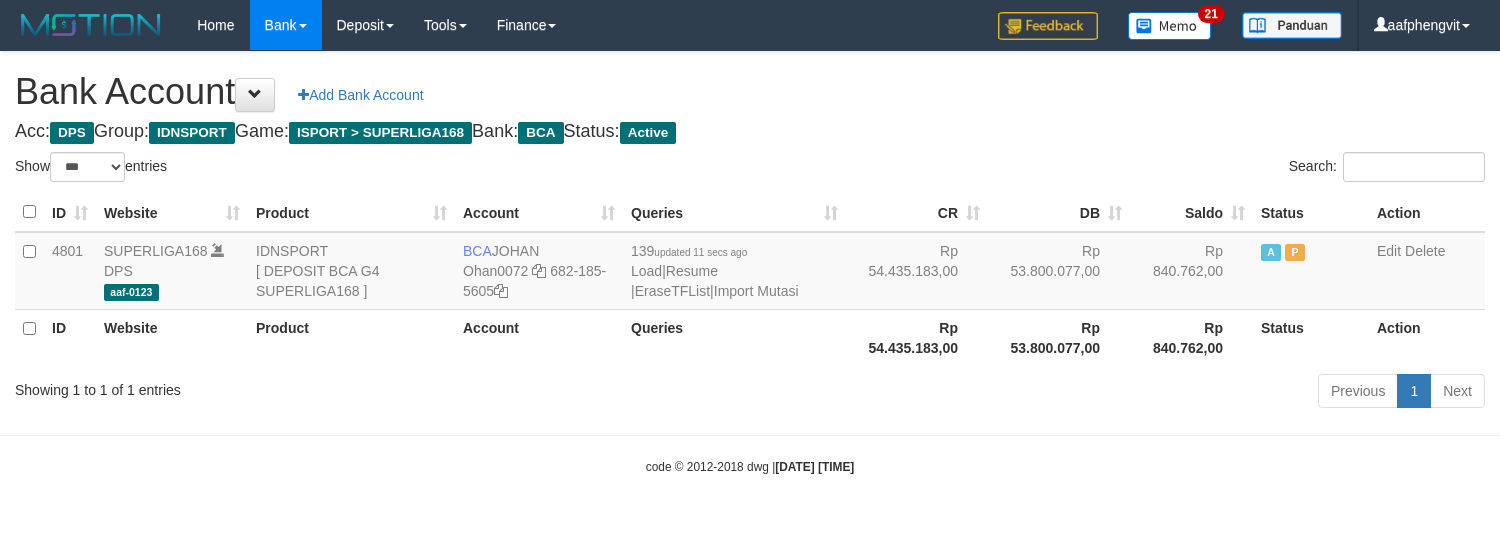 select on "***" 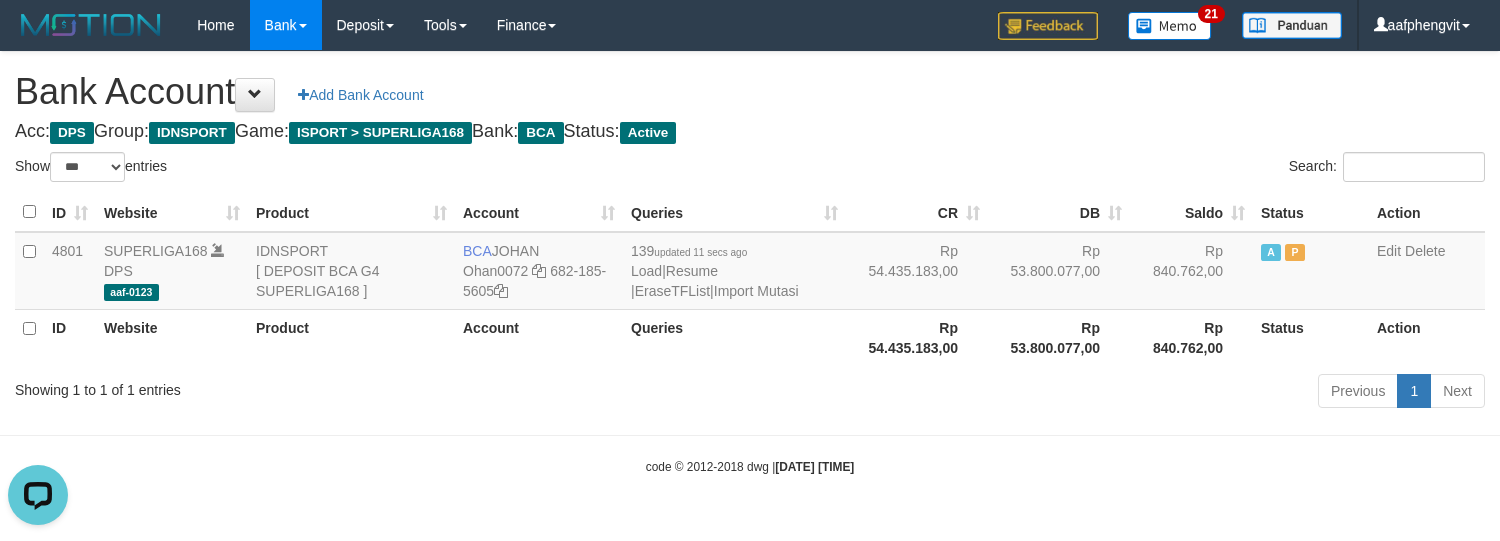 scroll, scrollTop: 0, scrollLeft: 0, axis: both 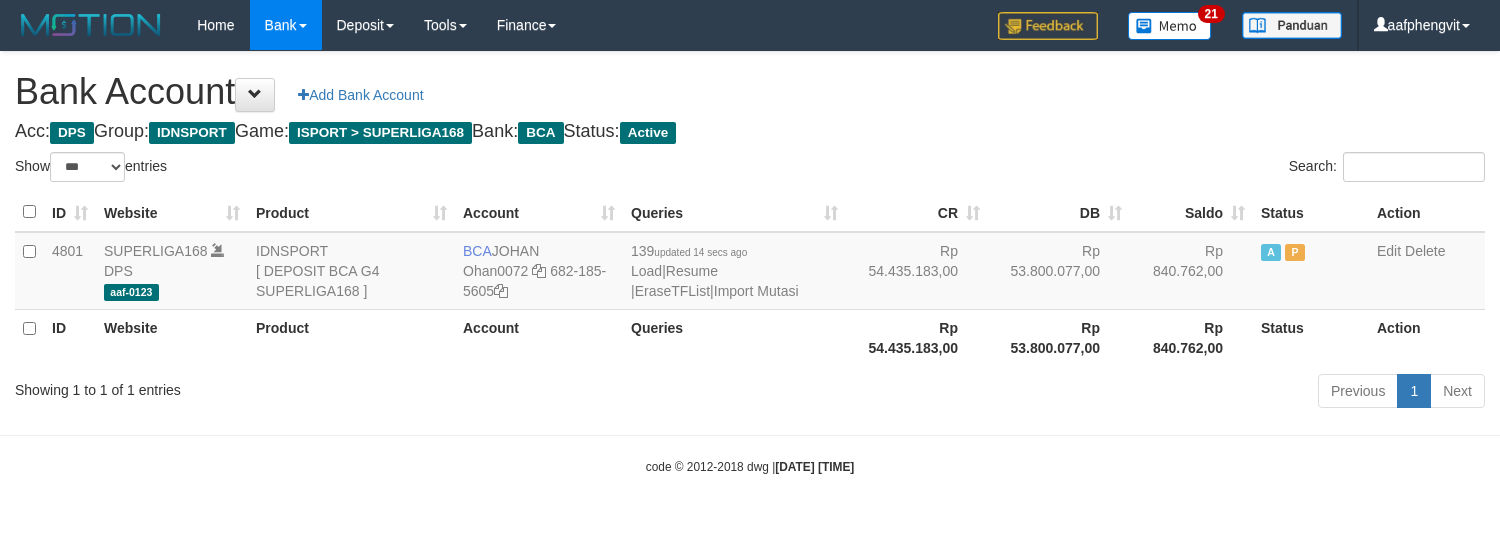 select on "***" 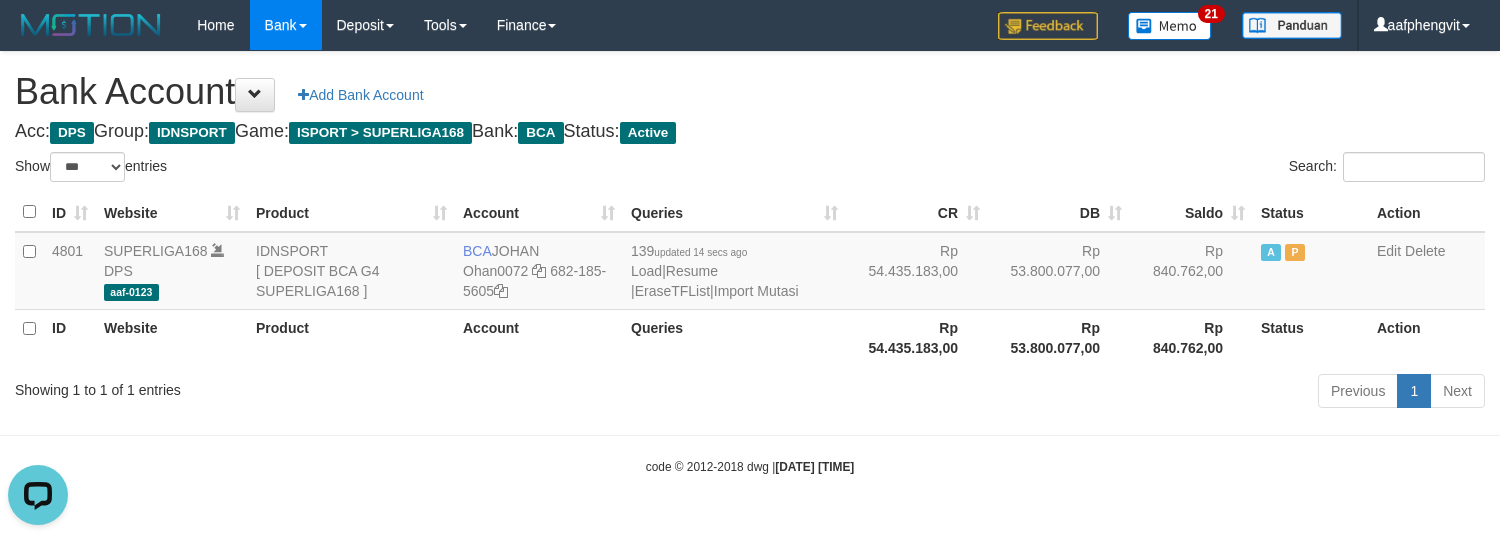 scroll, scrollTop: 0, scrollLeft: 0, axis: both 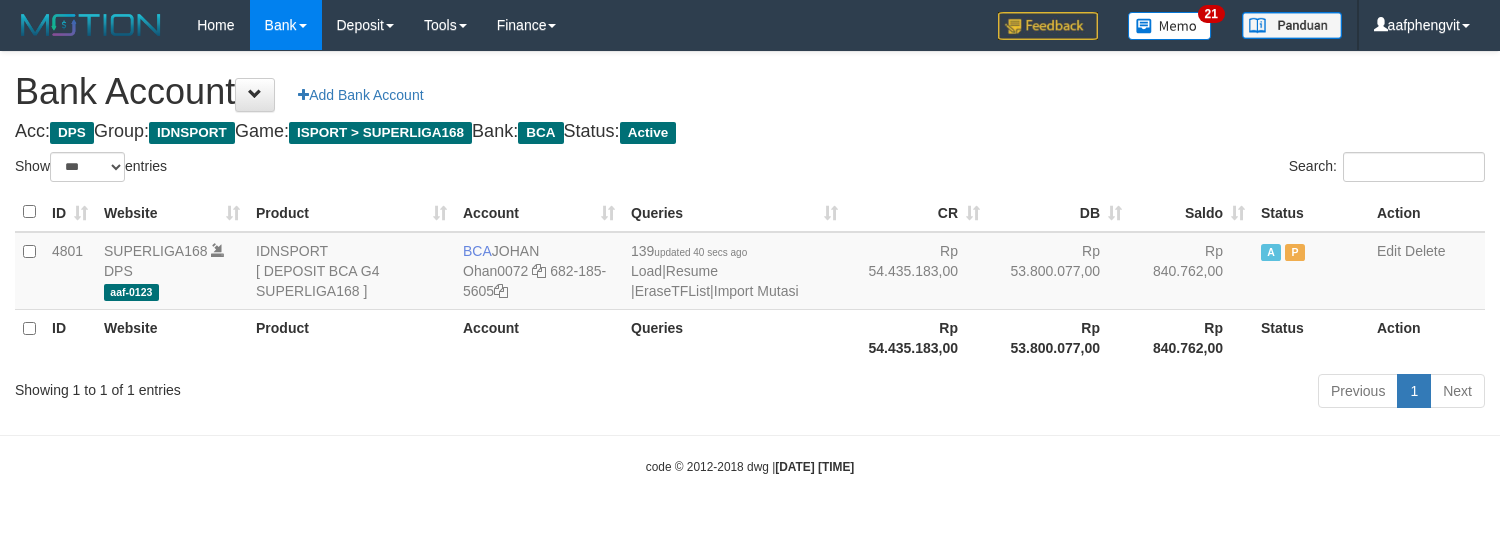 select on "***" 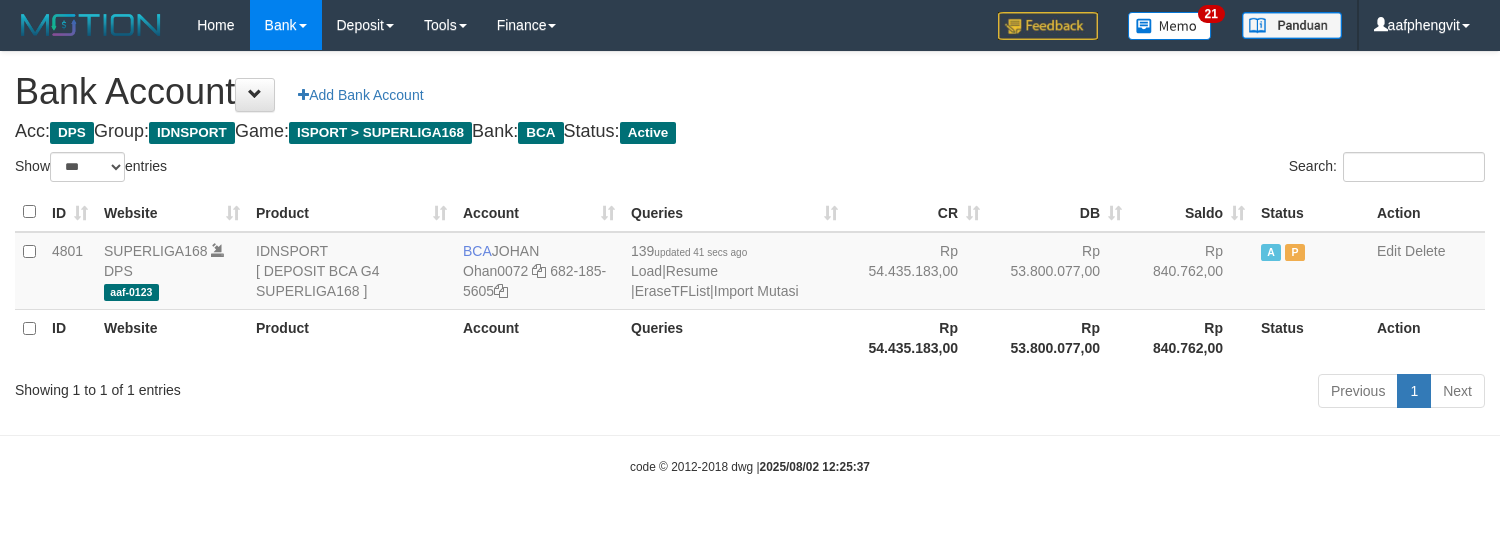 select on "***" 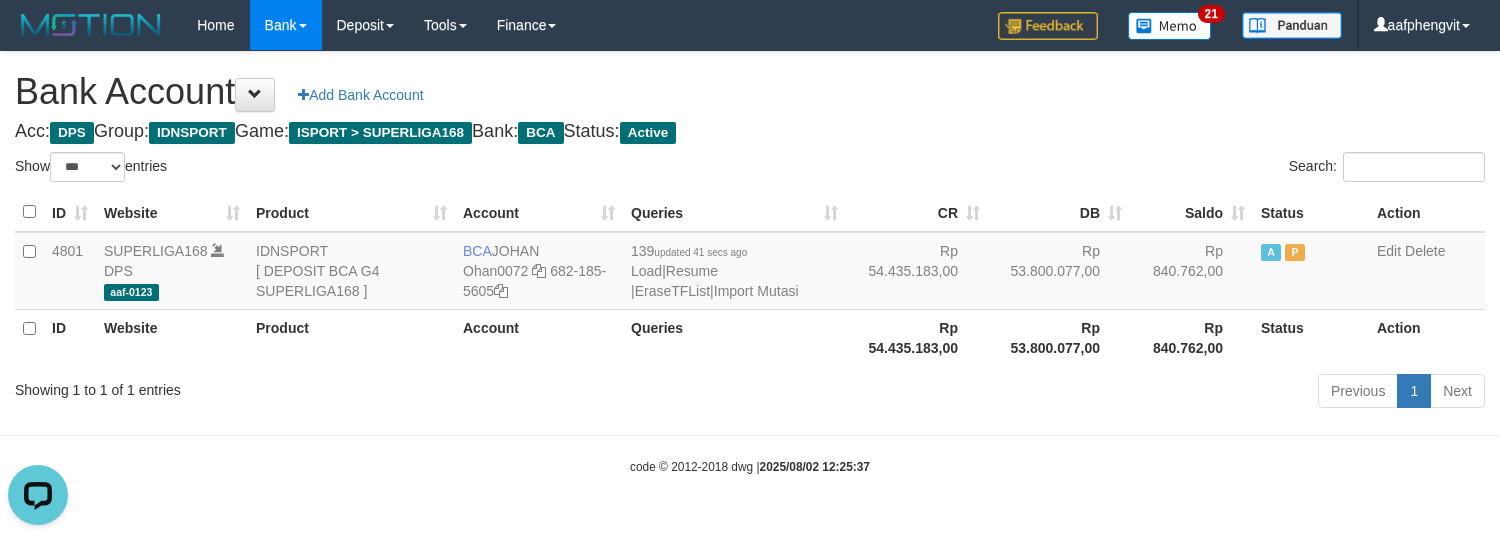 scroll, scrollTop: 0, scrollLeft: 0, axis: both 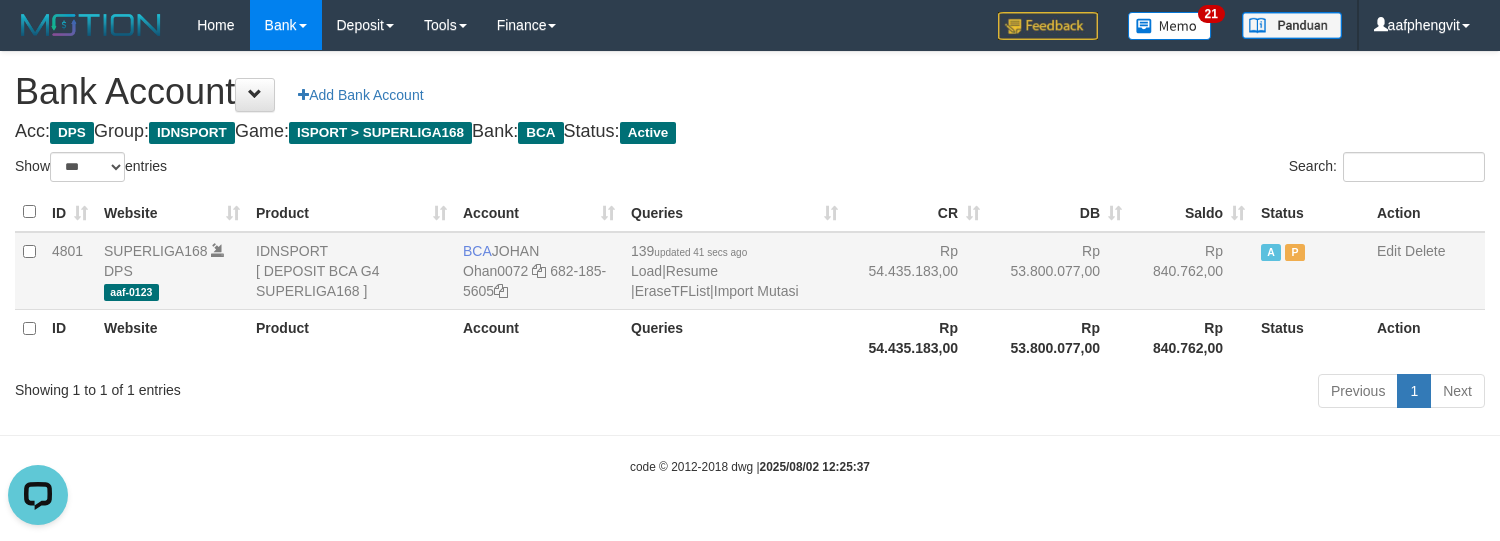 click on "139  updated 41 secs ago
Load
|
Resume
|
EraseTFList
|
Import Mutasi" at bounding box center (734, 271) 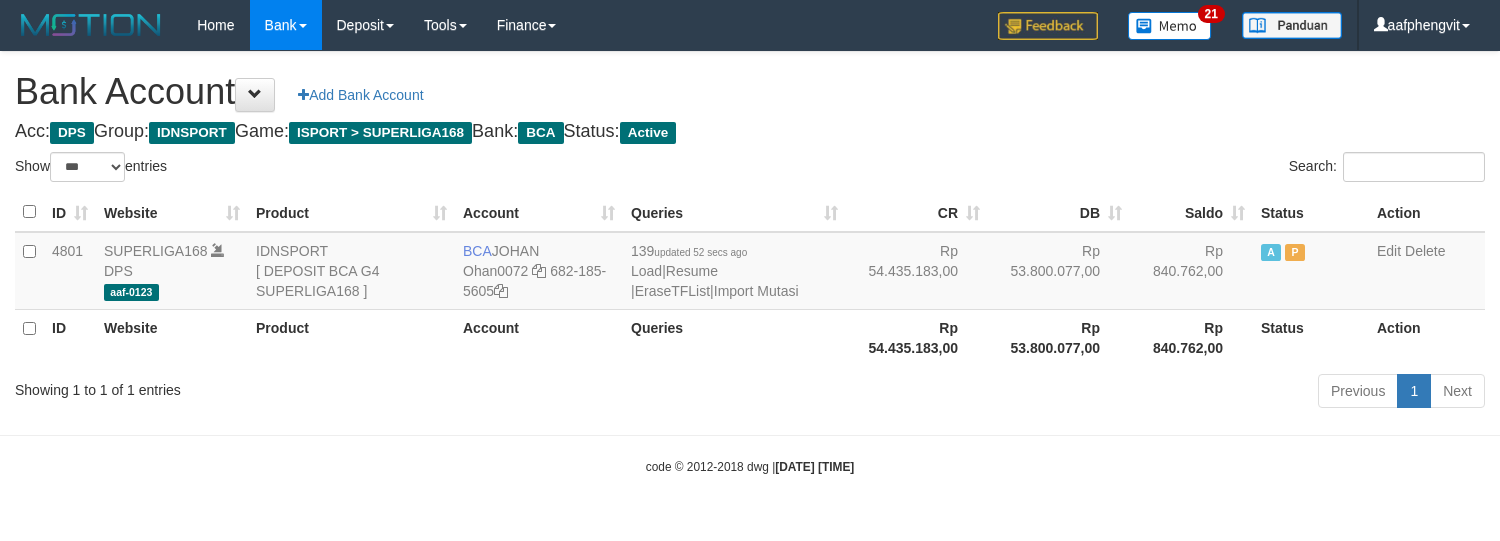 select on "***" 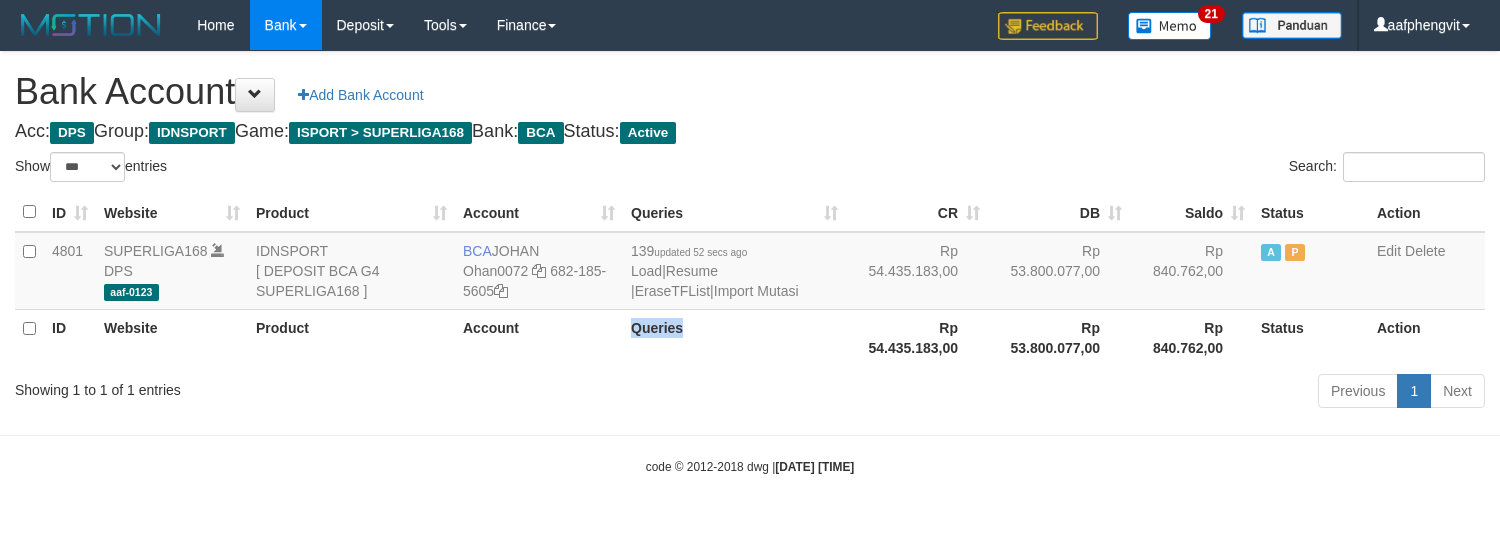click on "Queries" at bounding box center [734, 337] 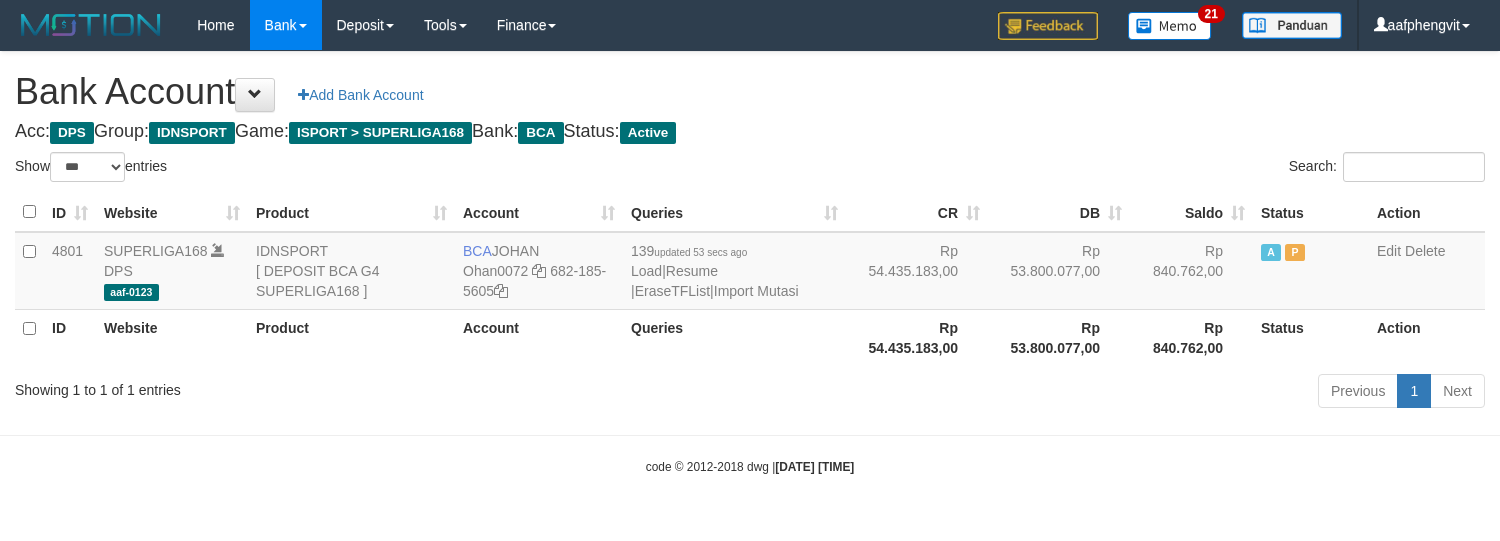 select on "***" 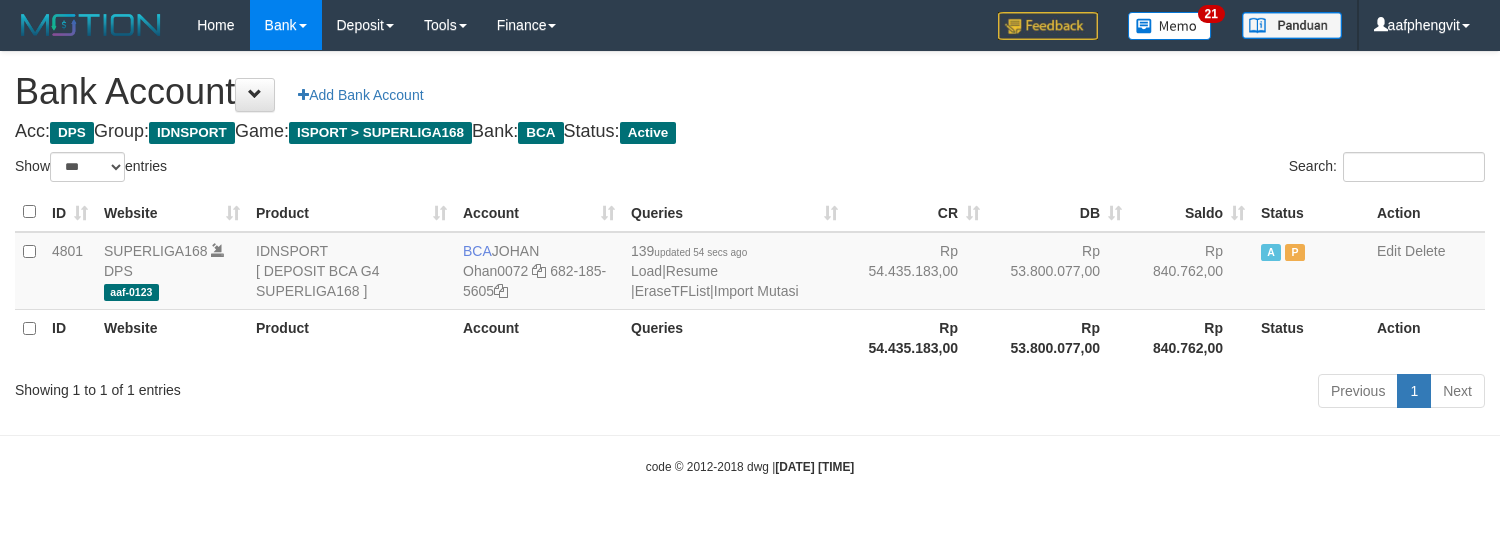 select on "***" 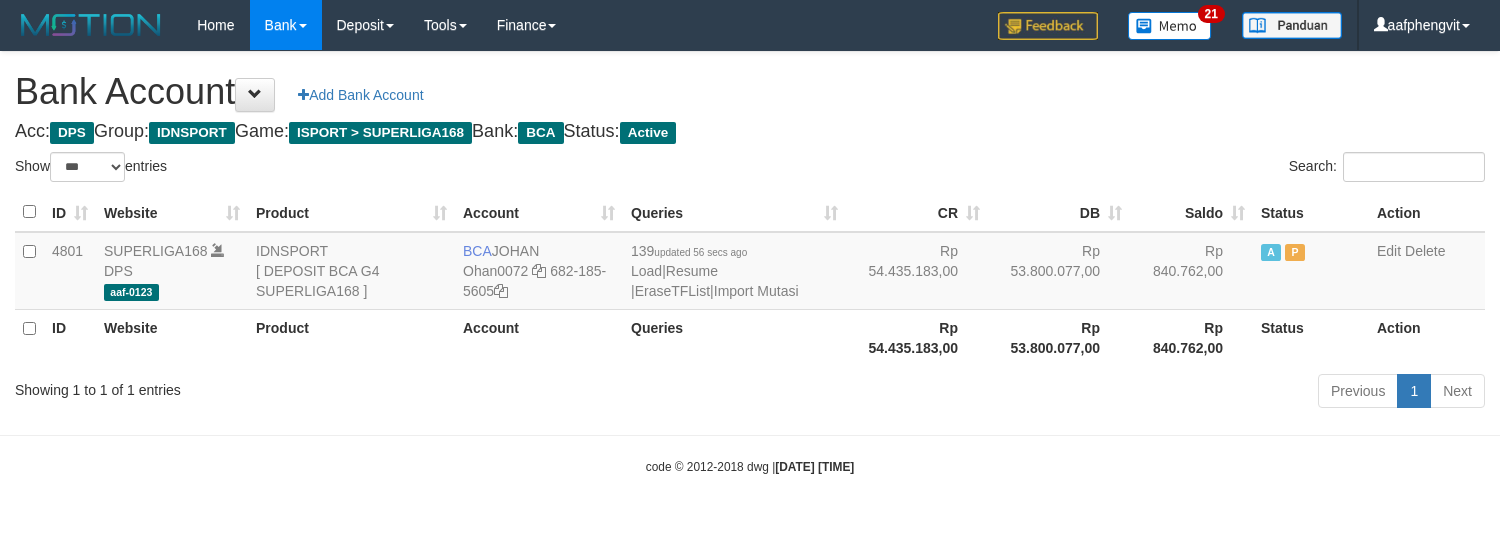 select on "***" 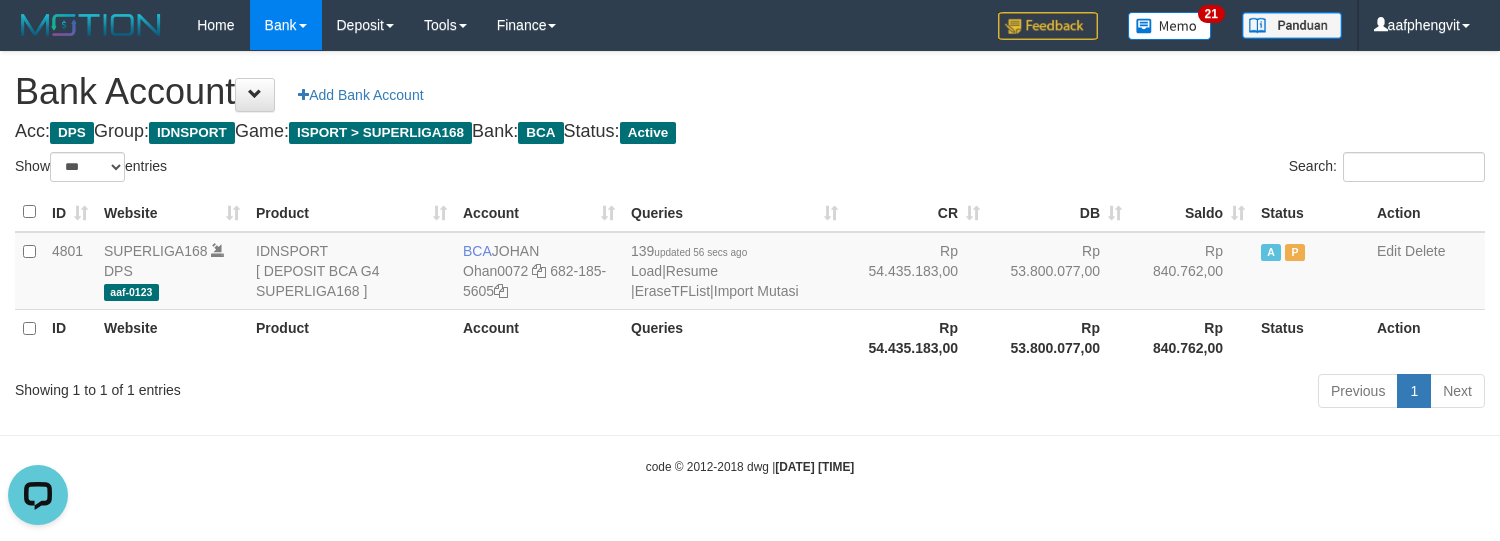 scroll, scrollTop: 0, scrollLeft: 0, axis: both 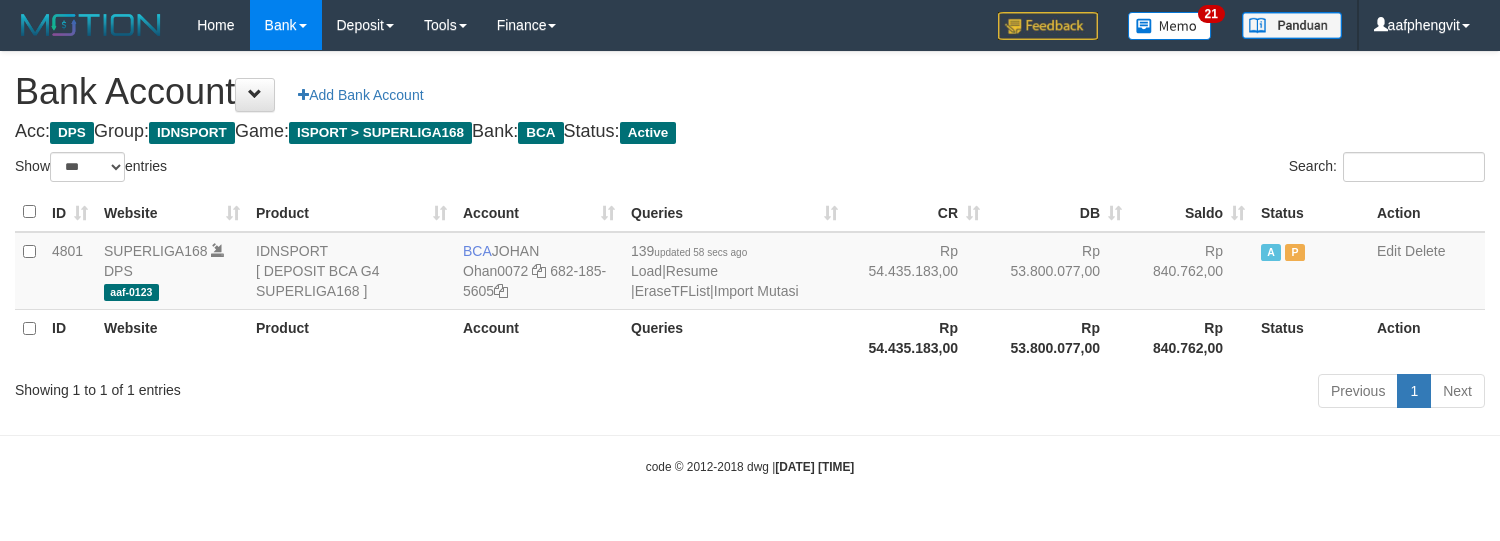 select on "***" 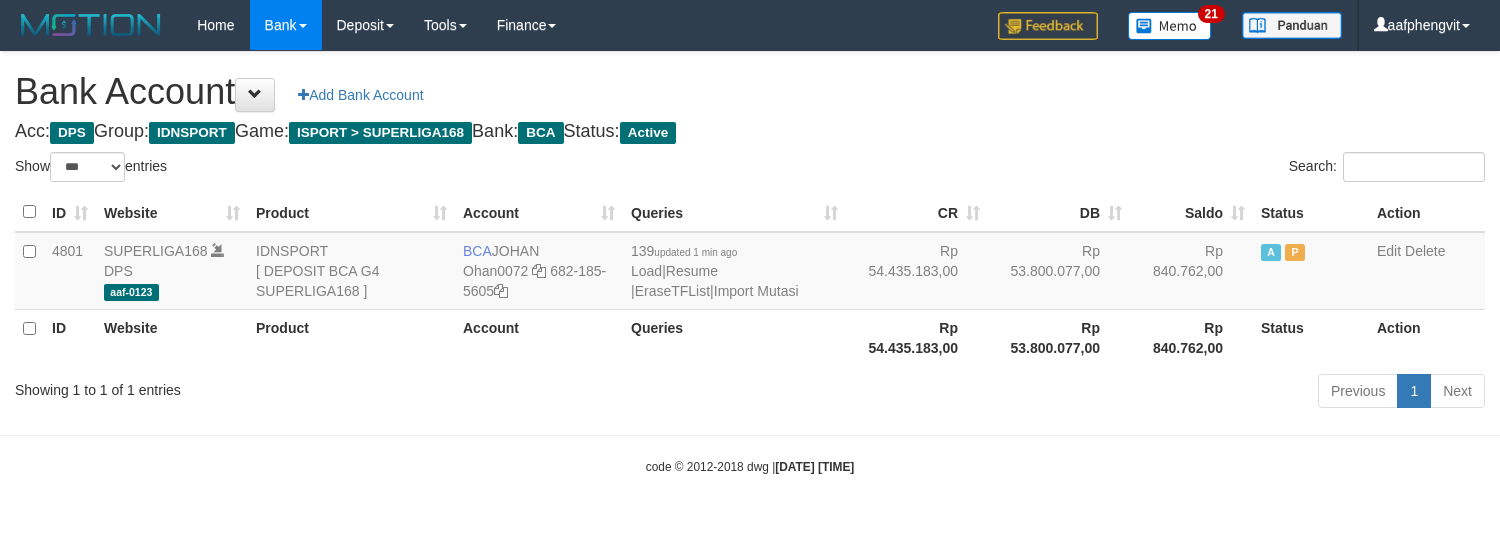 select on "***" 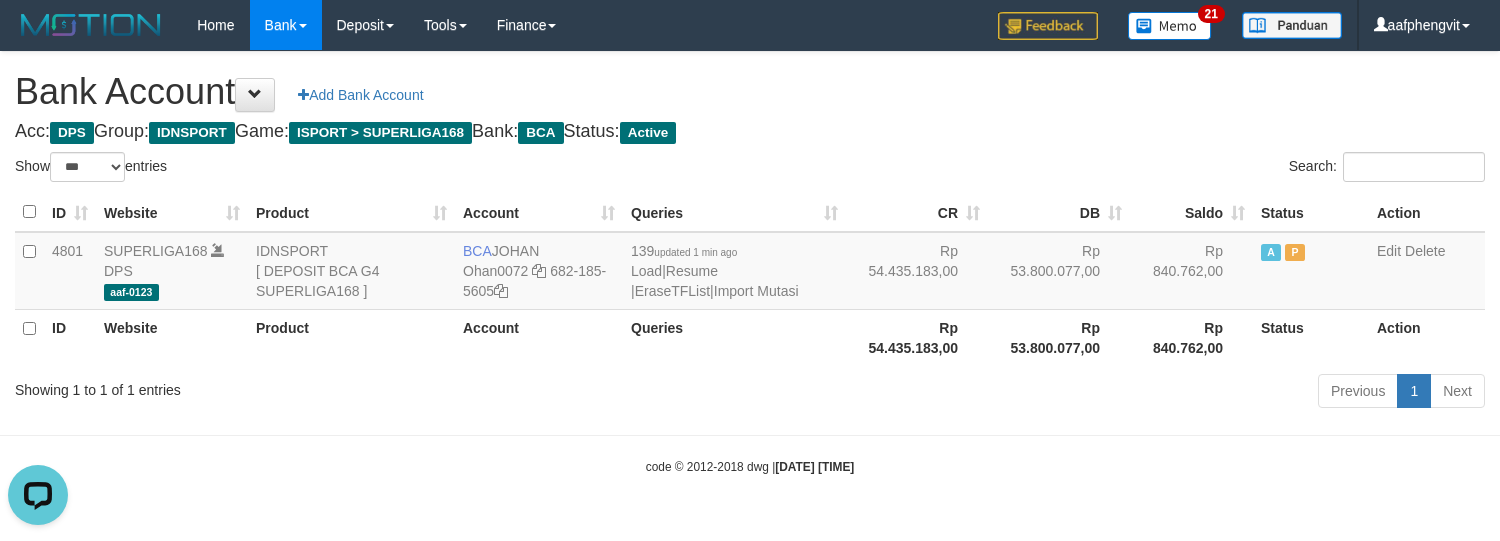 scroll, scrollTop: 0, scrollLeft: 0, axis: both 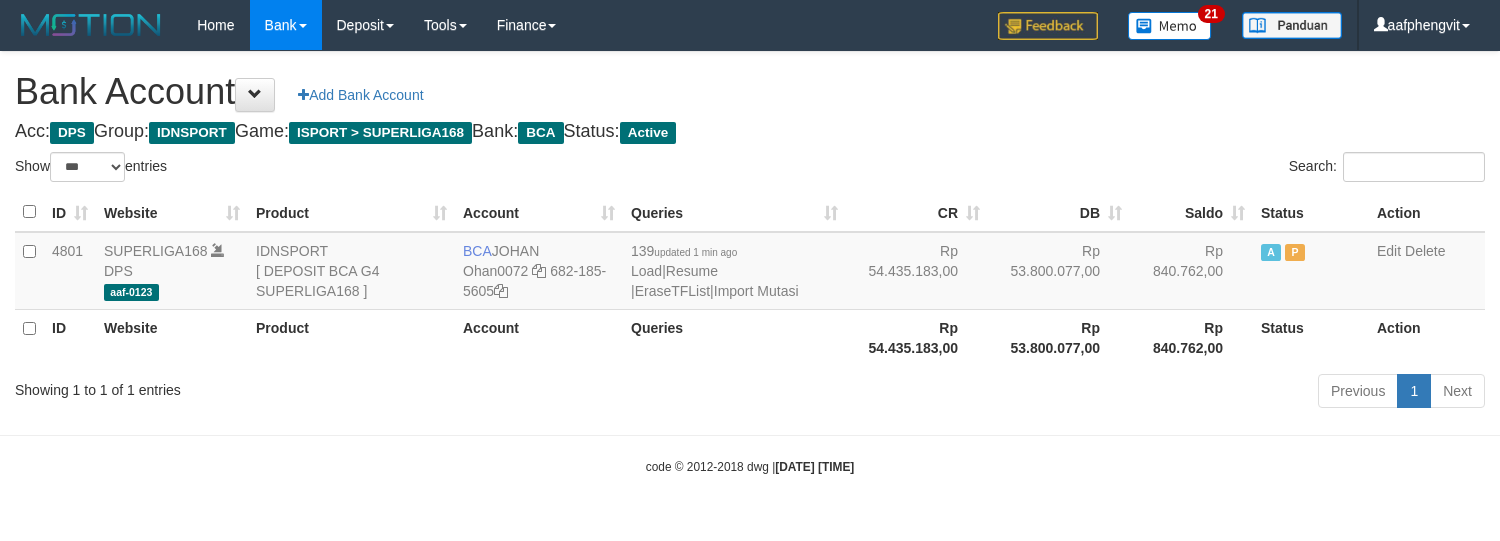 select on "***" 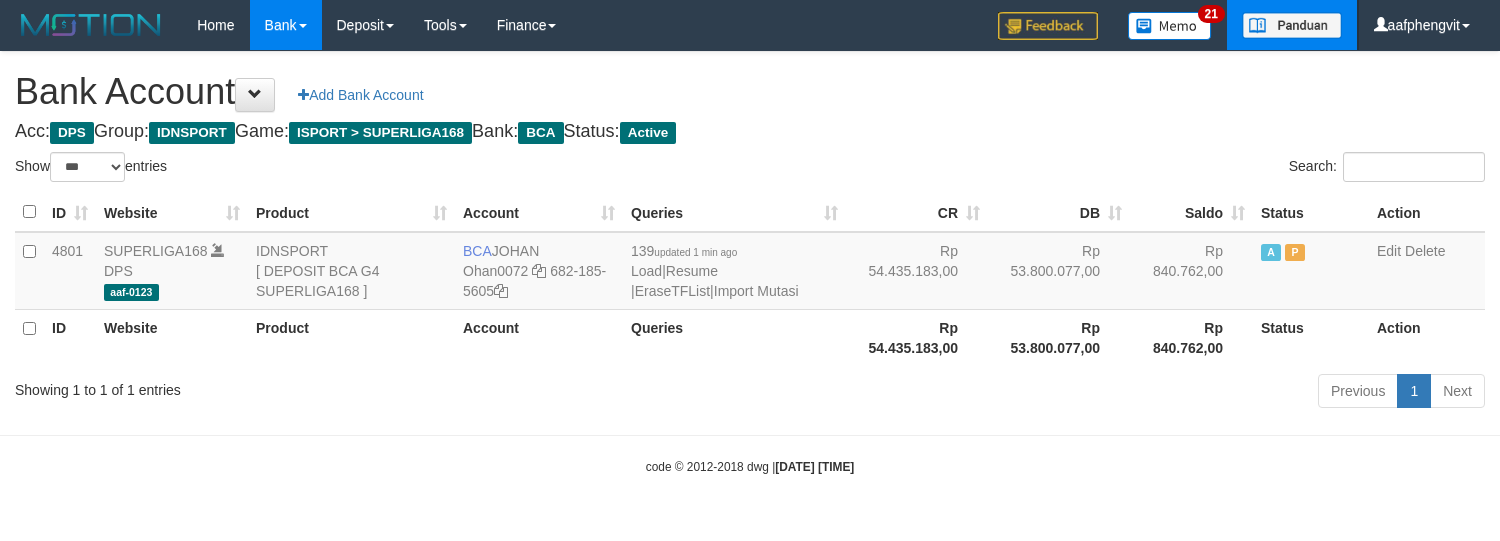 scroll, scrollTop: 0, scrollLeft: 0, axis: both 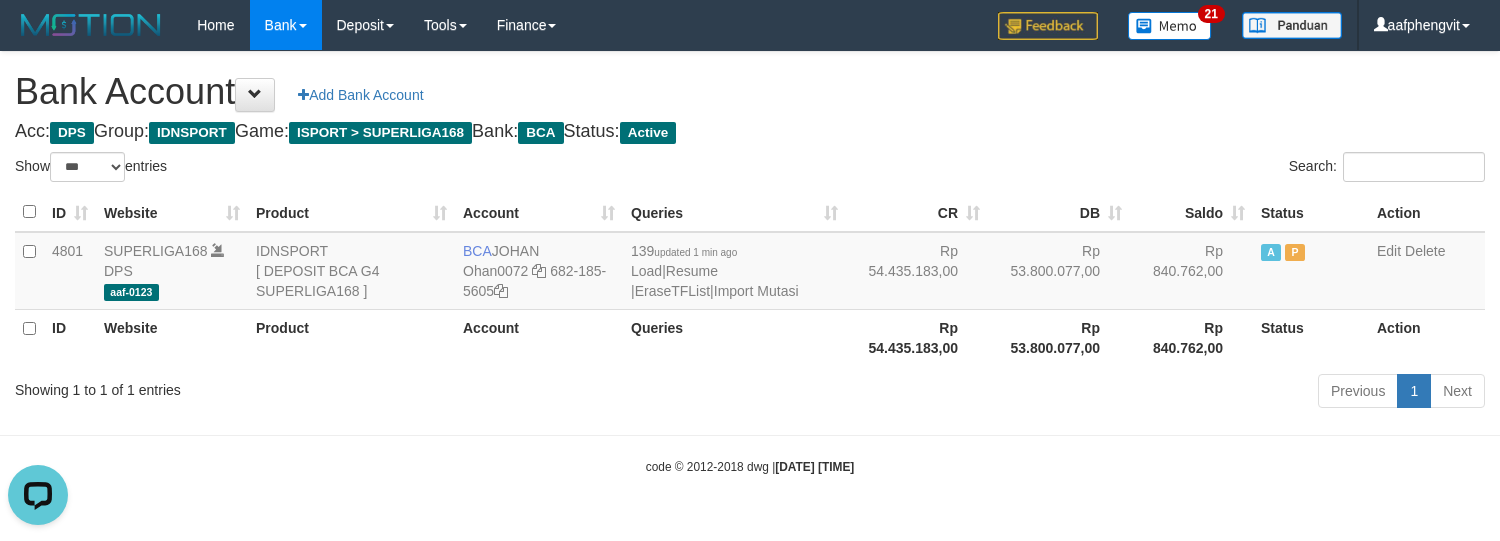click on "Bank Account
Add Bank Account" at bounding box center [750, 92] 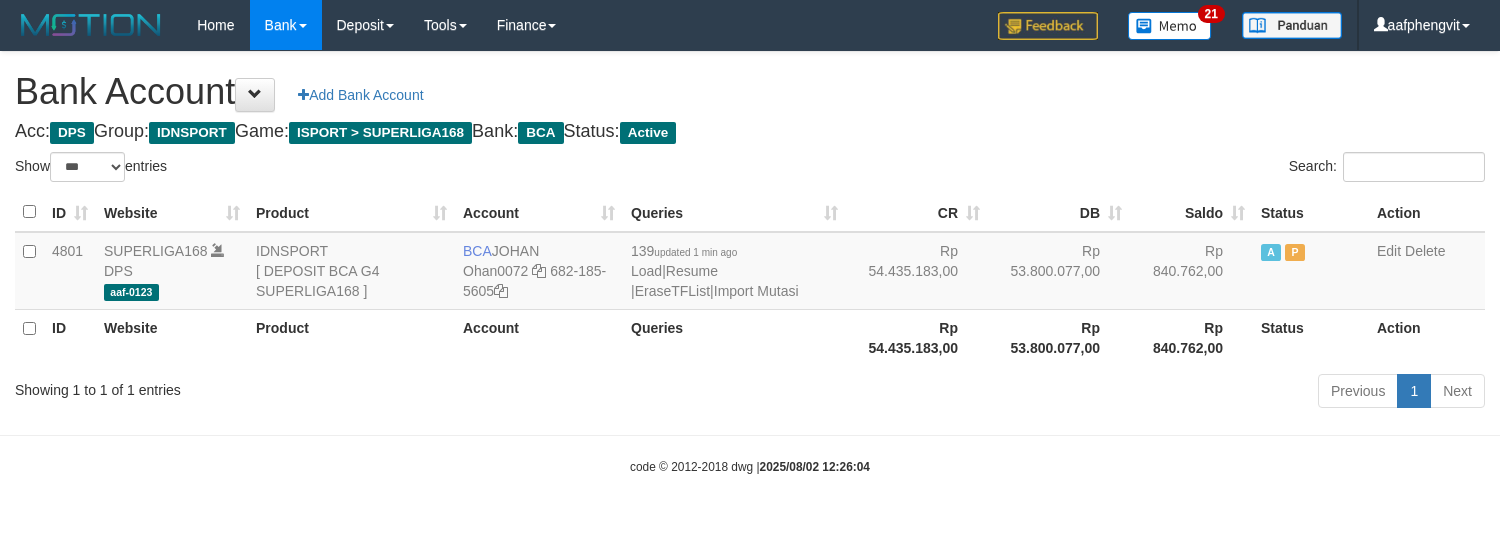 select on "***" 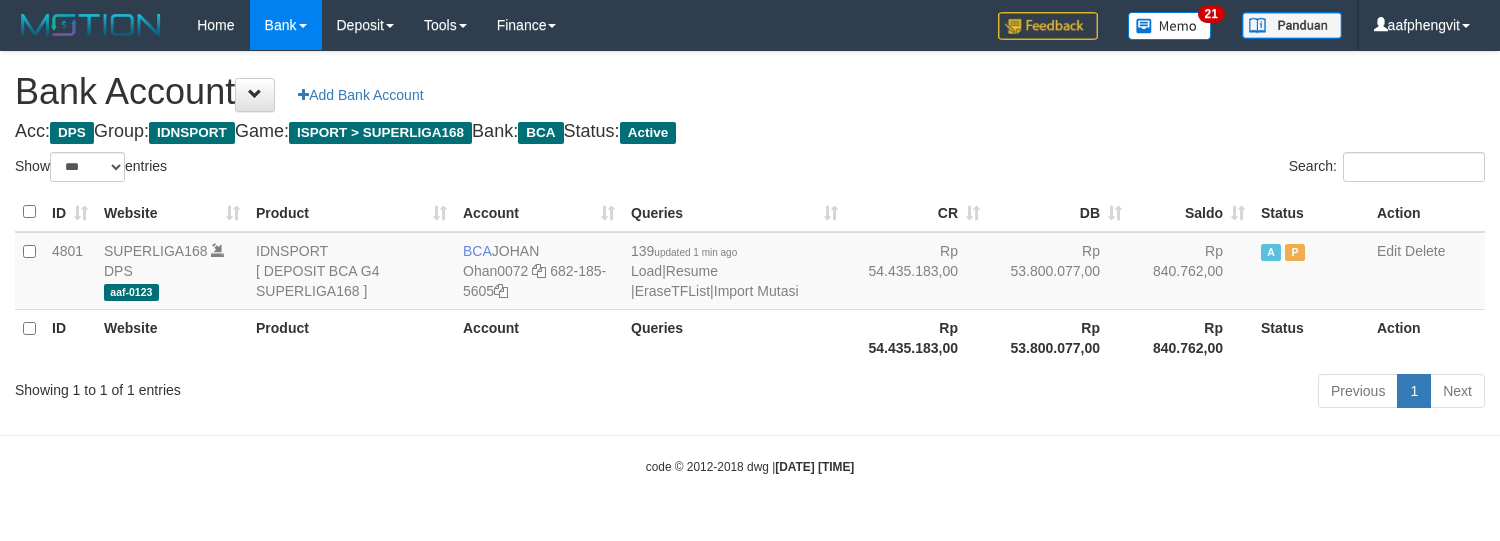 select on "***" 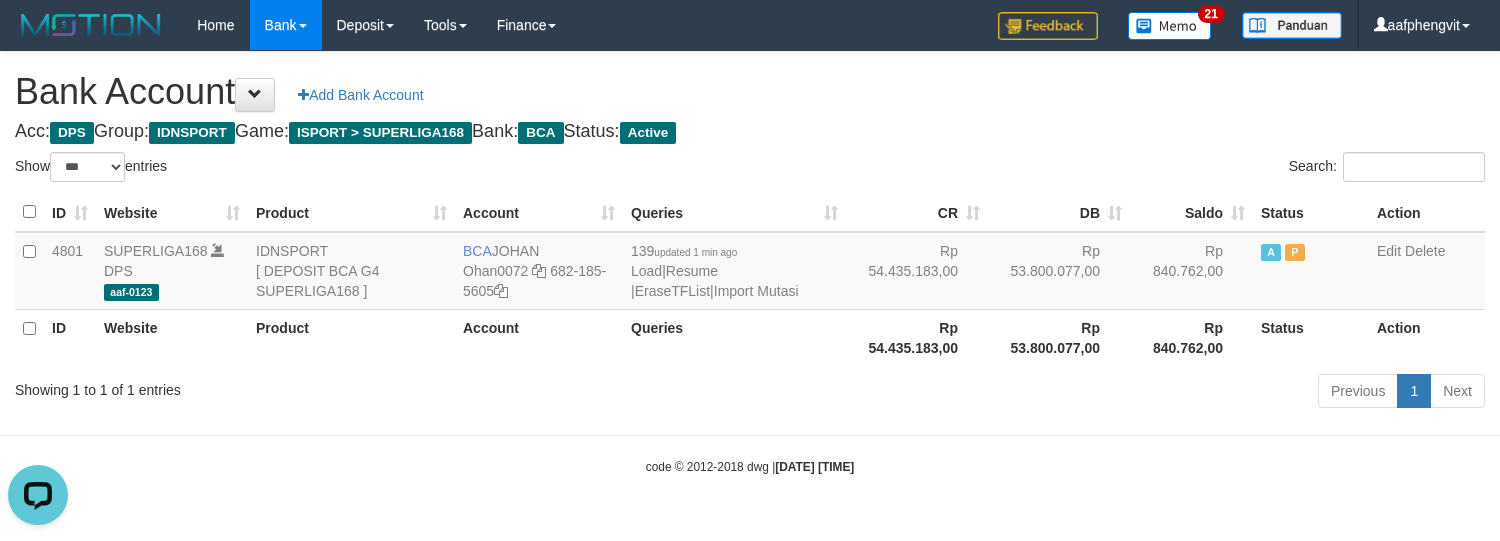 scroll, scrollTop: 0, scrollLeft: 0, axis: both 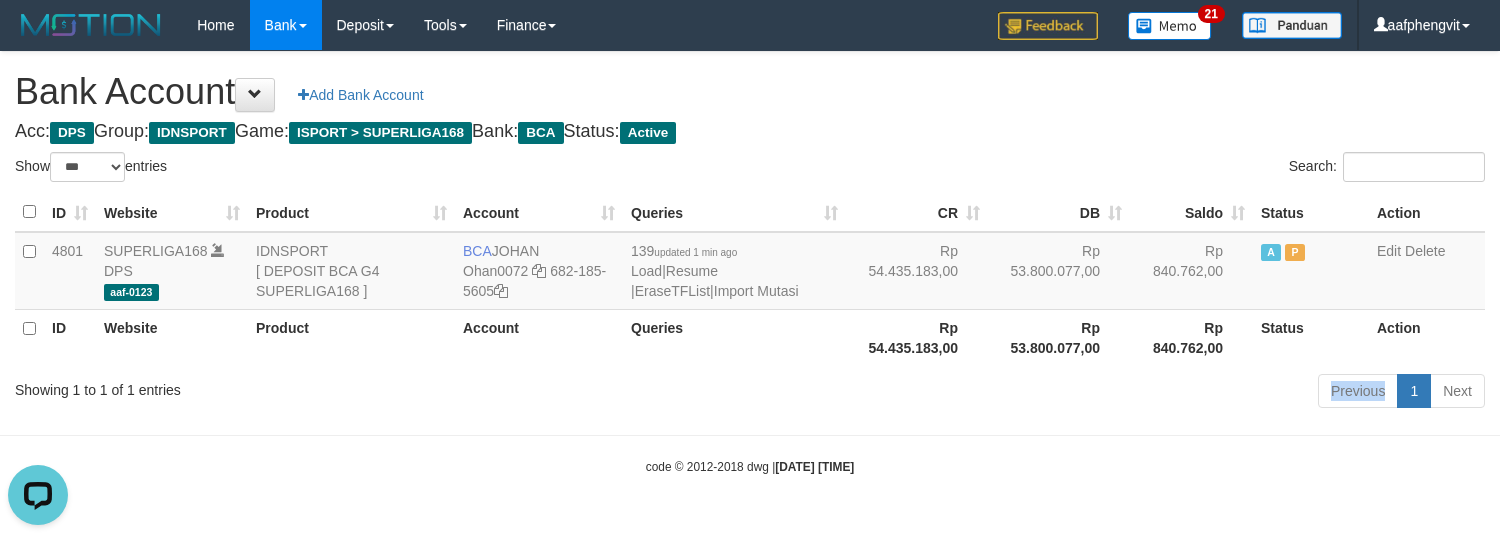 click on "Previous 1 Next" at bounding box center (1062, 393) 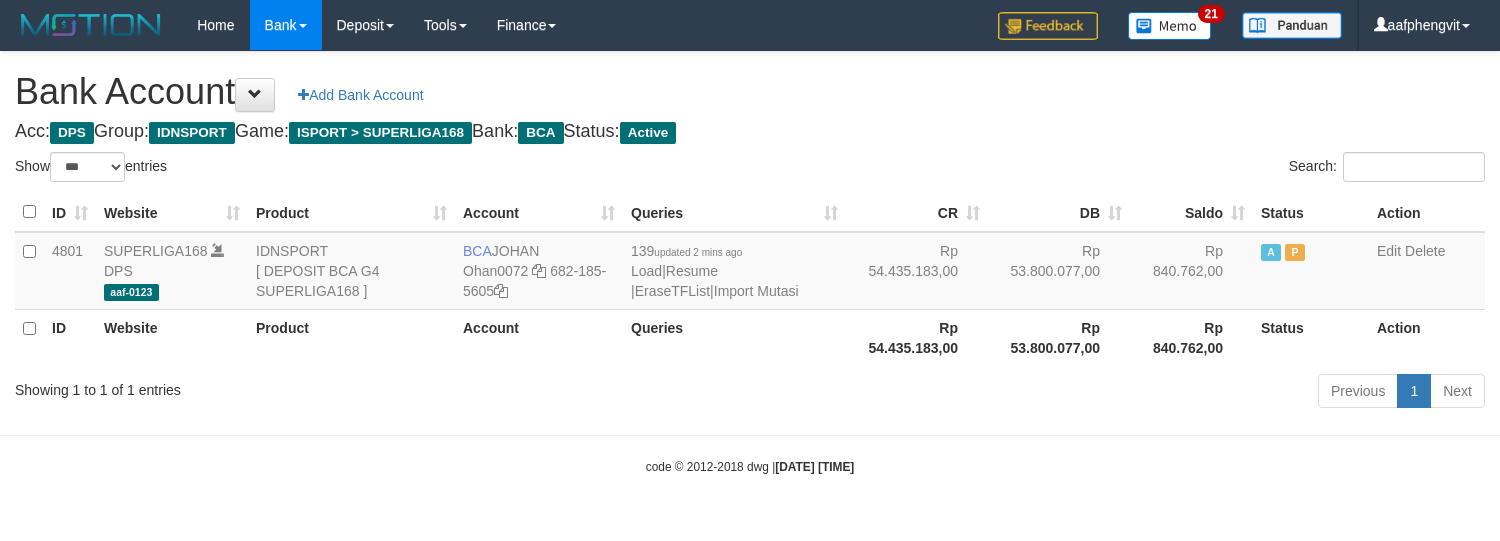 select on "***" 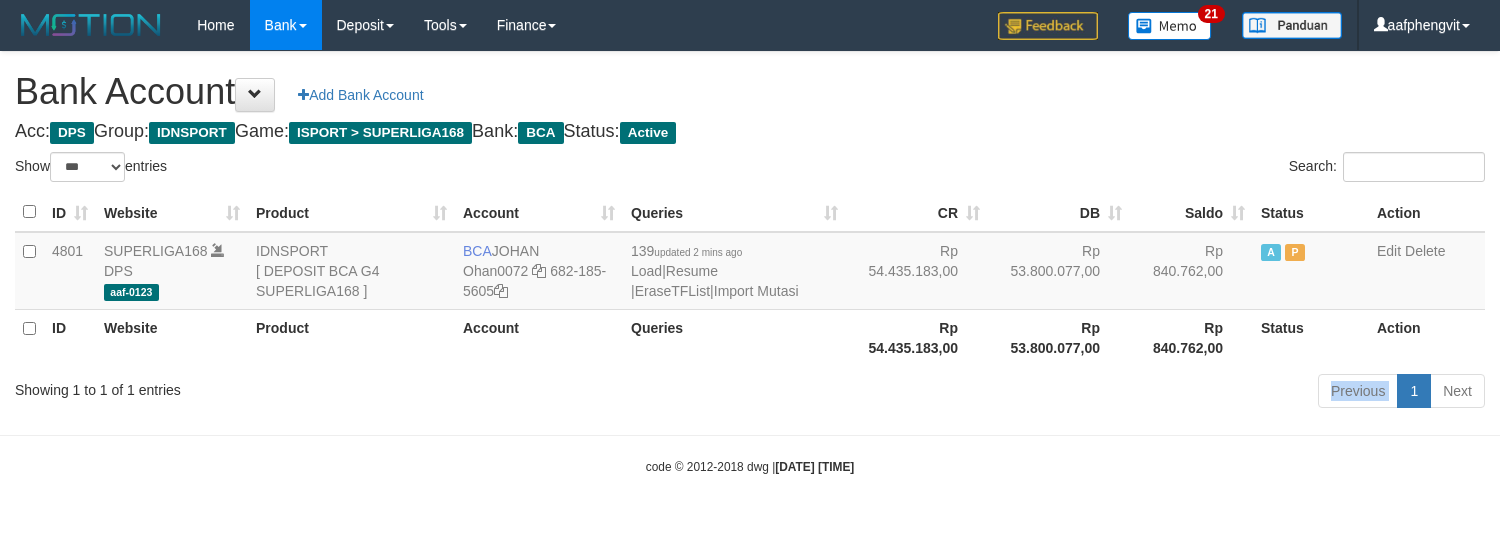click on "Previous 1 Next" at bounding box center (1062, 393) 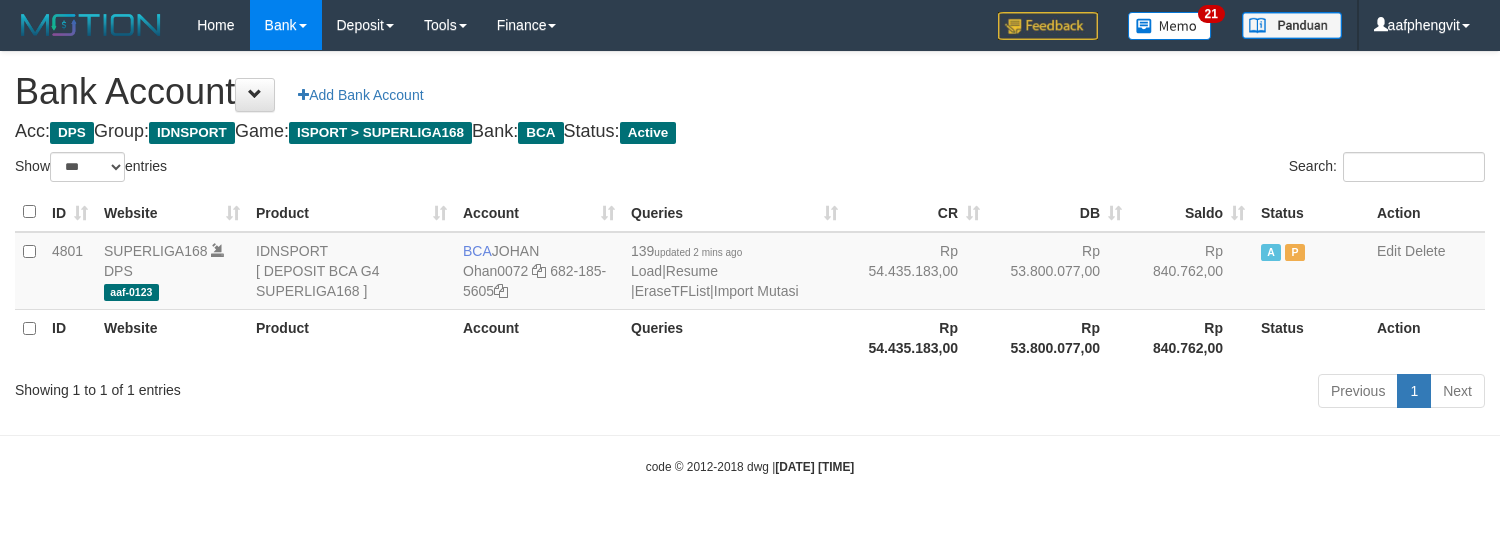 select on "***" 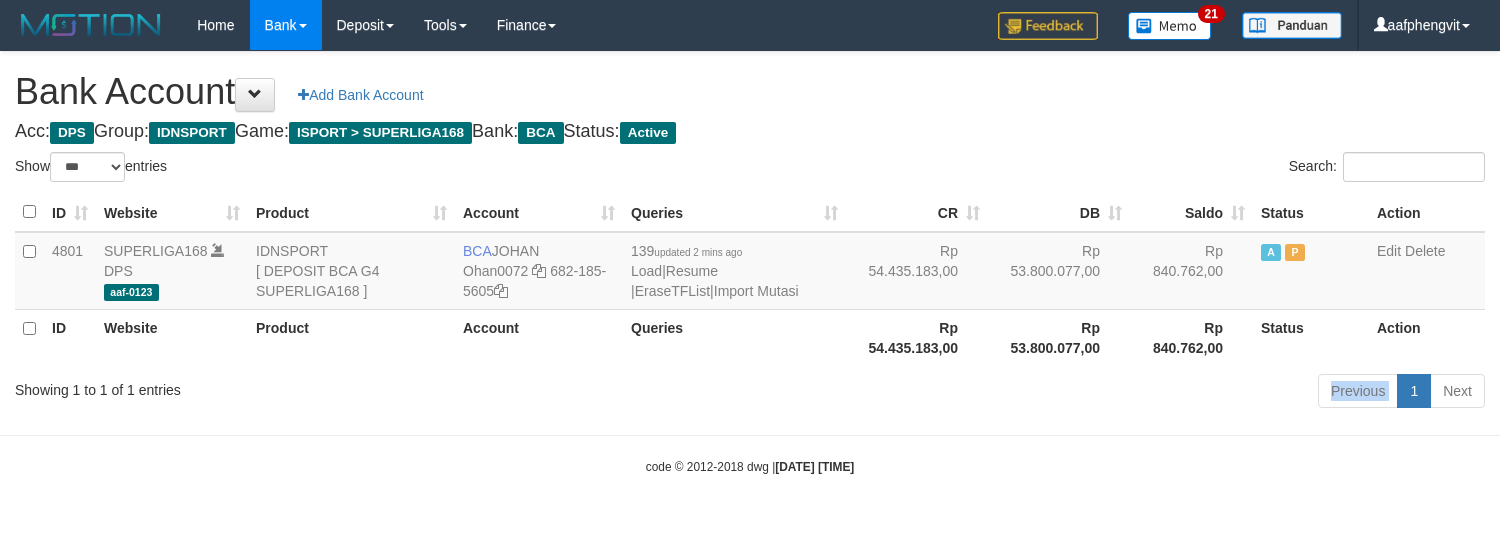 click on "Previous 1 Next" at bounding box center [1062, 393] 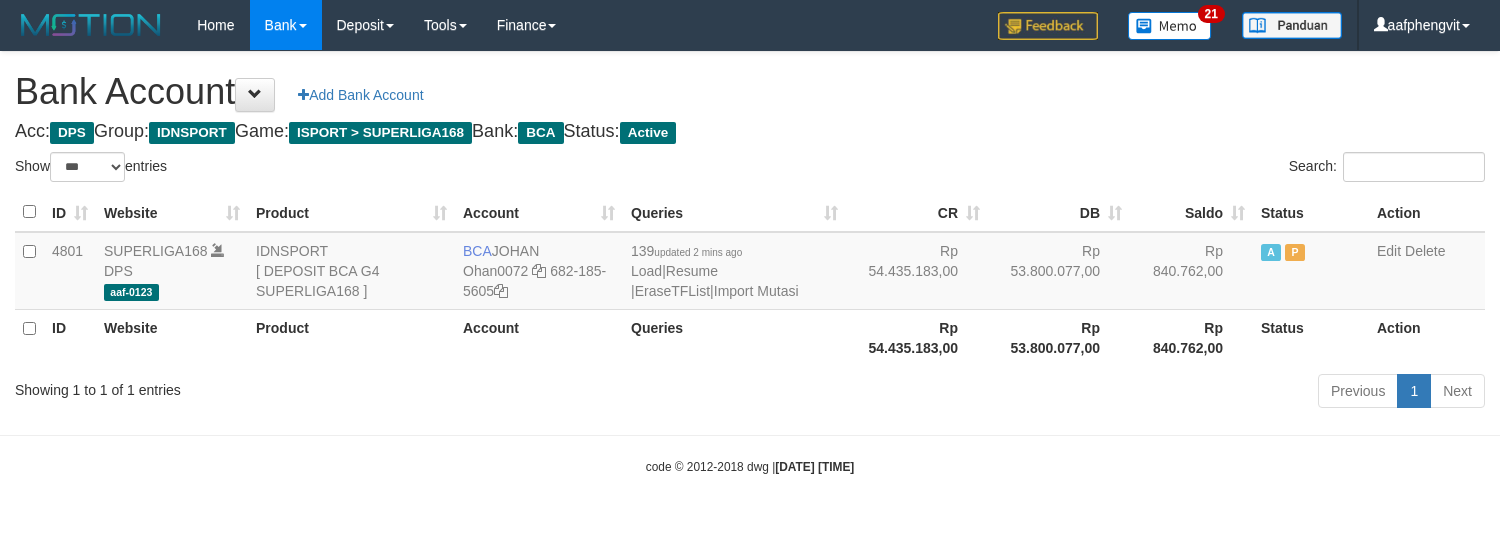 select on "***" 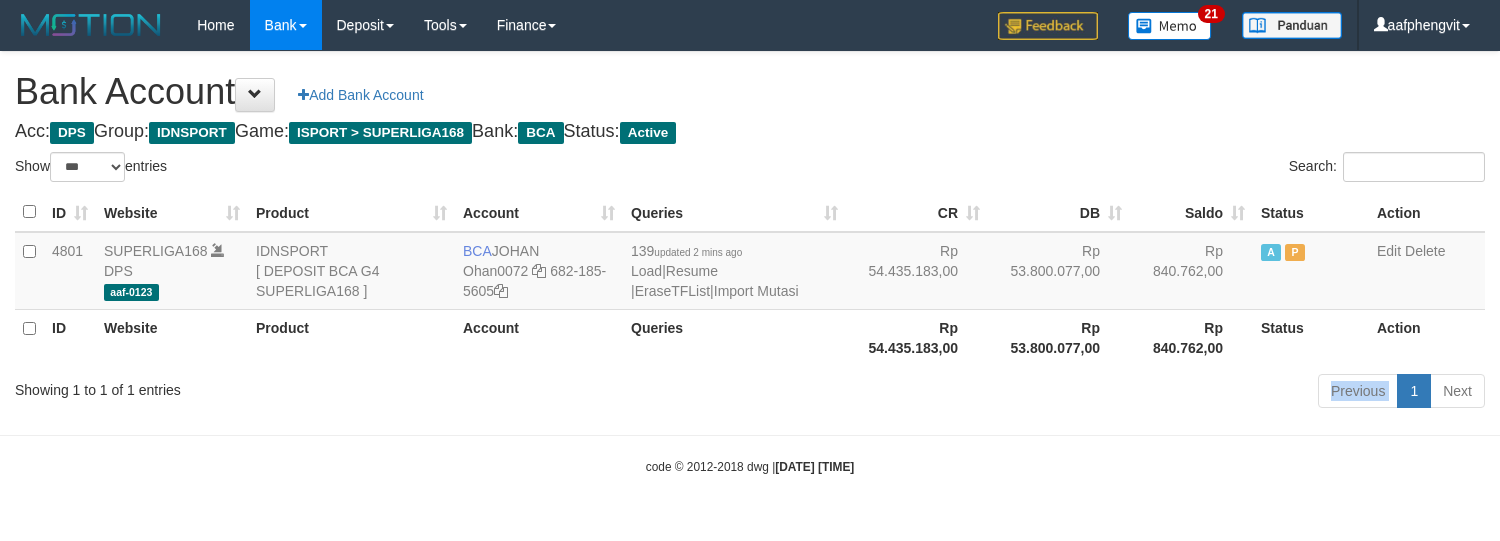 click on "Previous 1 Next" at bounding box center (1062, 393) 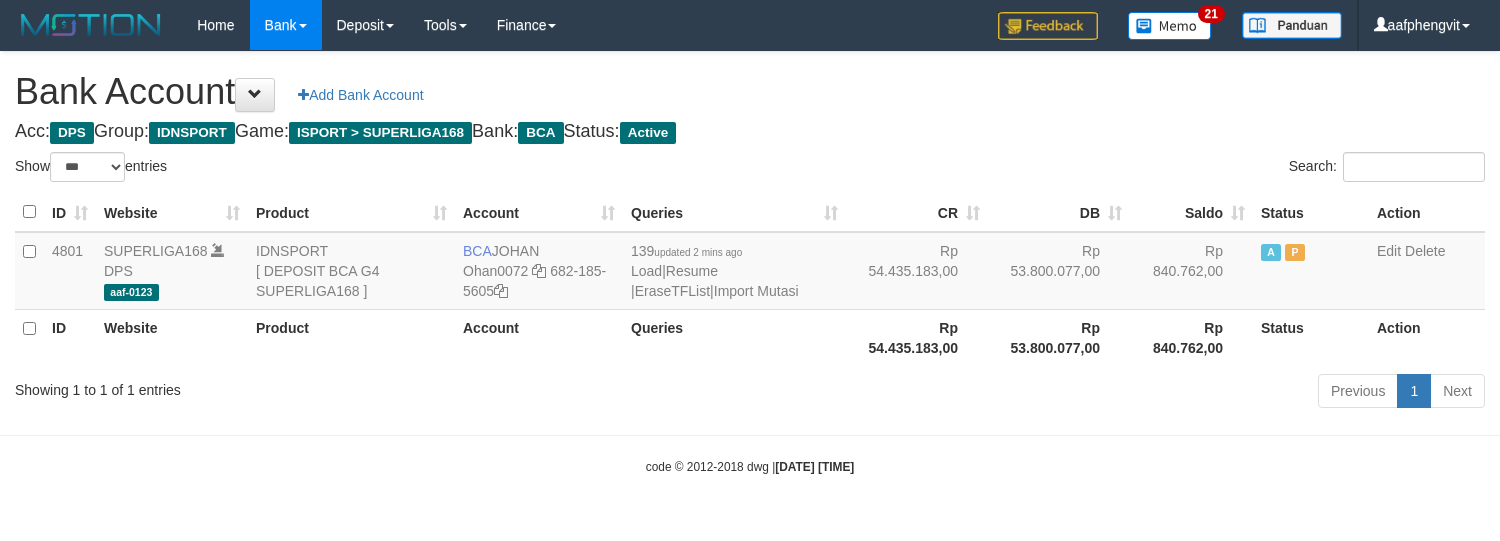 select on "***" 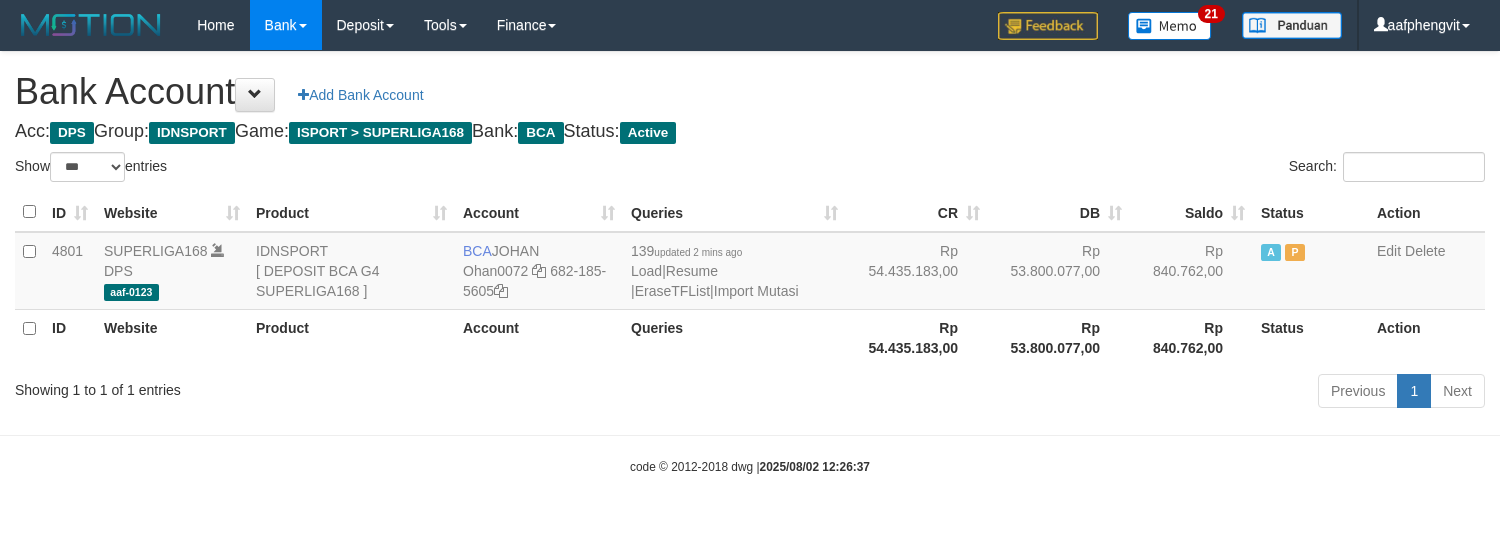 select on "***" 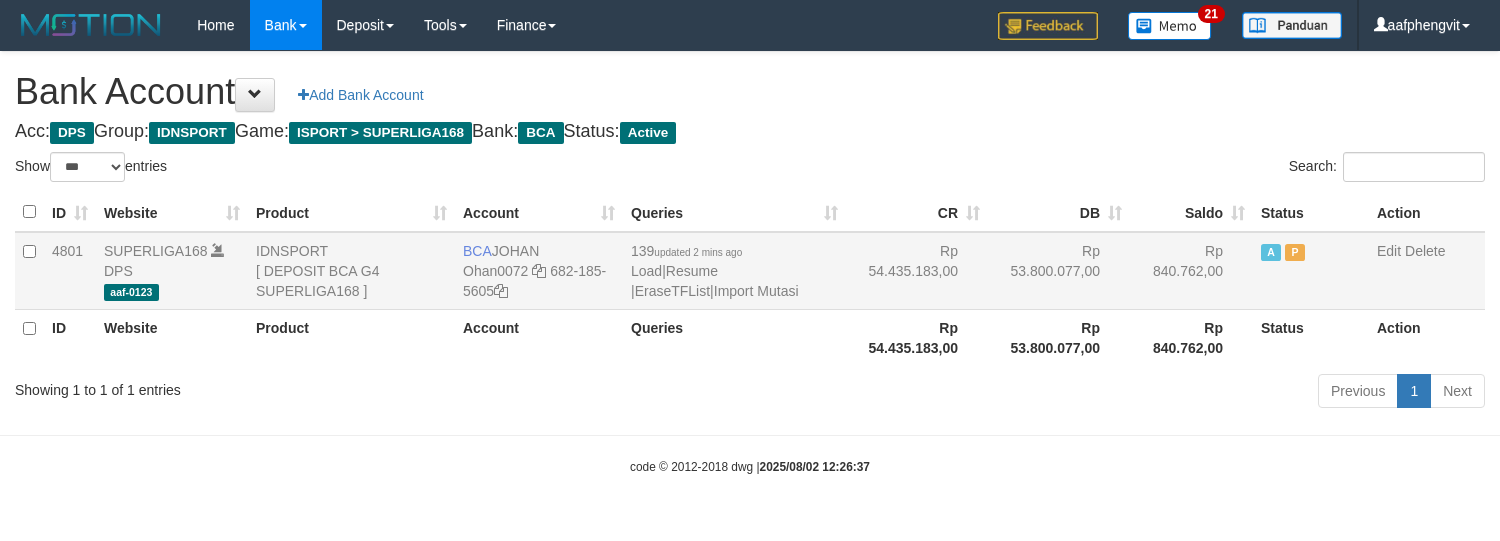 scroll, scrollTop: 0, scrollLeft: 0, axis: both 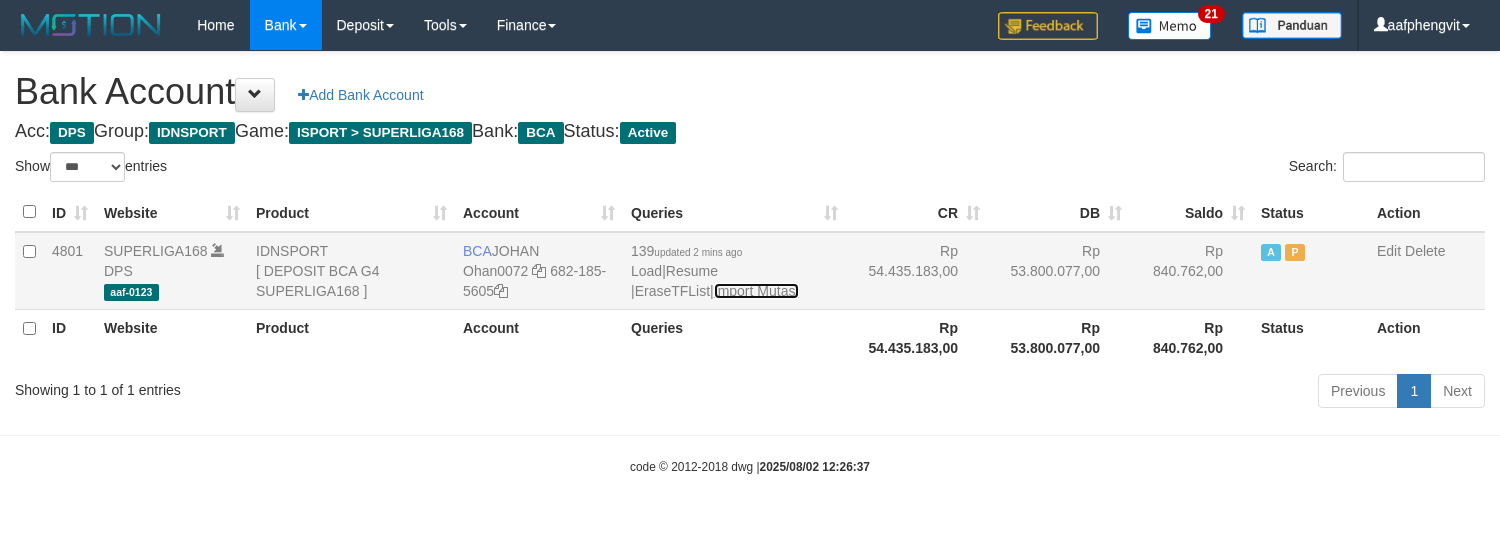 click on "Import Mutasi" at bounding box center [756, 291] 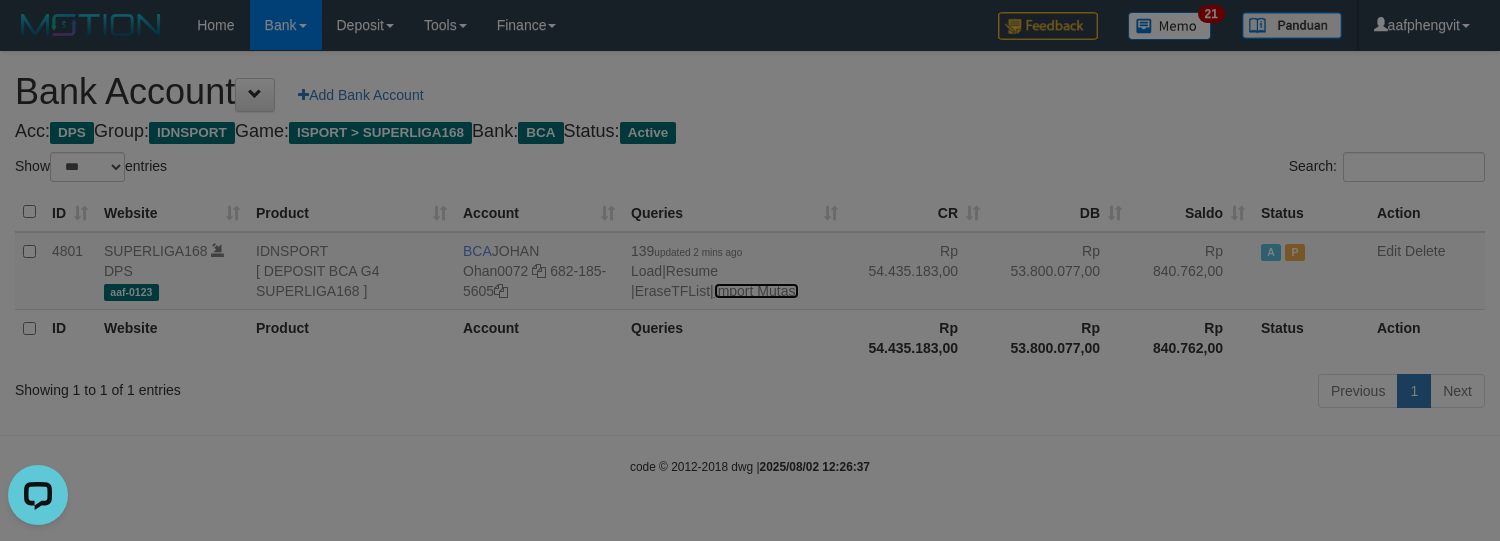 scroll, scrollTop: 0, scrollLeft: 0, axis: both 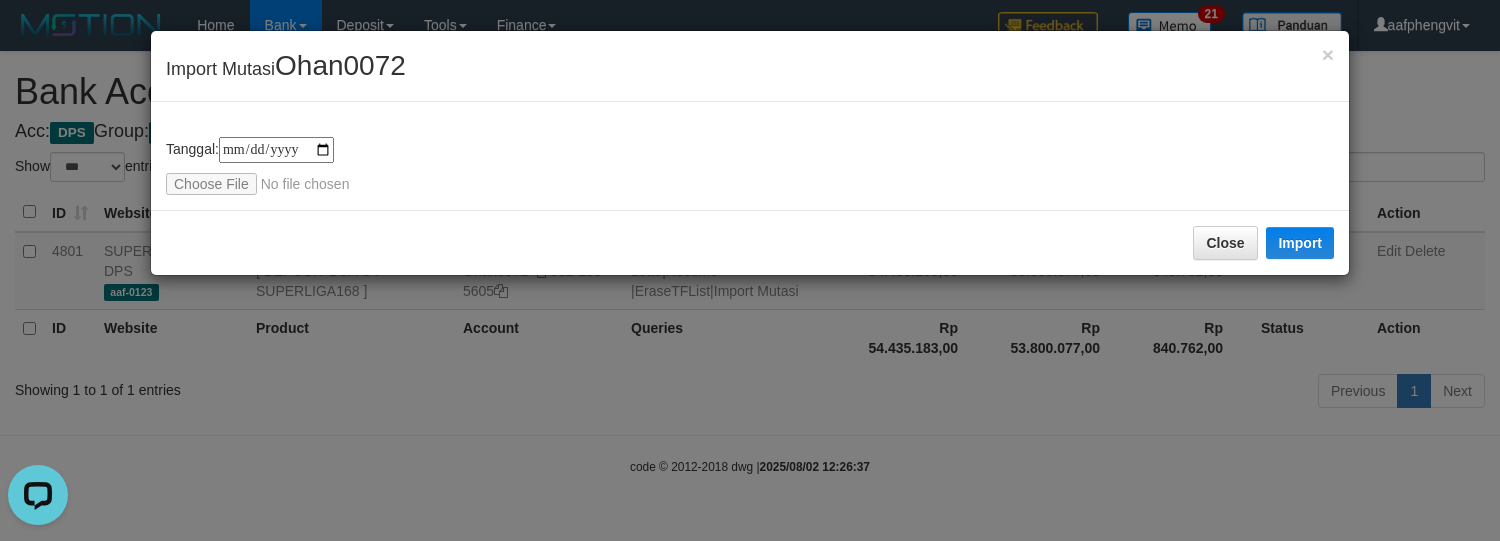 type on "**********" 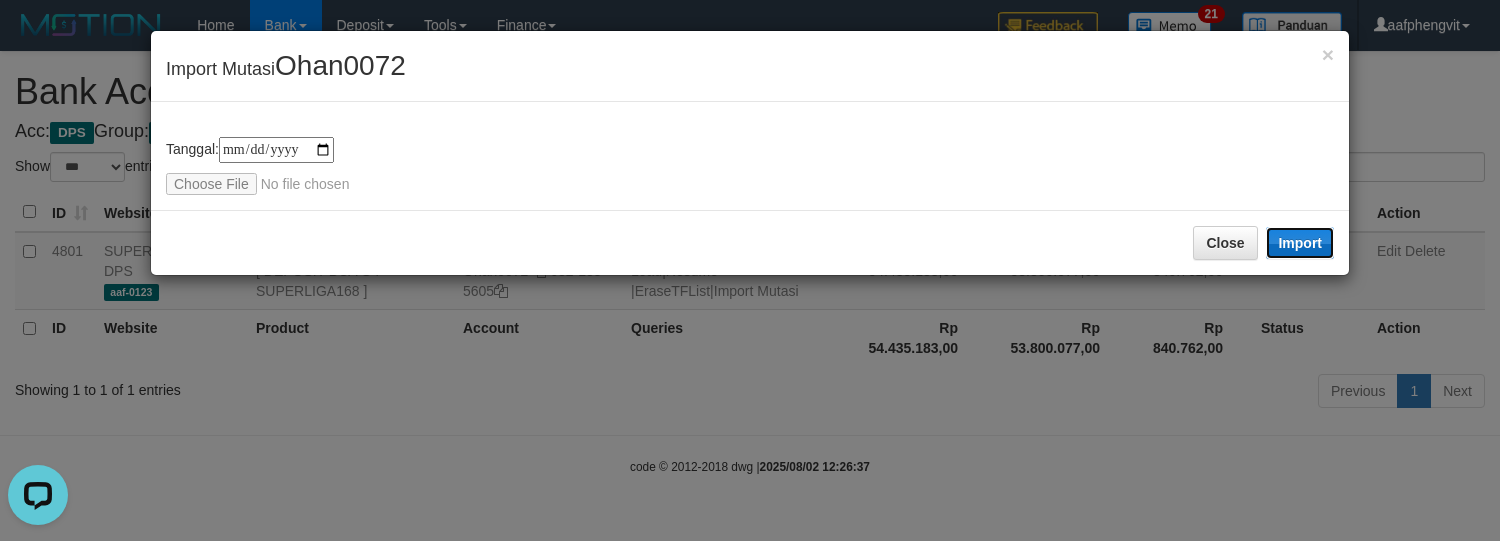 click on "Import" at bounding box center [1300, 243] 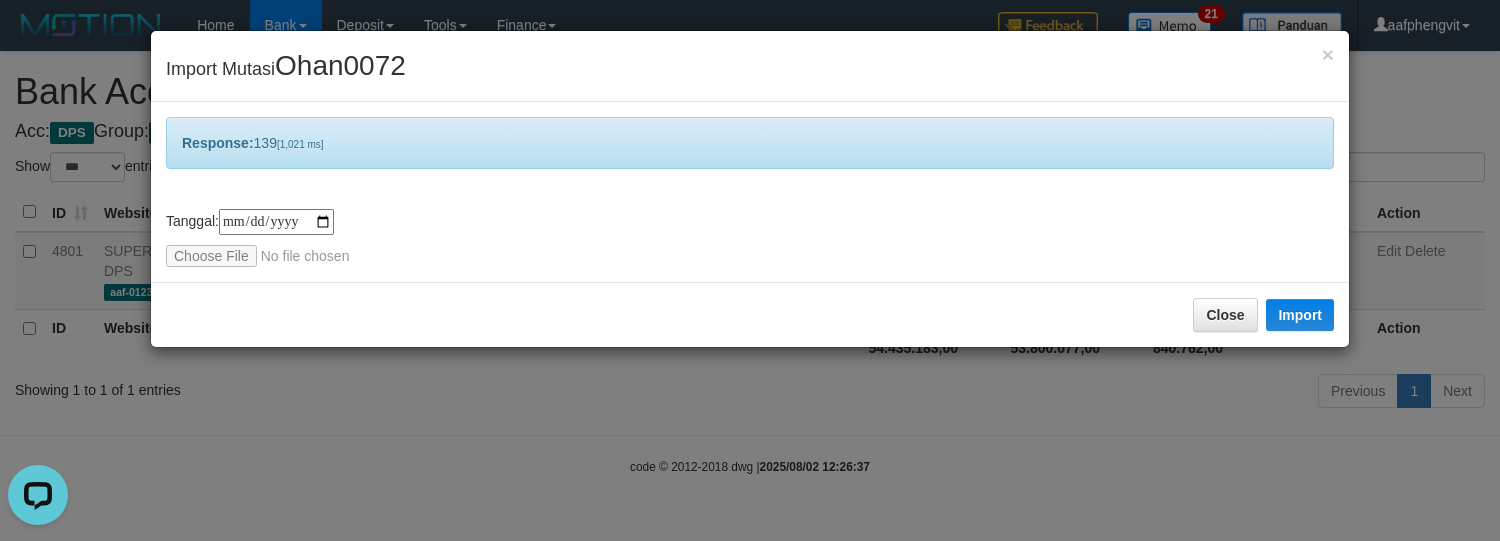 click on "Response:  139  [1,021 ms]" at bounding box center (750, 143) 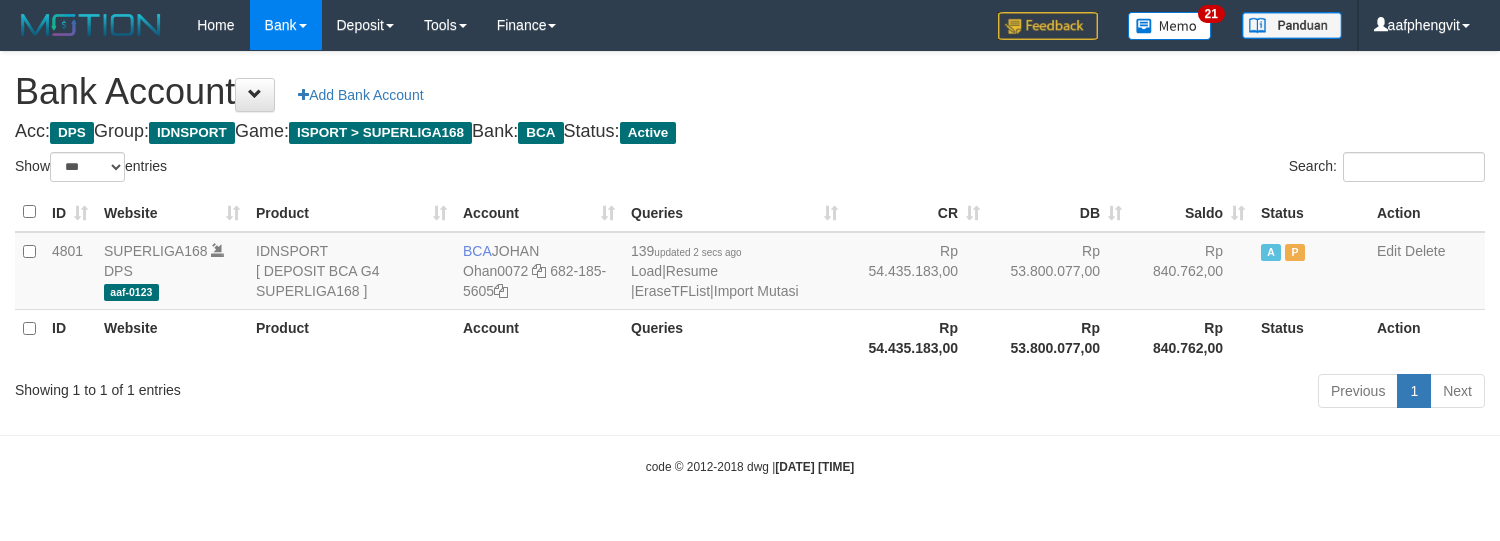 select on "***" 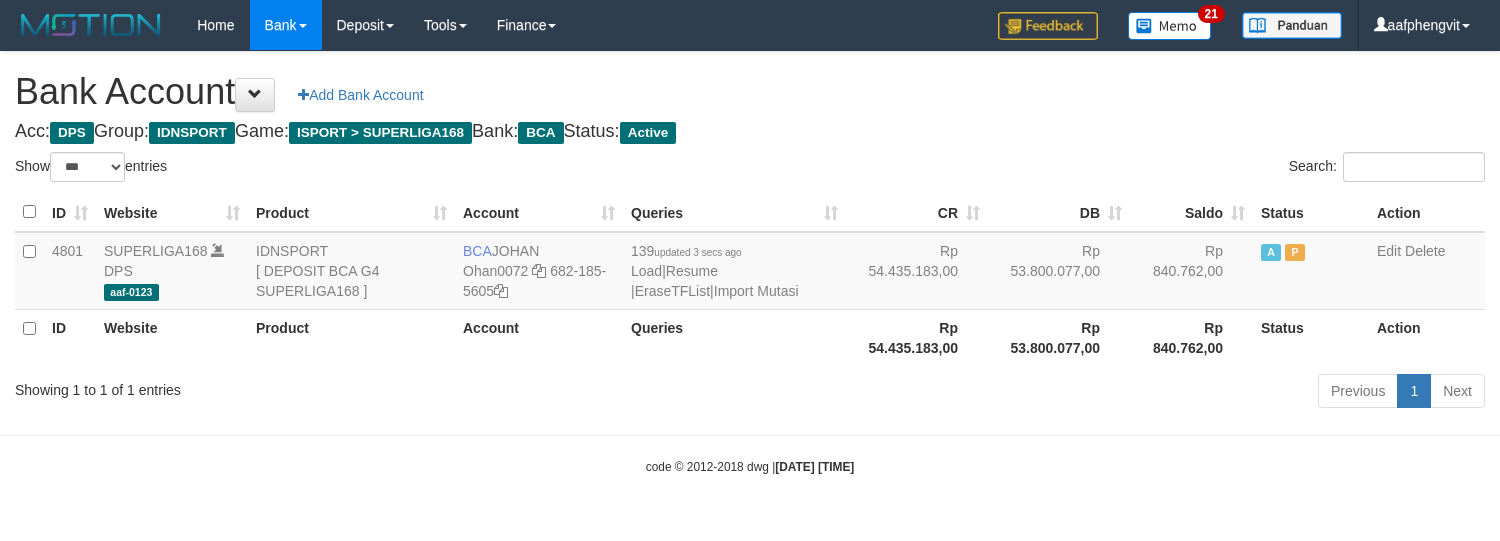 select on "***" 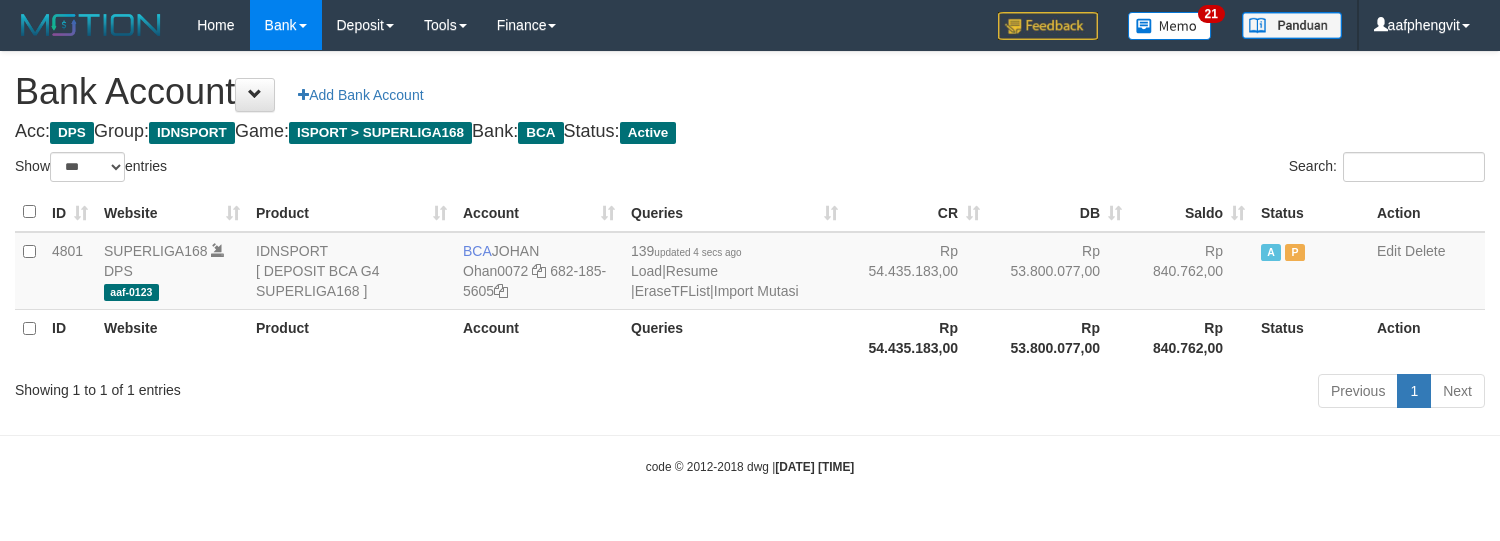 select on "***" 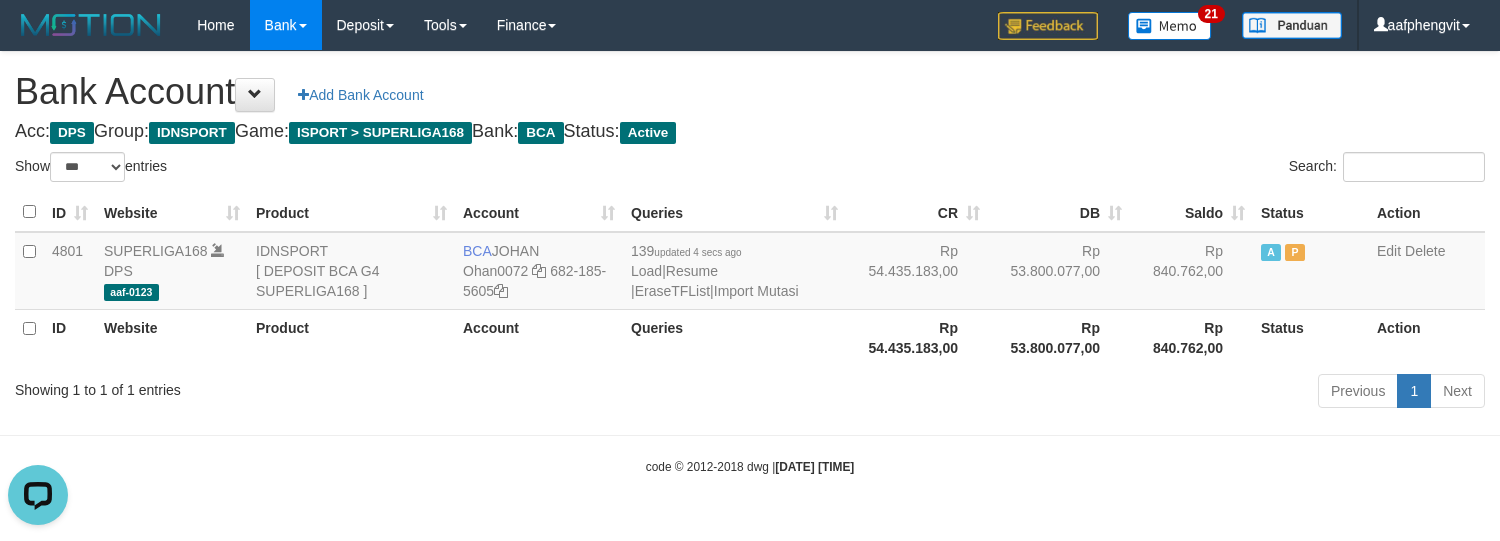 scroll, scrollTop: 0, scrollLeft: 0, axis: both 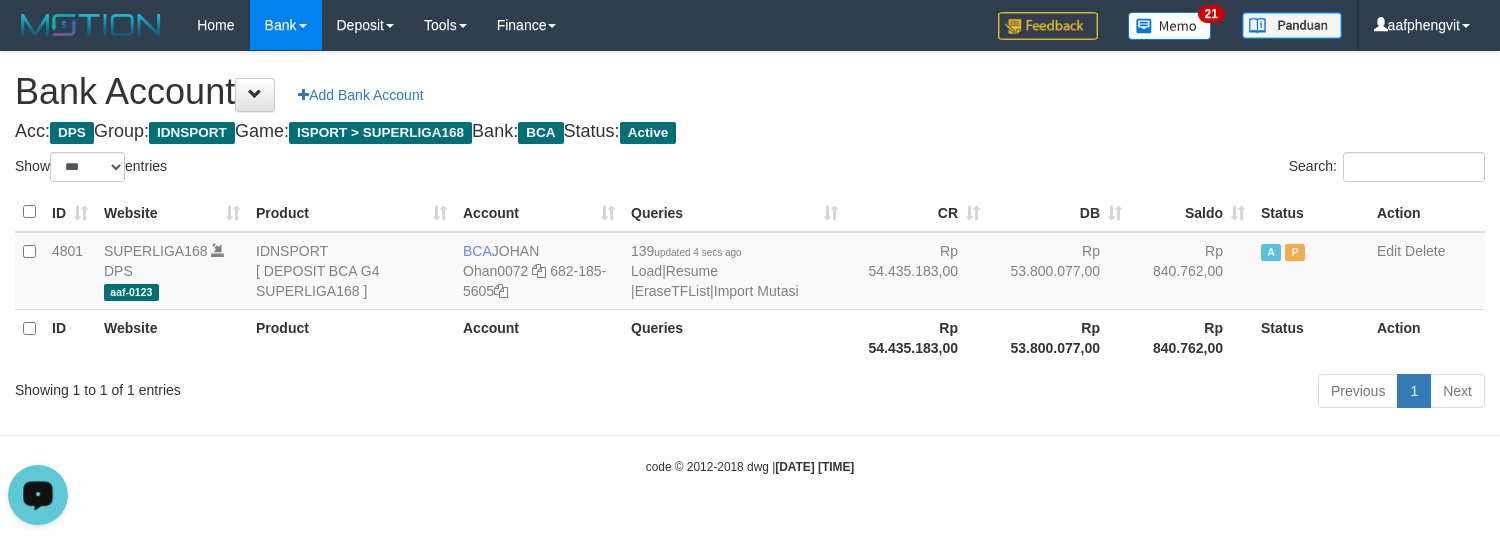click on "Queries" at bounding box center (734, 337) 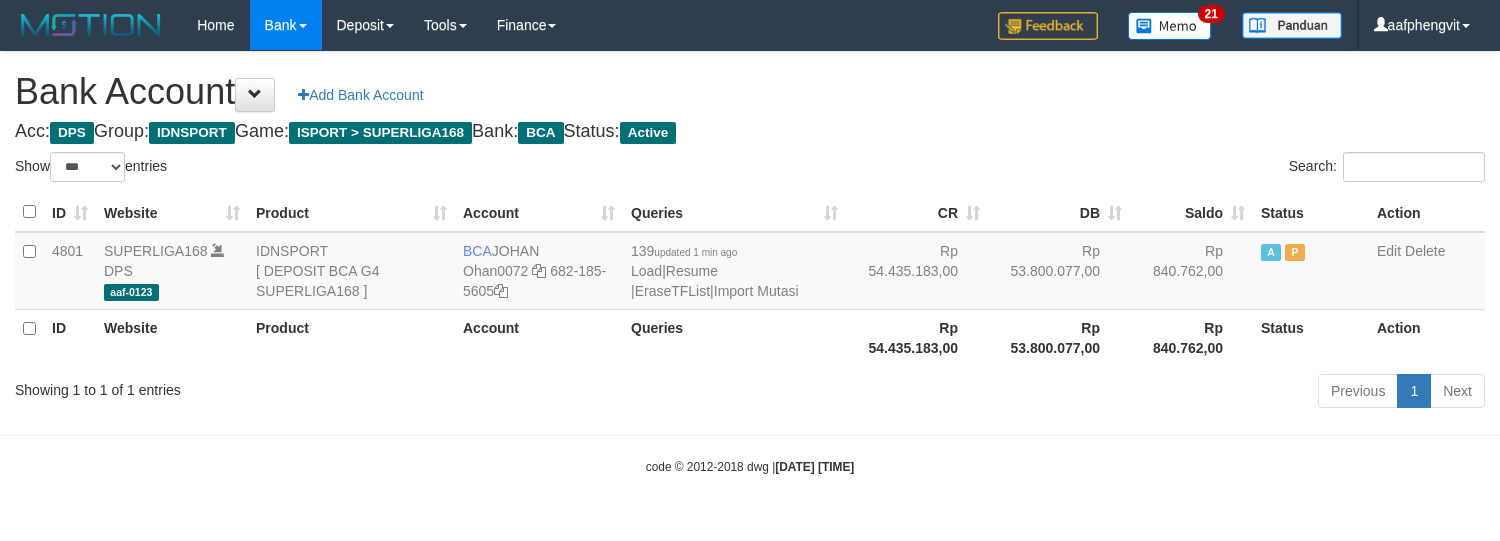 select on "***" 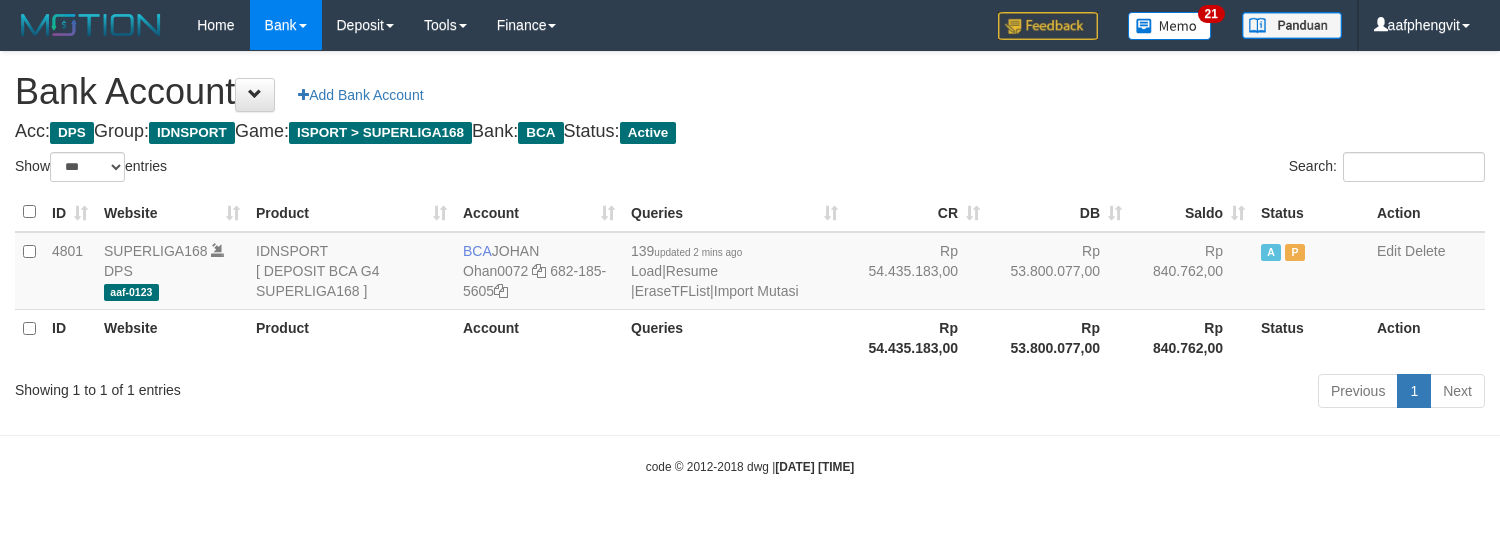 select on "***" 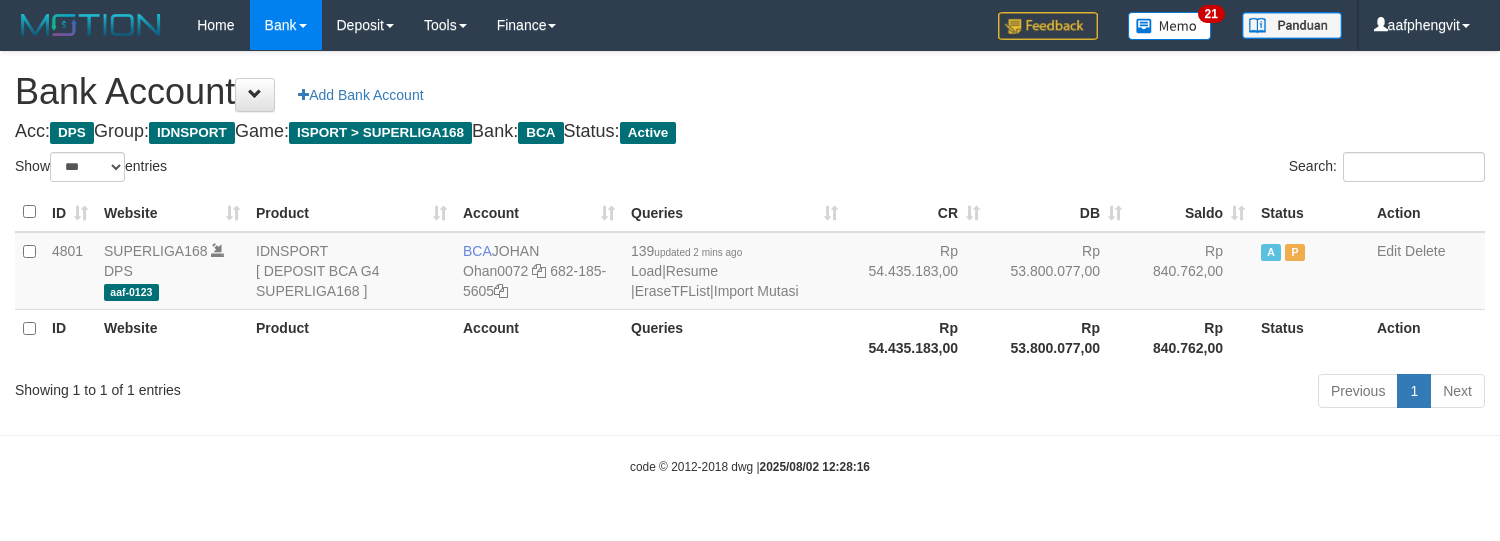 select on "***" 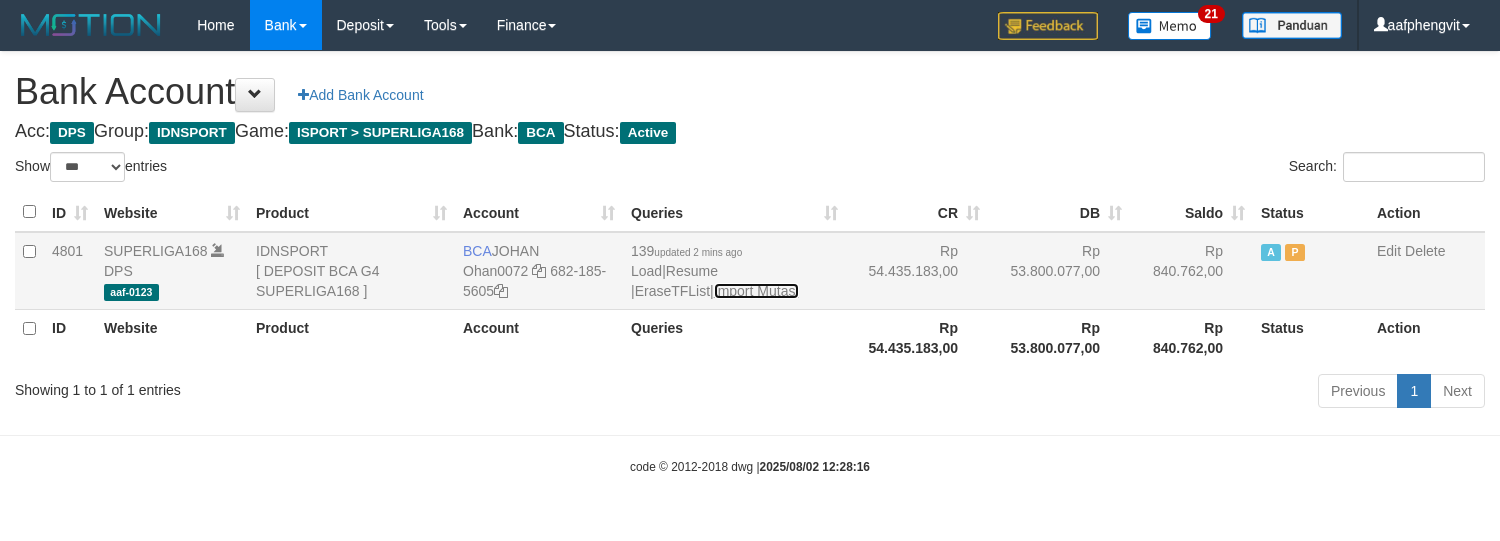 click on "Import Mutasi" at bounding box center [756, 291] 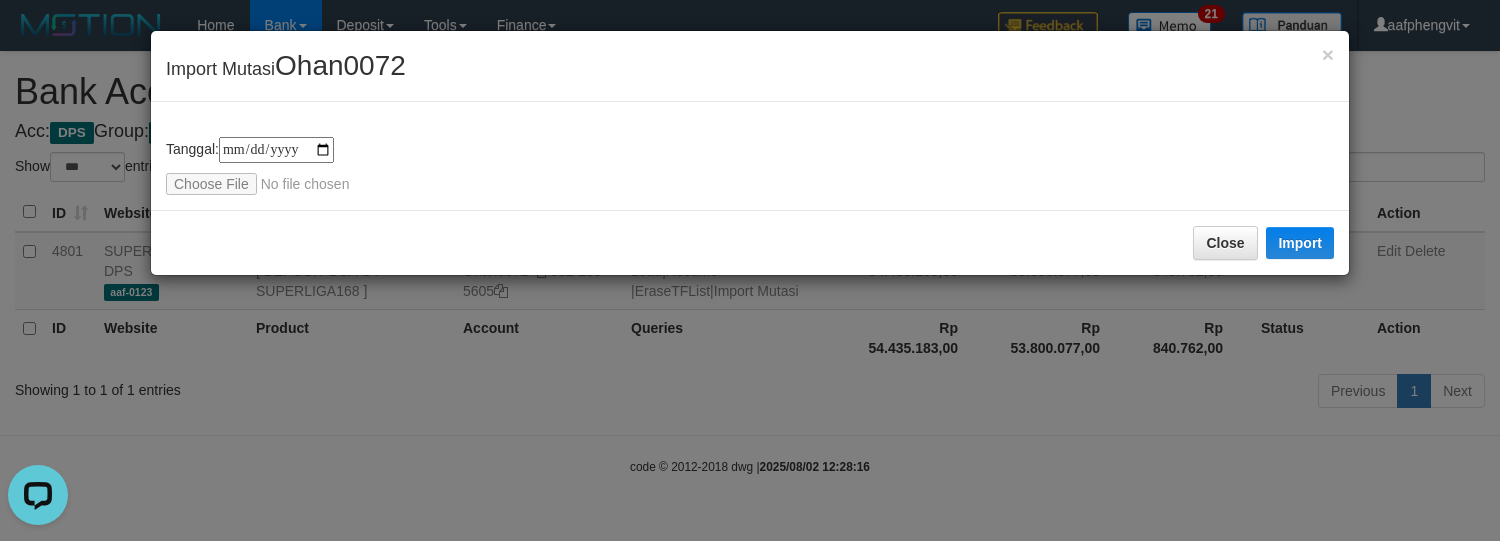 scroll, scrollTop: 0, scrollLeft: 0, axis: both 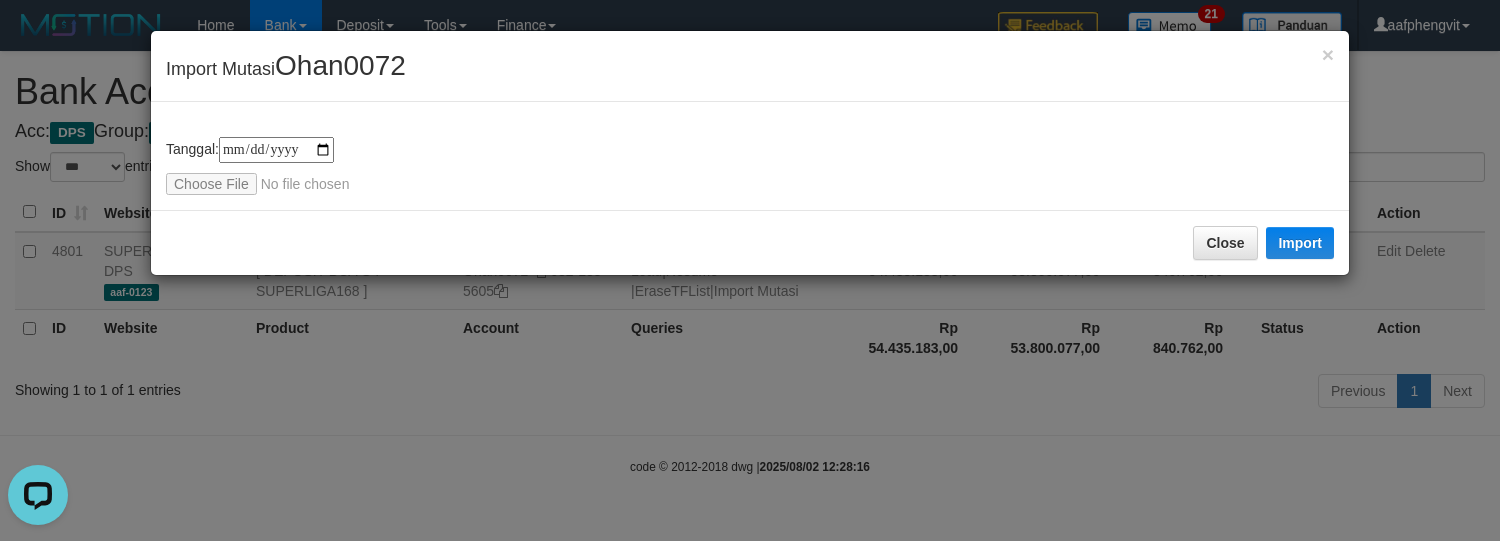 type on "**********" 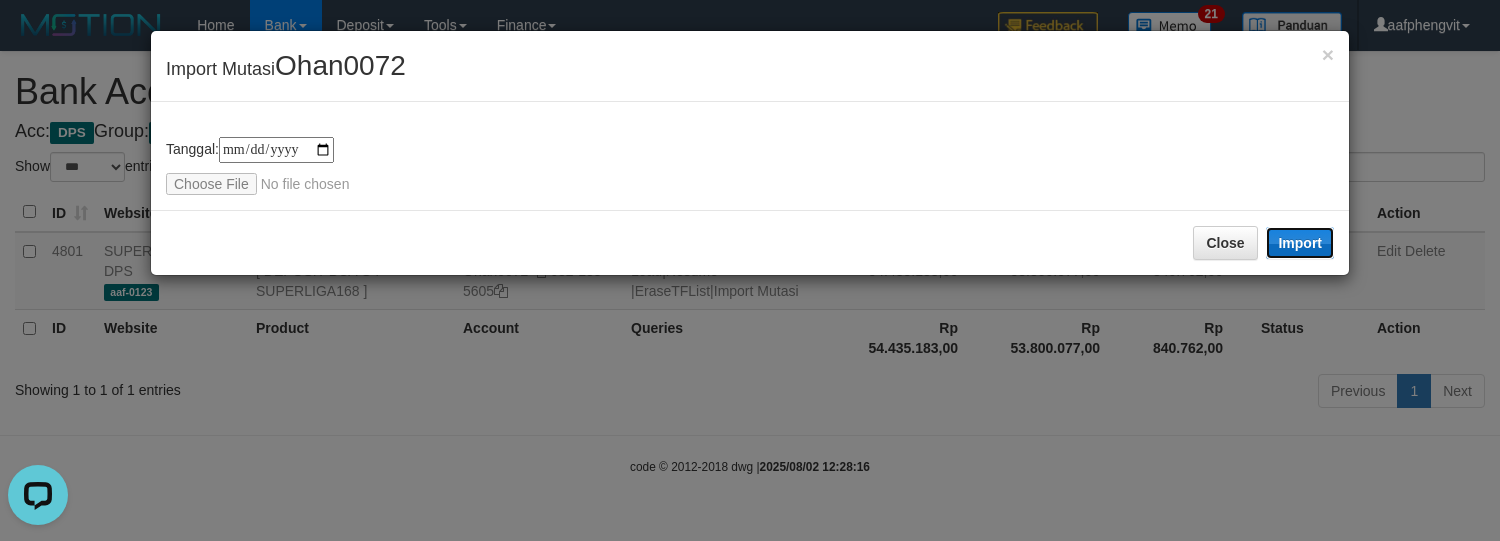 click on "Import" at bounding box center (1300, 243) 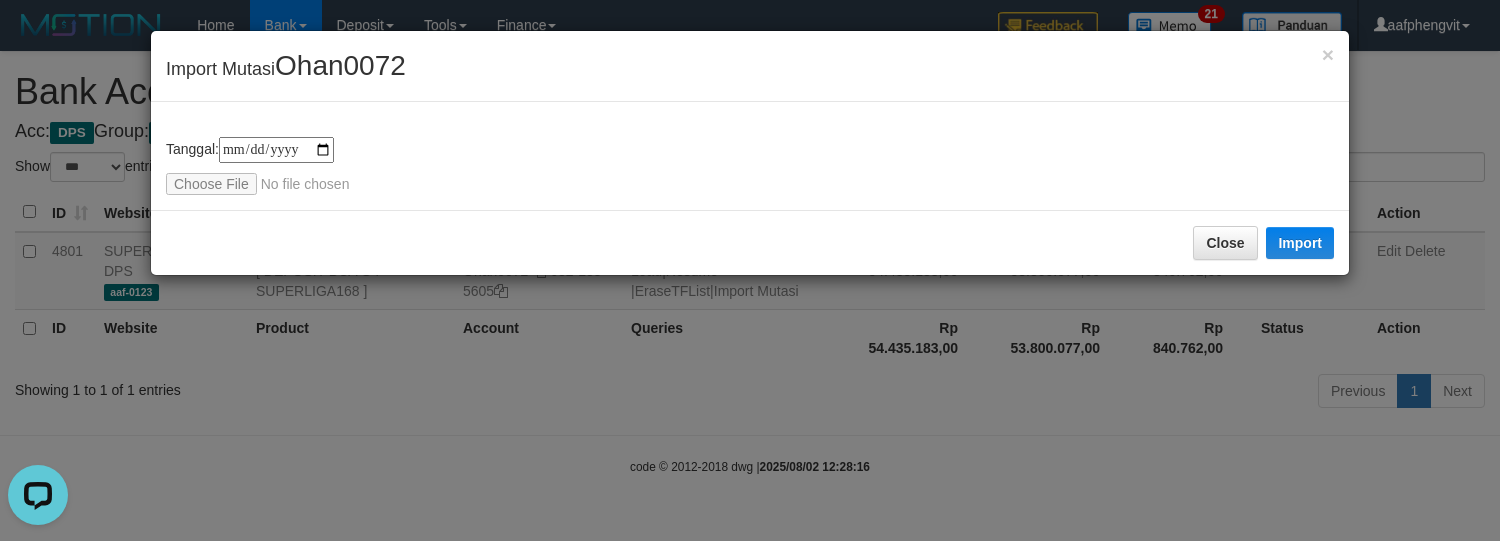 click on "**********" at bounding box center (750, 156) 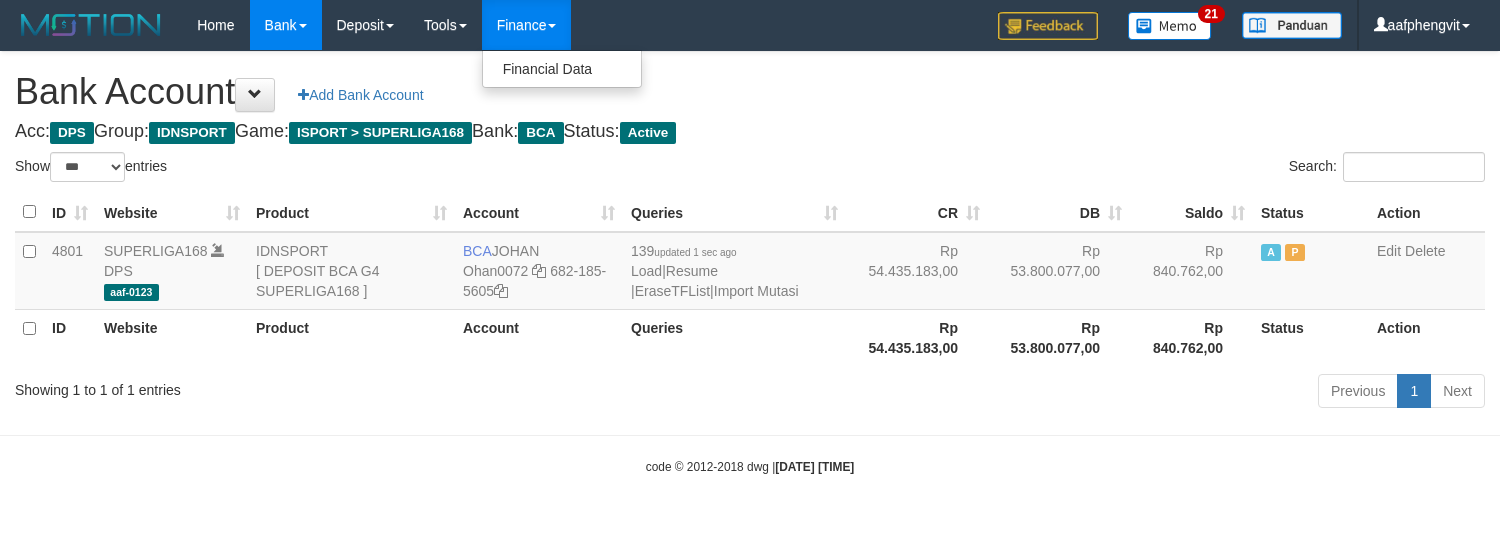 select on "***" 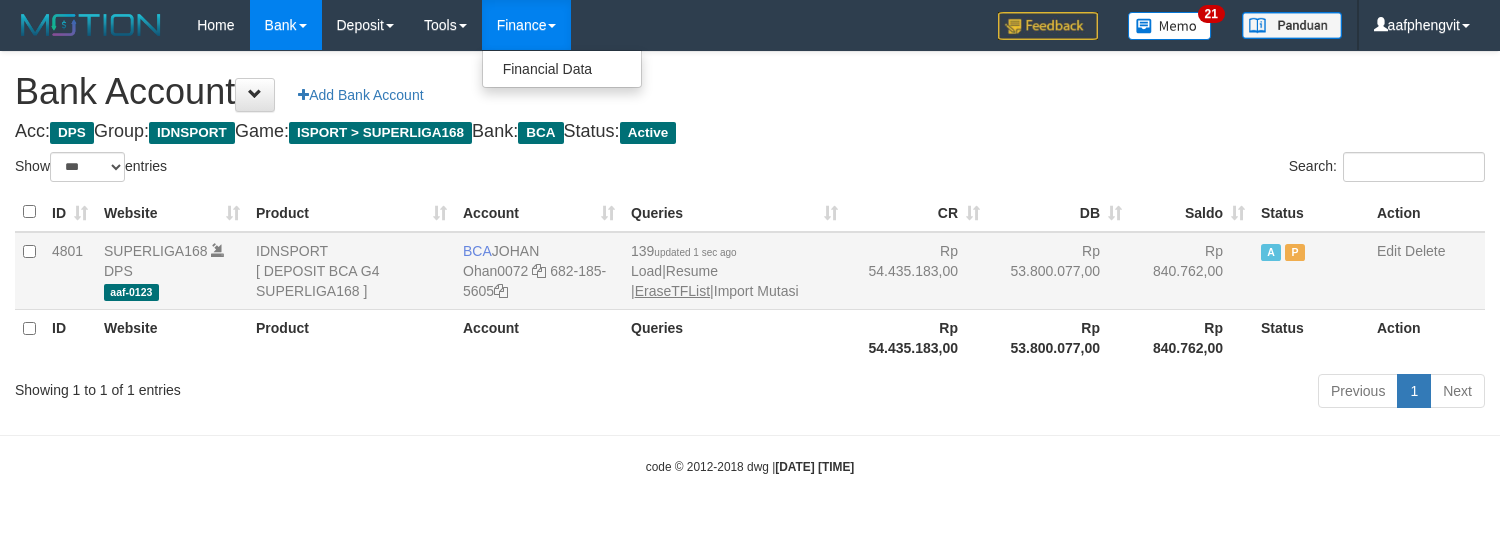scroll, scrollTop: 0, scrollLeft: 0, axis: both 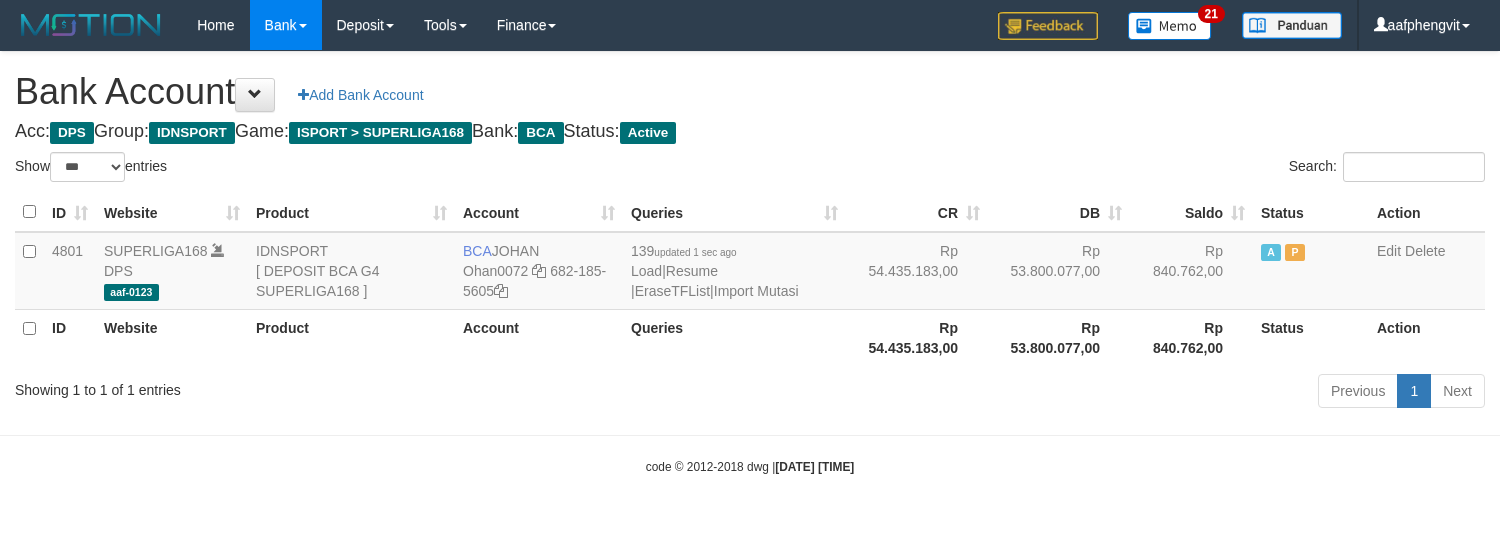 click on "Search:" at bounding box center (1125, 169) 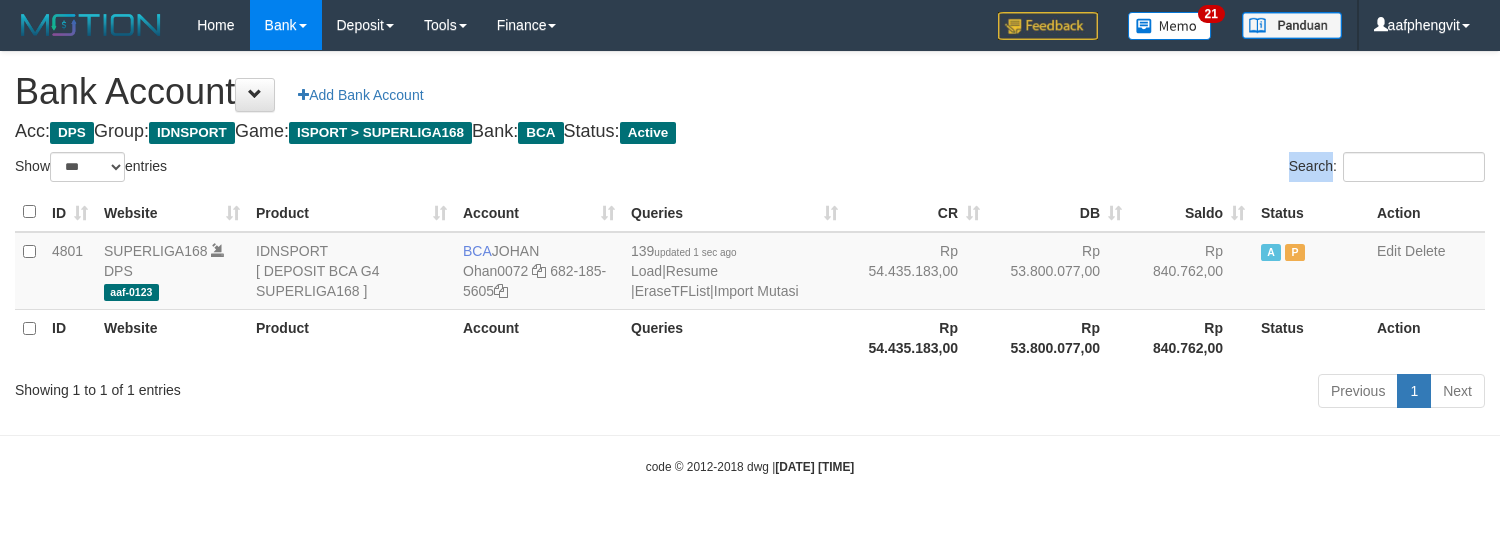 click on "Search:" at bounding box center [1125, 169] 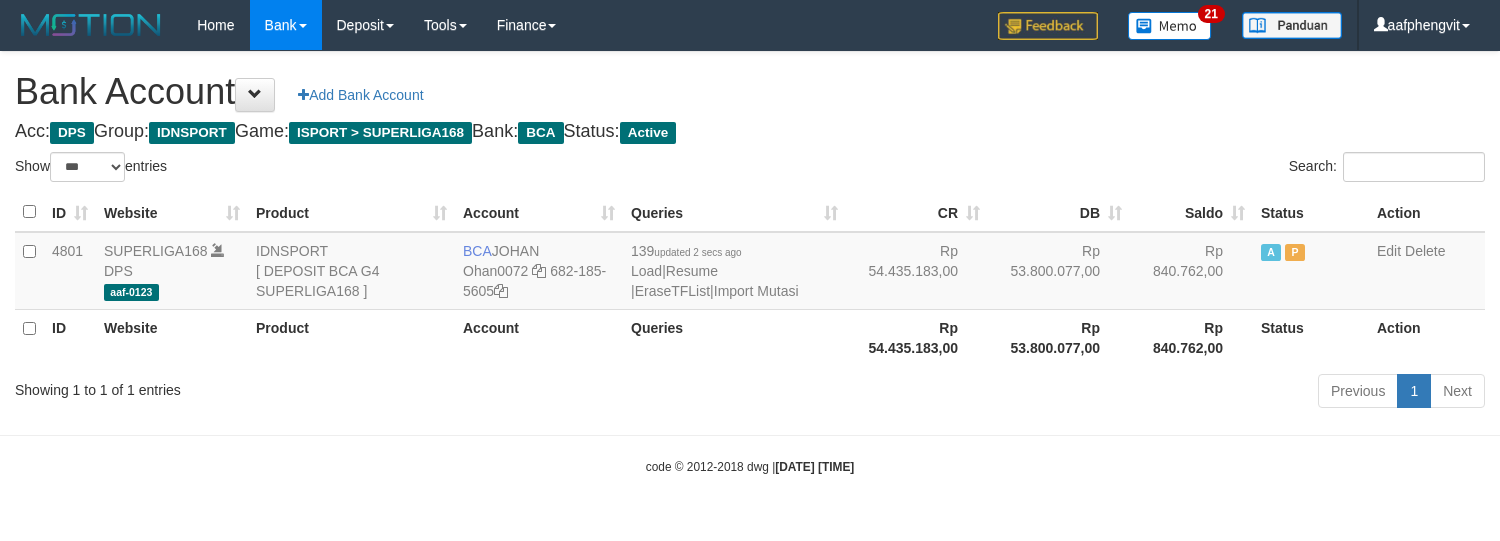 select on "***" 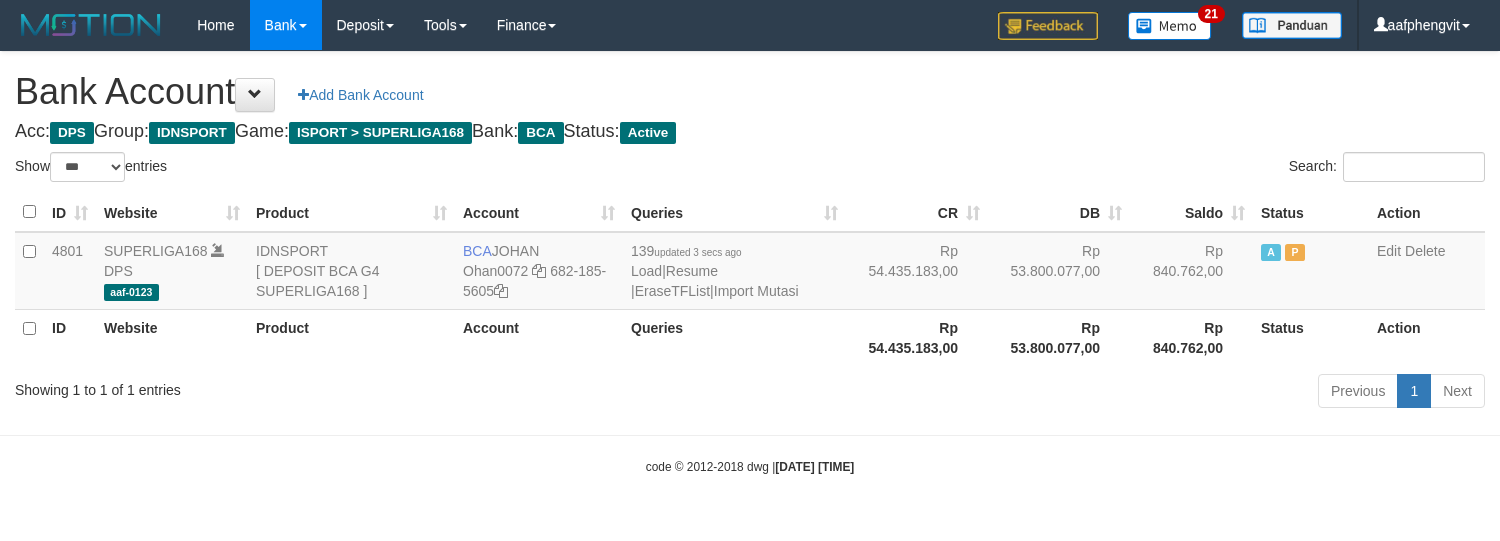 select on "***" 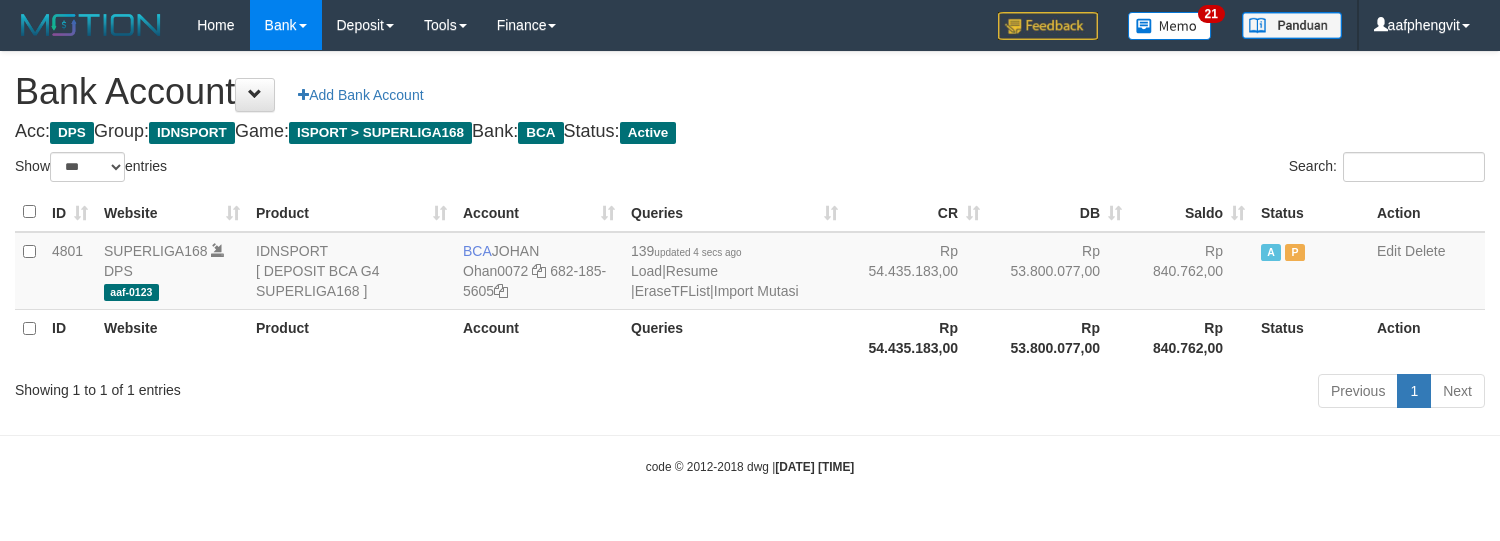 select on "***" 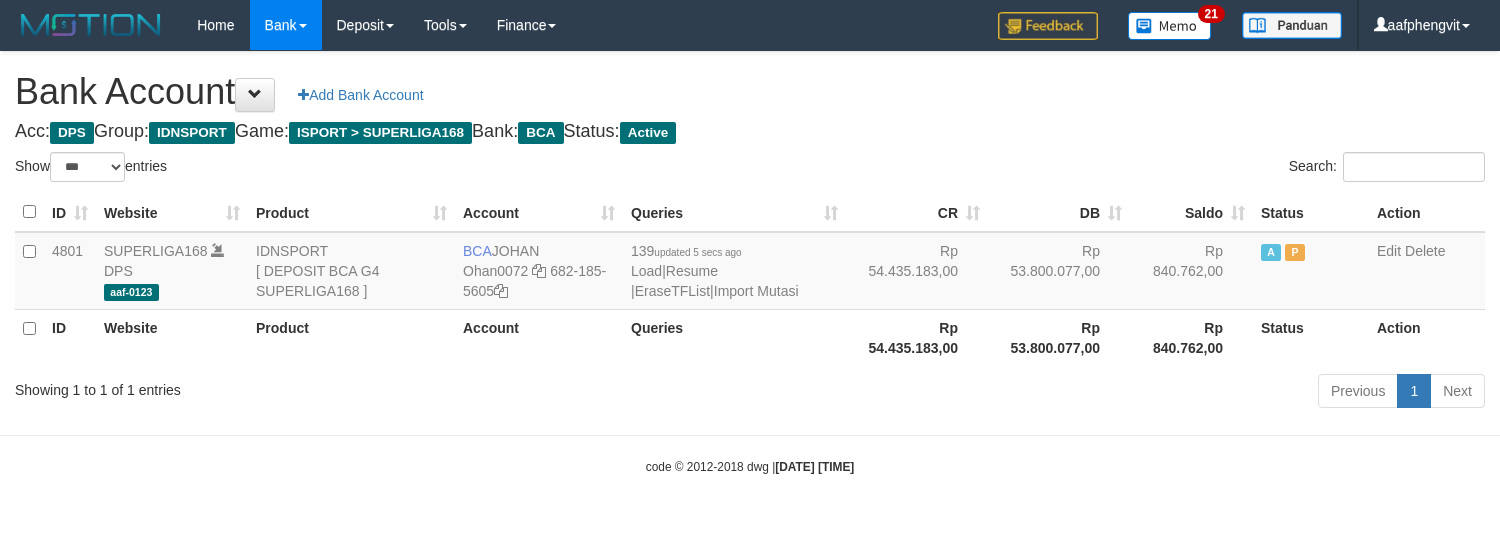 select on "***" 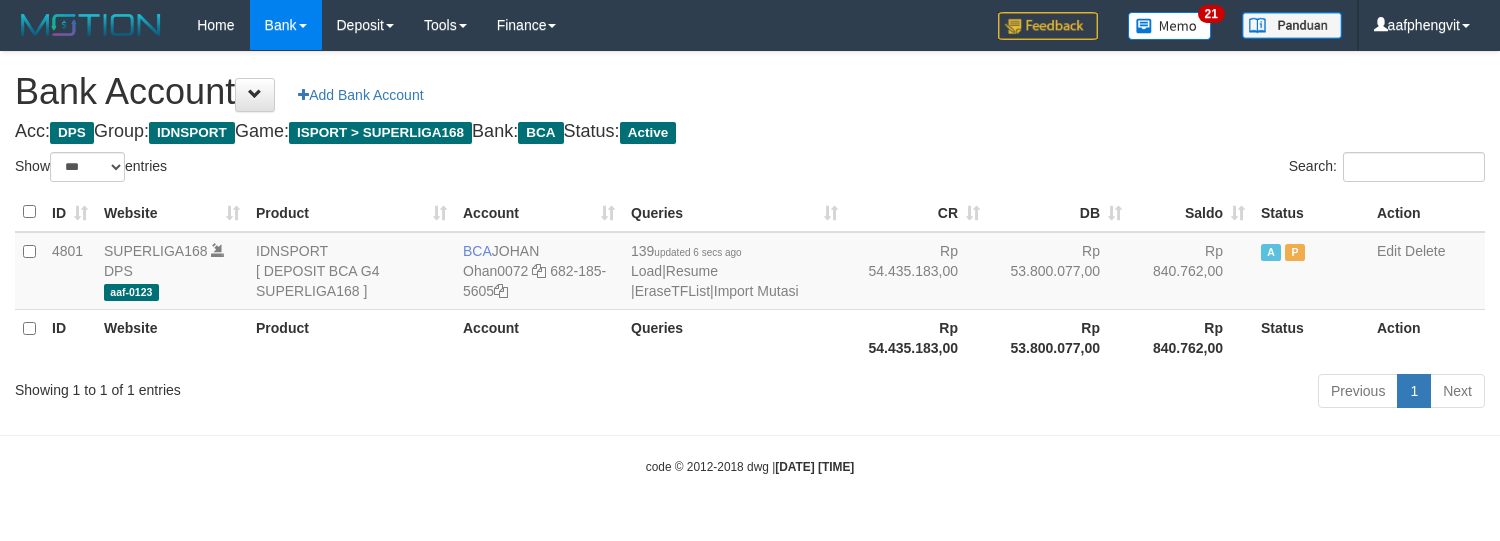 select on "***" 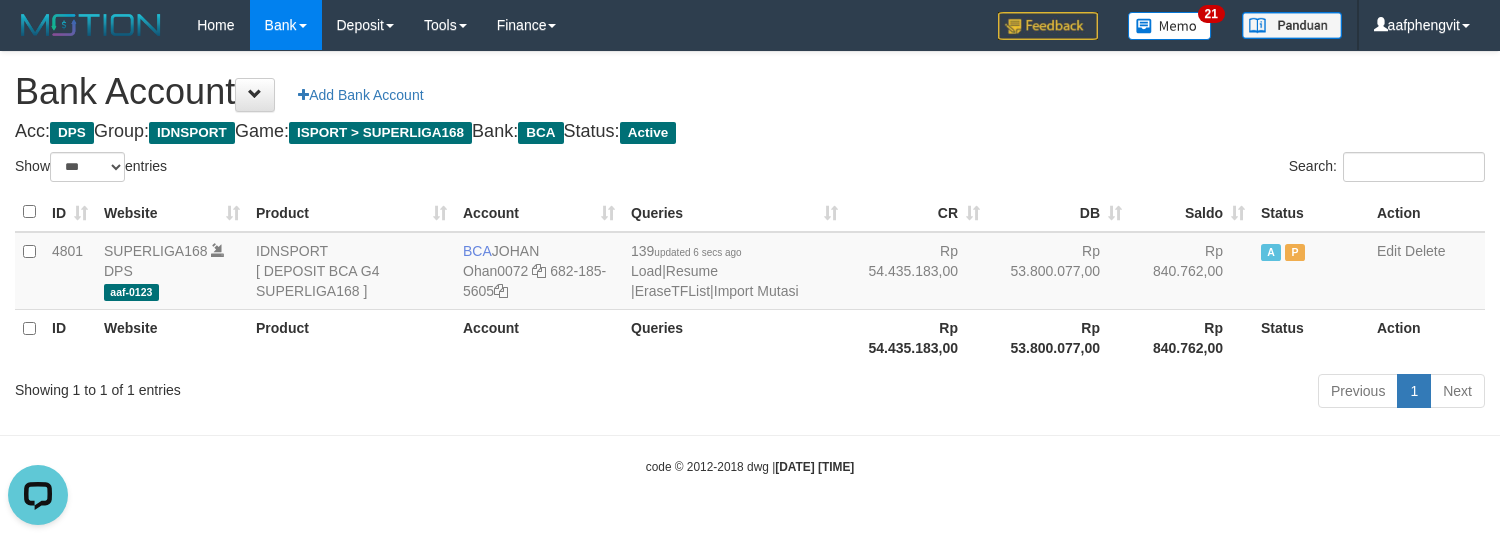 scroll, scrollTop: 0, scrollLeft: 0, axis: both 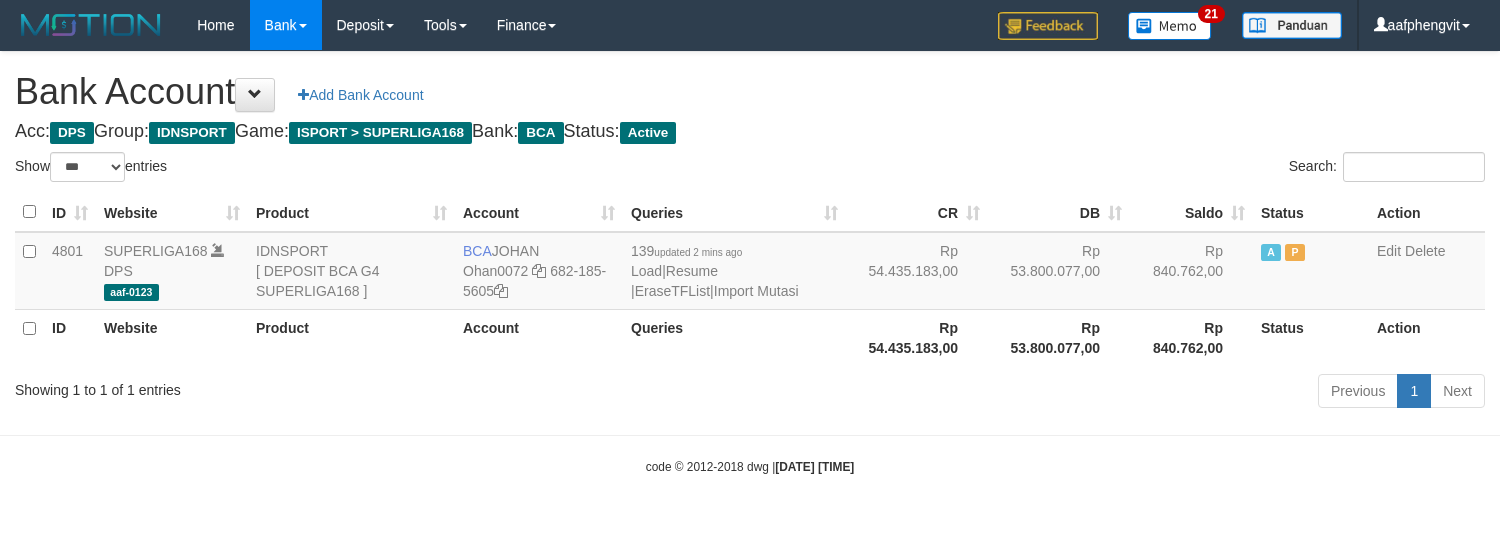 select on "***" 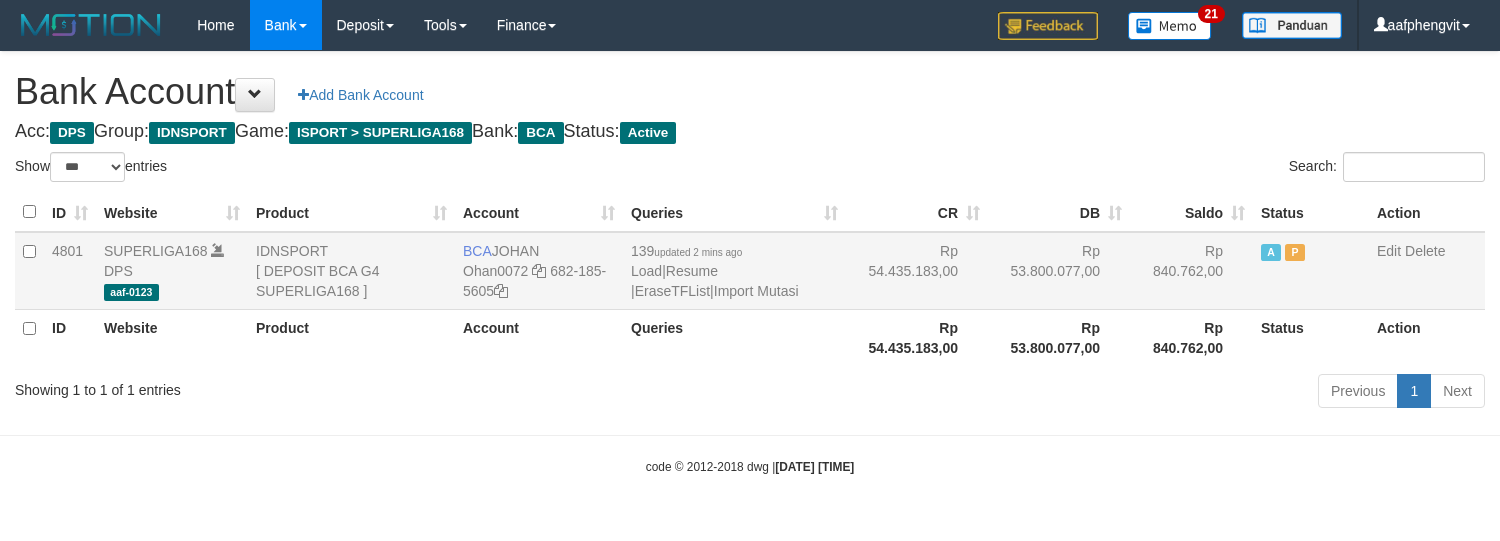scroll, scrollTop: 0, scrollLeft: 0, axis: both 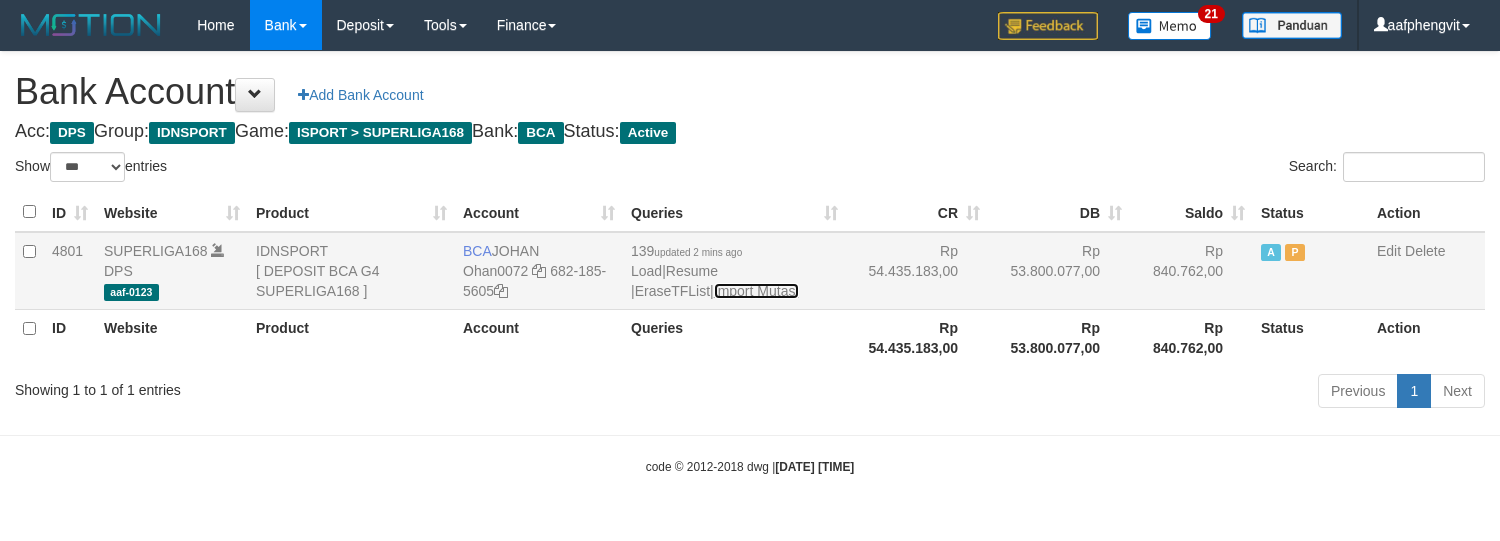 click on "Import Mutasi" at bounding box center (756, 291) 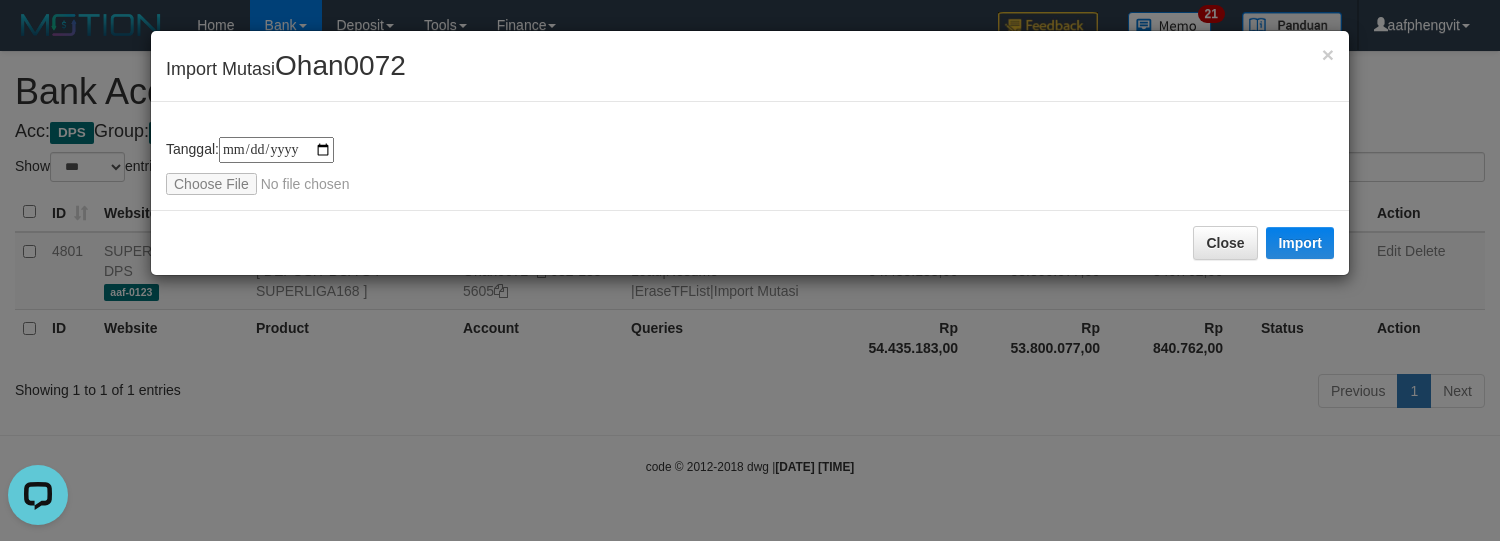 scroll, scrollTop: 0, scrollLeft: 0, axis: both 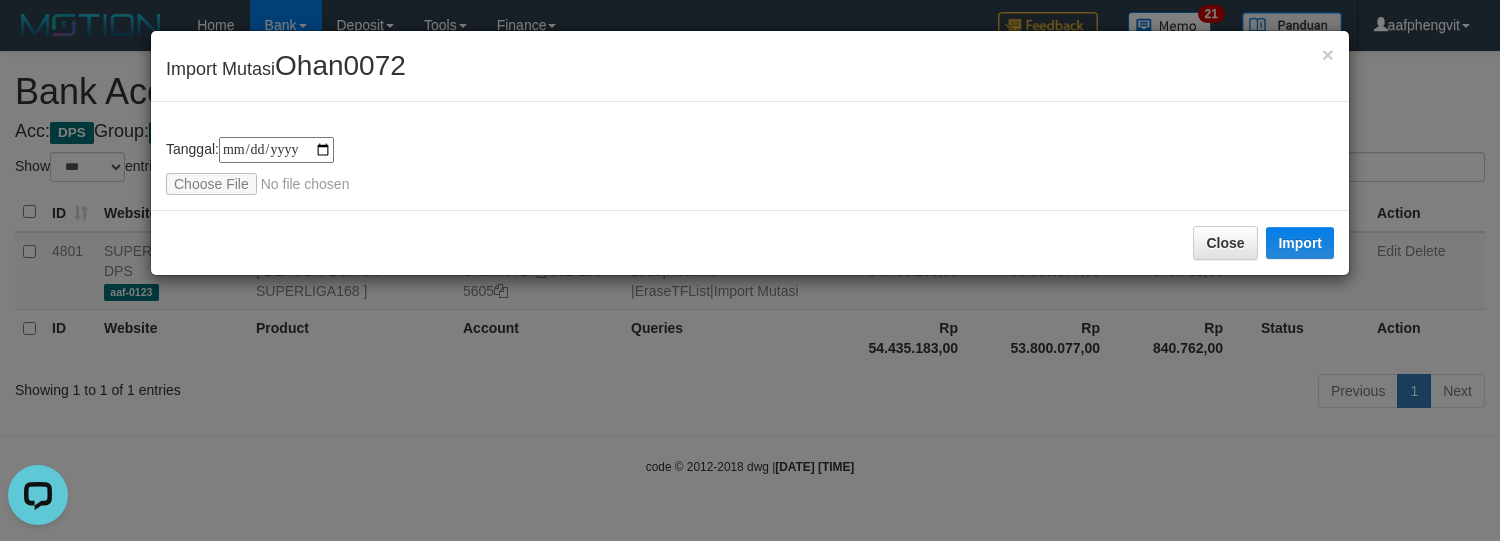 type on "**********" 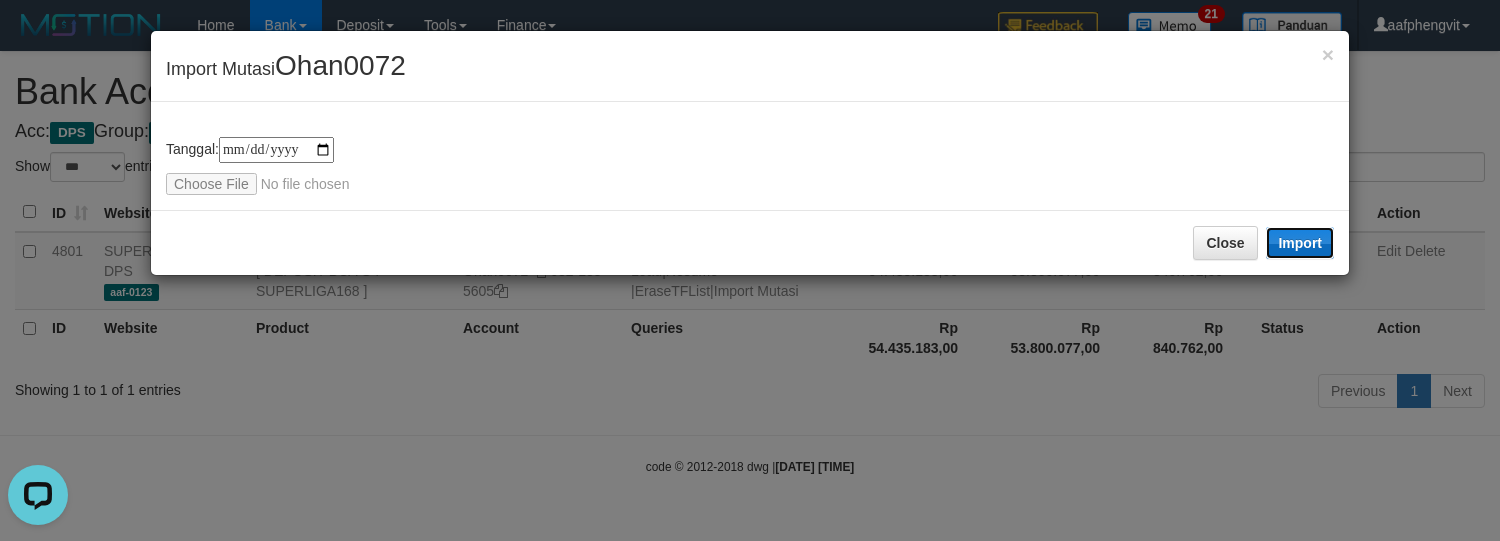 click on "Import" at bounding box center [1300, 243] 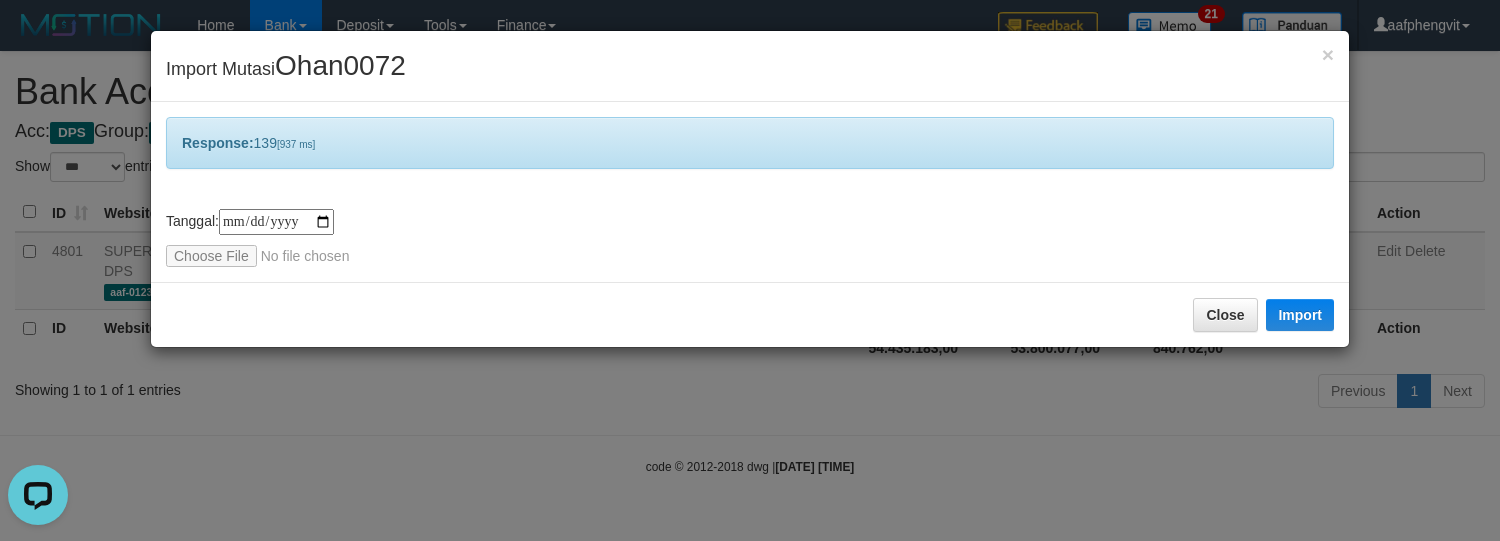 drag, startPoint x: 676, startPoint y: 70, endPoint x: 654, endPoint y: 60, distance: 24.166092 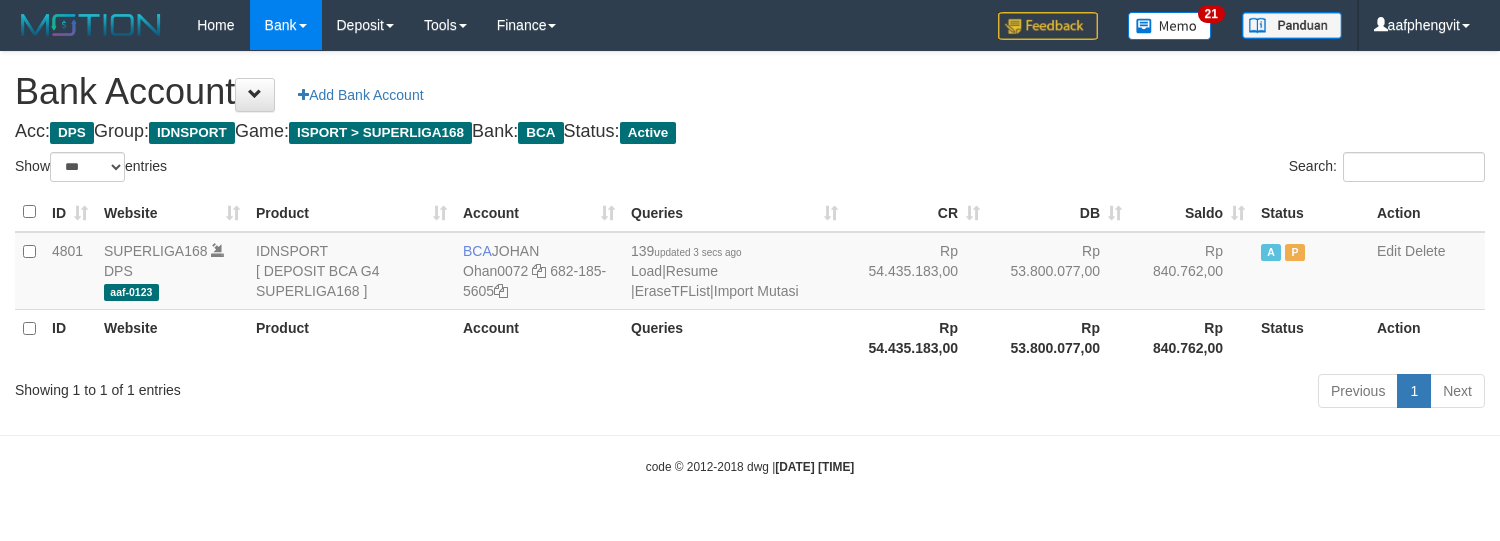 select on "***" 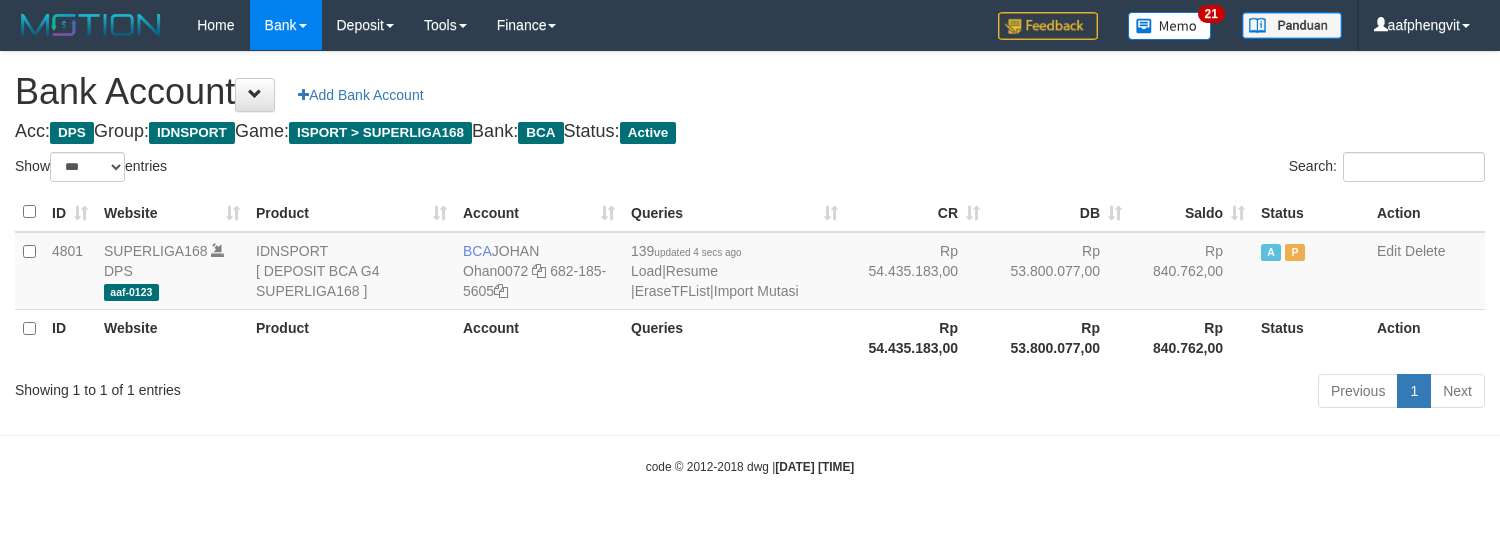 select on "***" 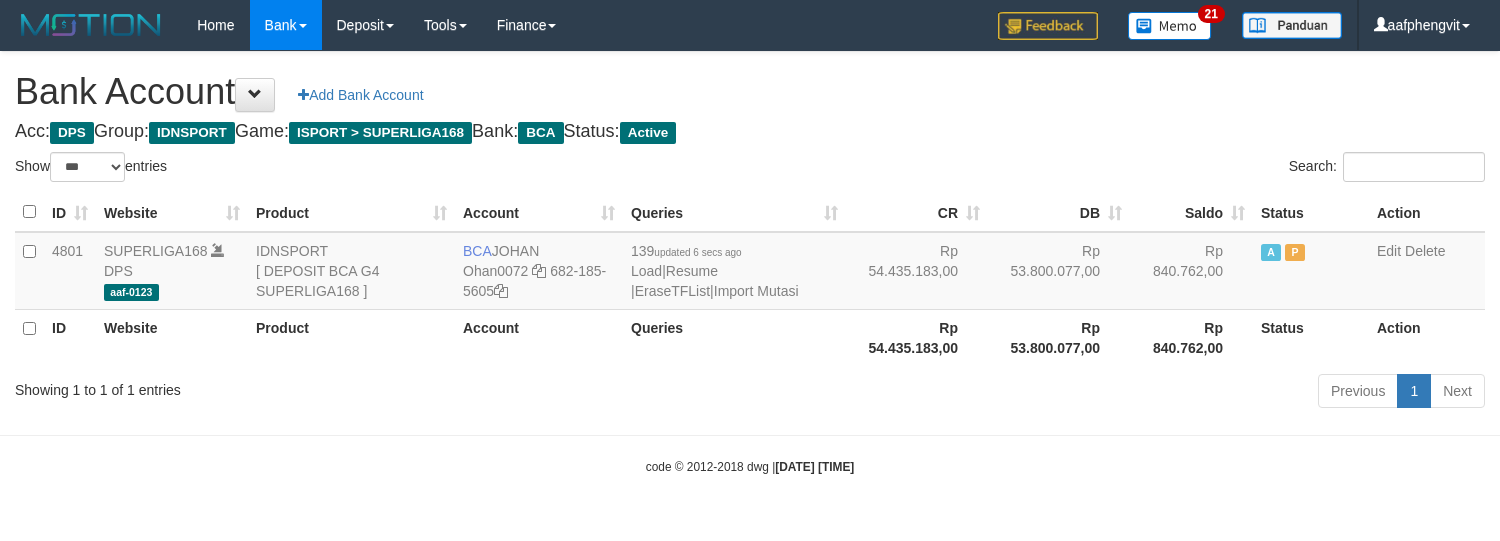 select on "***" 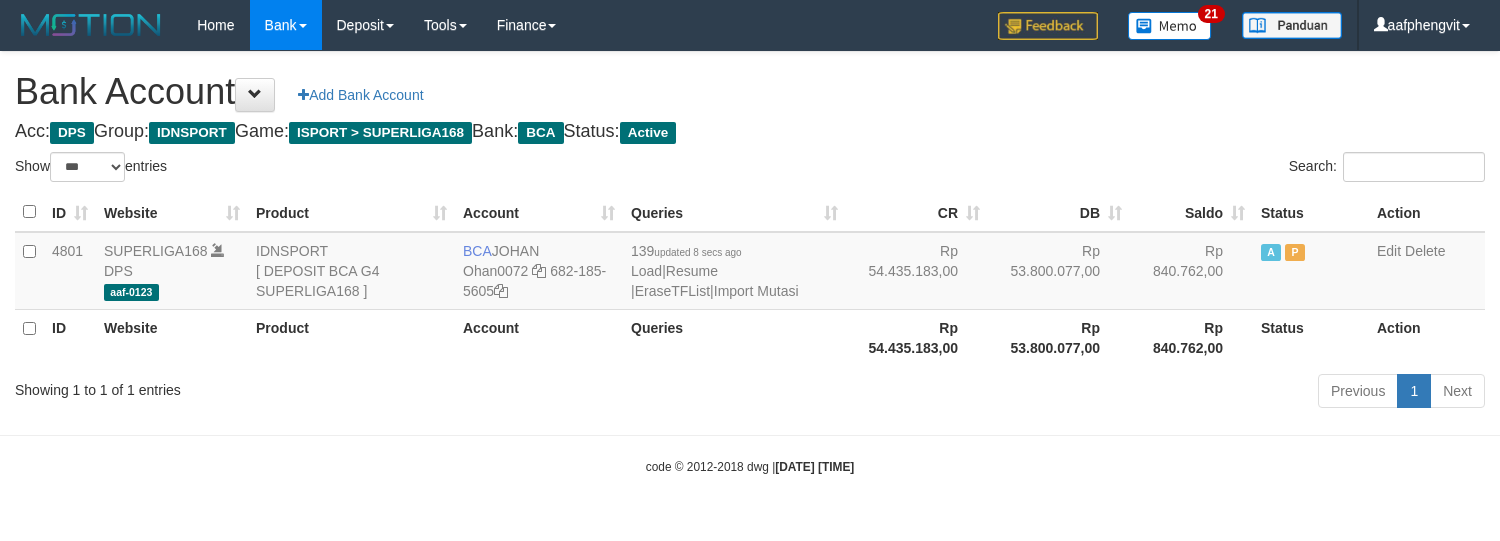 select on "***" 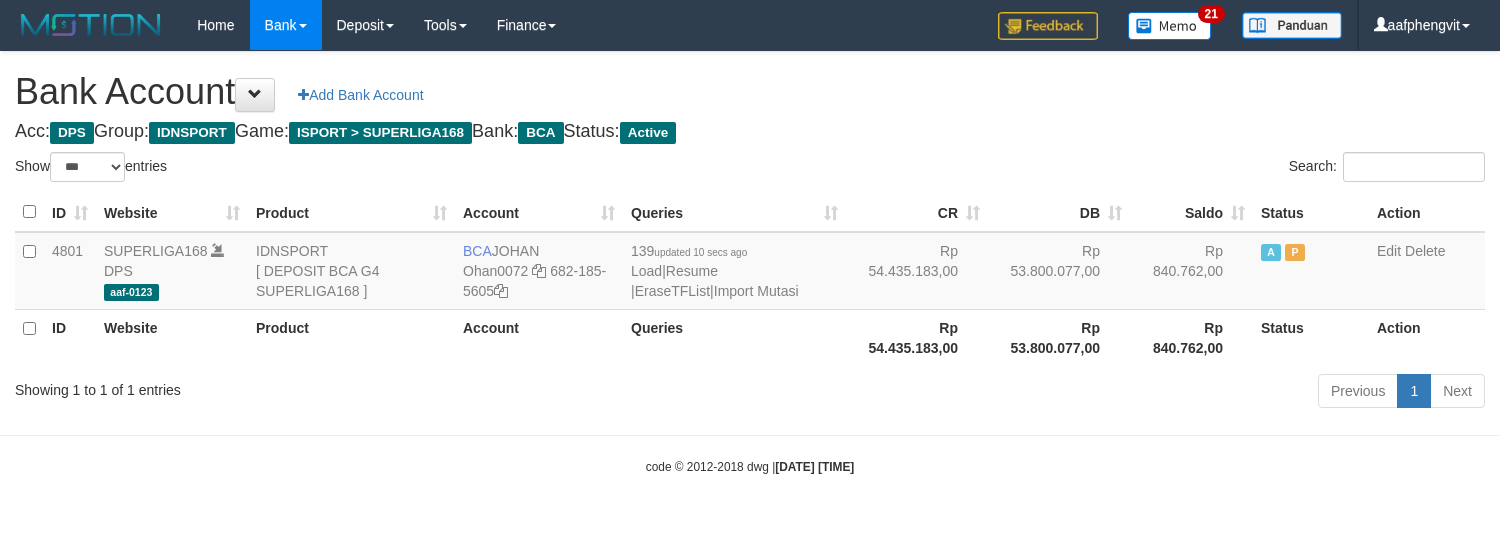select on "***" 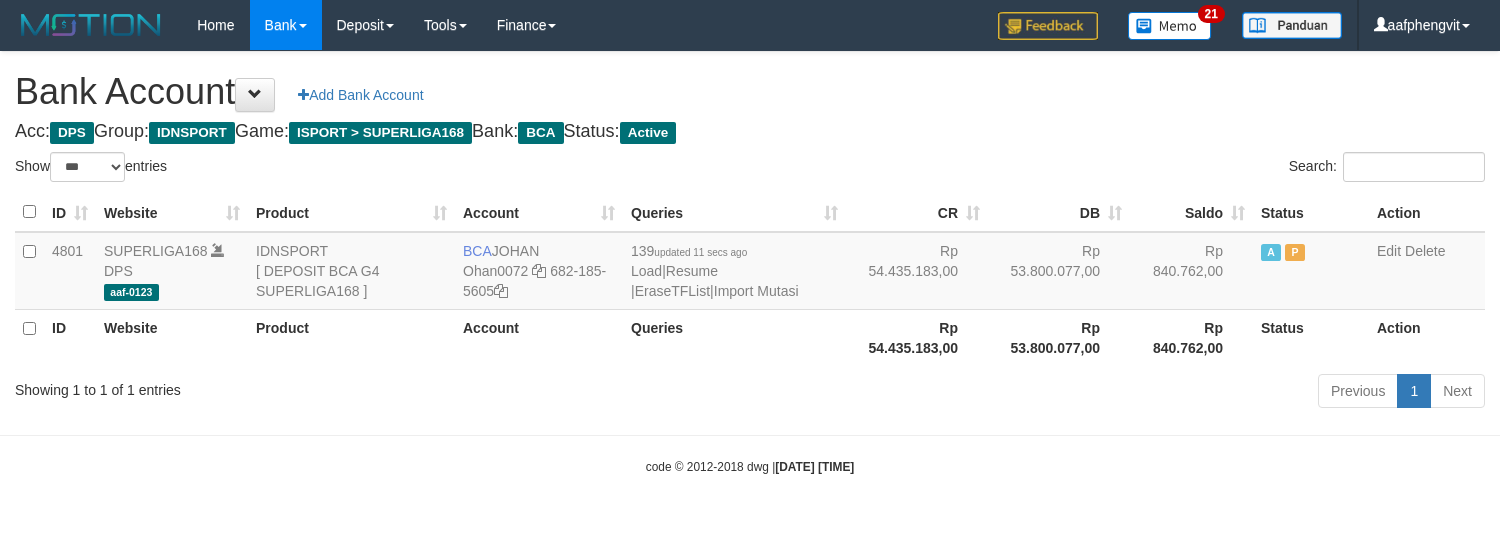 select on "***" 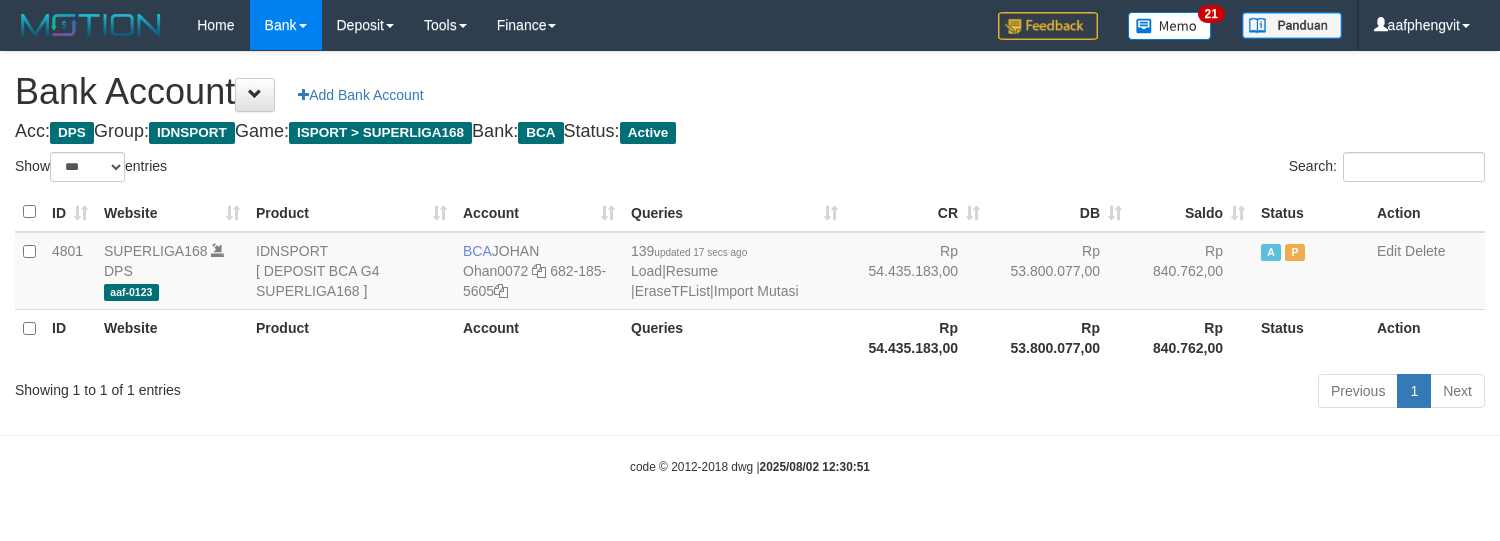 select on "***" 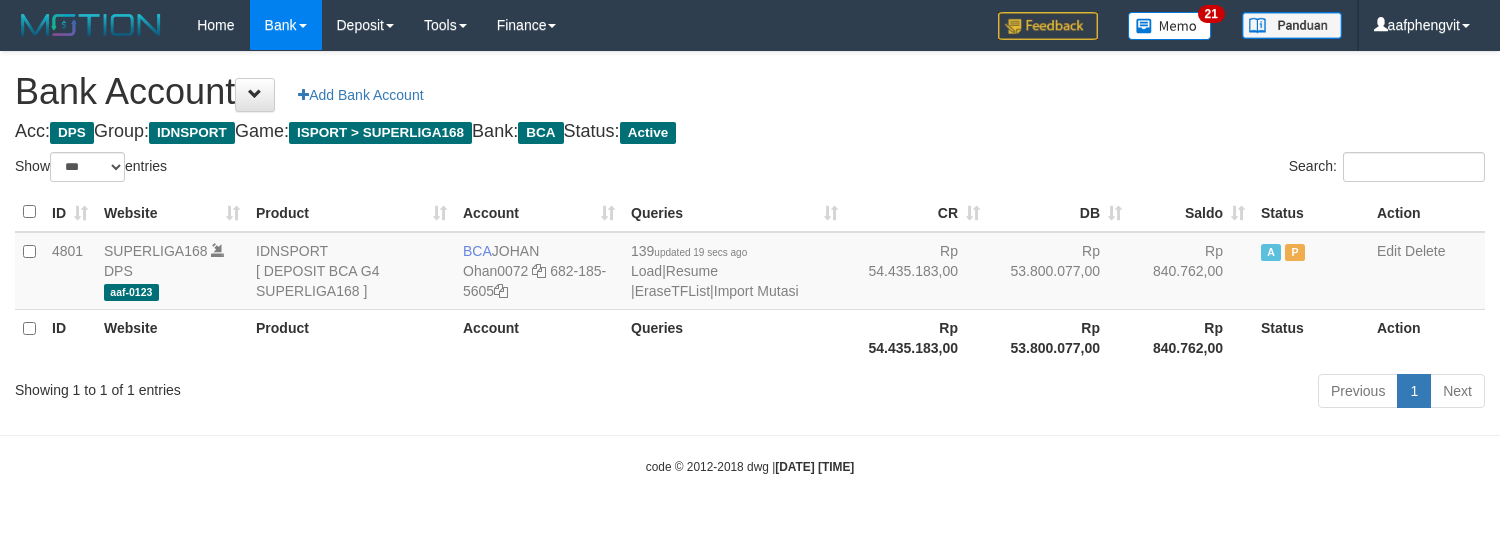 select on "***" 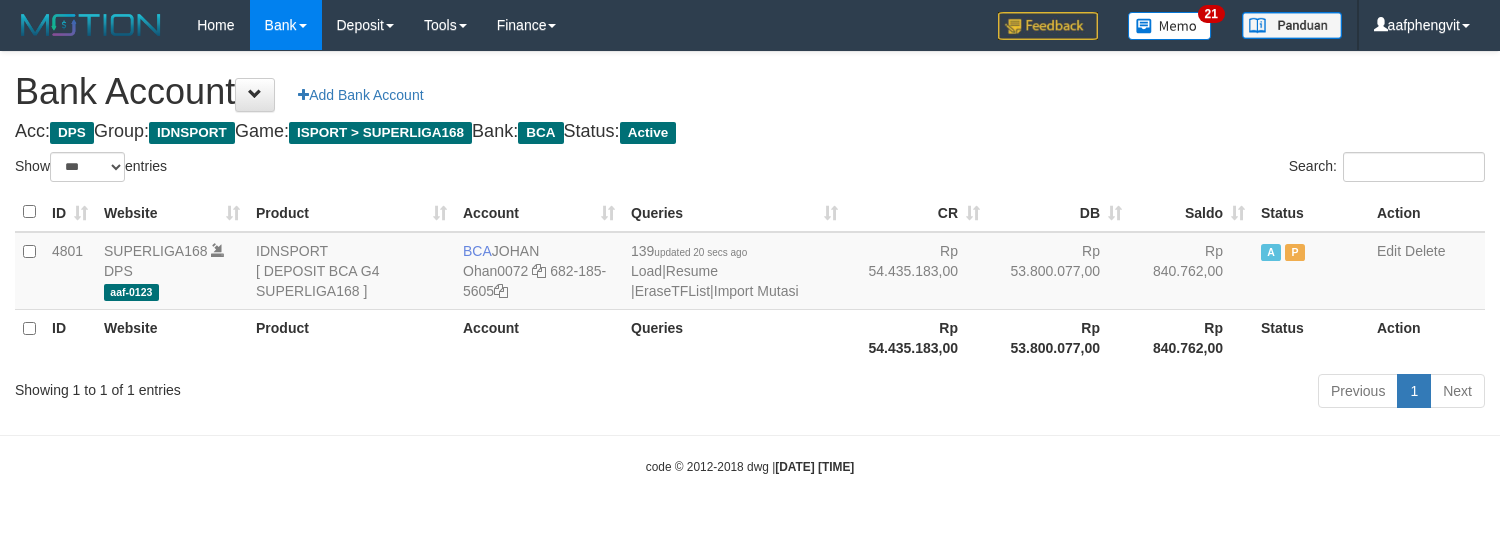 select on "***" 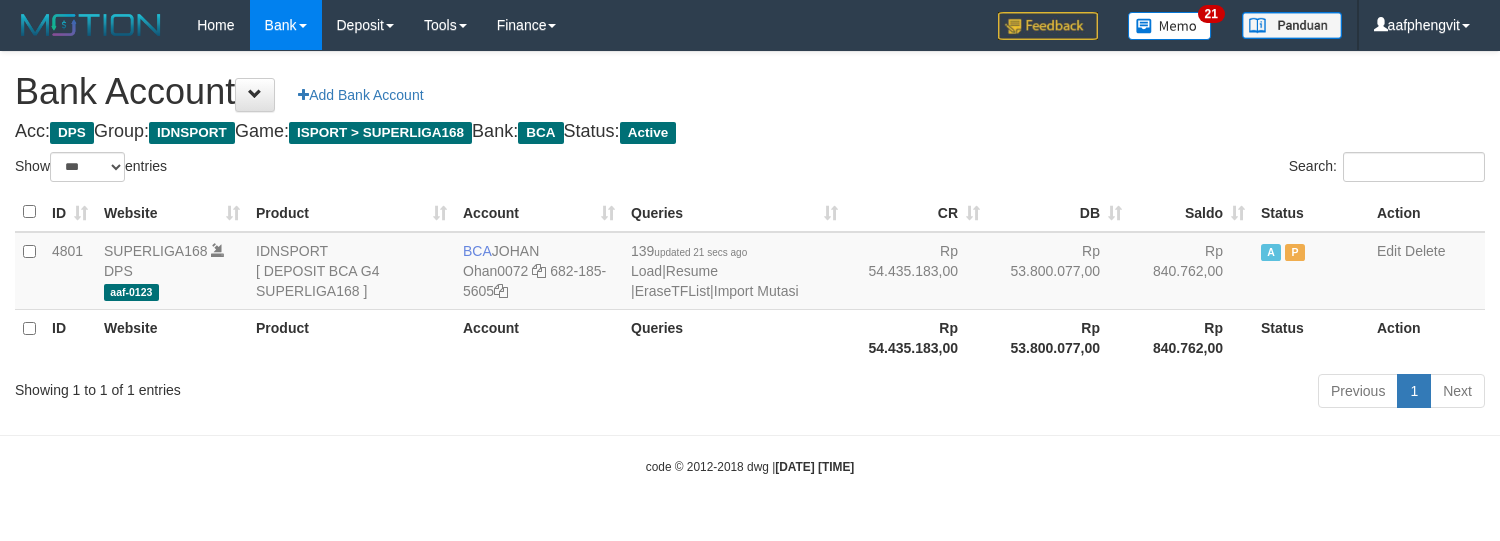 select on "***" 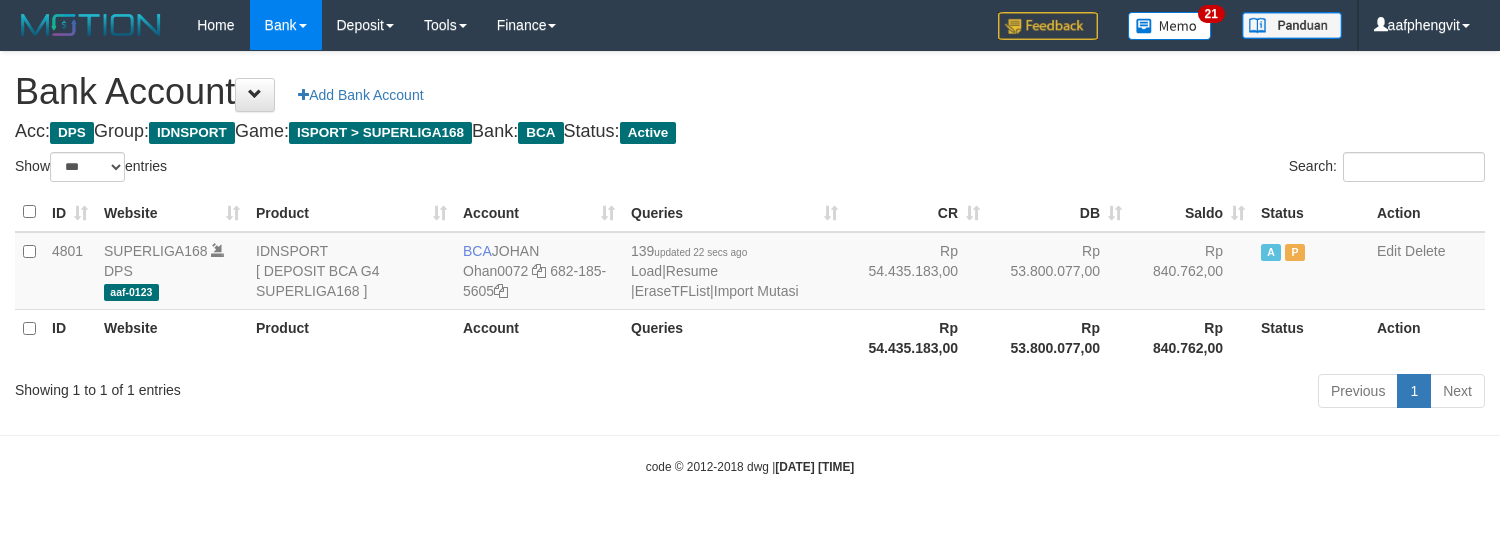 select on "***" 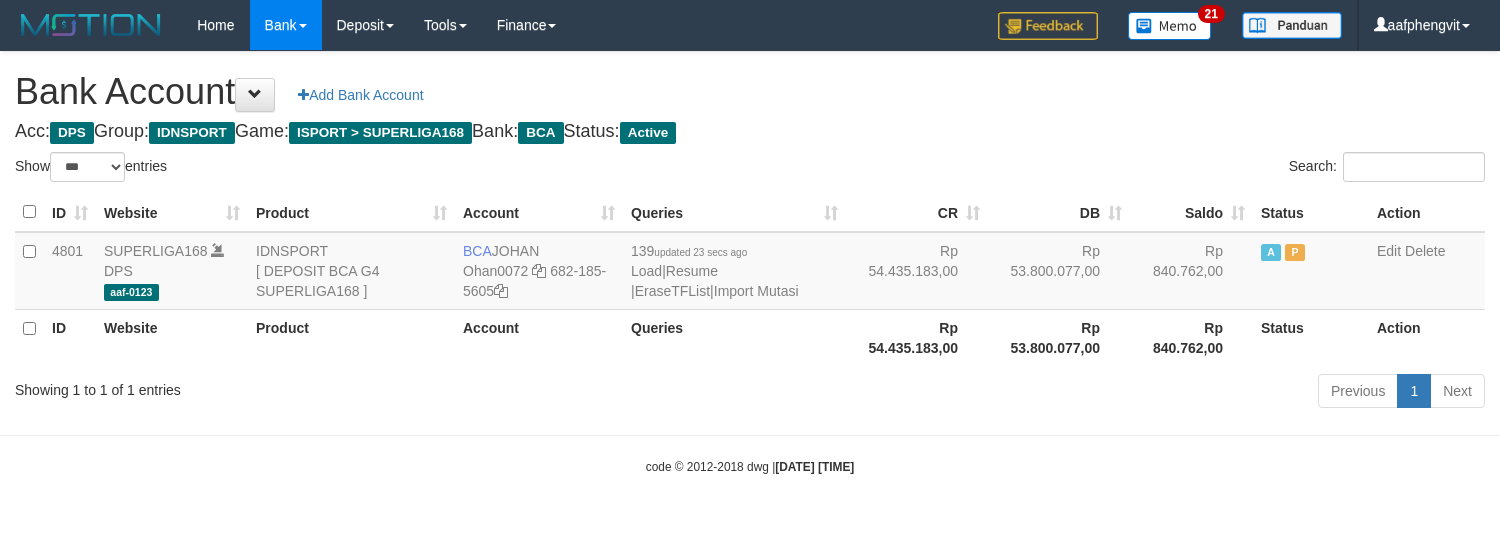 select on "***" 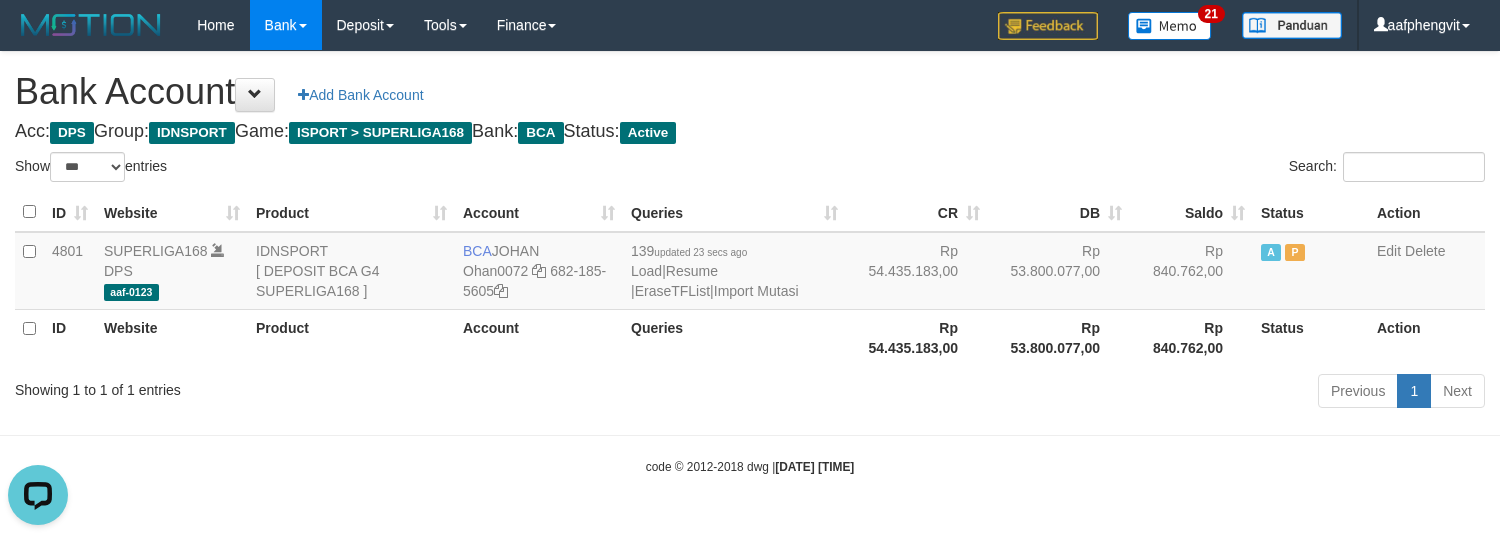 scroll, scrollTop: 0, scrollLeft: 0, axis: both 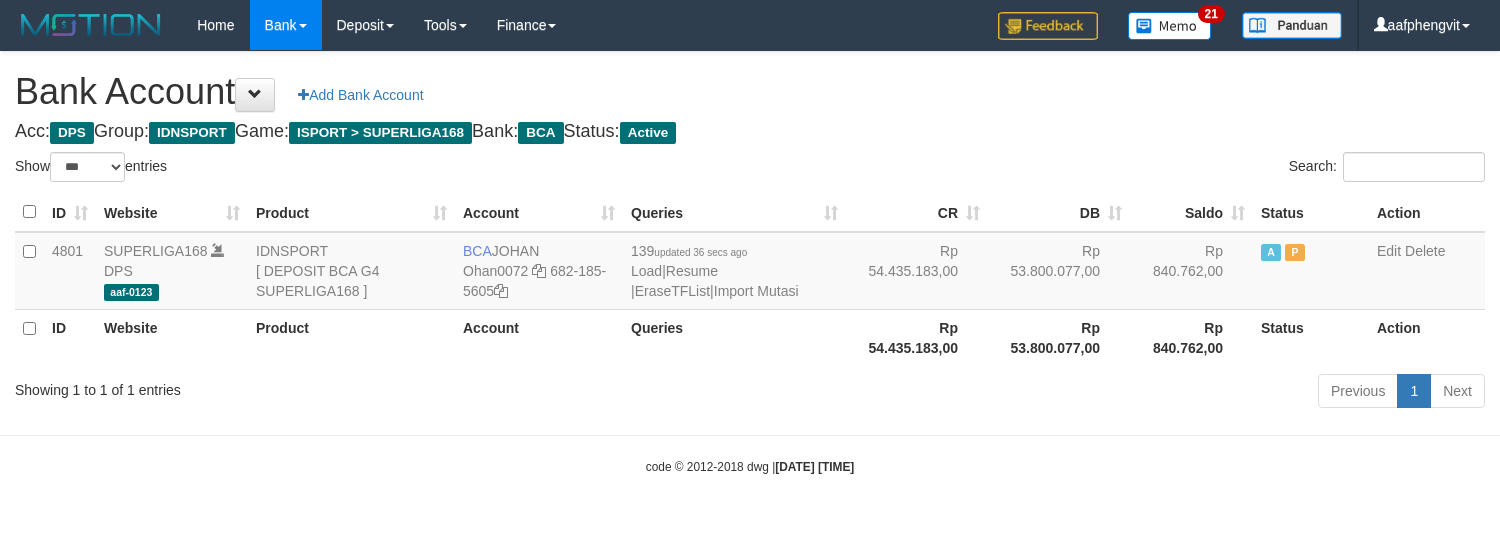 select on "***" 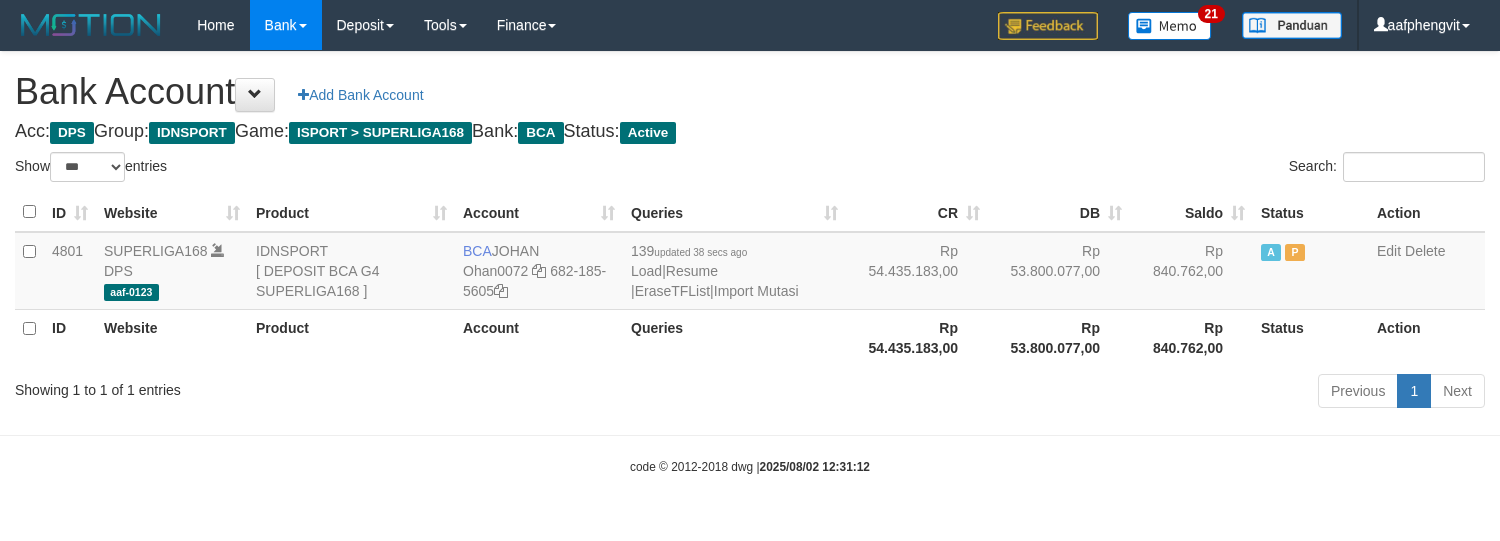 select on "***" 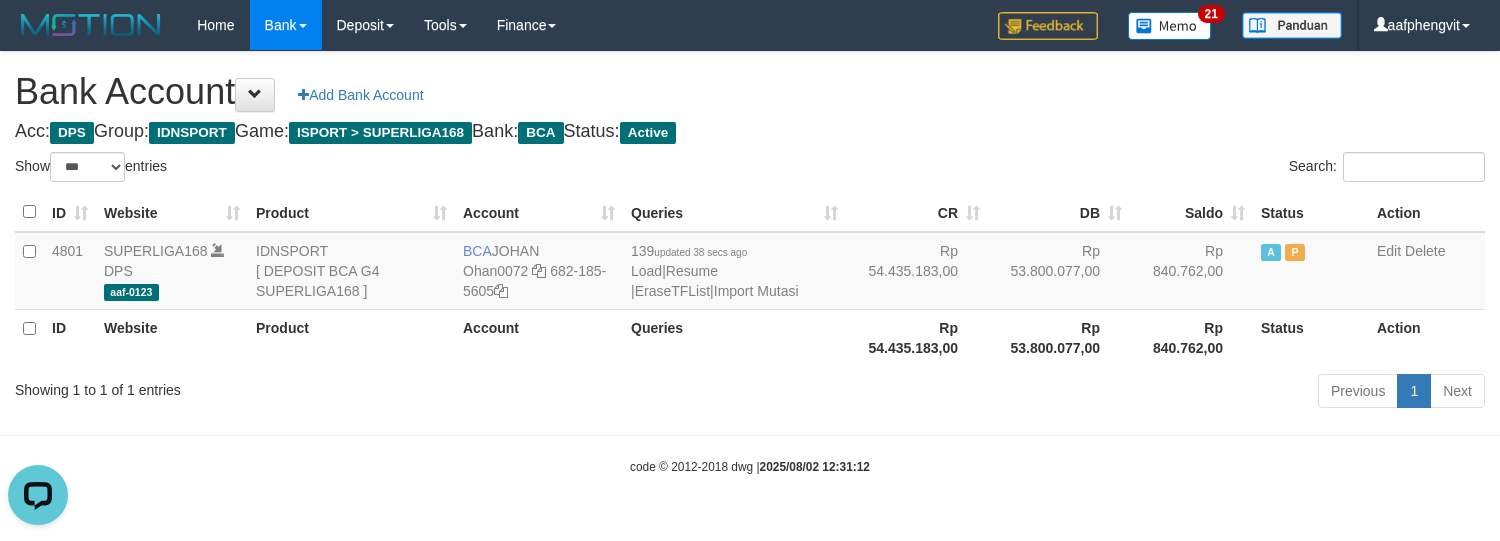 scroll, scrollTop: 0, scrollLeft: 0, axis: both 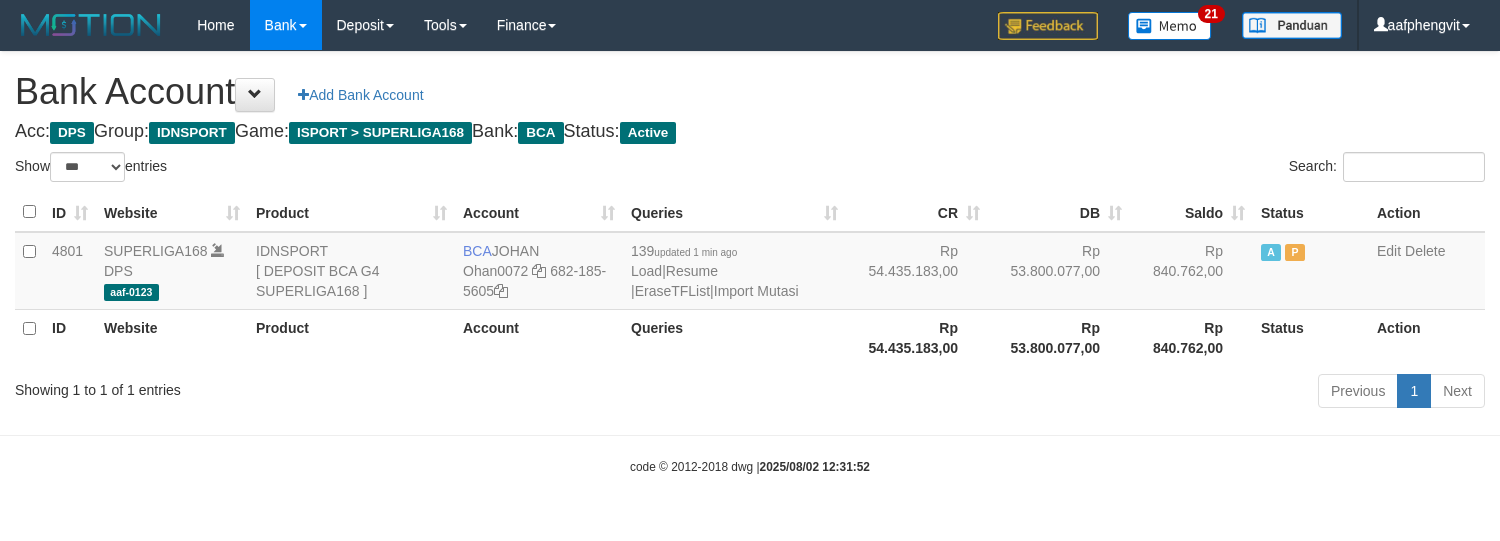 select on "***" 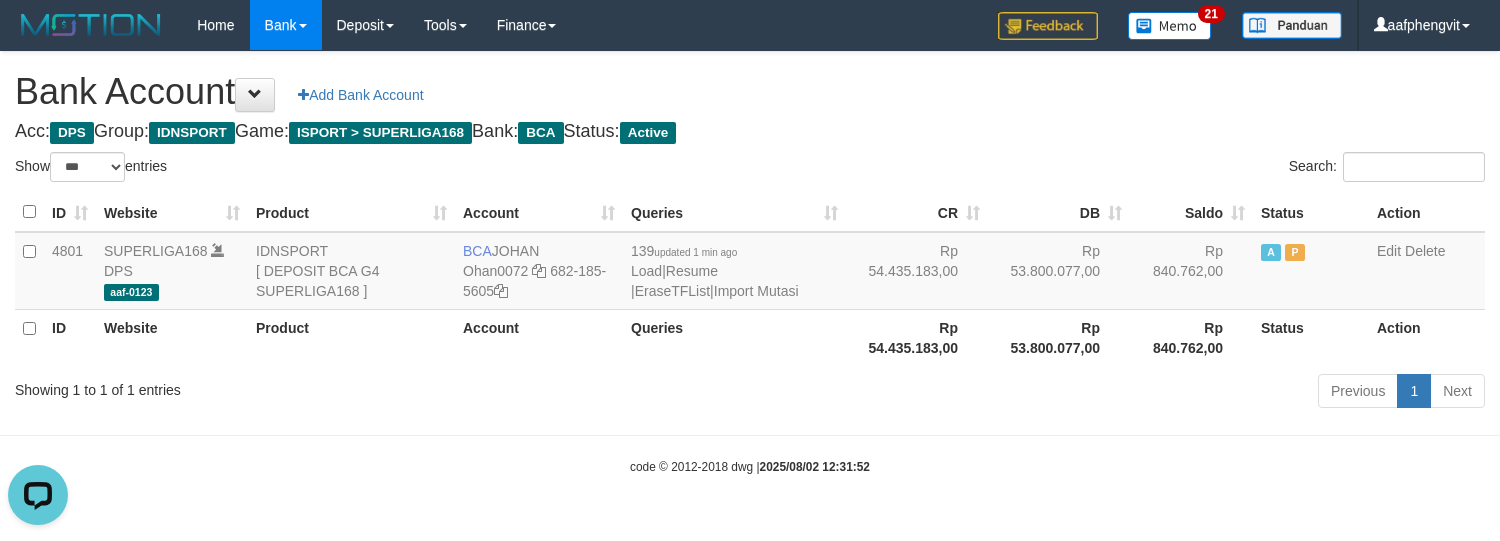 scroll, scrollTop: 0, scrollLeft: 0, axis: both 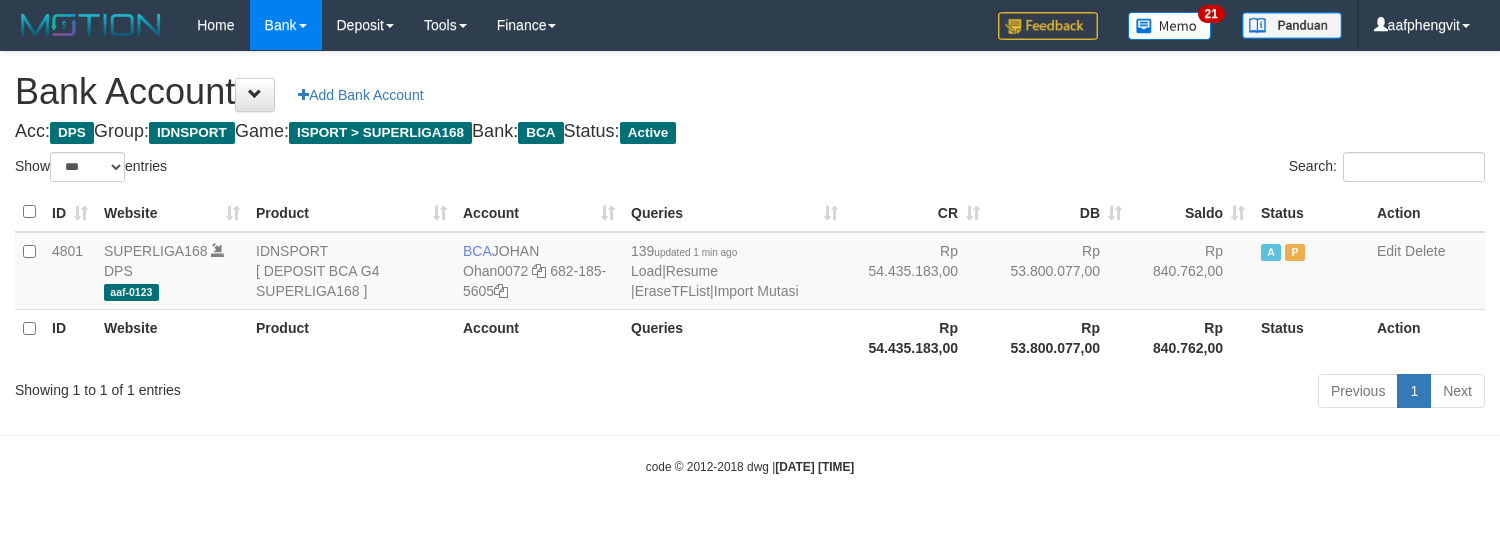 select on "***" 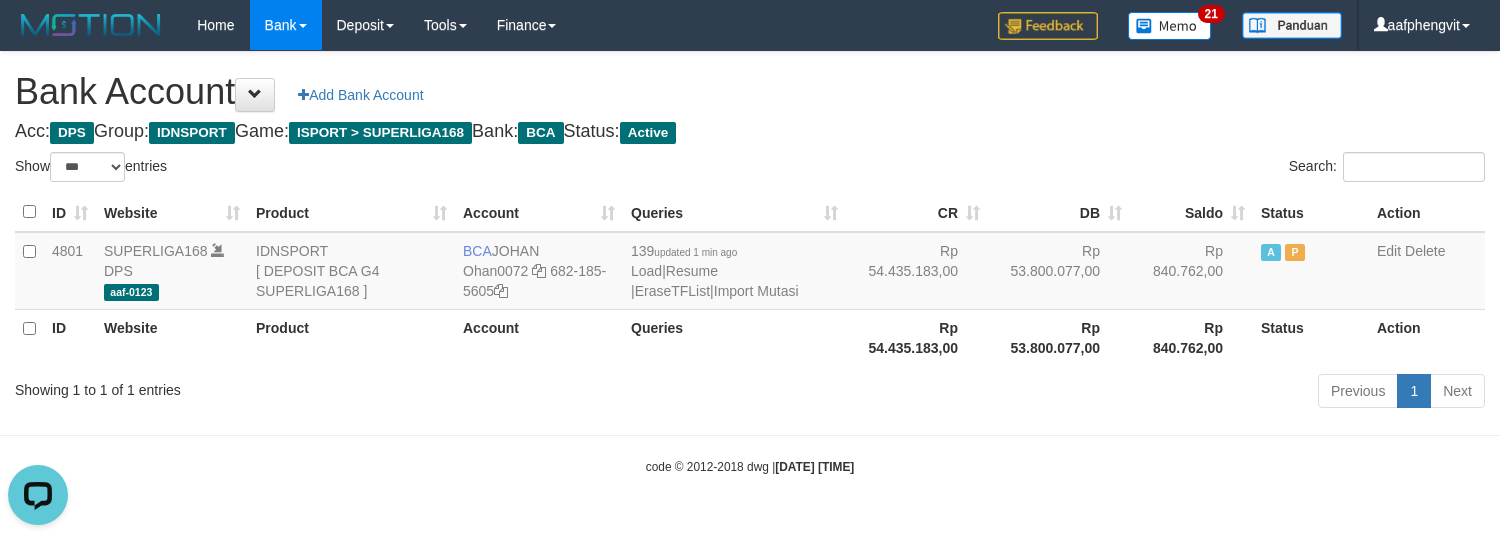 scroll, scrollTop: 0, scrollLeft: 0, axis: both 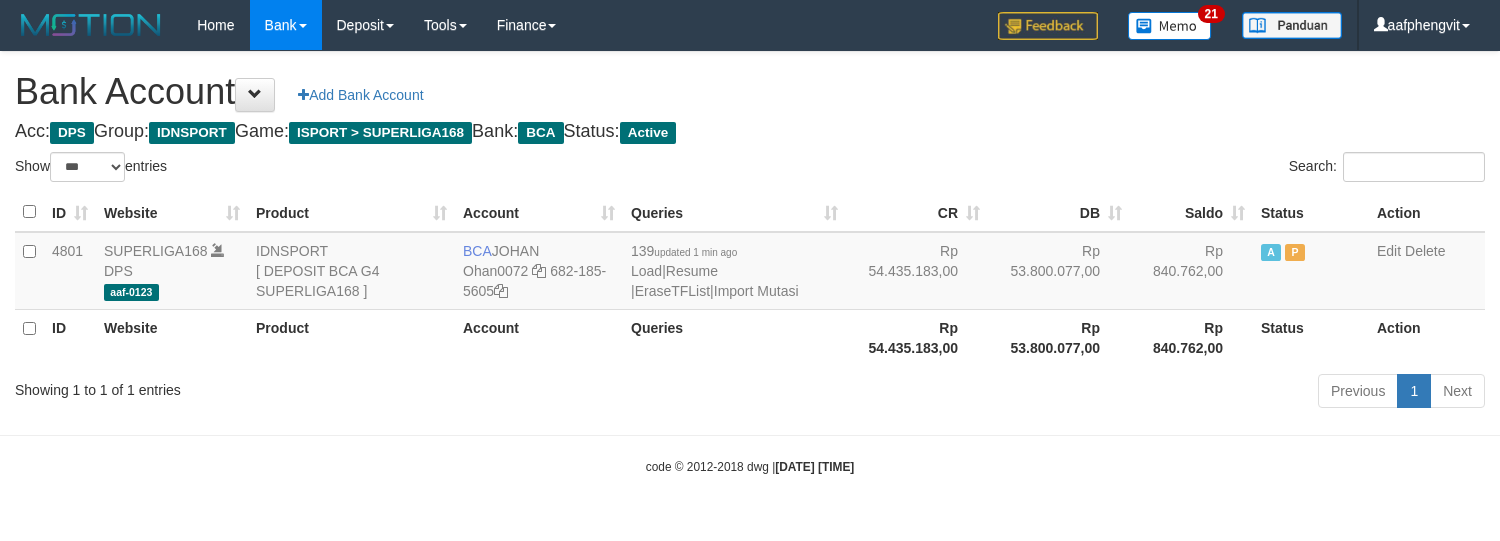 select on "***" 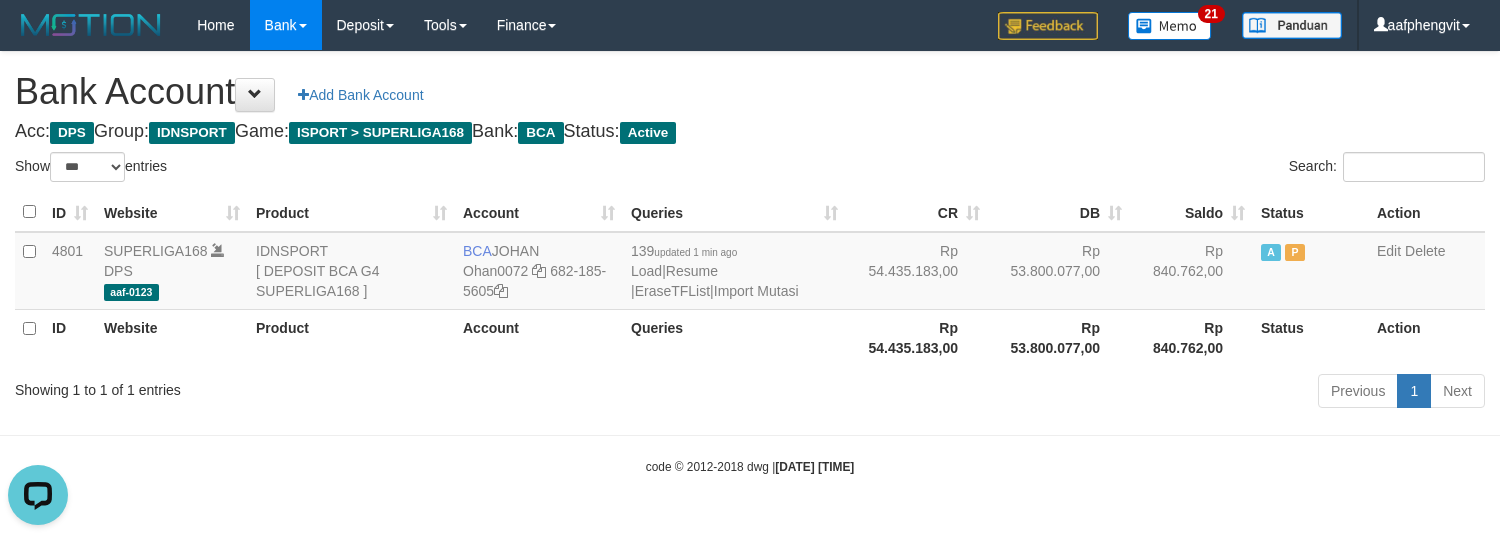 scroll, scrollTop: 0, scrollLeft: 0, axis: both 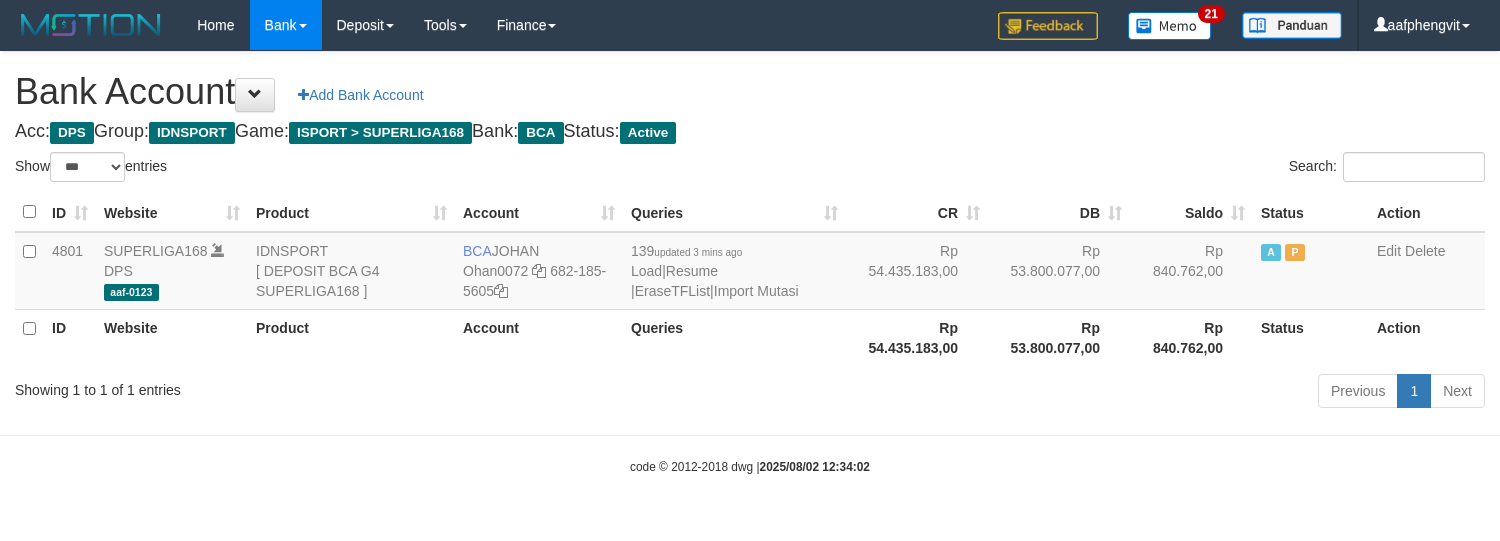 select on "***" 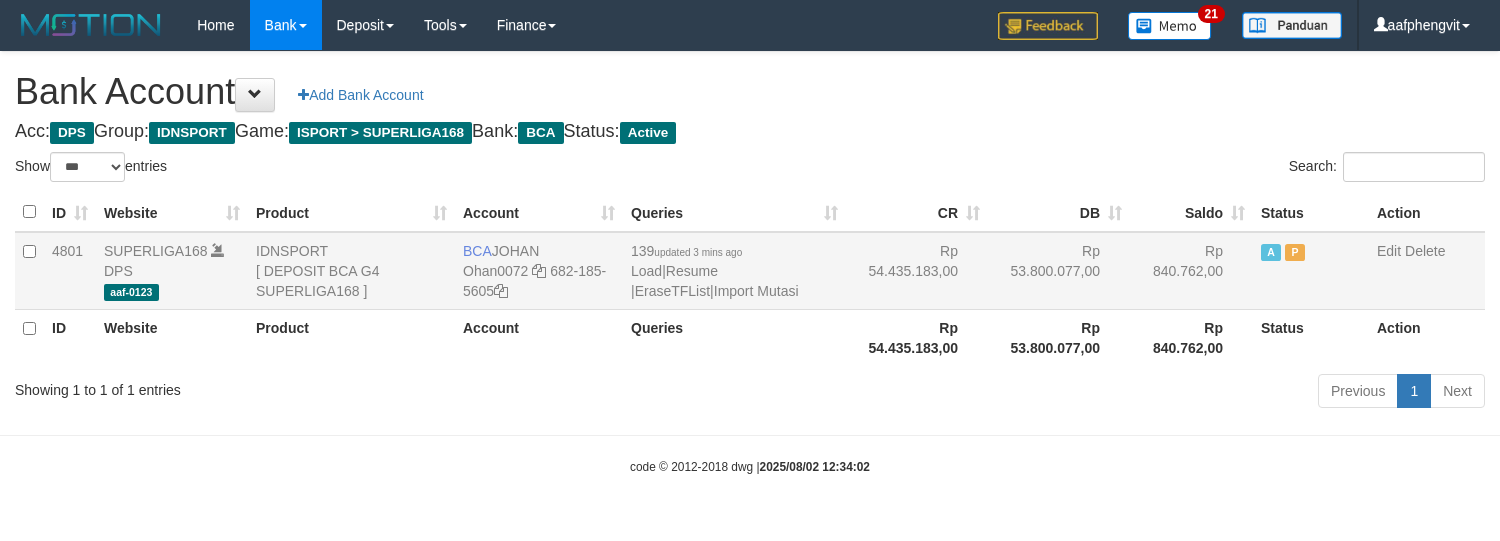 scroll, scrollTop: 0, scrollLeft: 0, axis: both 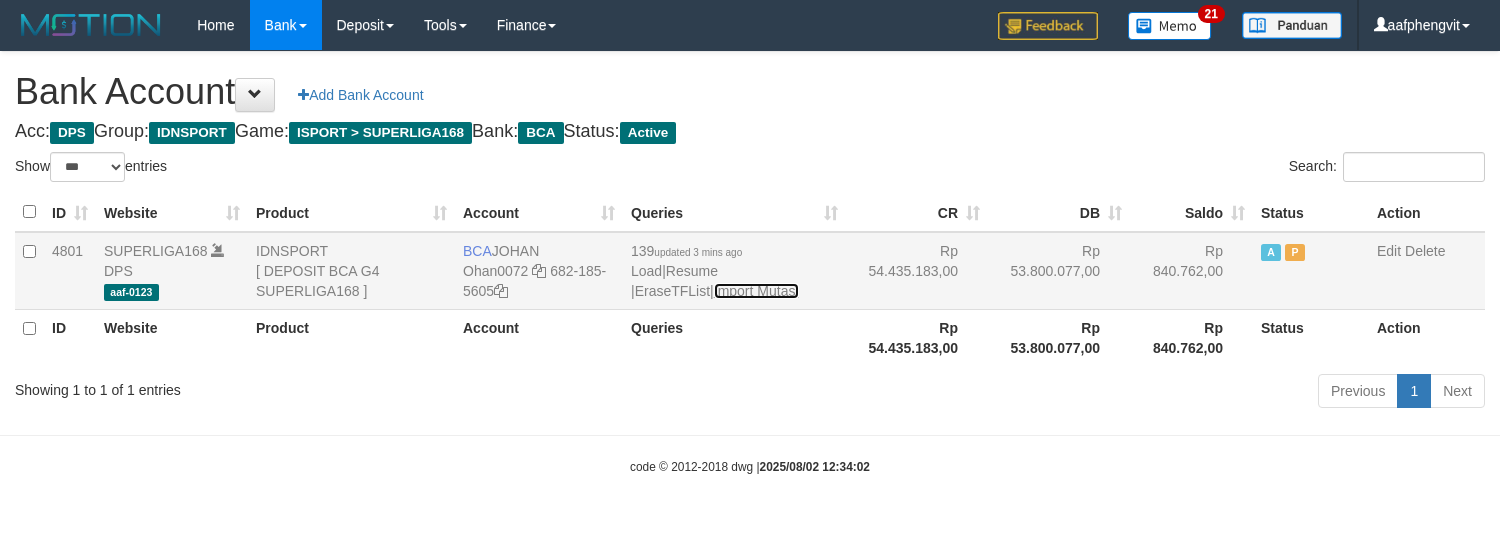 click on "Import Mutasi" at bounding box center (756, 291) 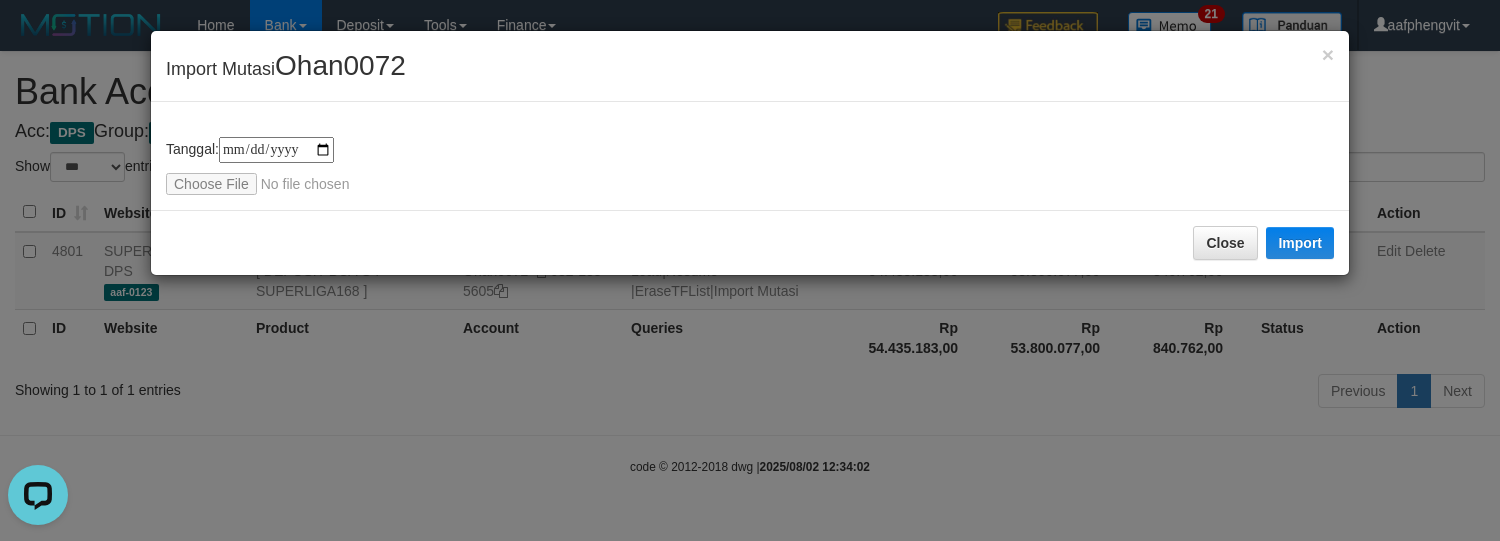 scroll, scrollTop: 0, scrollLeft: 0, axis: both 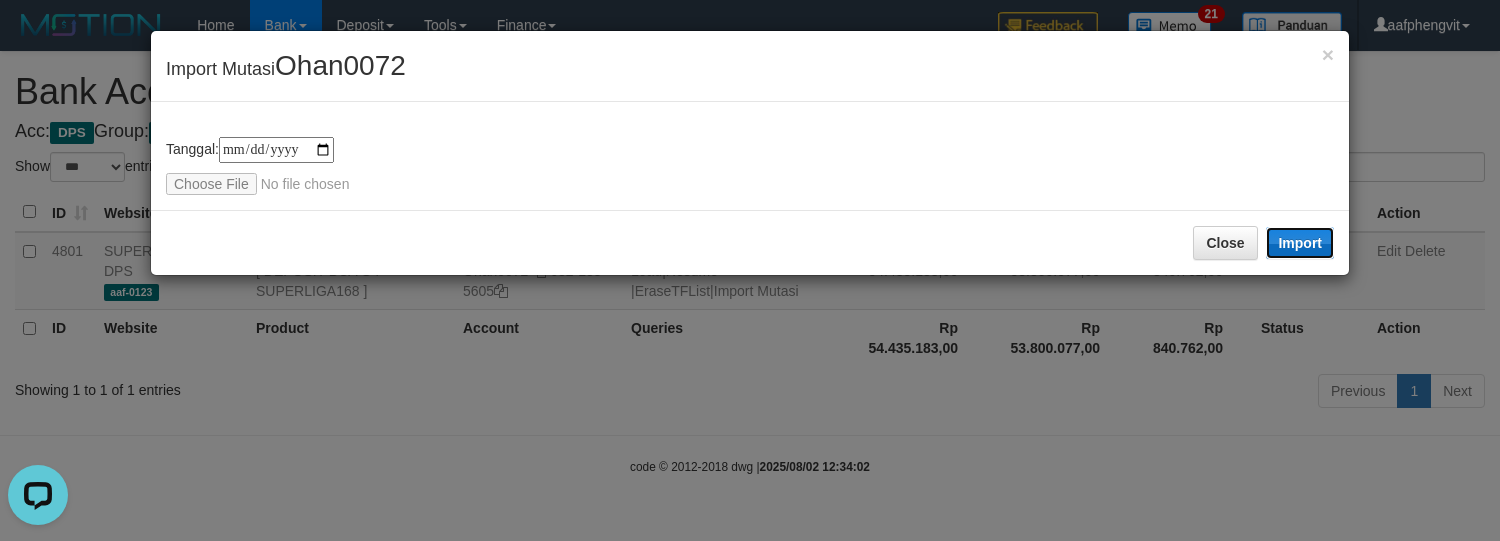 click on "Import" at bounding box center [1300, 243] 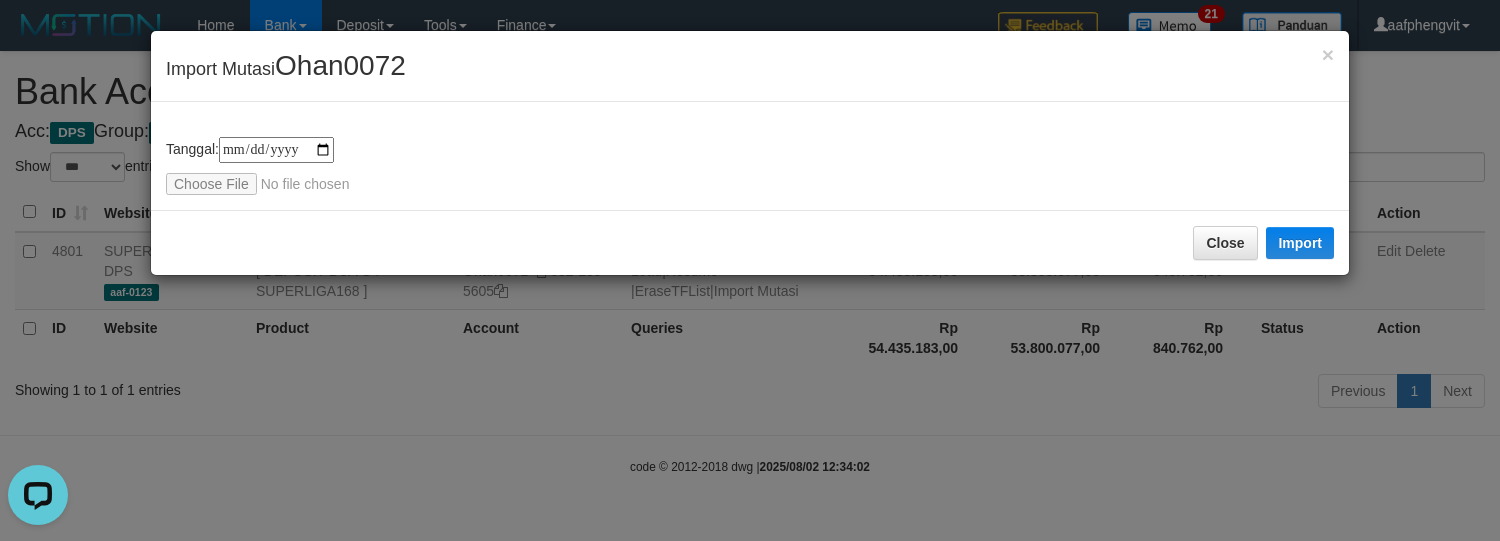 click on "**********" at bounding box center [750, 156] 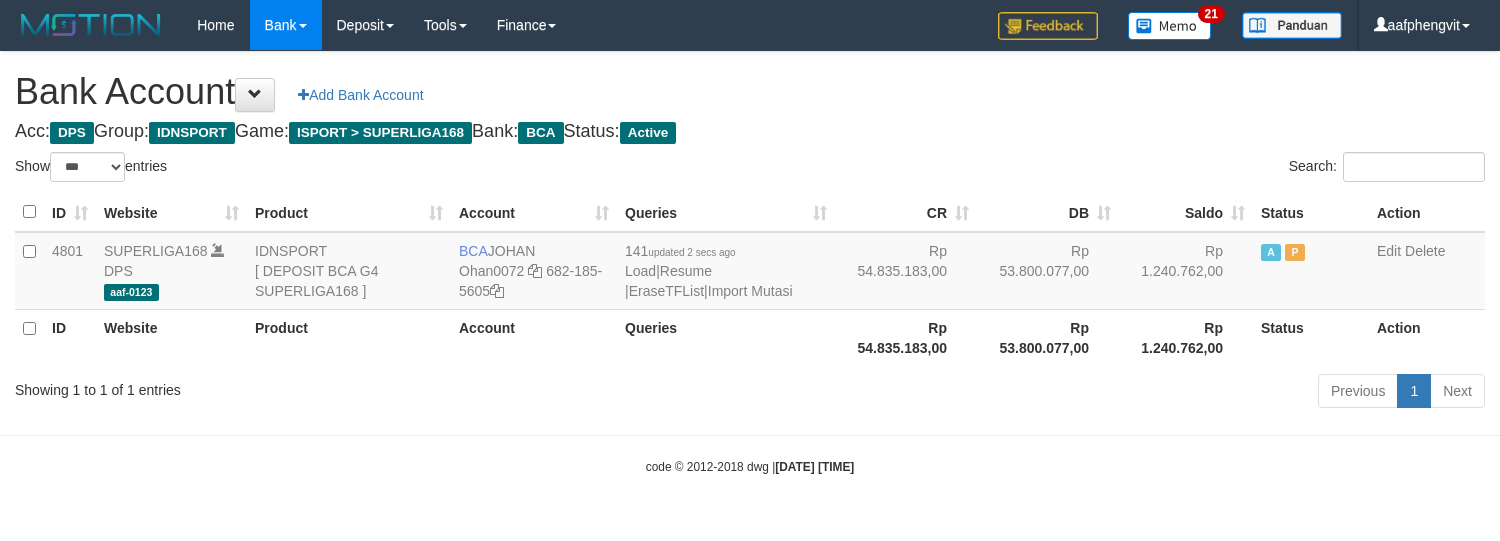 select on "***" 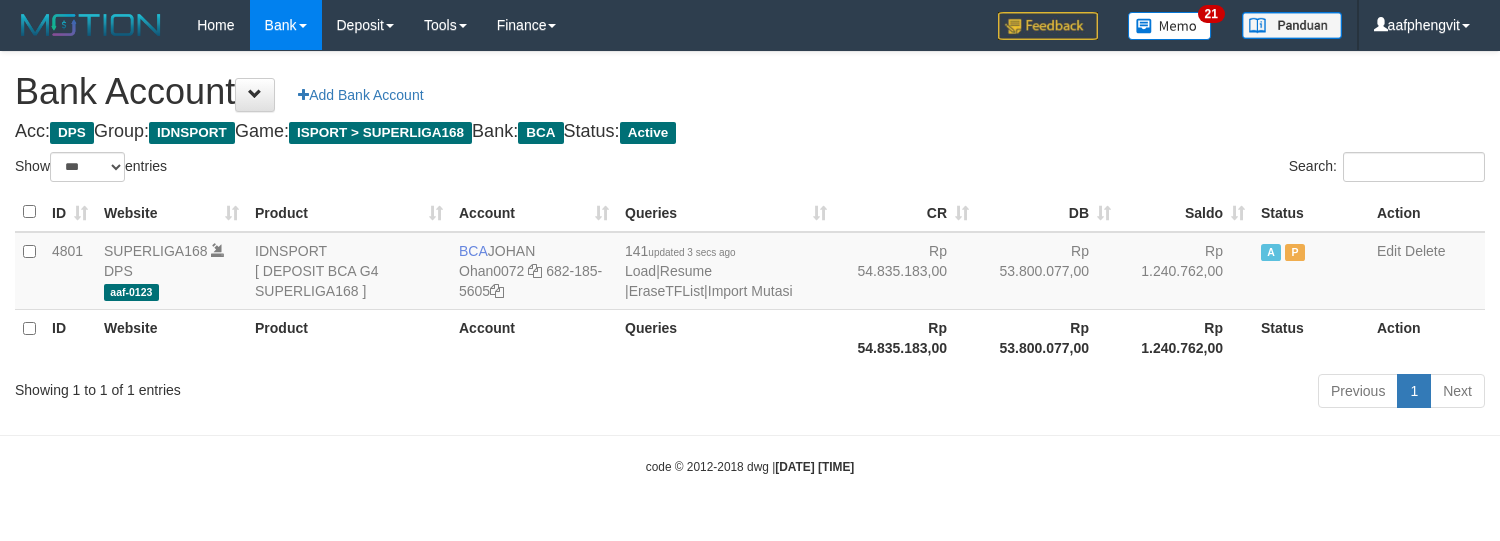 select on "***" 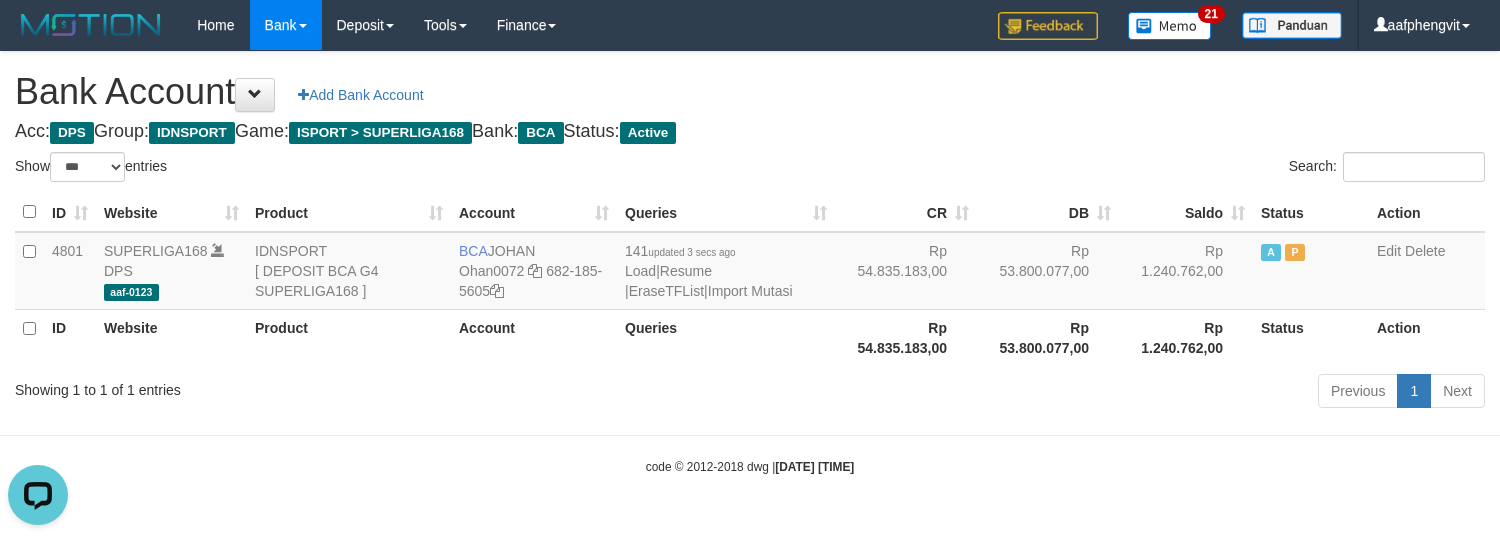 scroll, scrollTop: 0, scrollLeft: 0, axis: both 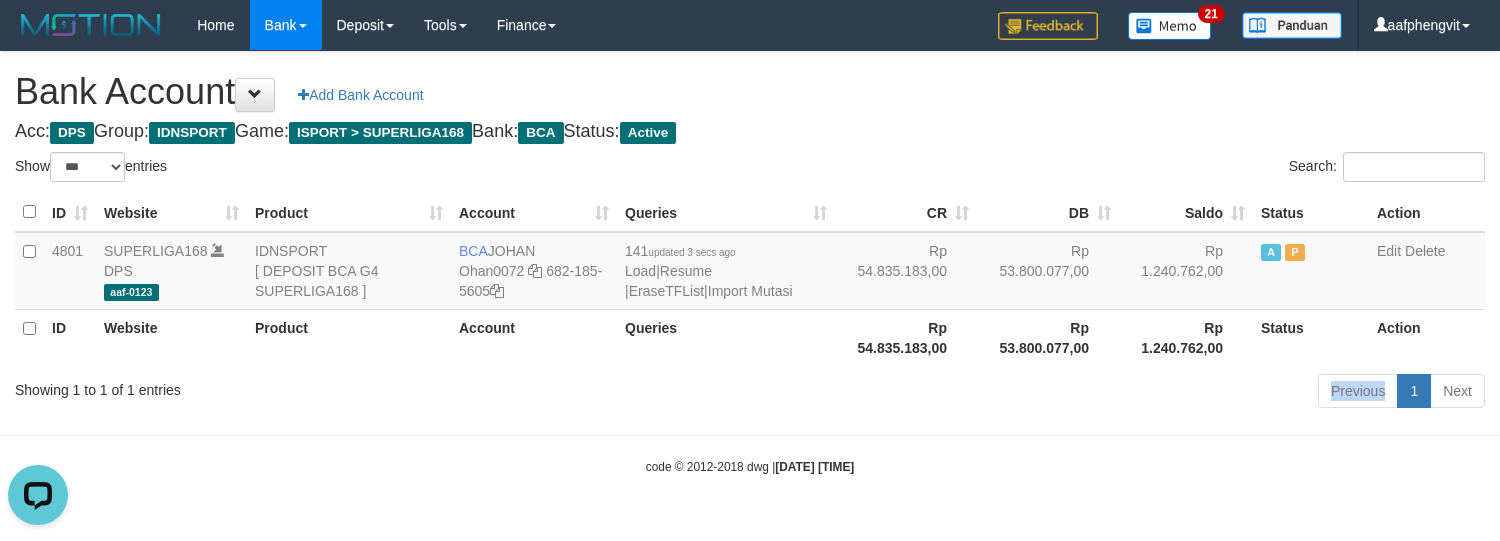click on "Previous 1 Next" at bounding box center [1062, 393] 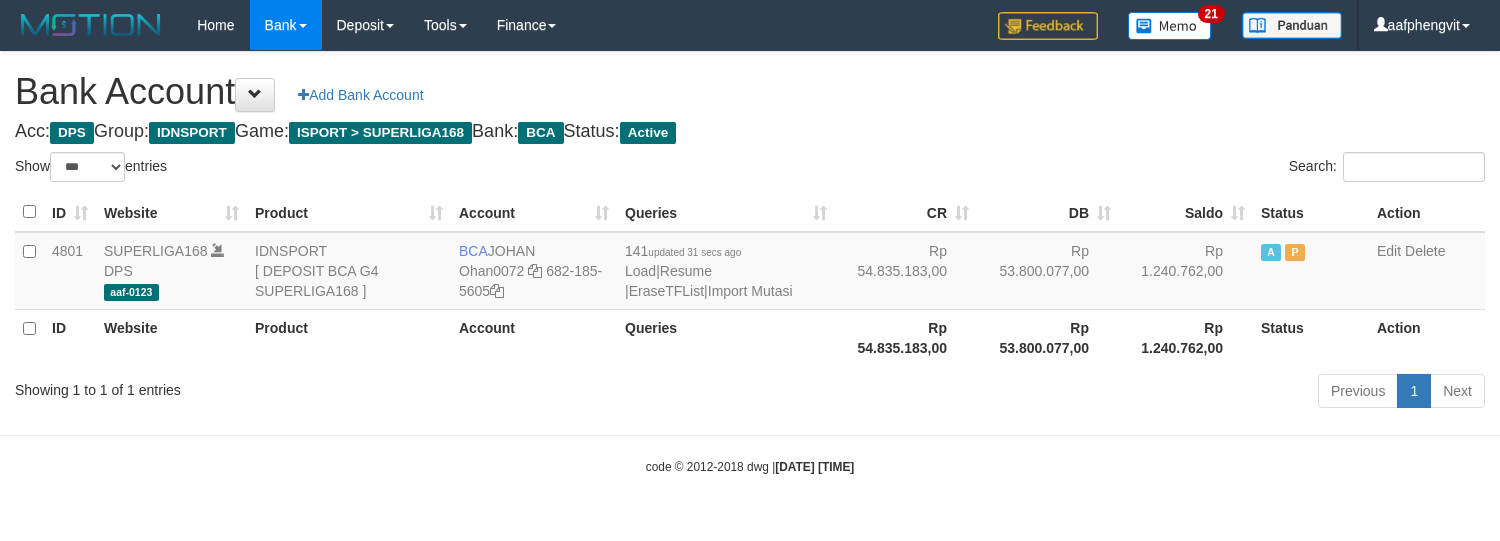 select on "***" 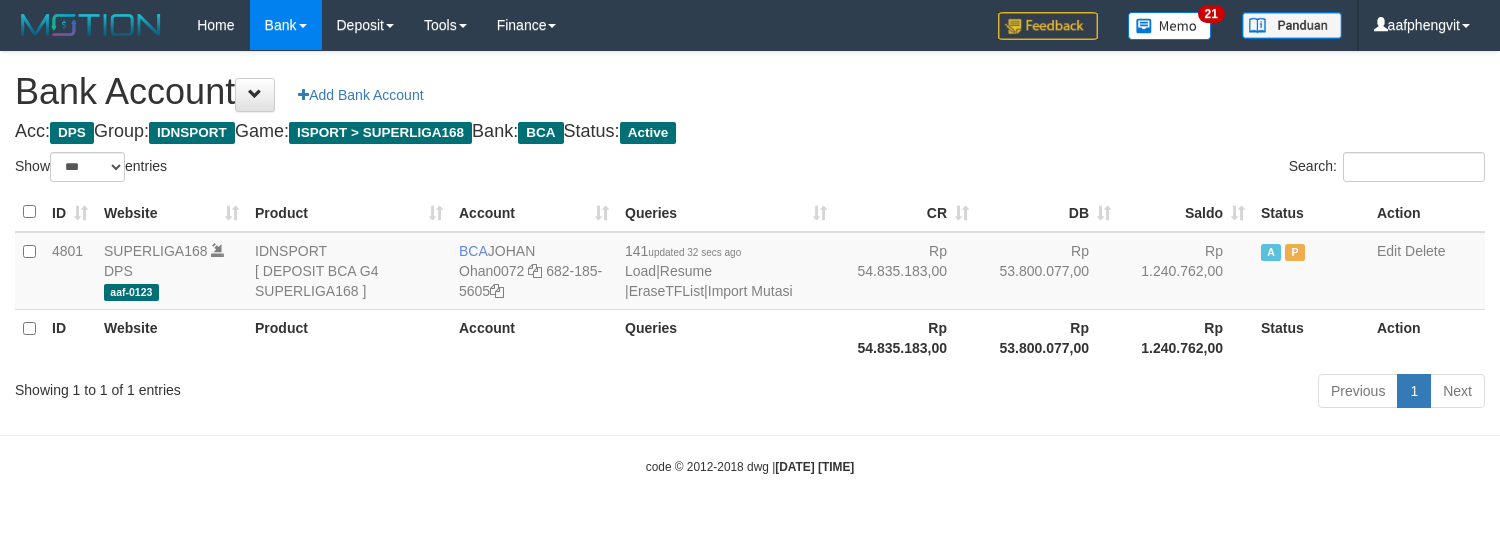 select on "***" 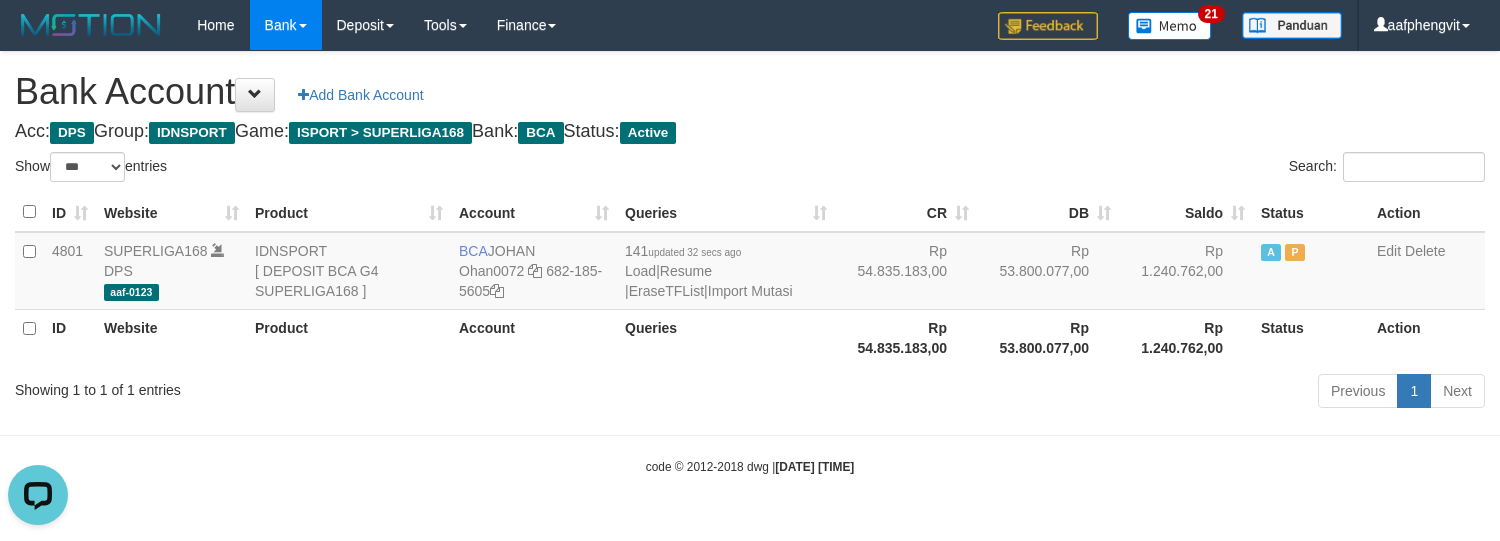 scroll, scrollTop: 0, scrollLeft: 0, axis: both 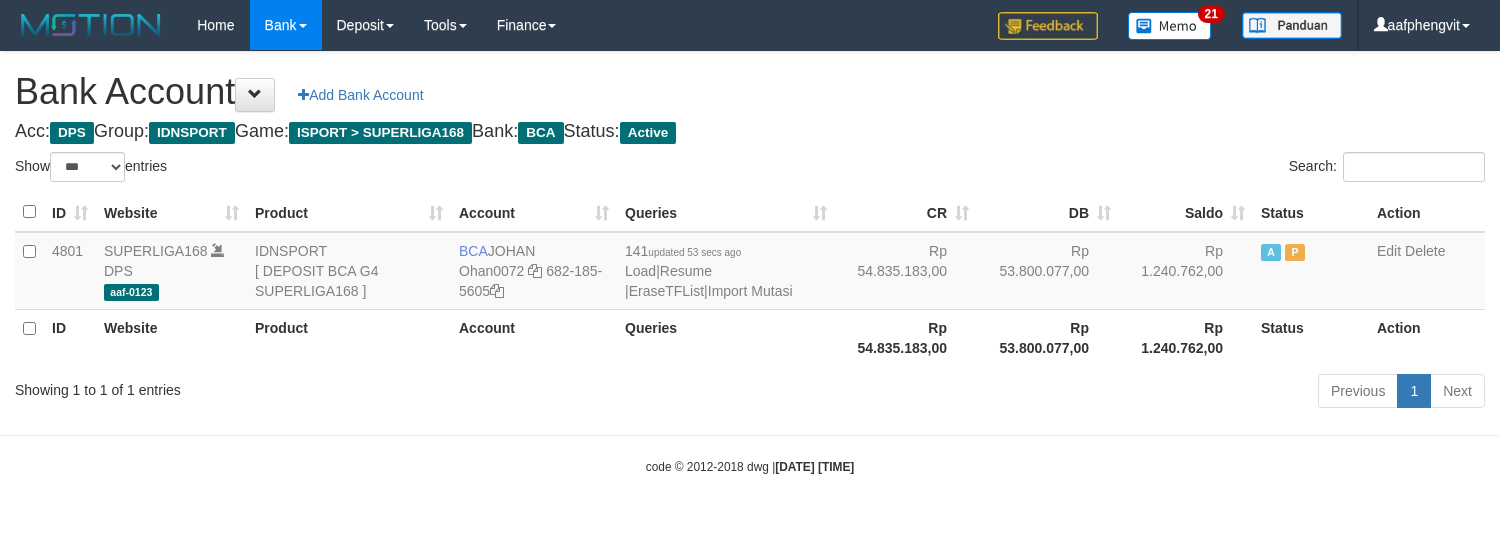 select on "***" 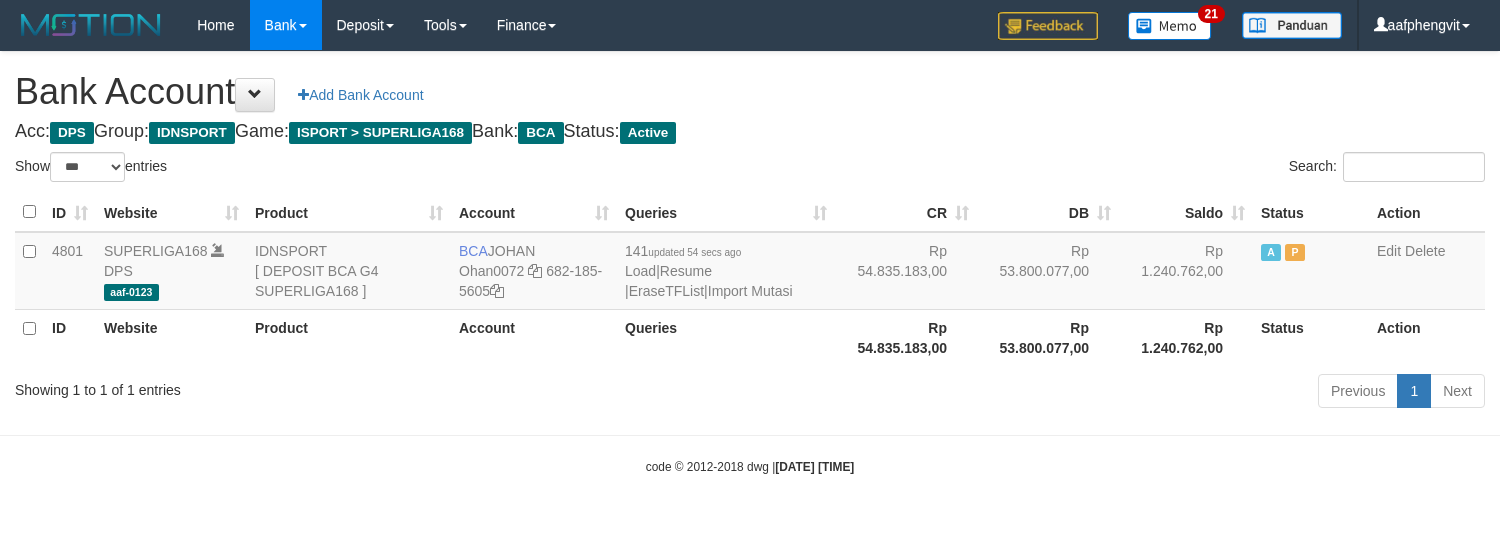 select on "***" 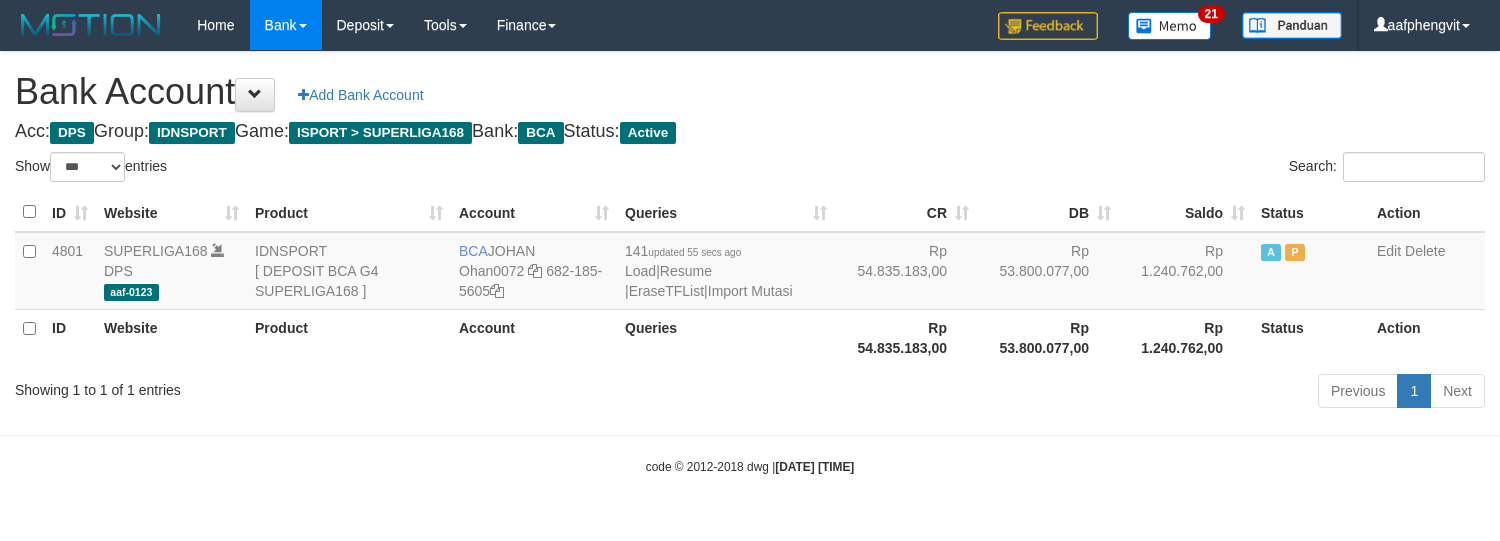 select on "***" 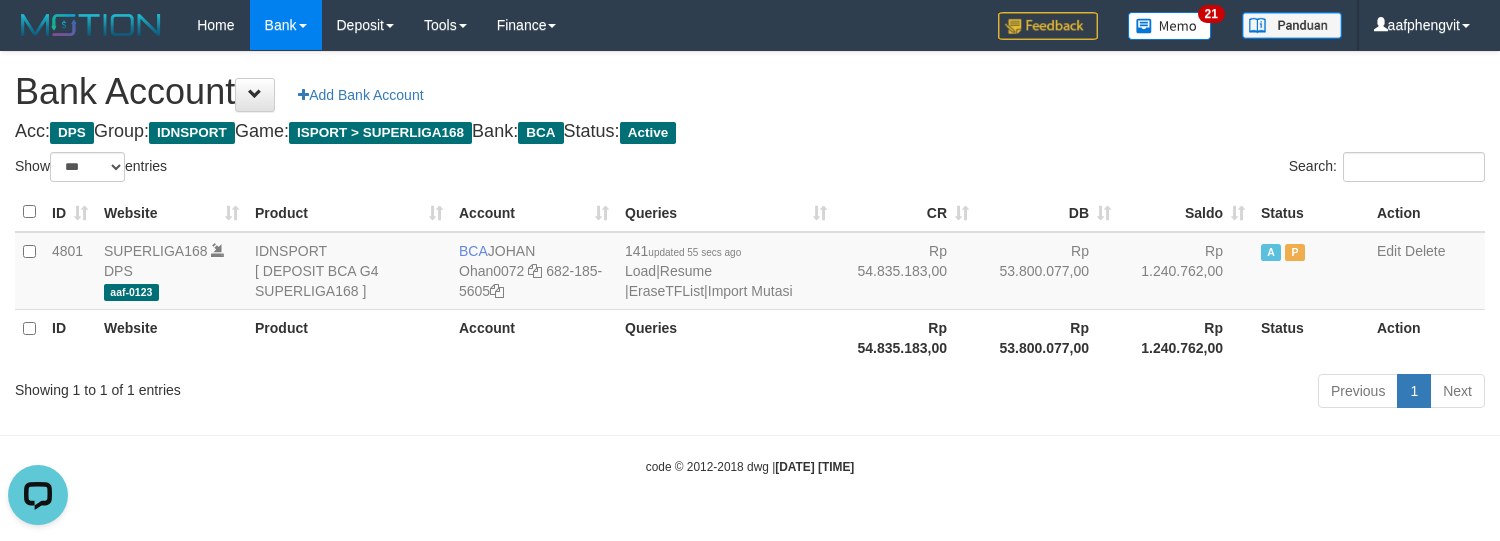 scroll, scrollTop: 0, scrollLeft: 0, axis: both 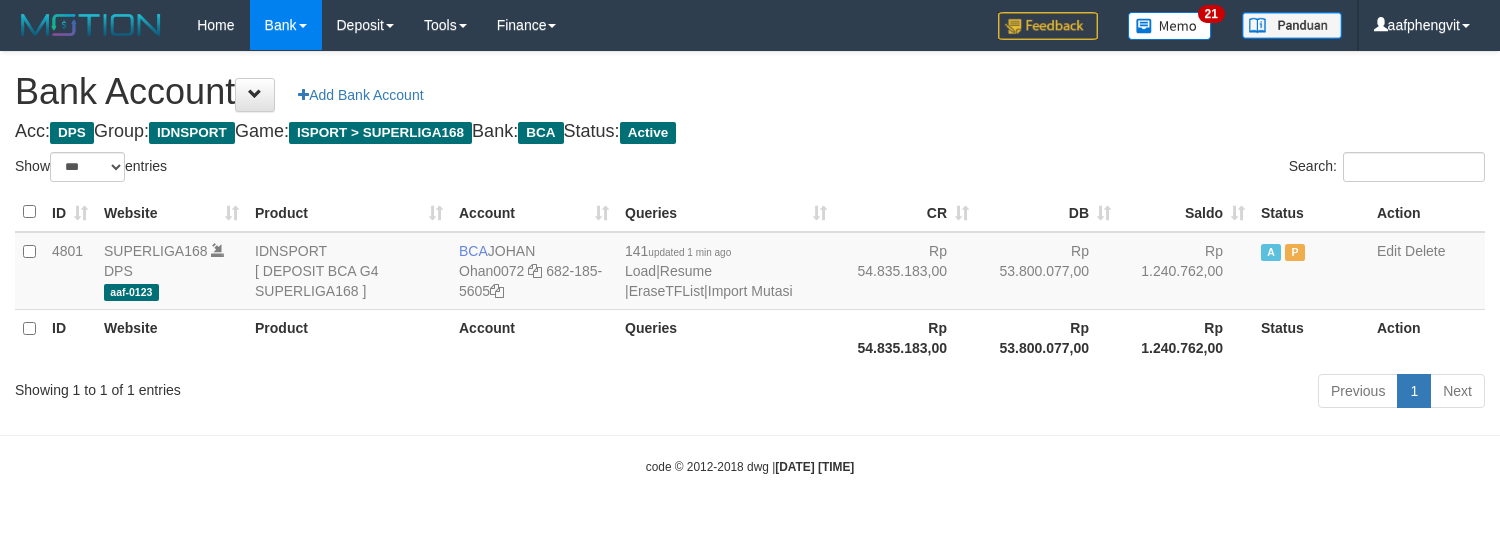 select on "***" 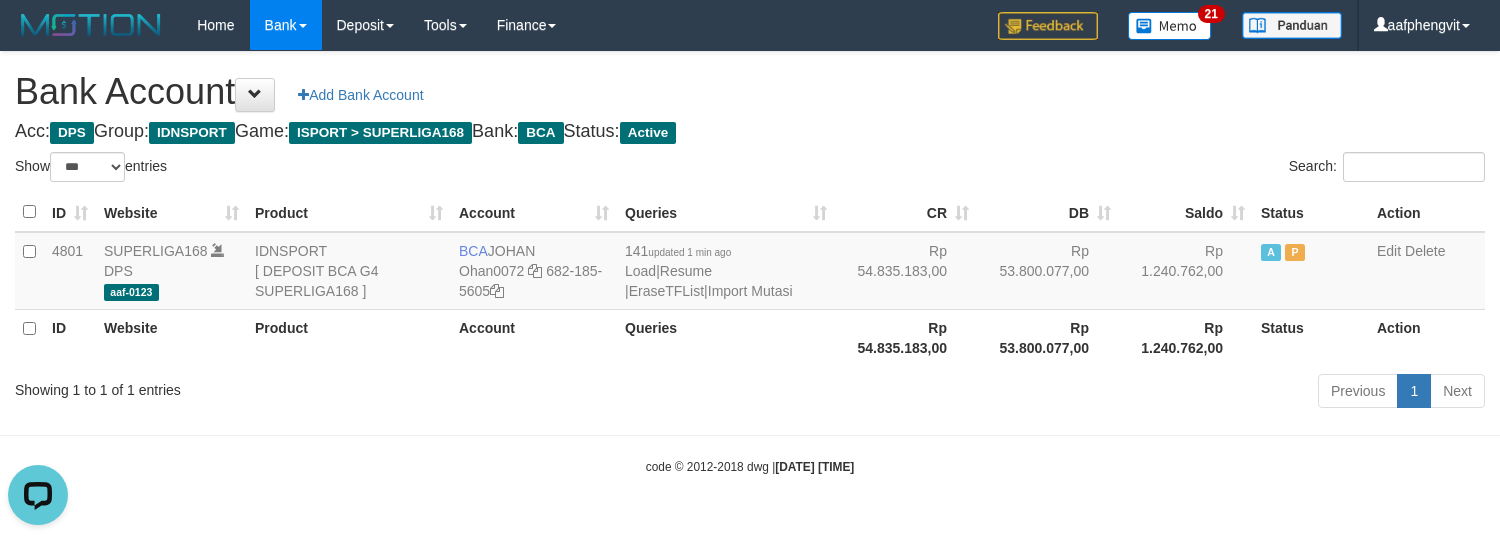scroll, scrollTop: 0, scrollLeft: 0, axis: both 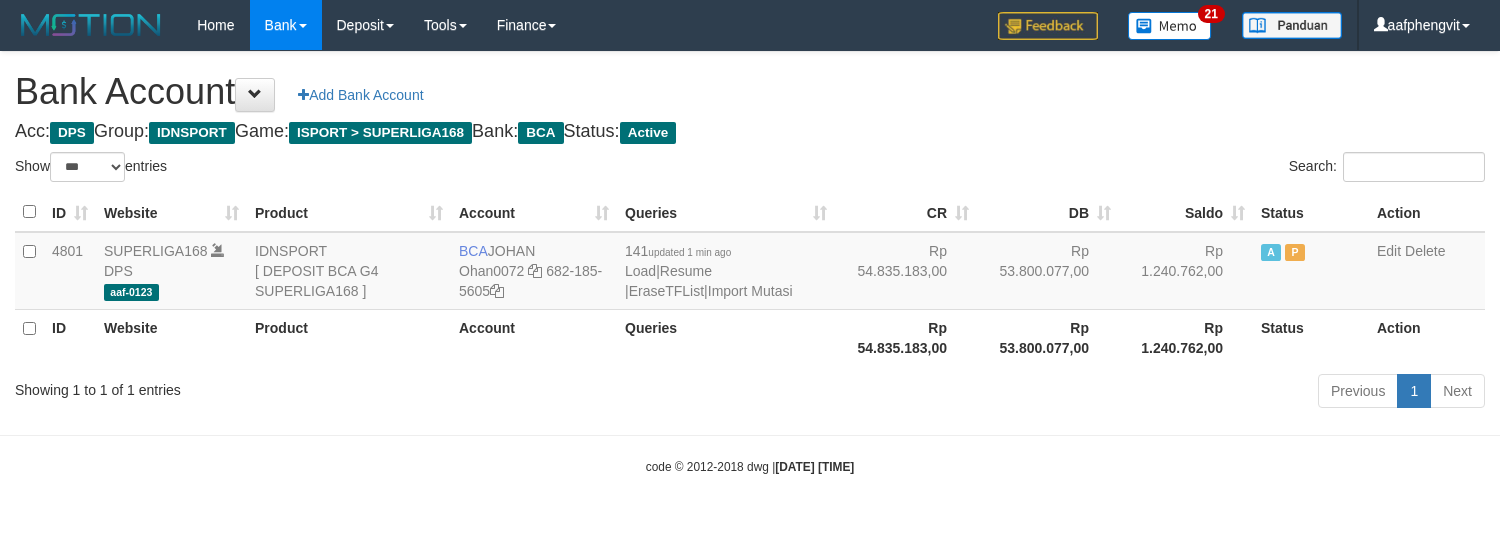 select on "***" 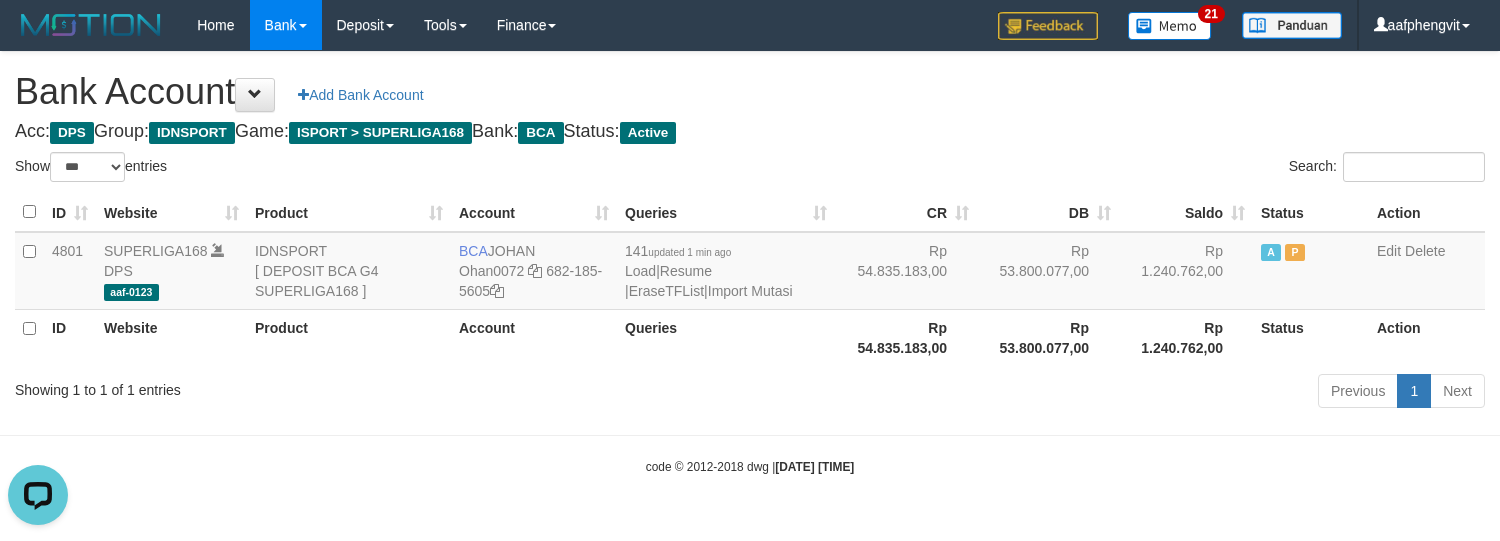 scroll, scrollTop: 0, scrollLeft: 0, axis: both 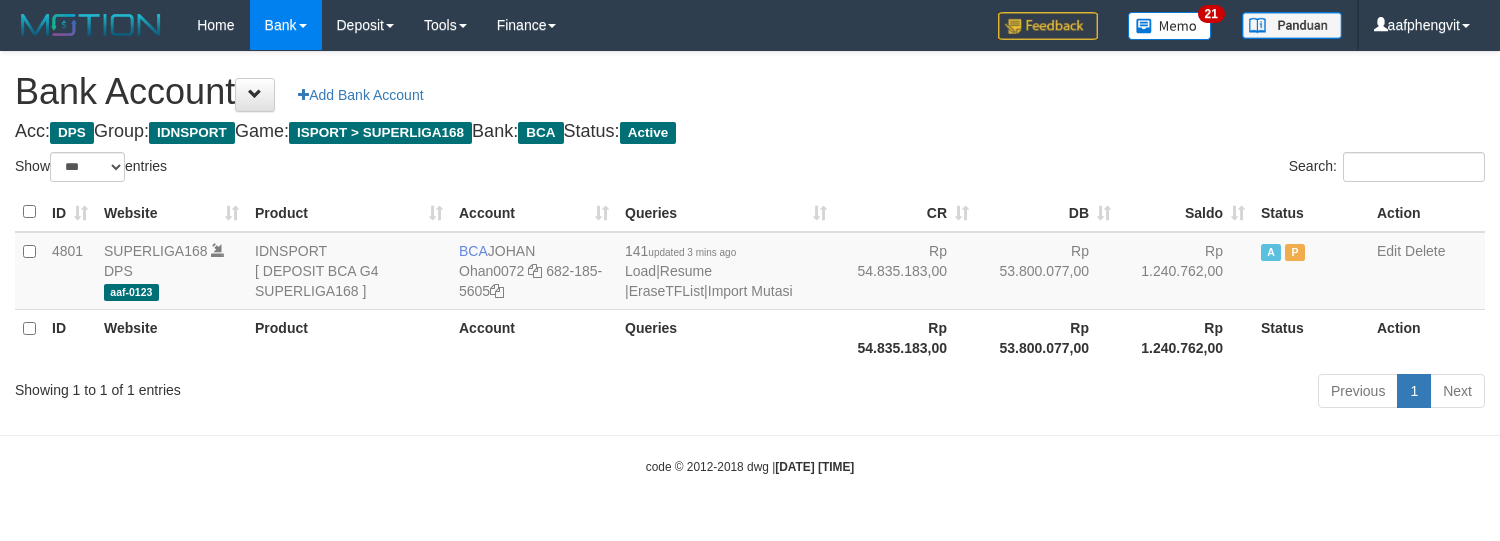 select on "***" 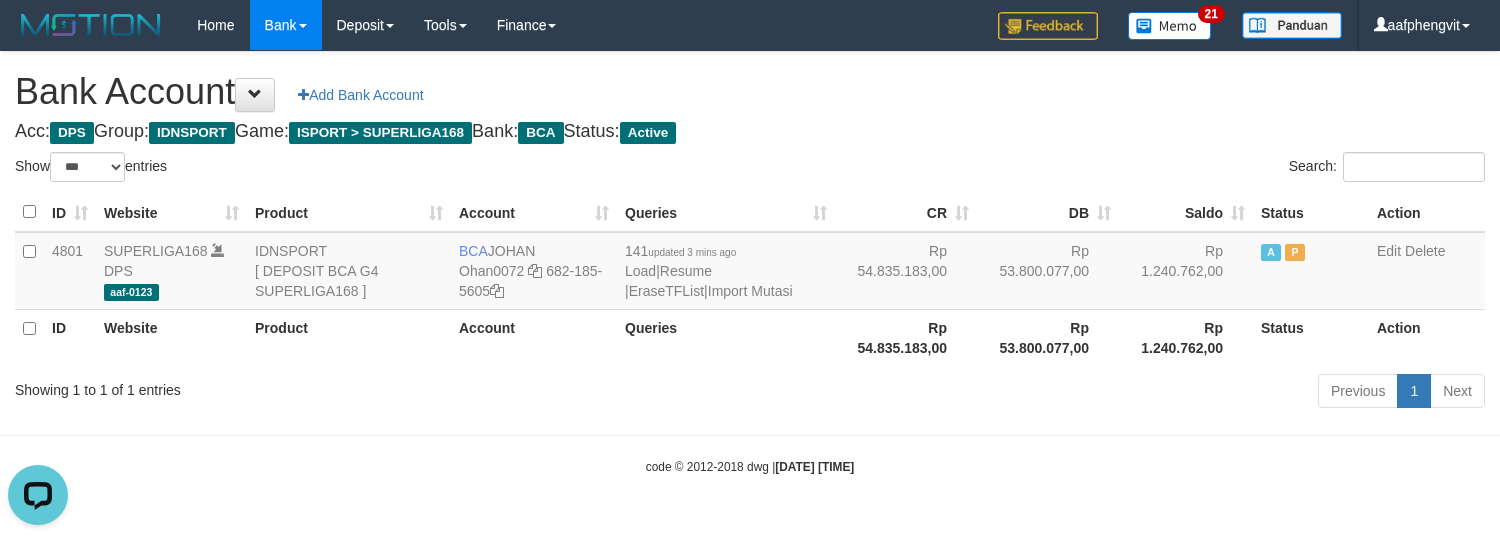 scroll, scrollTop: 0, scrollLeft: 0, axis: both 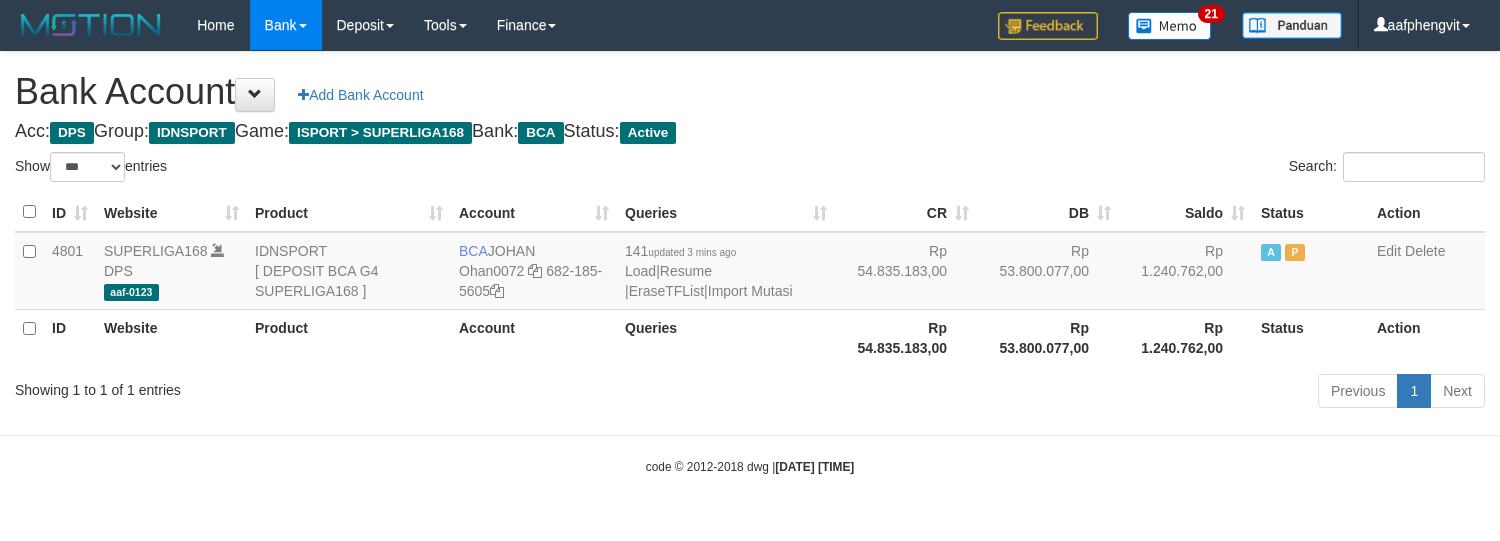 select on "***" 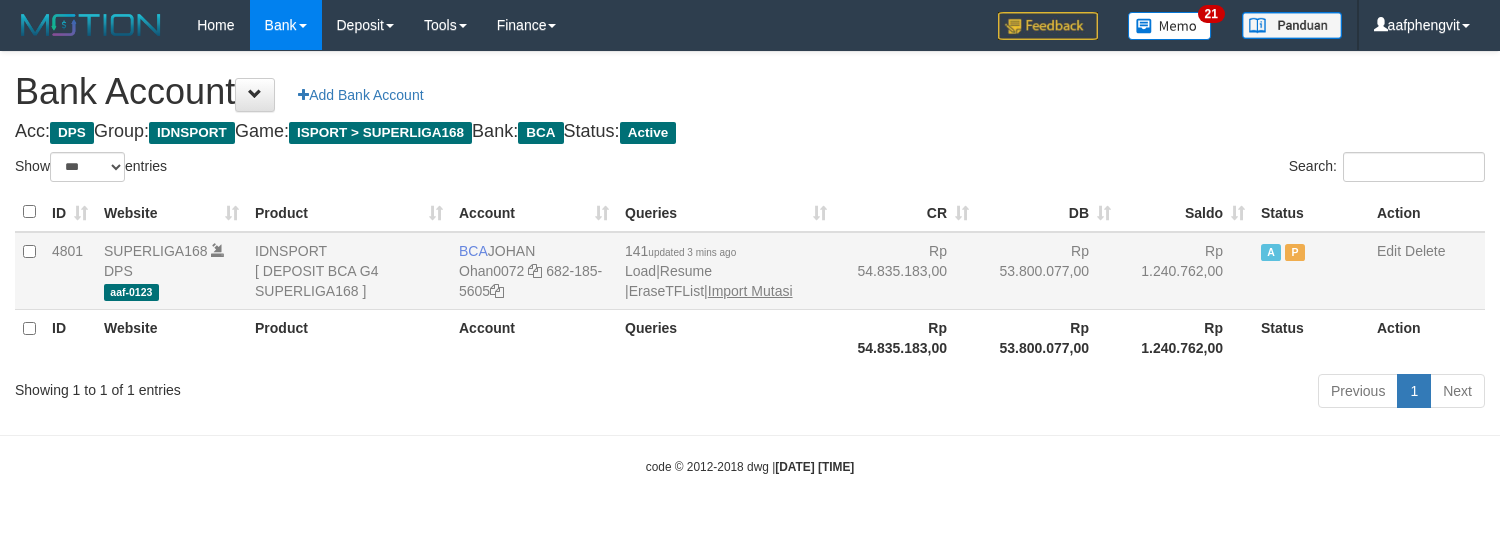scroll, scrollTop: 0, scrollLeft: 0, axis: both 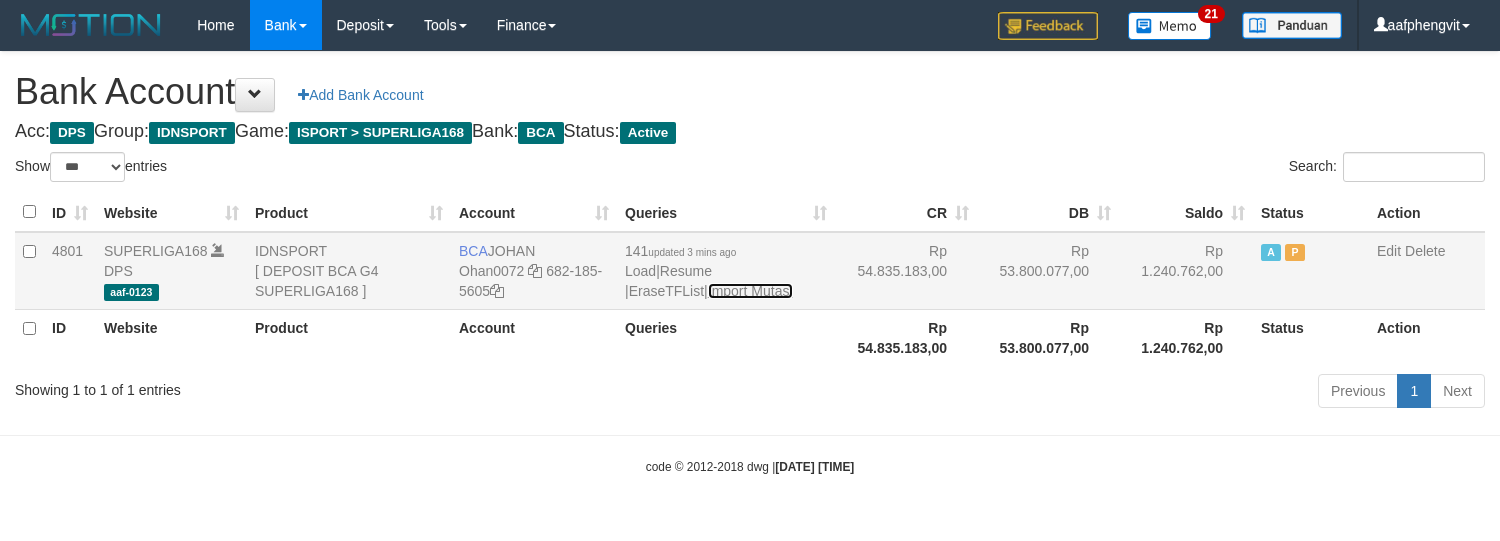 click on "Import Mutasi" at bounding box center (750, 291) 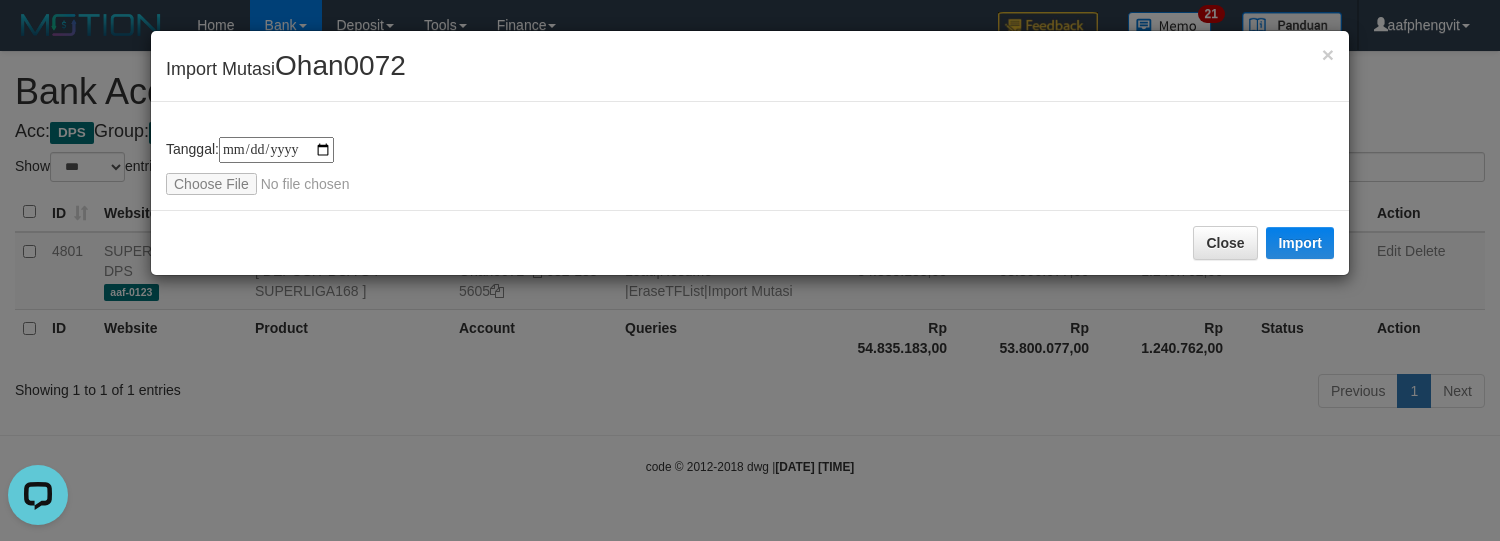 scroll, scrollTop: 0, scrollLeft: 0, axis: both 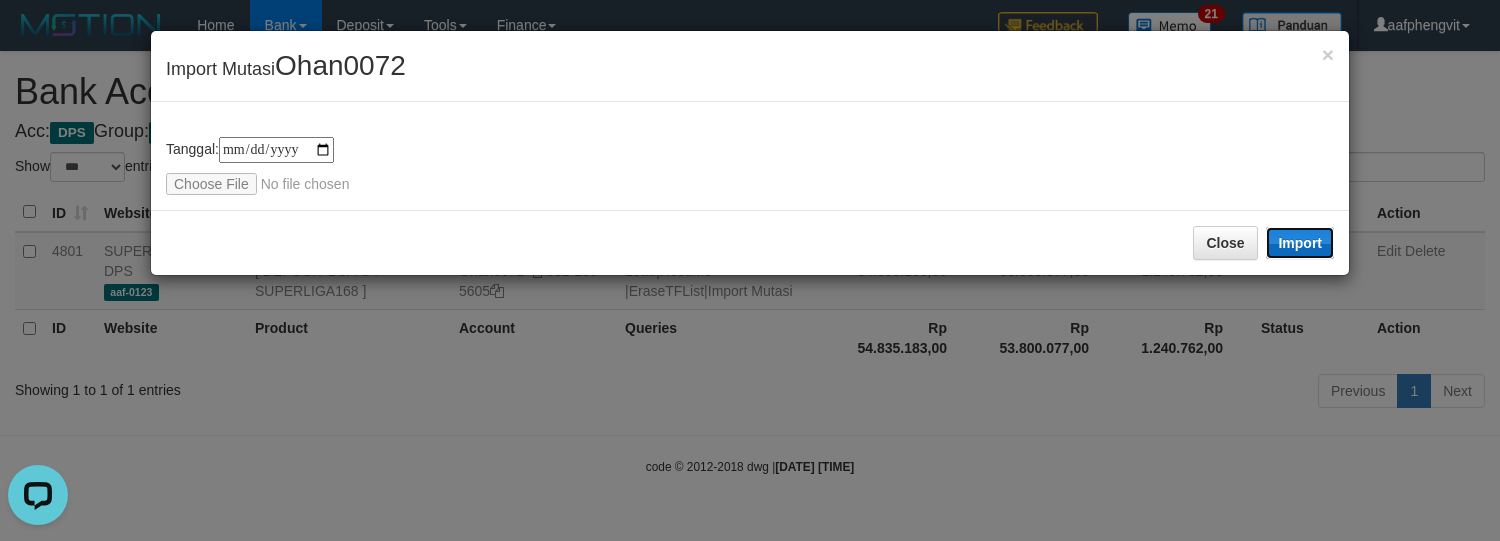 click on "Import" at bounding box center (1300, 243) 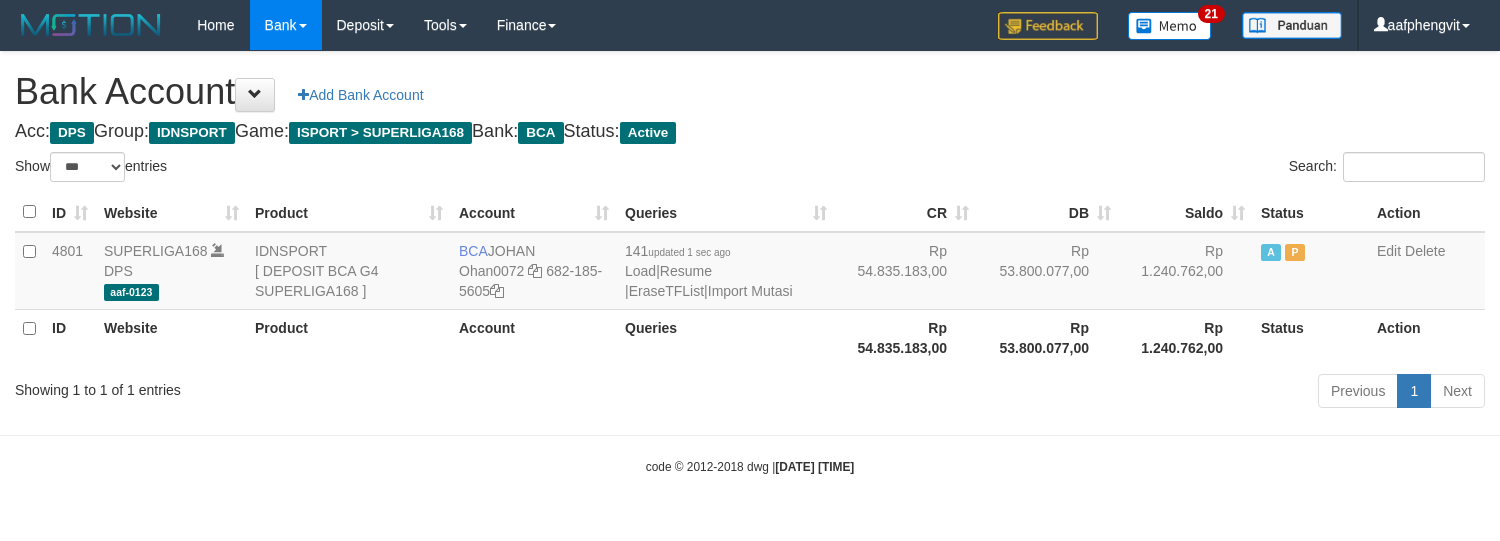 select on "***" 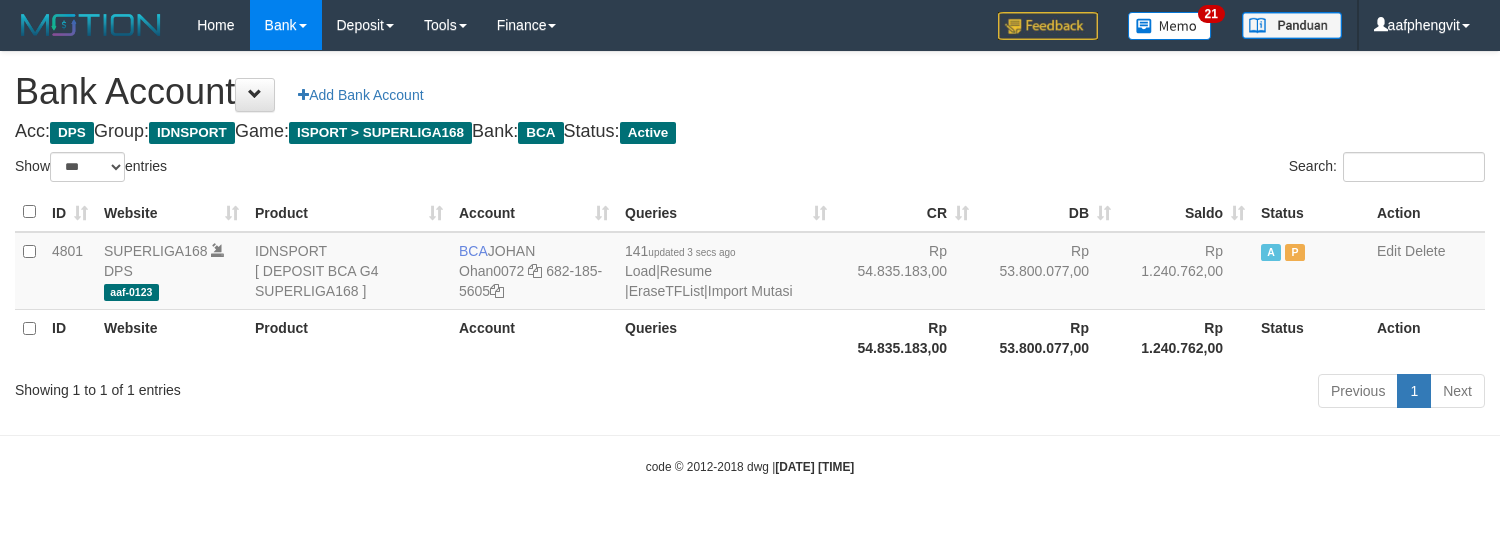 select on "***" 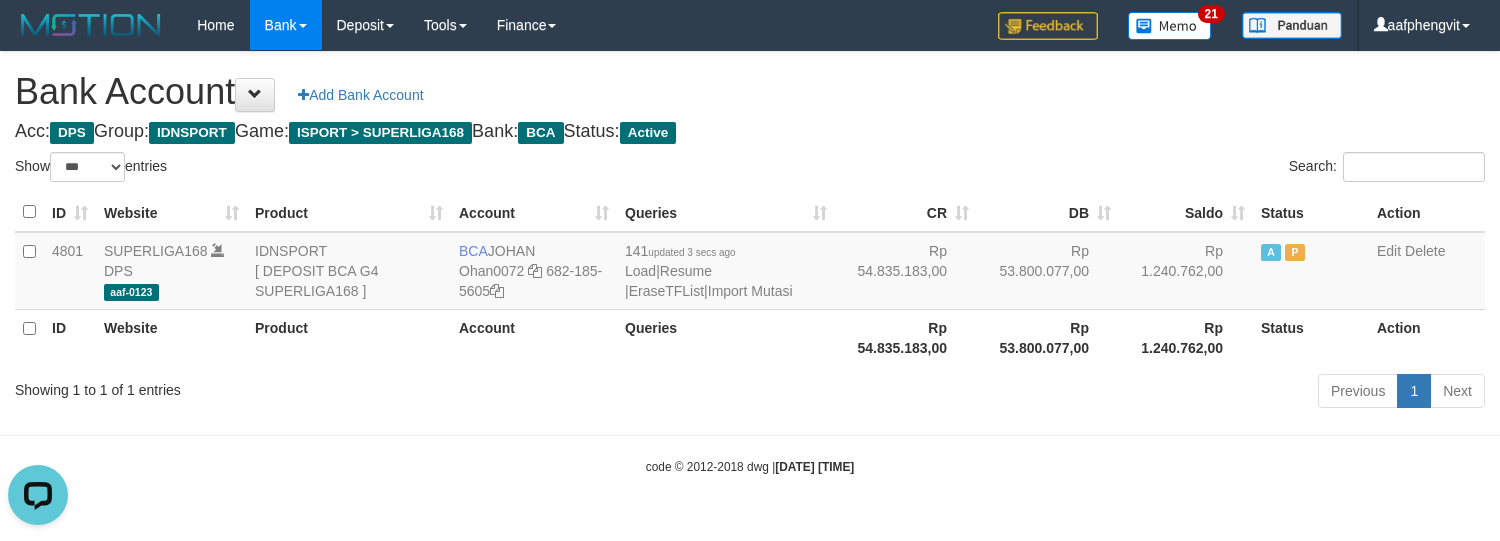 scroll, scrollTop: 0, scrollLeft: 0, axis: both 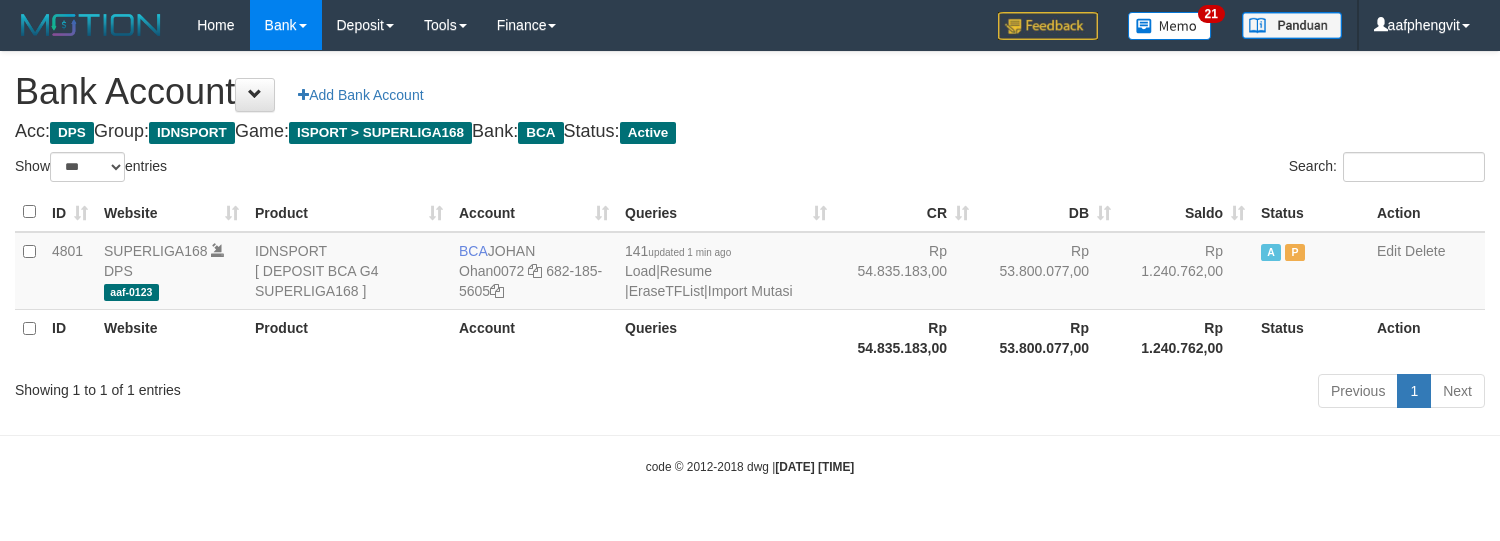 select on "***" 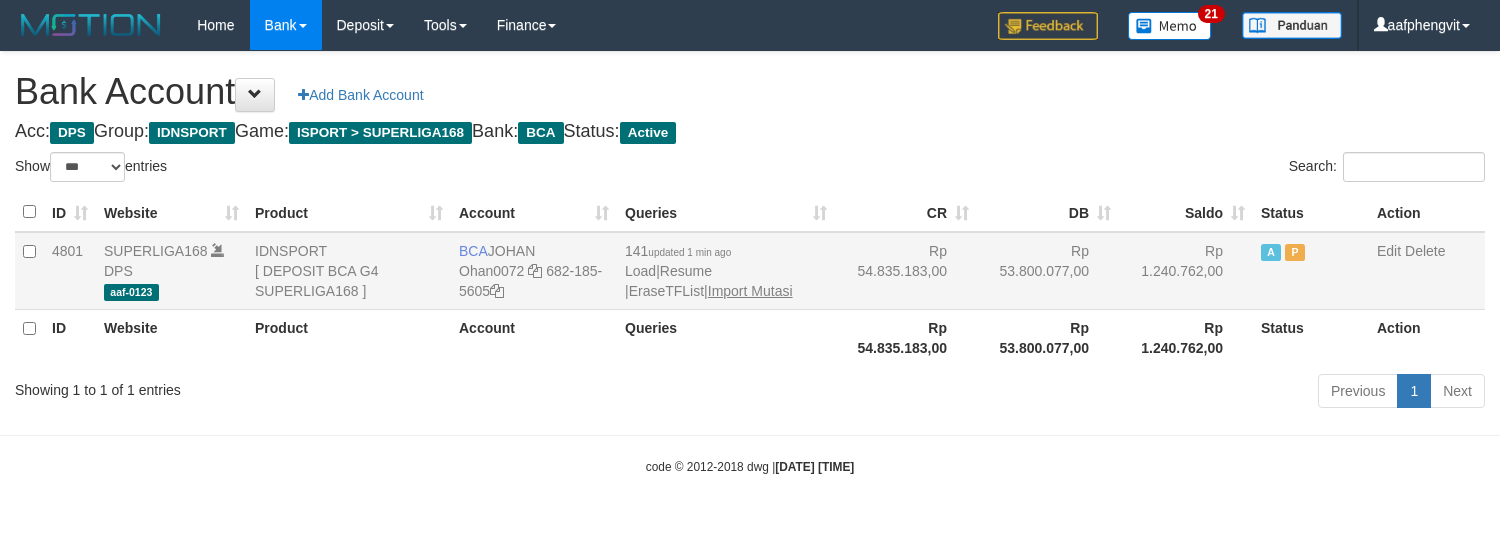 scroll, scrollTop: 0, scrollLeft: 0, axis: both 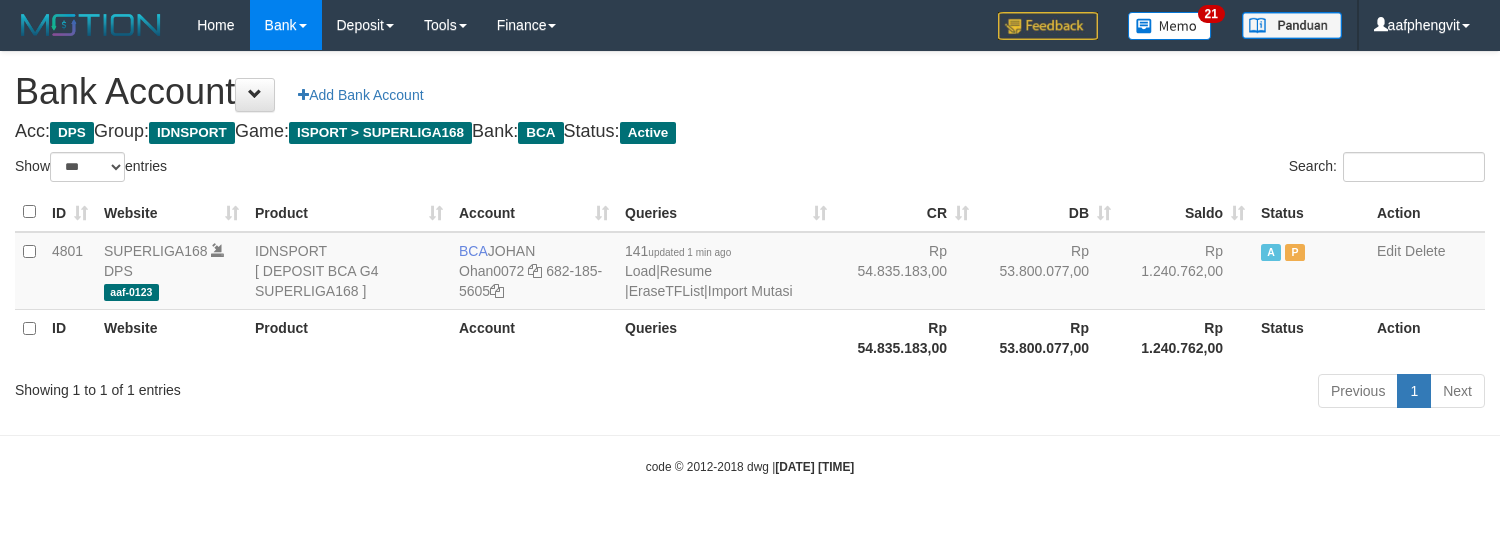 click on "Bank Account
Add Bank Account" at bounding box center (750, 92) 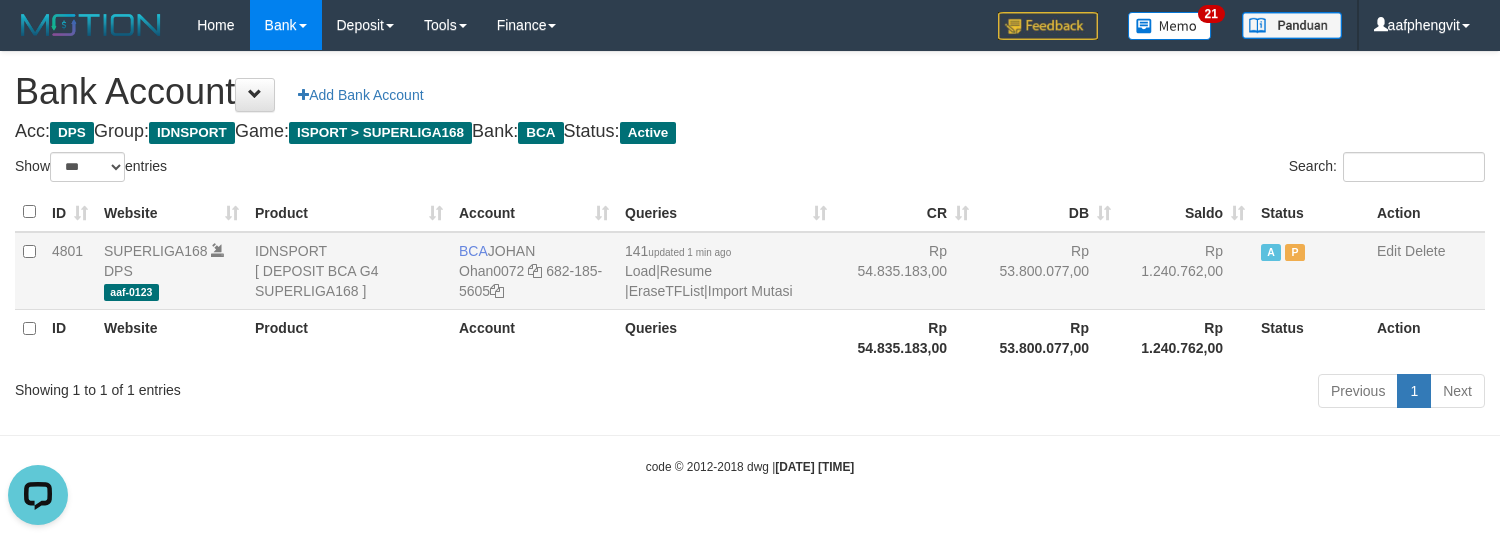 scroll, scrollTop: 0, scrollLeft: 0, axis: both 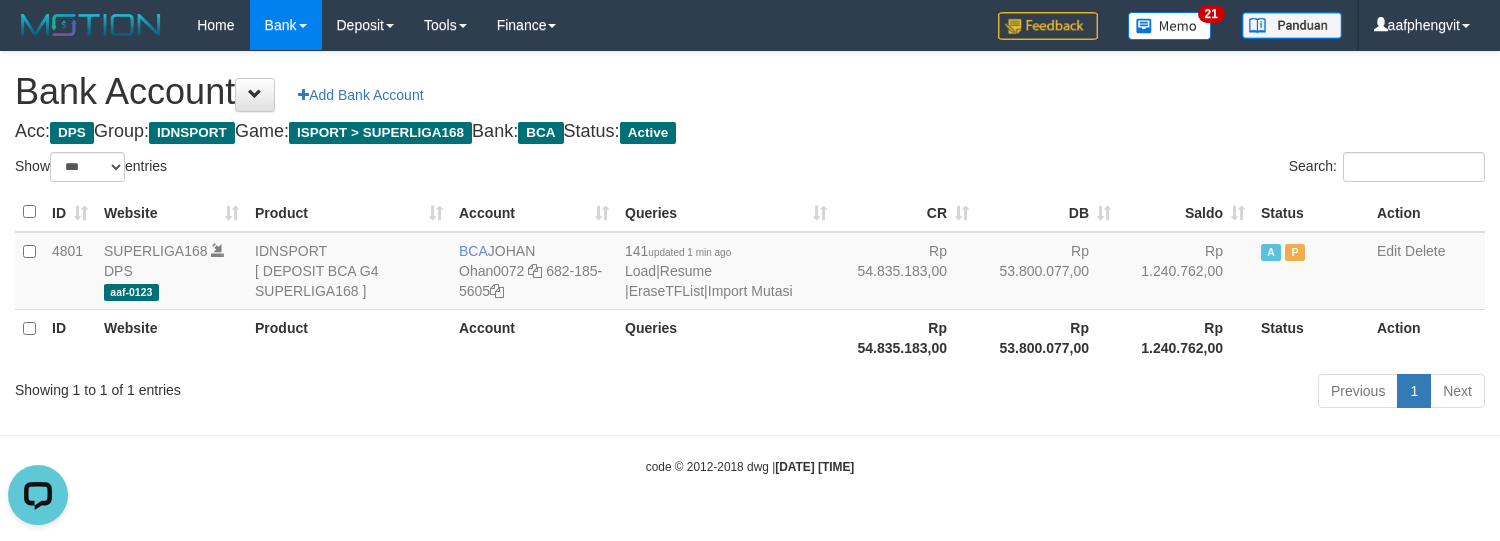 click on "Search:" at bounding box center [1125, 169] 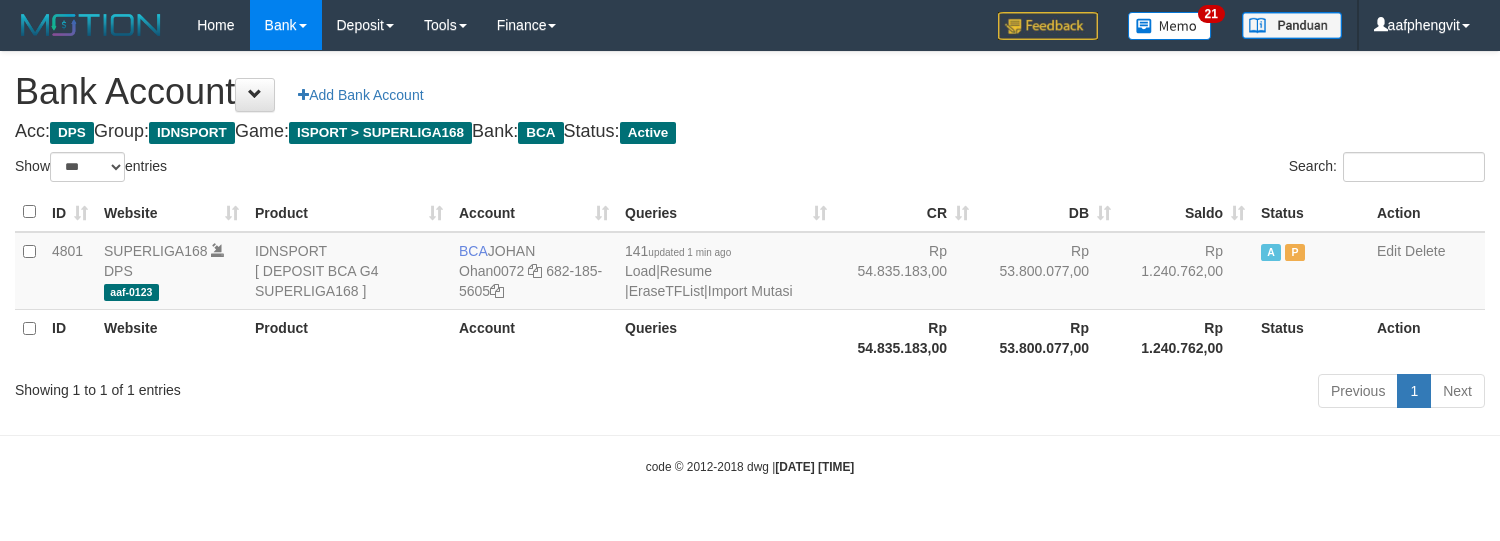 select on "***" 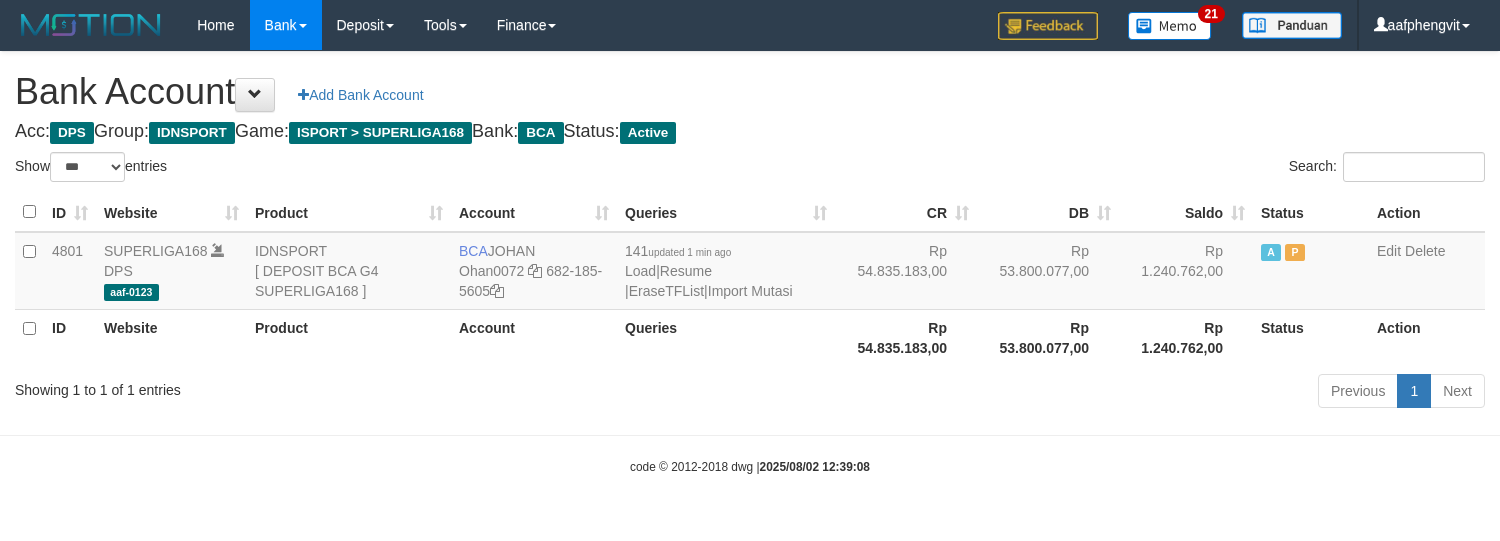 select on "***" 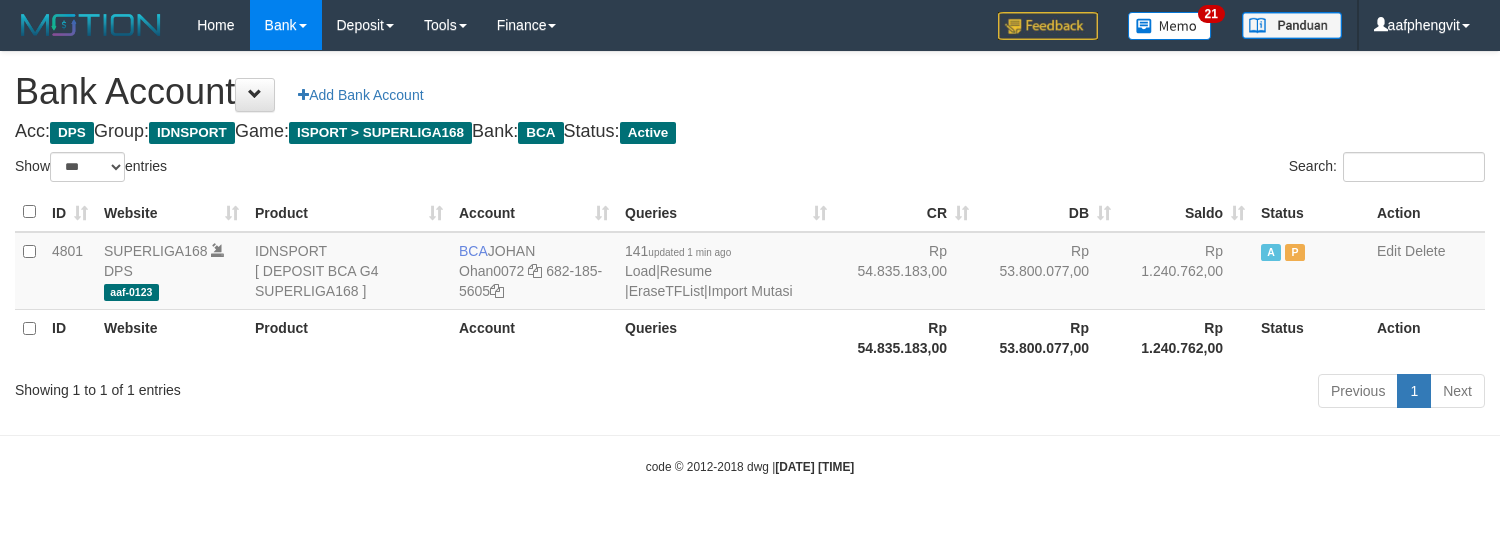 select on "***" 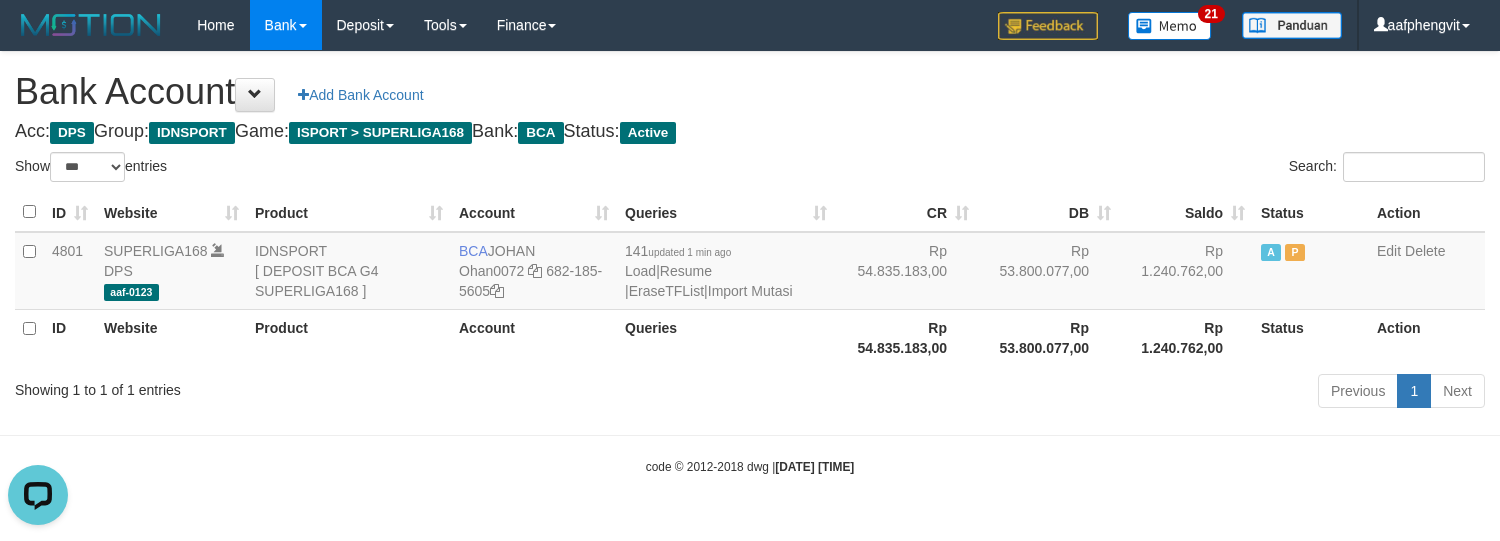 scroll, scrollTop: 0, scrollLeft: 0, axis: both 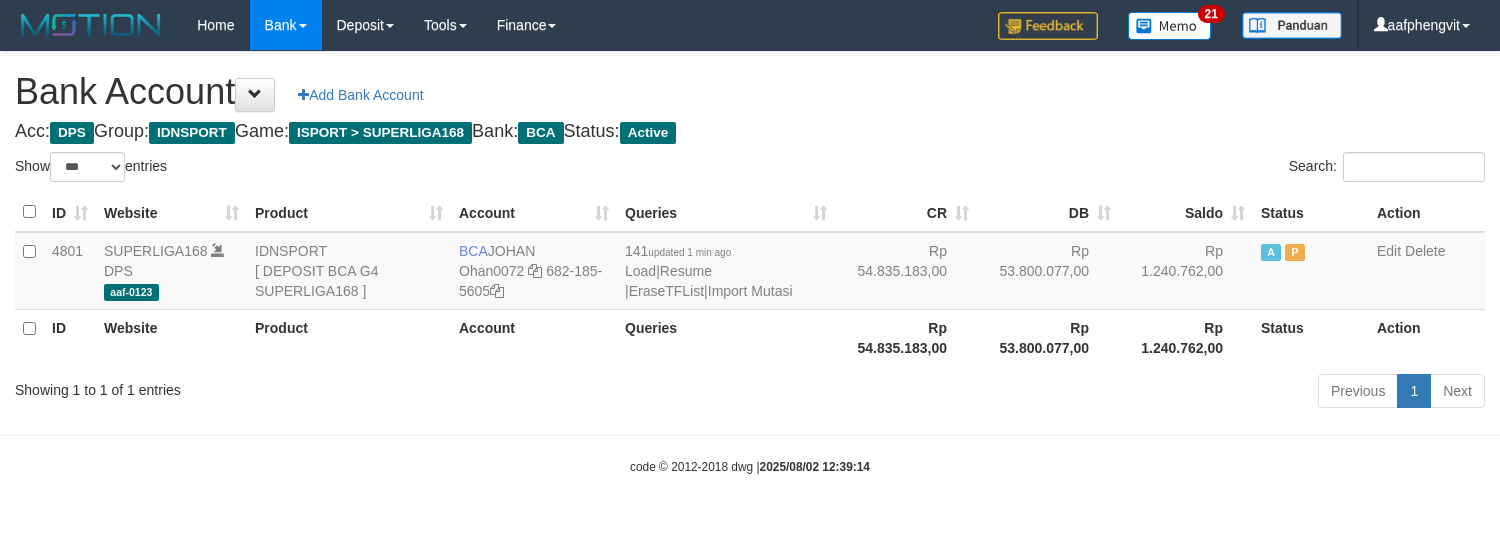 select on "***" 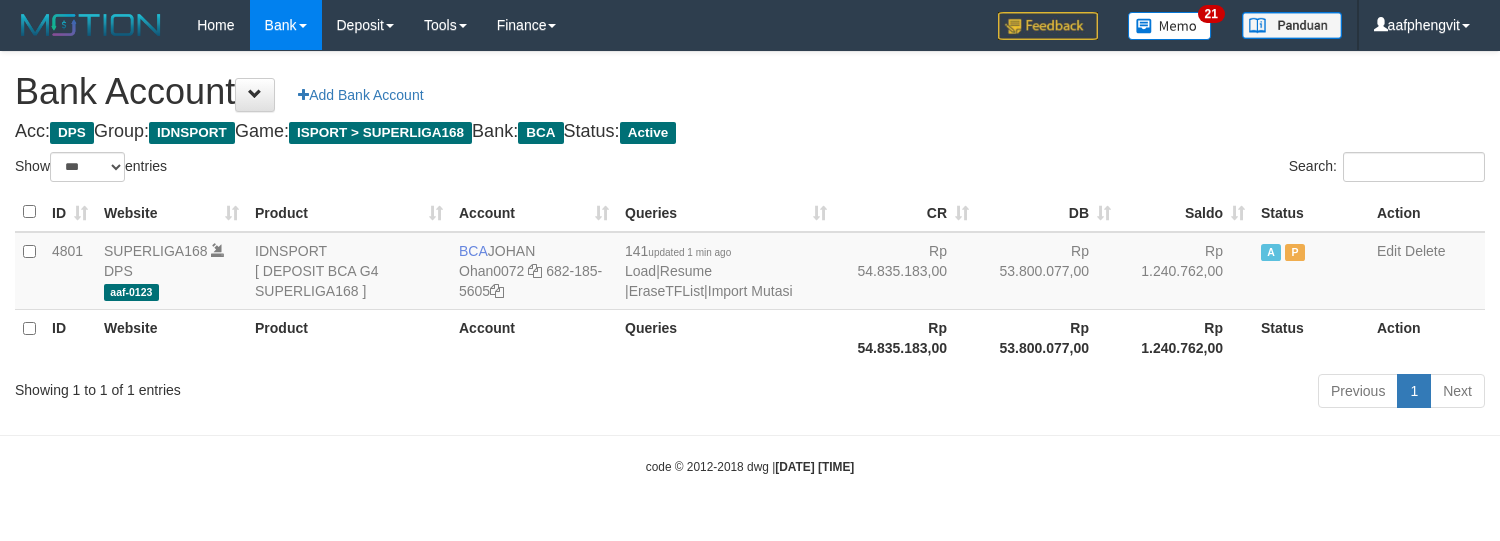 select on "***" 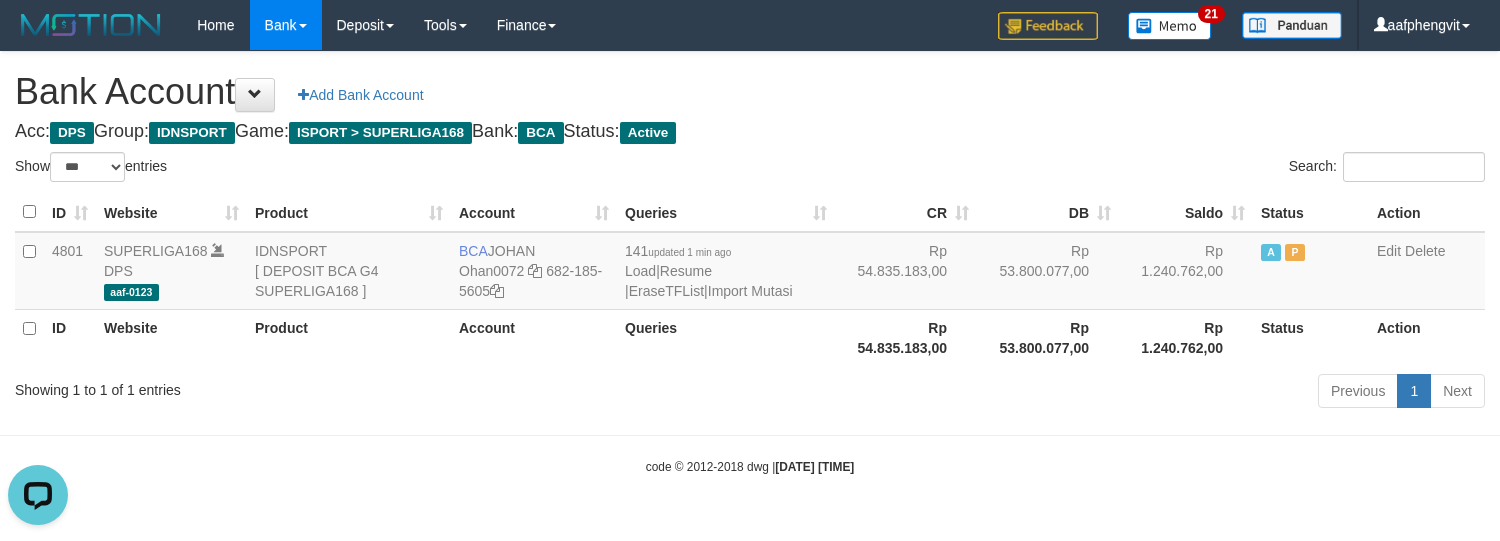 scroll, scrollTop: 0, scrollLeft: 0, axis: both 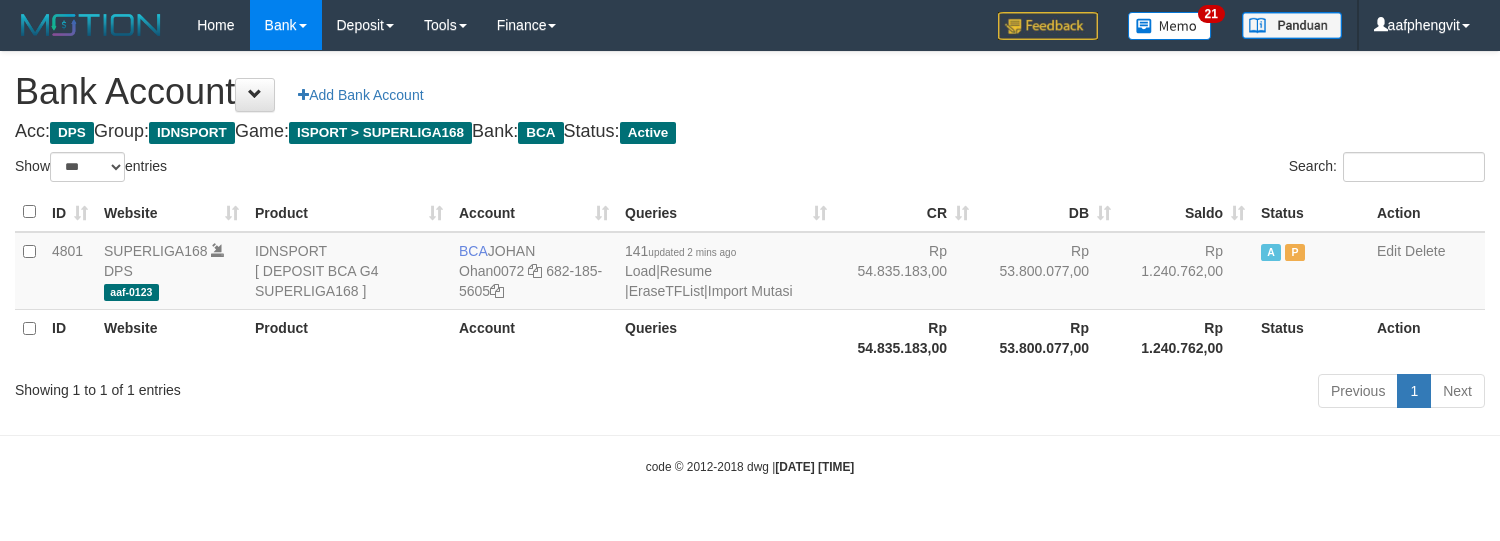 select on "***" 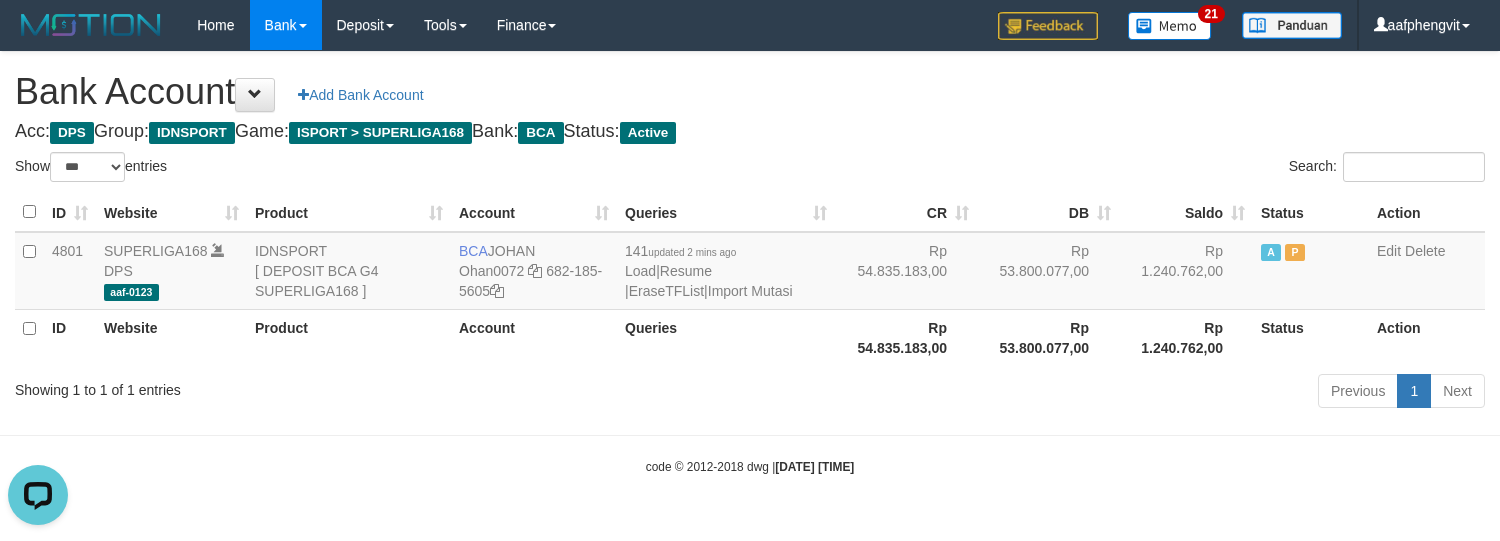 scroll, scrollTop: 0, scrollLeft: 0, axis: both 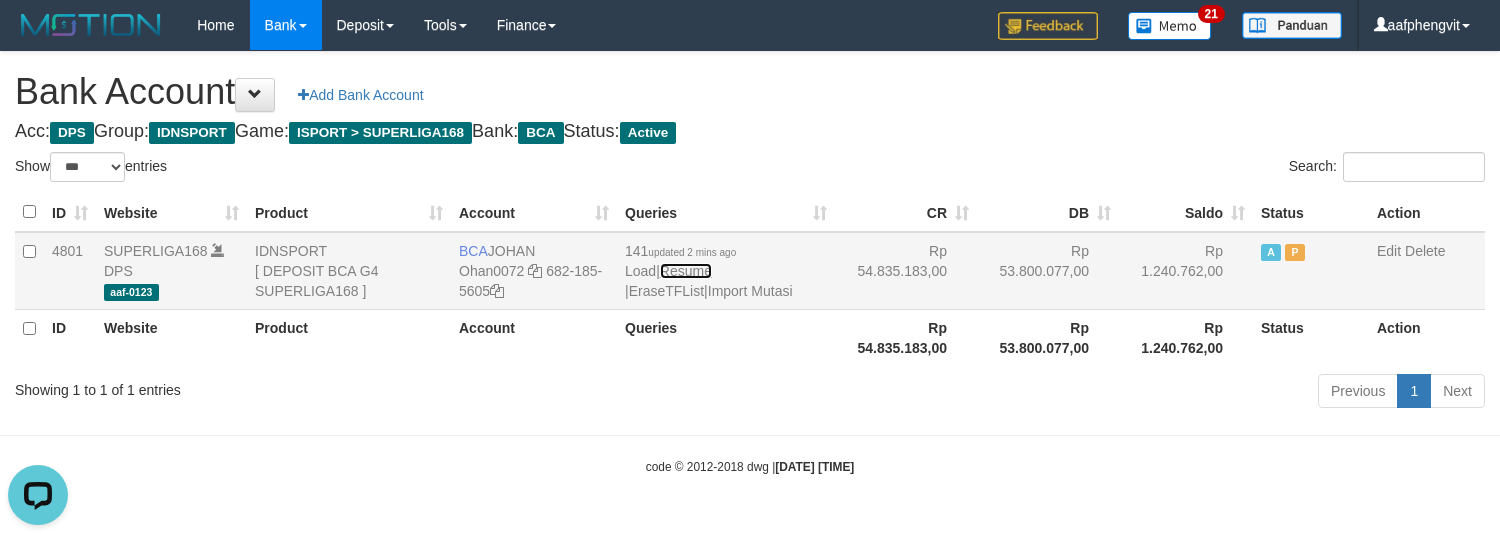 click on "Resume" at bounding box center [686, 271] 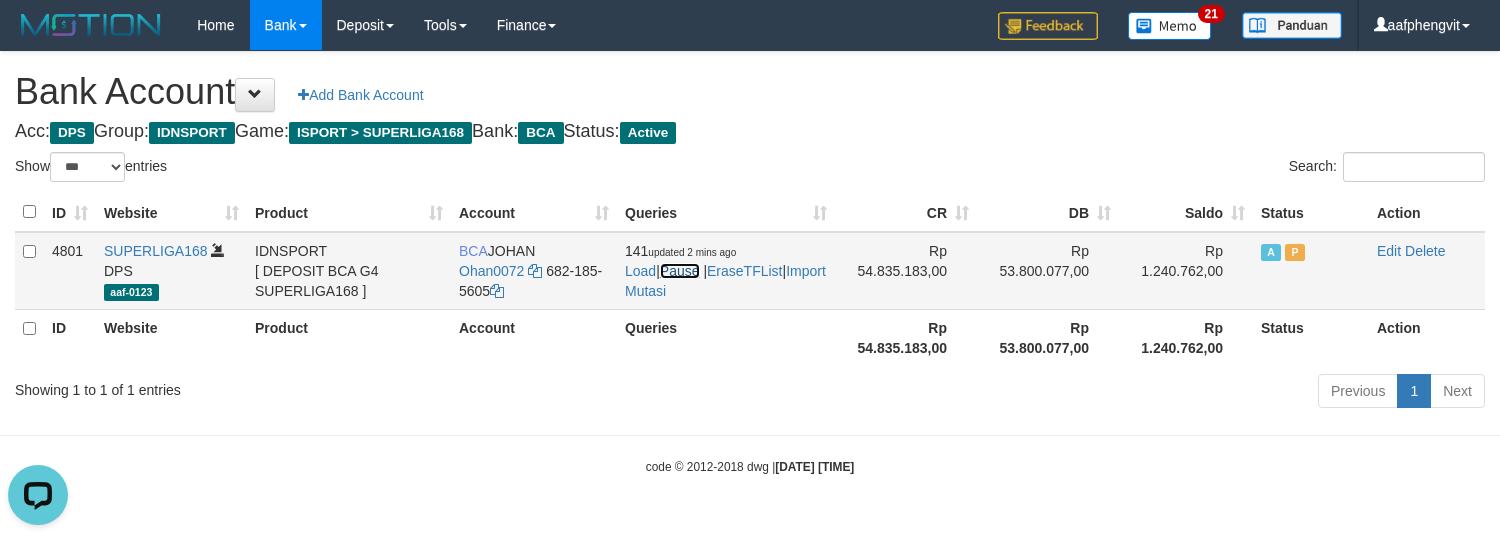 click on "Pause" at bounding box center [680, 271] 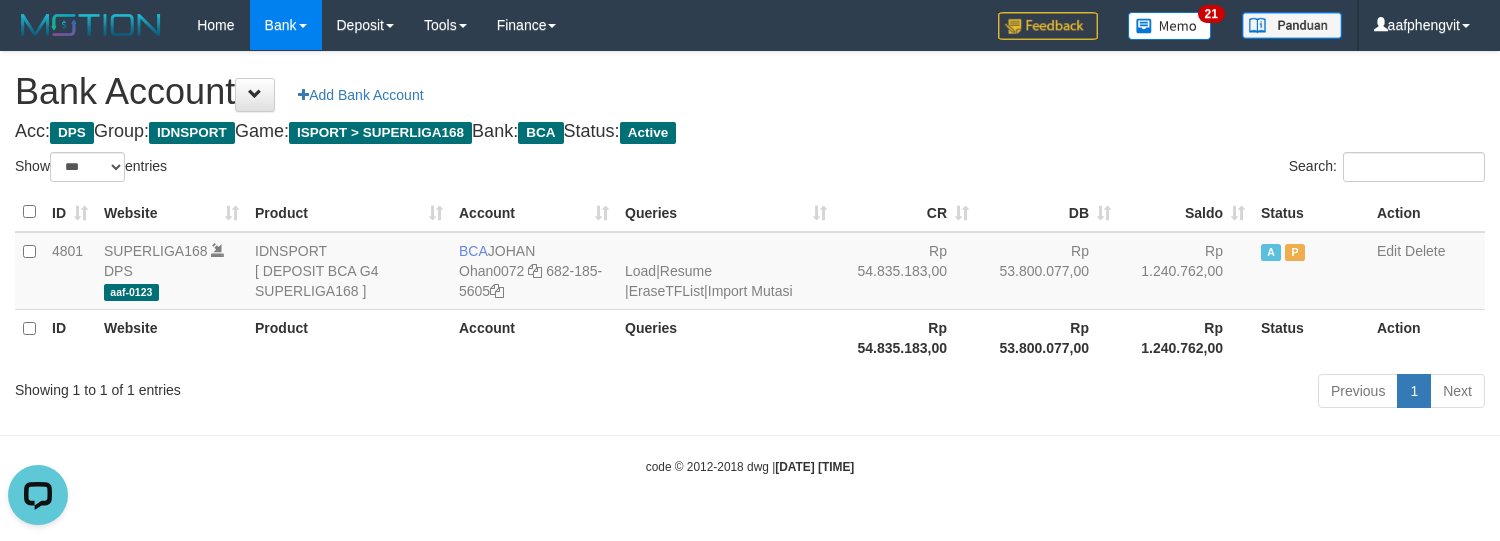 click on "Bank Account
Add Bank Account
Acc: 										 DPS
Group:   IDNSPORT    		Game:   ISPORT > SUPERLIGA168    		Bank:   BCA    		Status:  Active
Filter Account Type
*******
***
**
***
DPS
SELECT ALL  SELECT TYPE  - ALL -
DPS
WD
TMP
Filter Product
*******
******
********
********
*******
********
IDNSPORT
SELECT ALL  SELECT GROUP  - ALL -
BETHUB
IDNPOKER
IDNSPORT
IDNTOTO
LOADONLY
Filter Website
*******" at bounding box center [750, 233] 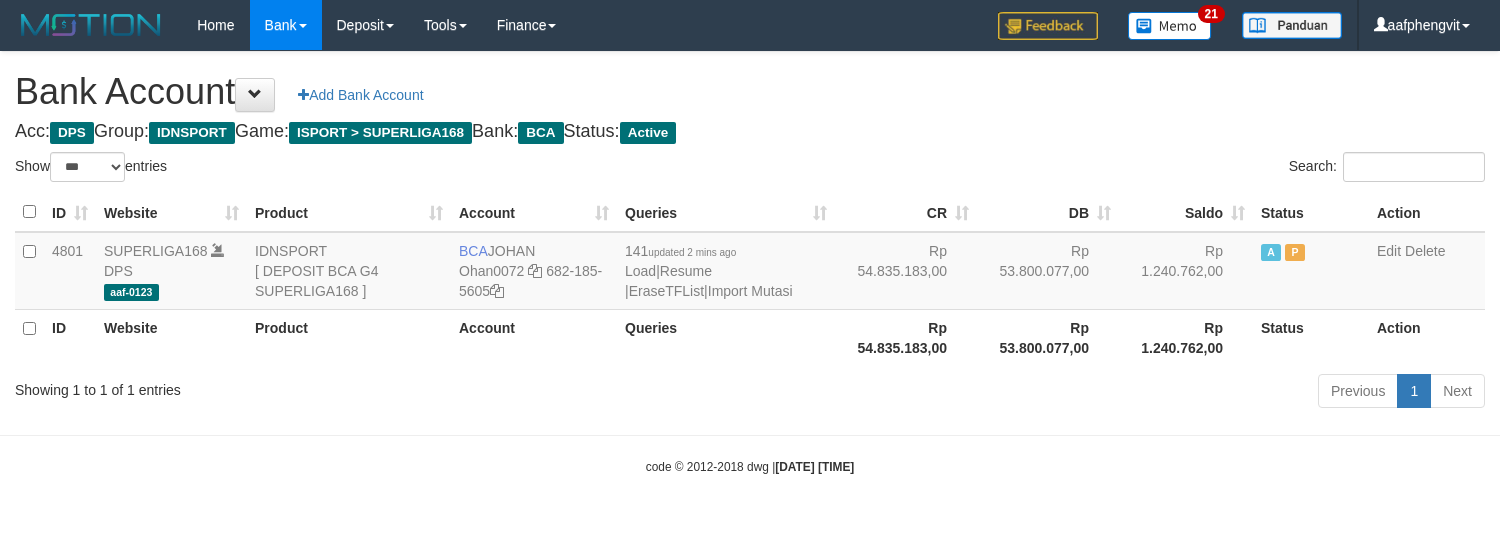select on "***" 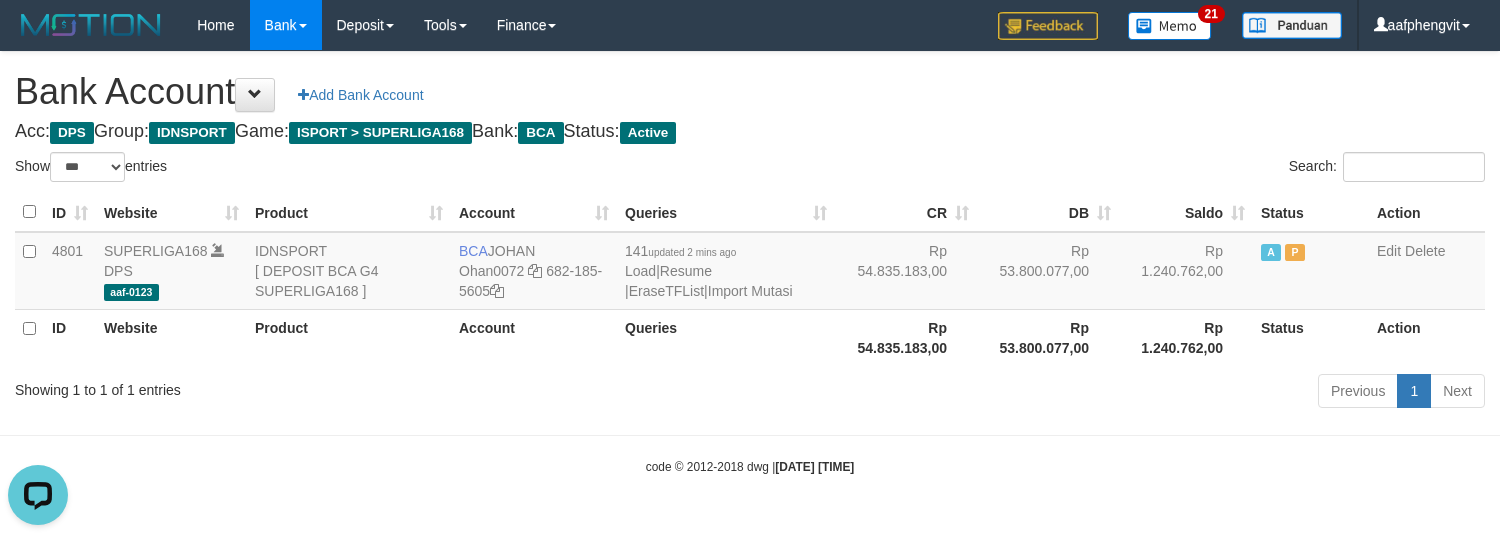 scroll, scrollTop: 0, scrollLeft: 0, axis: both 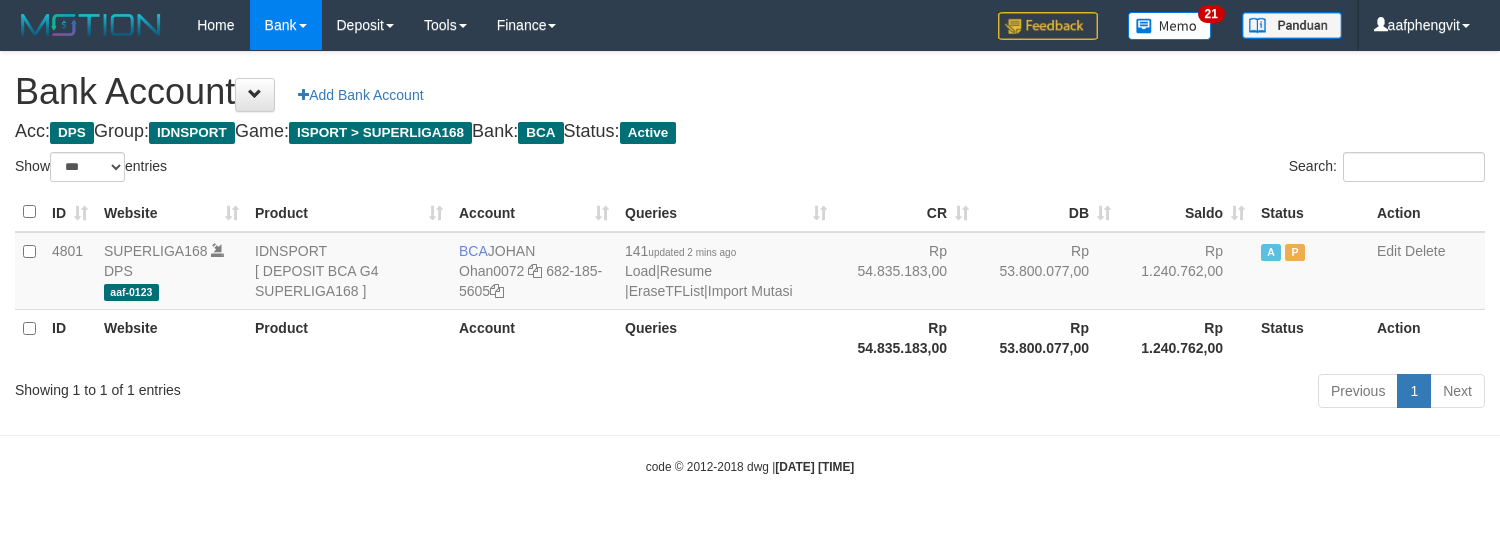 select on "***" 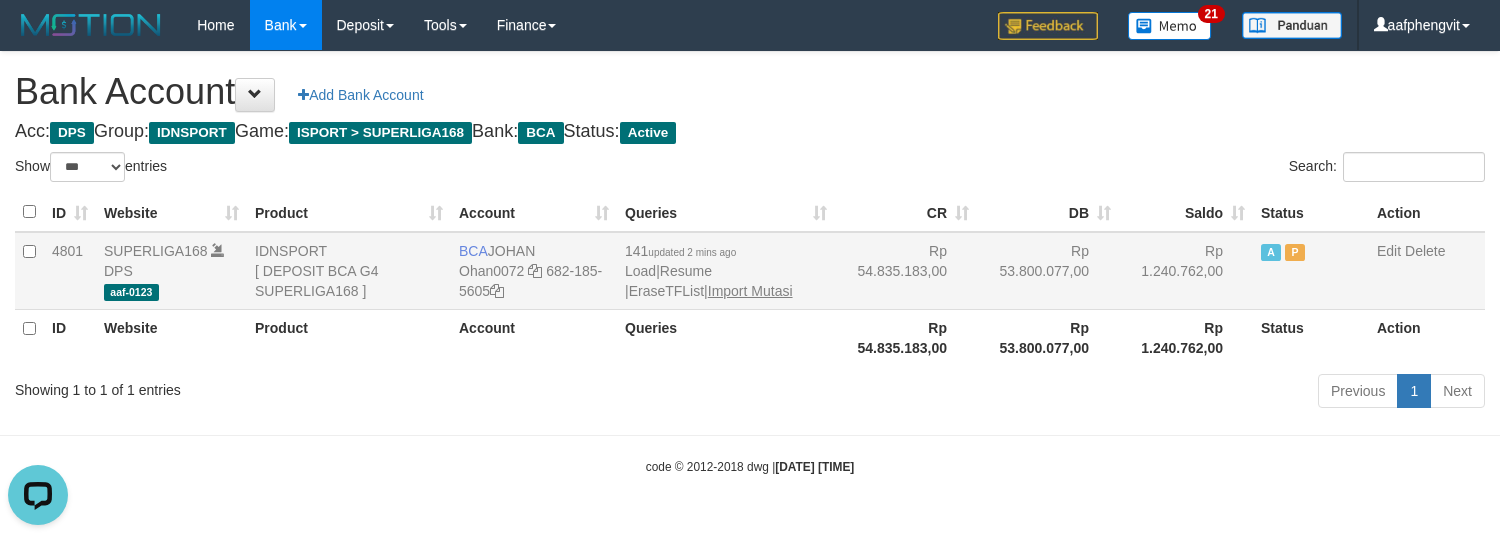 scroll, scrollTop: 0, scrollLeft: 0, axis: both 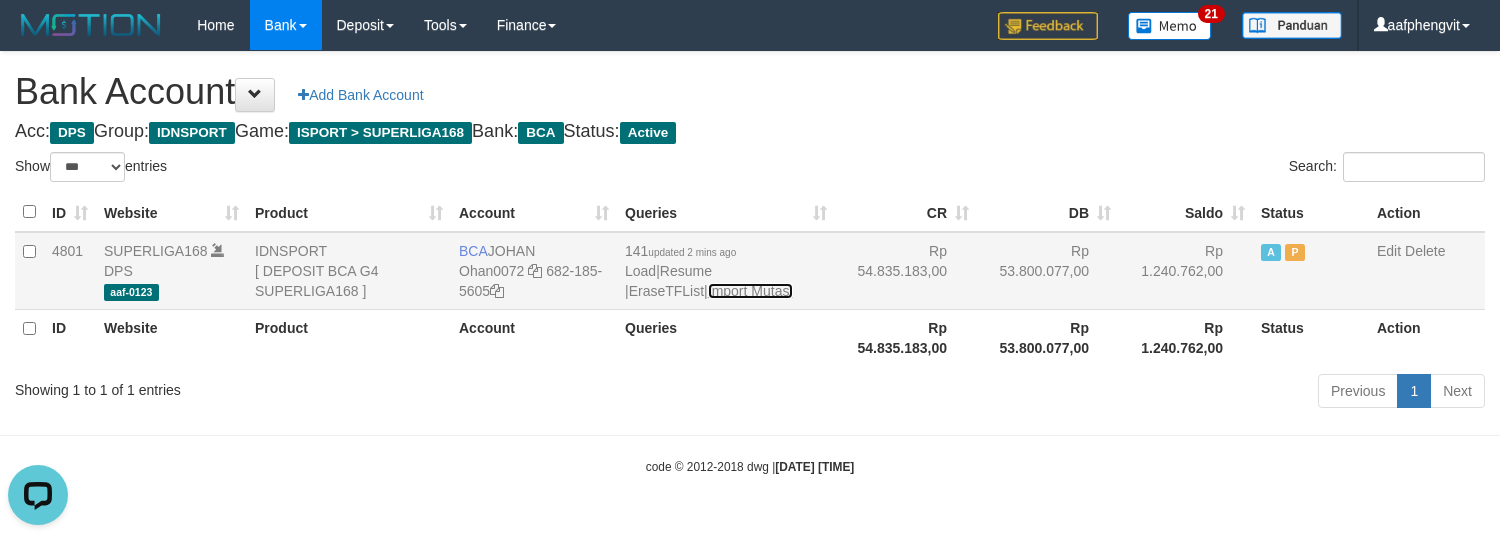 click on "Import Mutasi" at bounding box center [750, 291] 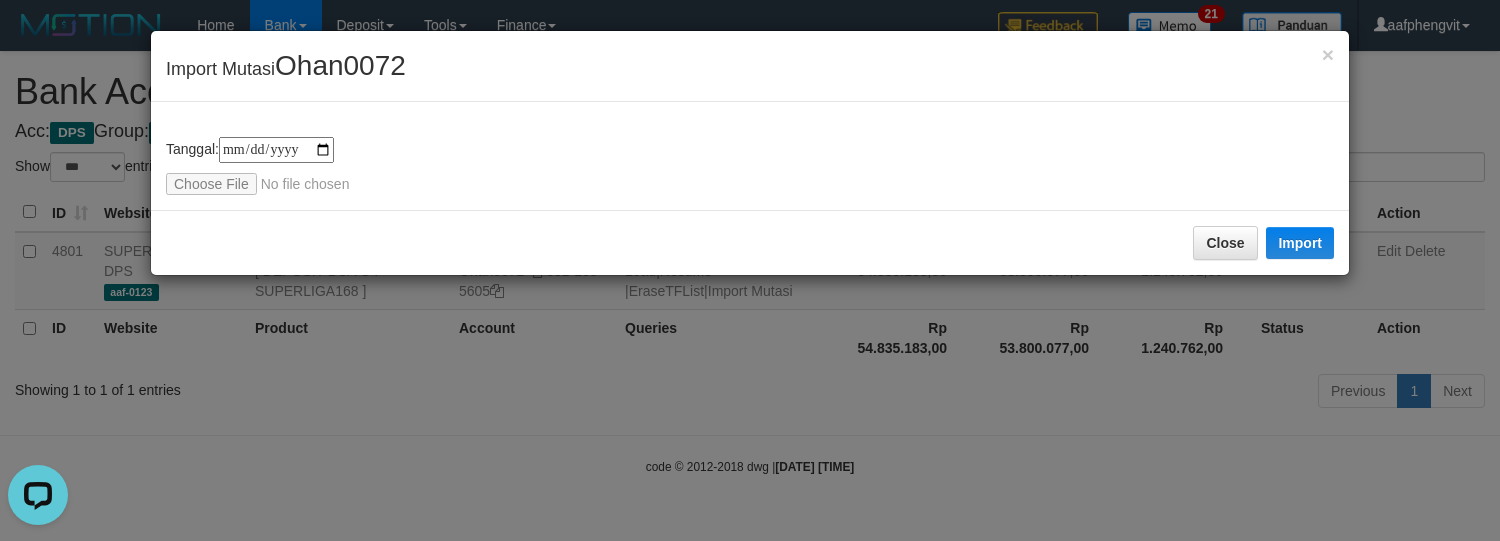 click on "**********" at bounding box center [750, 166] 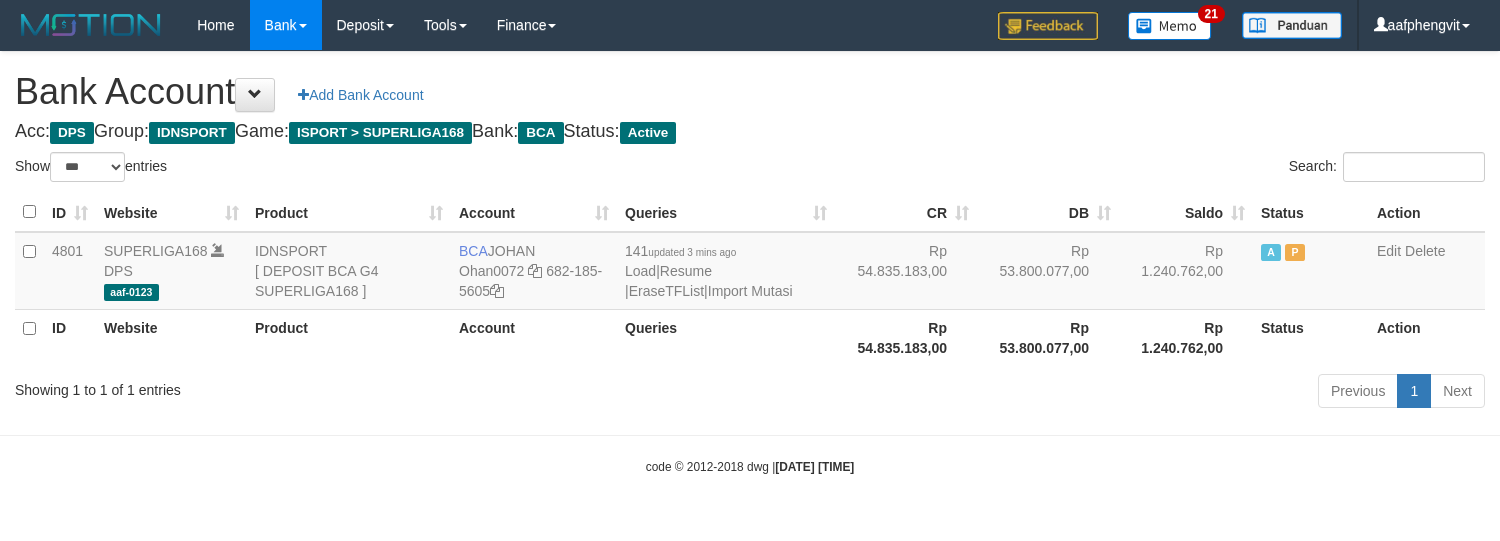 select on "***" 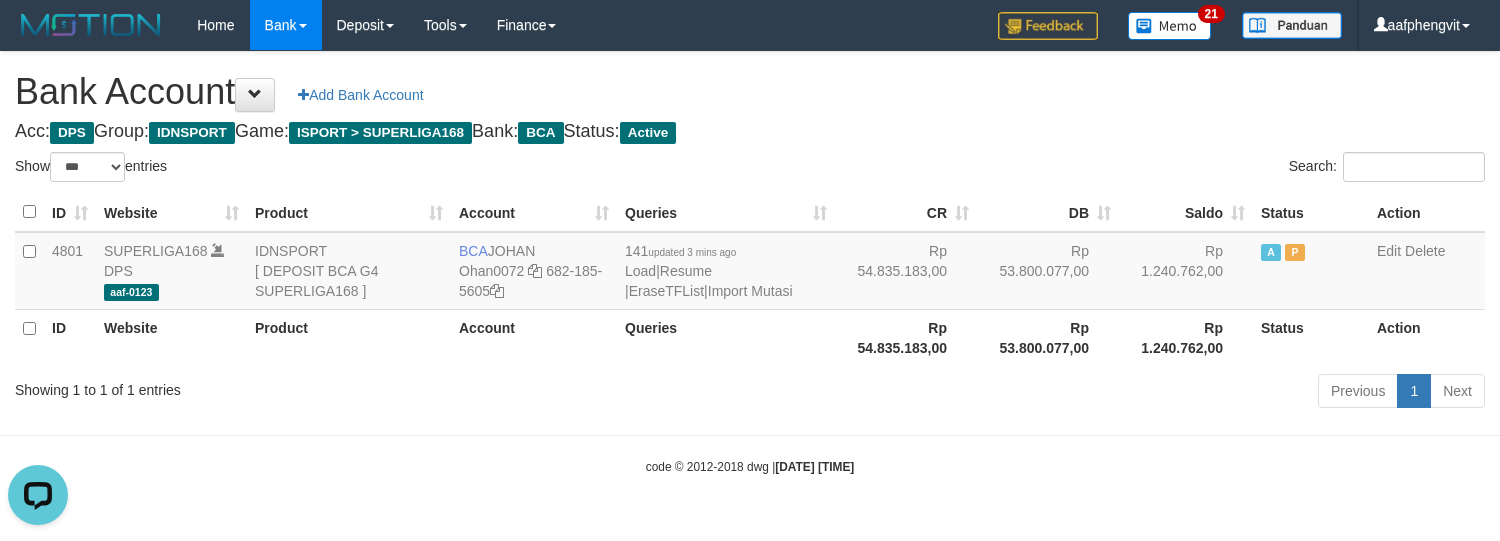 scroll, scrollTop: 0, scrollLeft: 0, axis: both 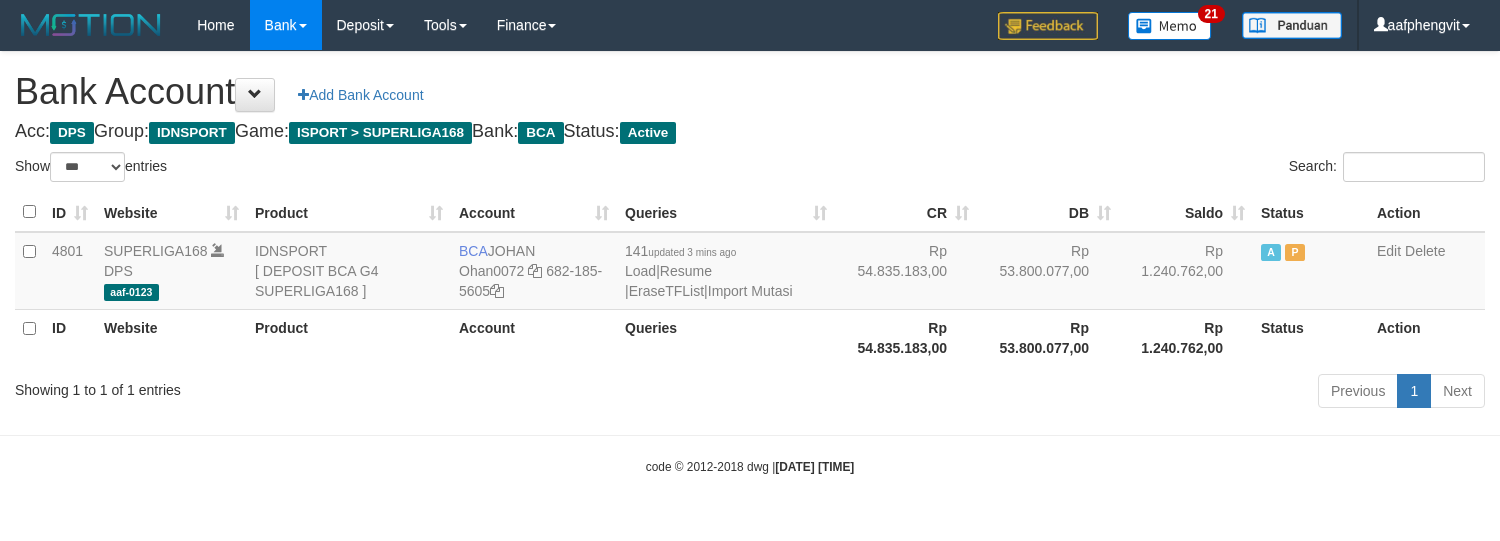 select on "***" 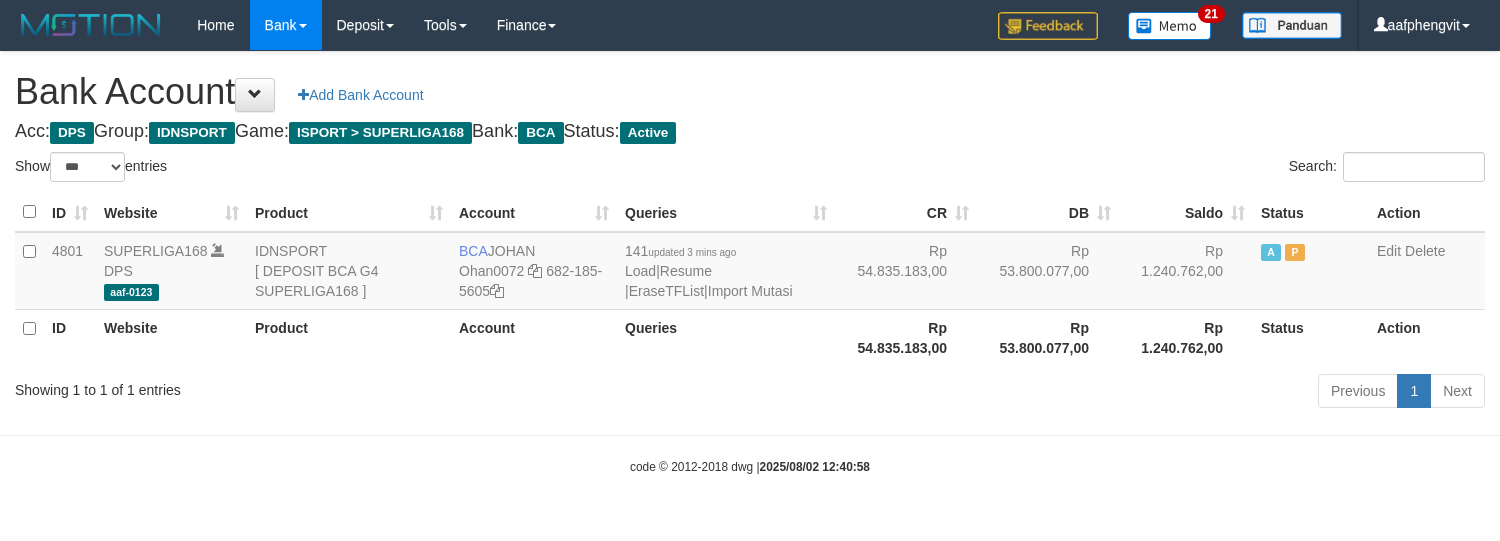 select on "***" 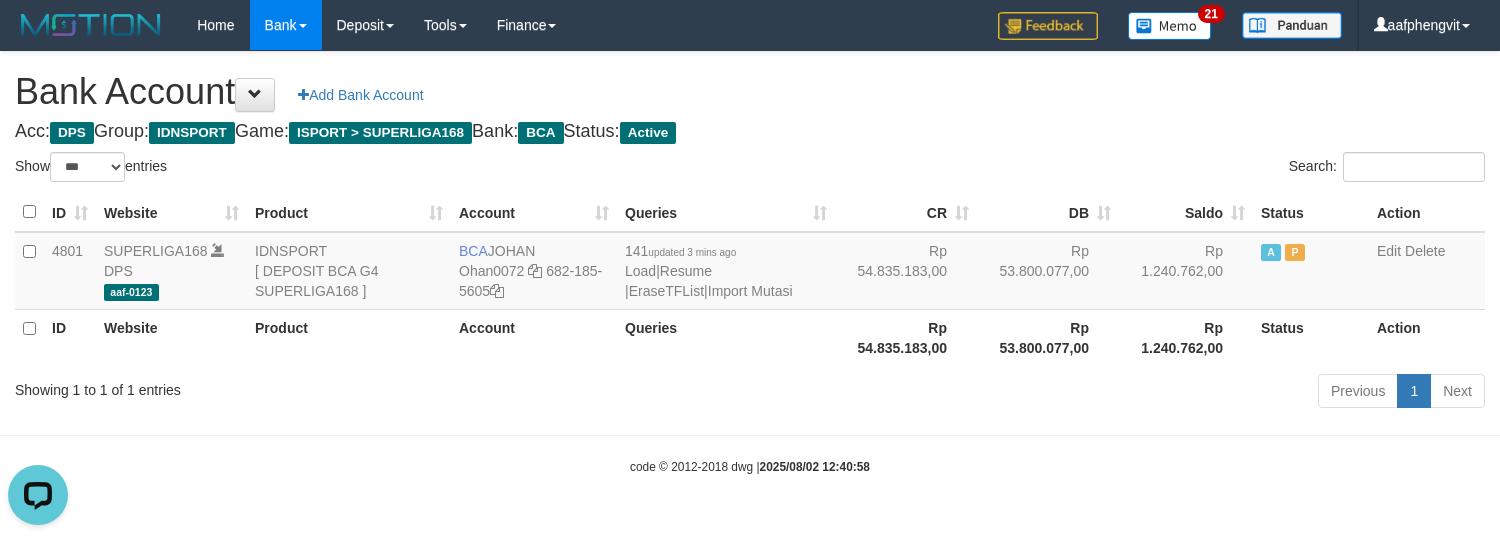 scroll, scrollTop: 0, scrollLeft: 0, axis: both 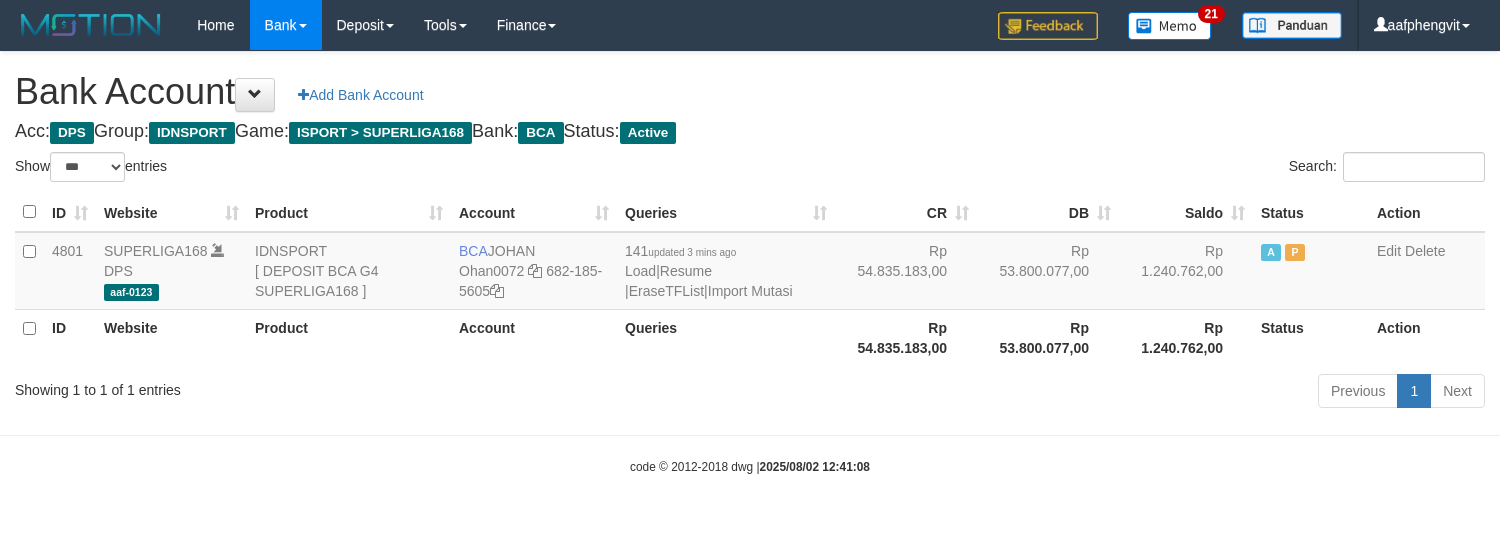 select on "***" 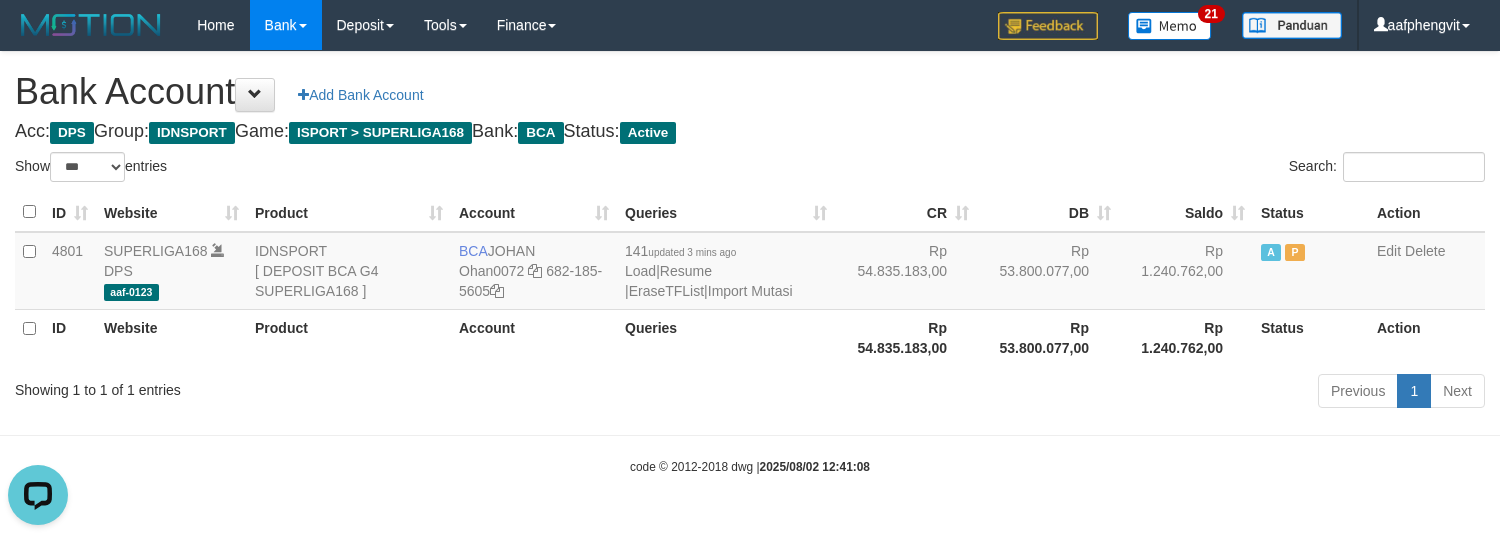 scroll, scrollTop: 0, scrollLeft: 0, axis: both 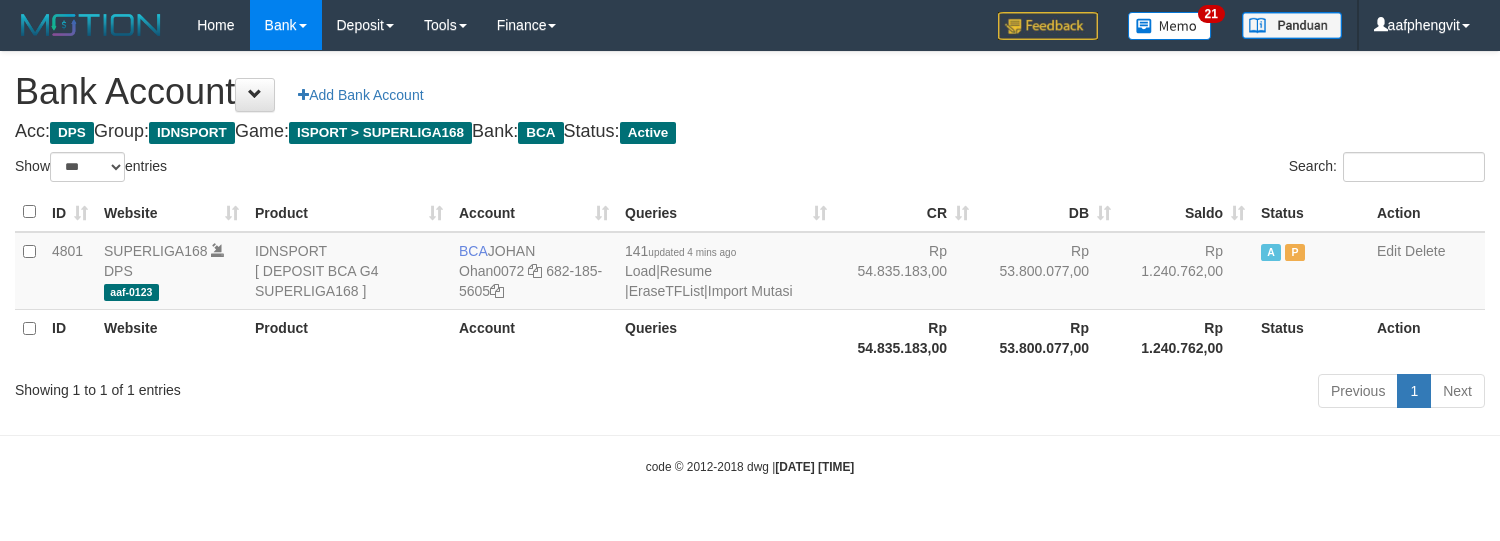 select on "***" 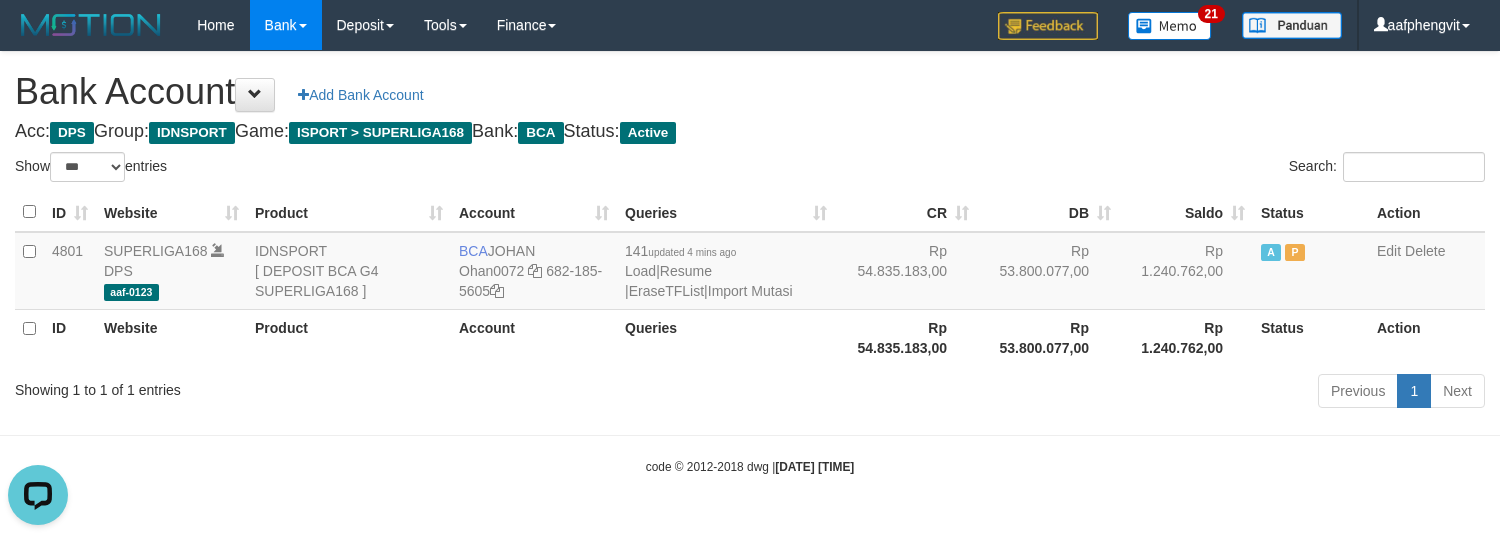scroll, scrollTop: 0, scrollLeft: 0, axis: both 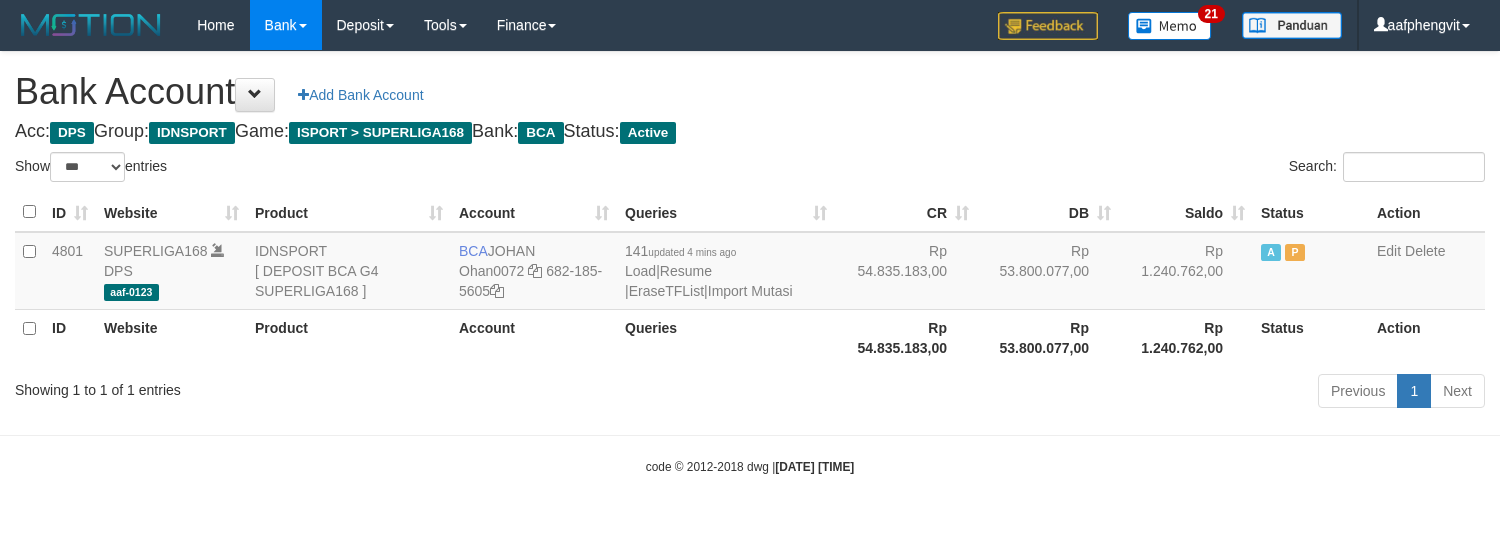 select on "***" 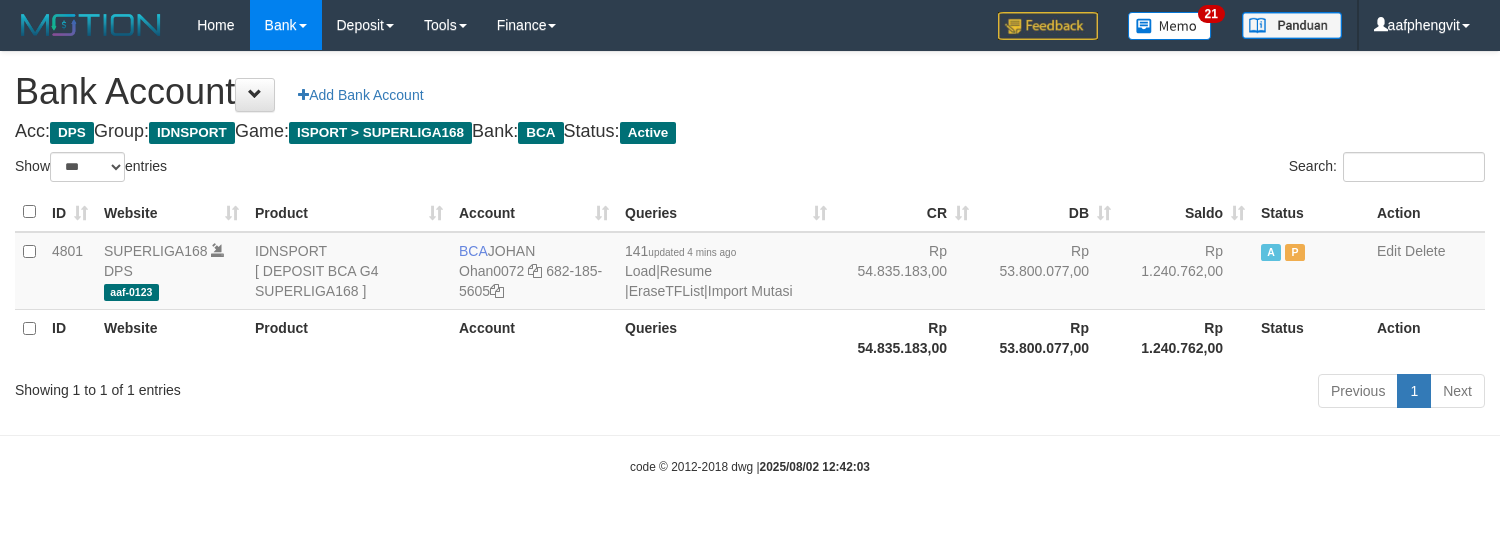 select on "***" 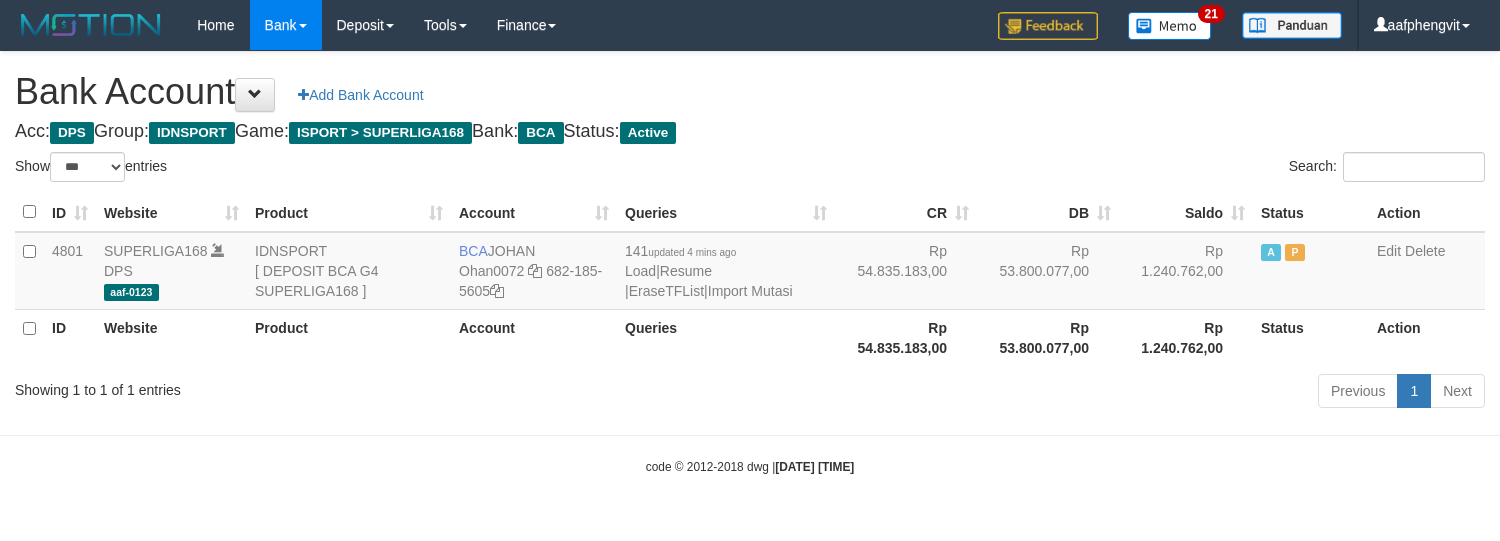 select on "***" 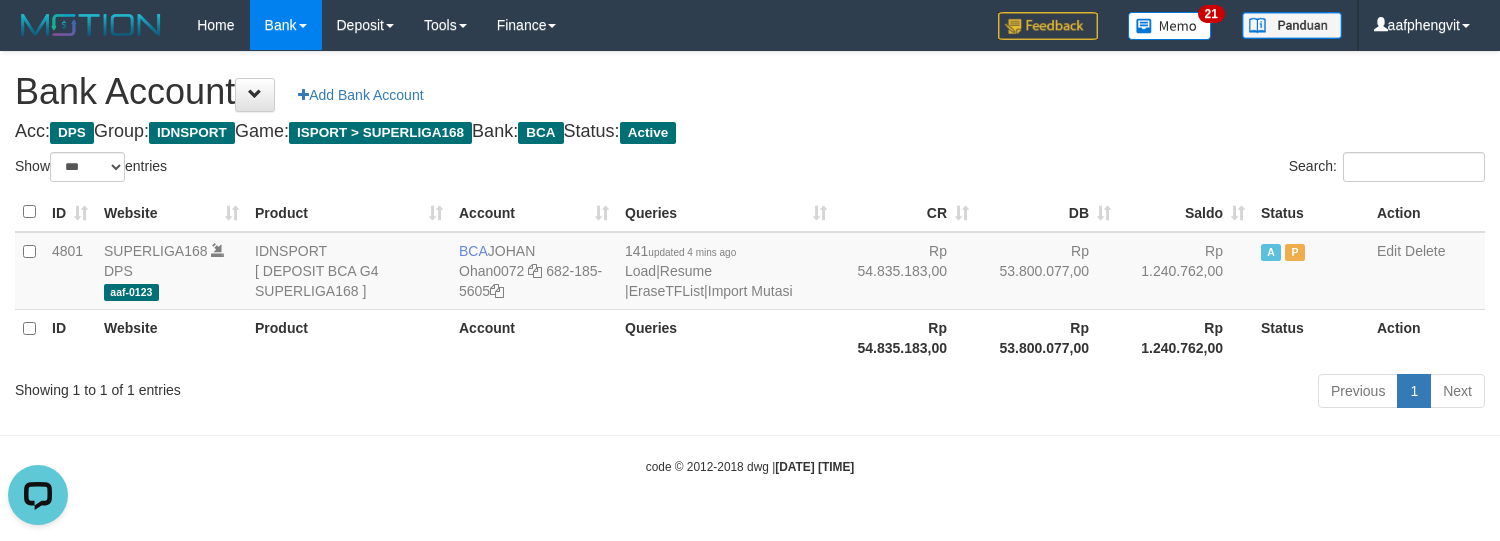 scroll, scrollTop: 0, scrollLeft: 0, axis: both 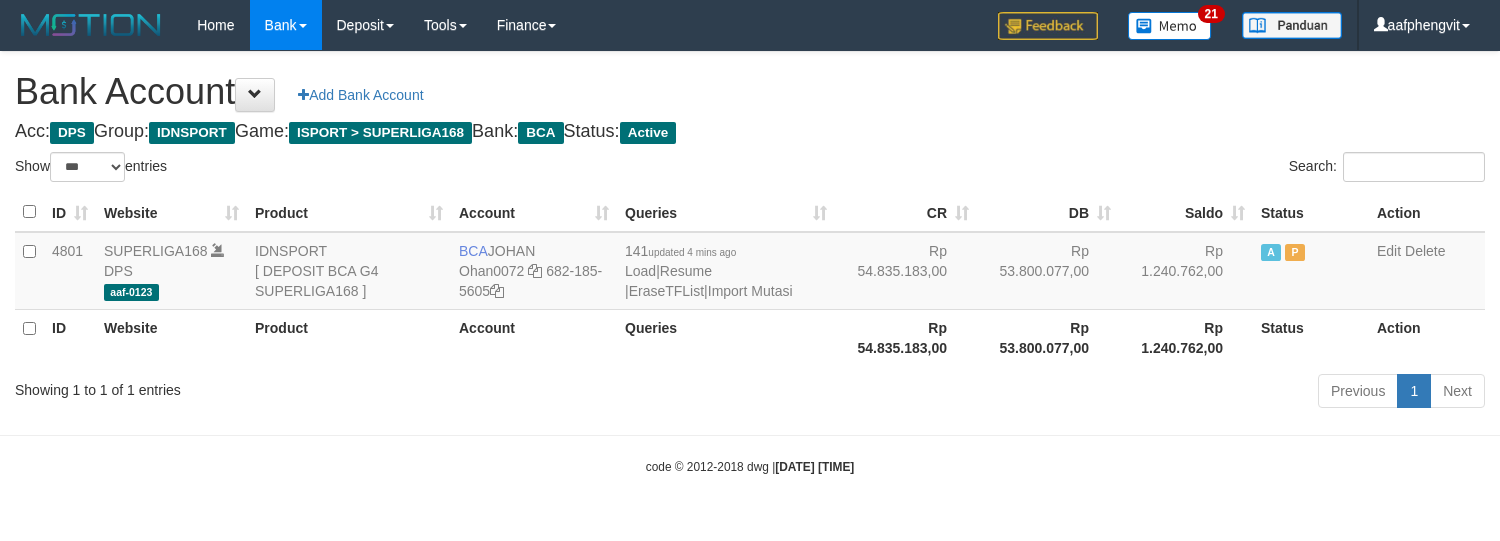 select on "***" 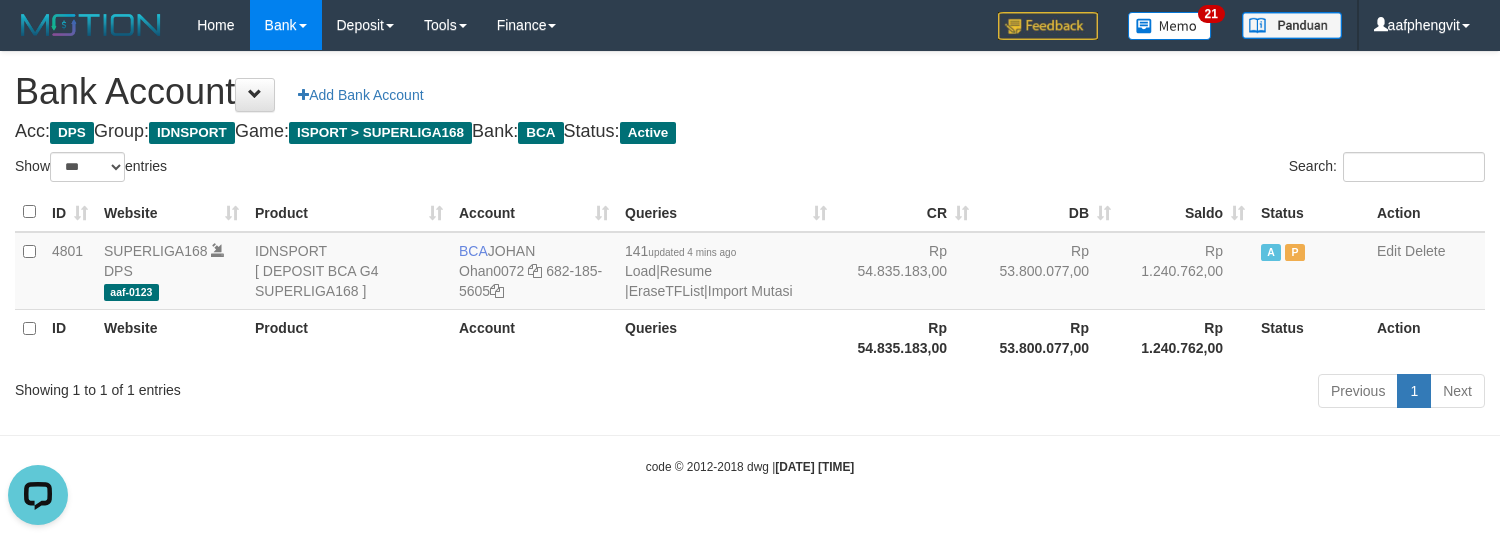 scroll, scrollTop: 0, scrollLeft: 0, axis: both 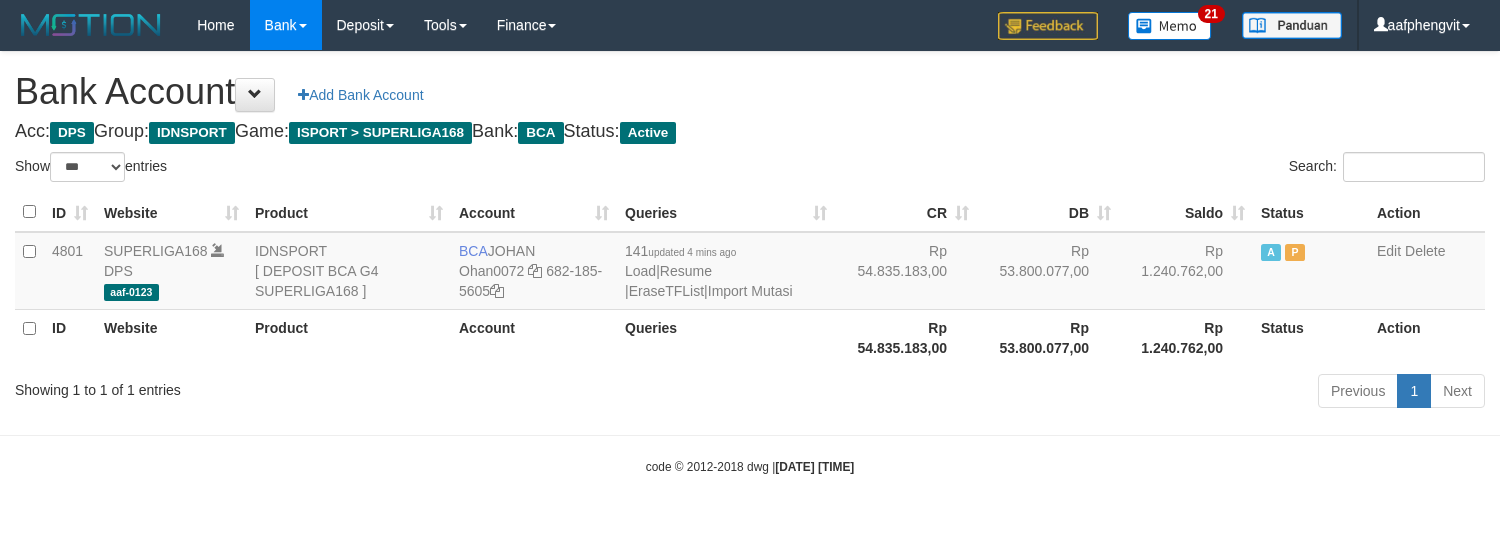 select on "***" 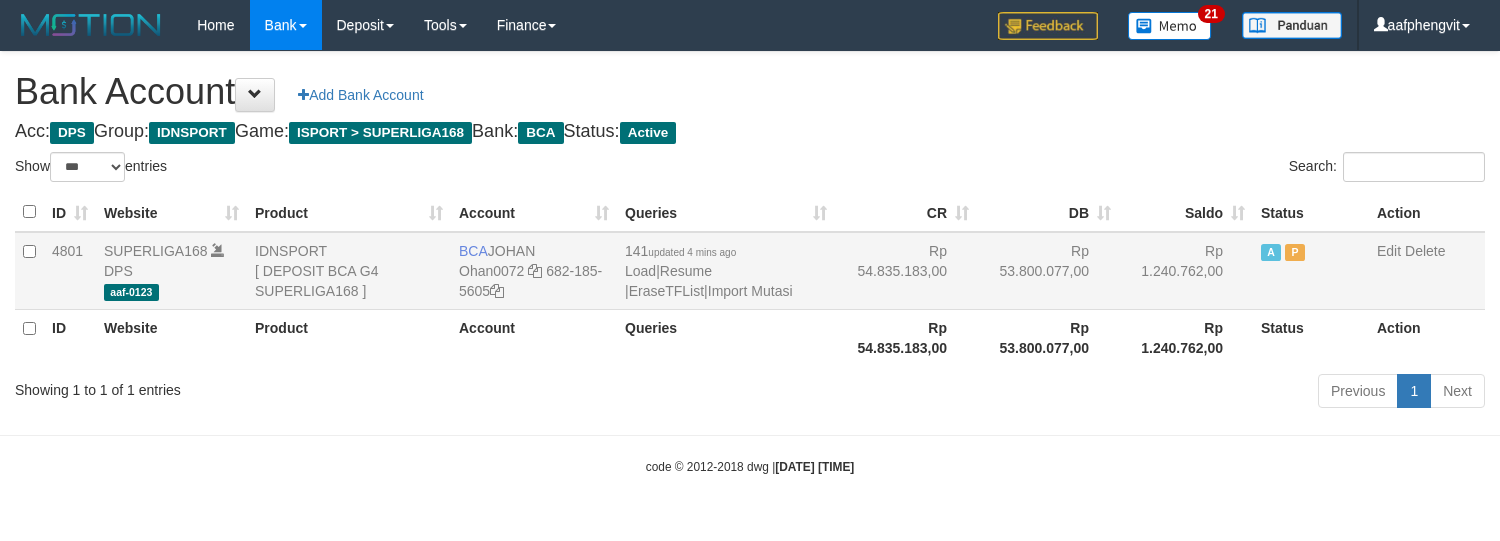 scroll, scrollTop: 0, scrollLeft: 0, axis: both 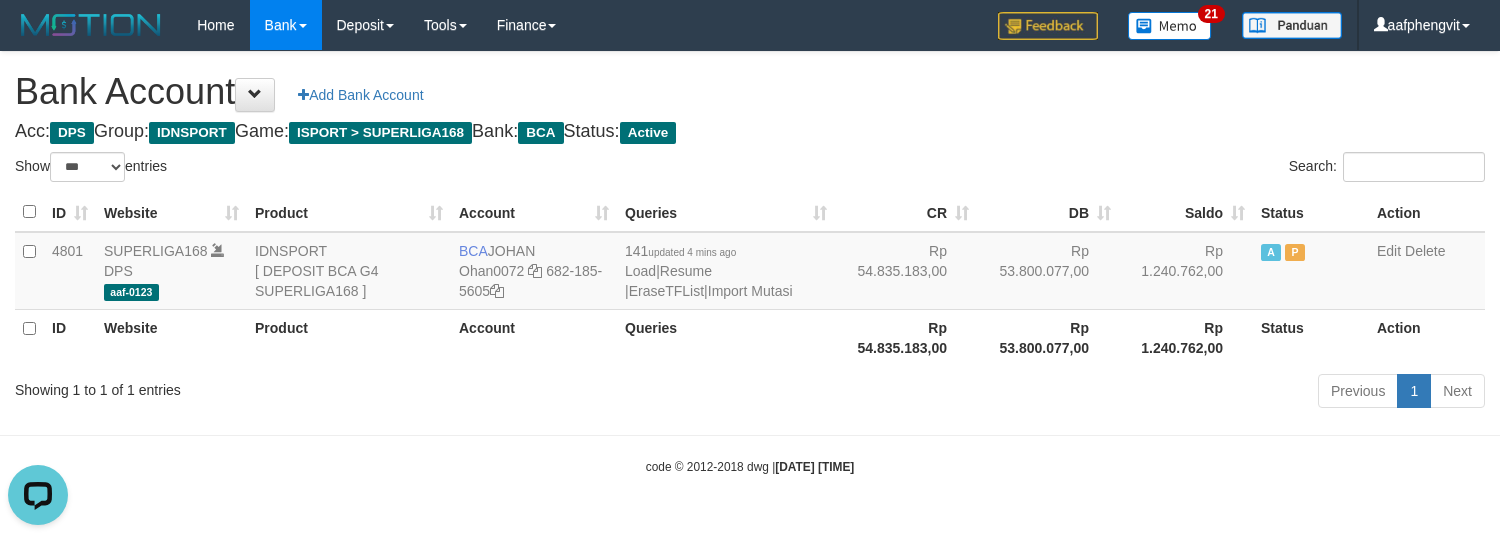 click on "Queries" at bounding box center (726, 337) 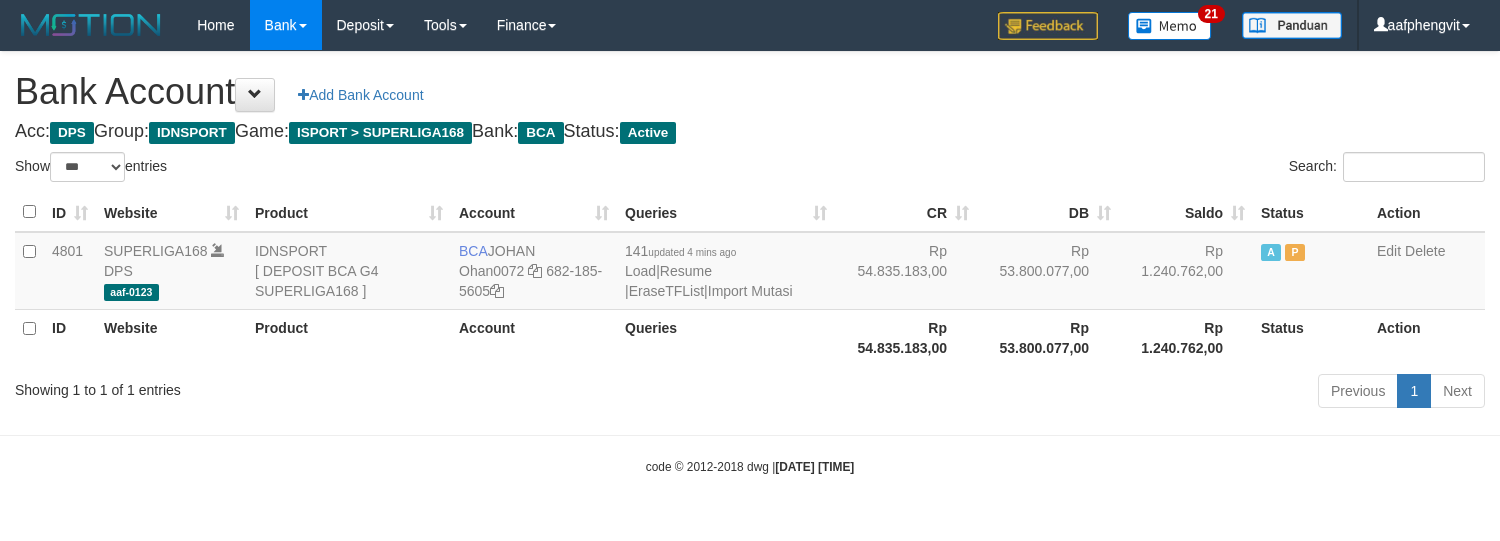 select on "***" 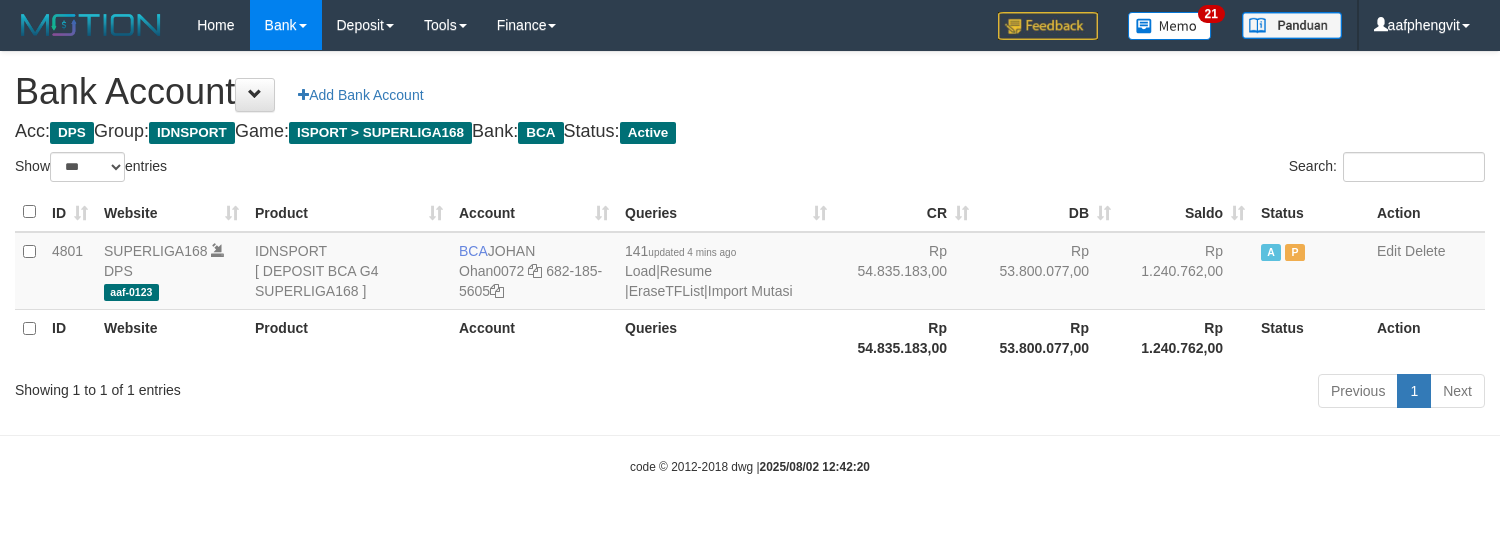 select on "***" 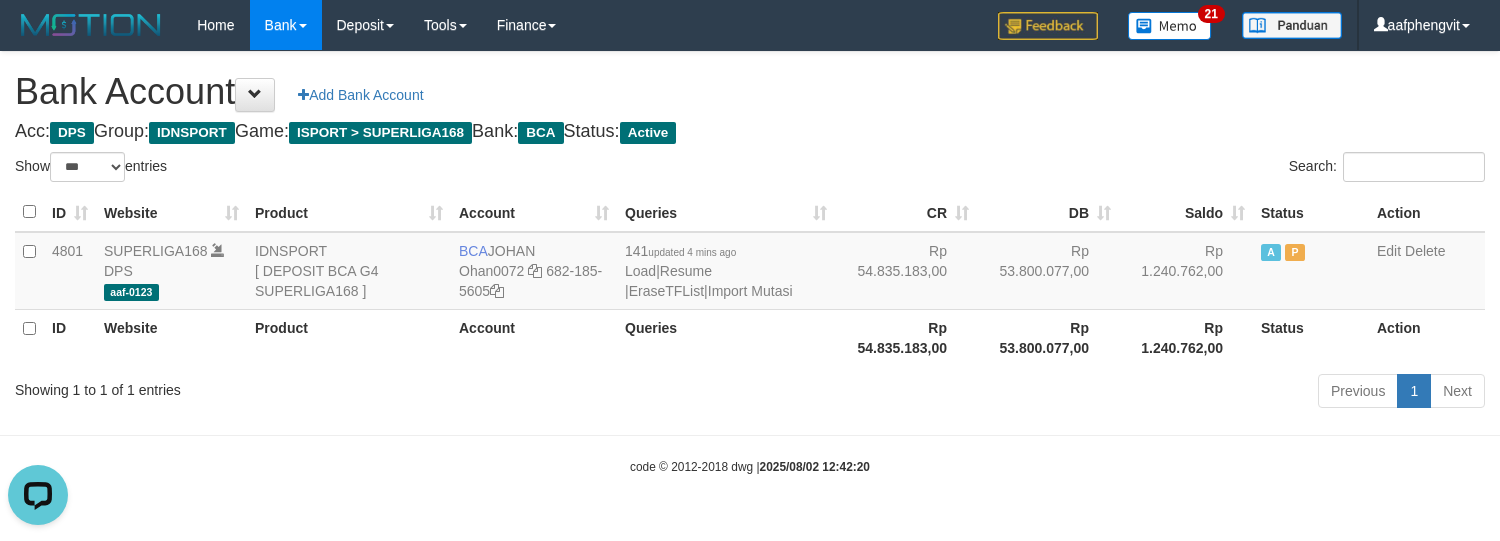 scroll, scrollTop: 0, scrollLeft: 0, axis: both 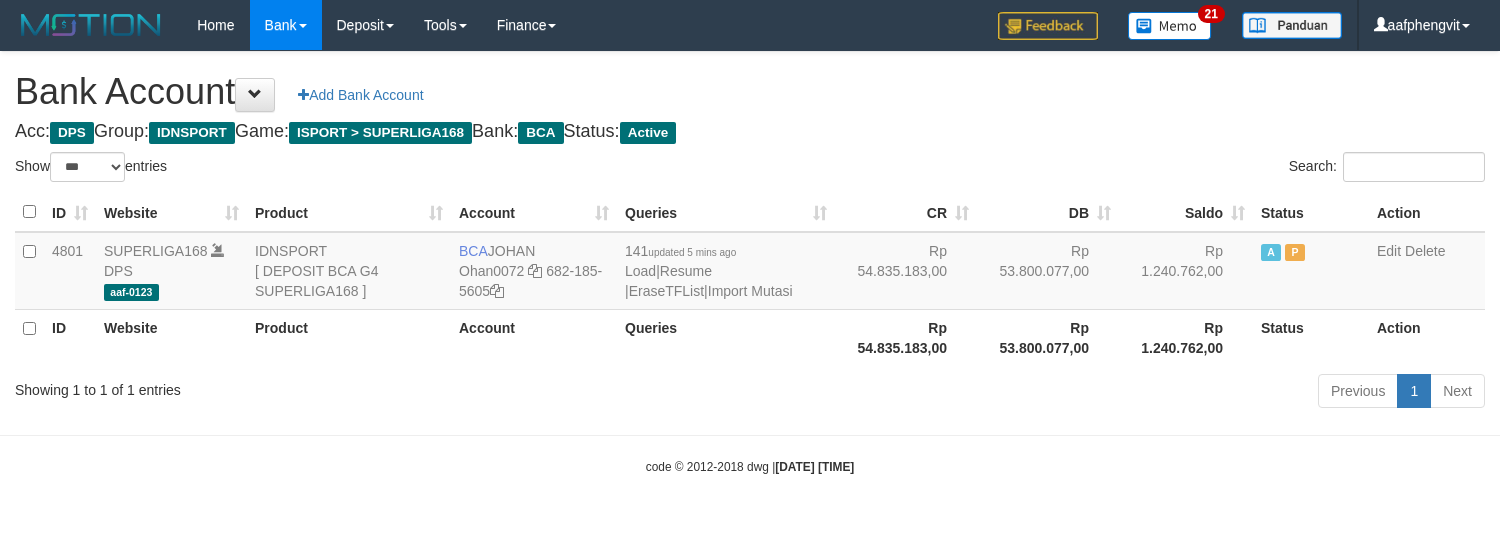 select on "***" 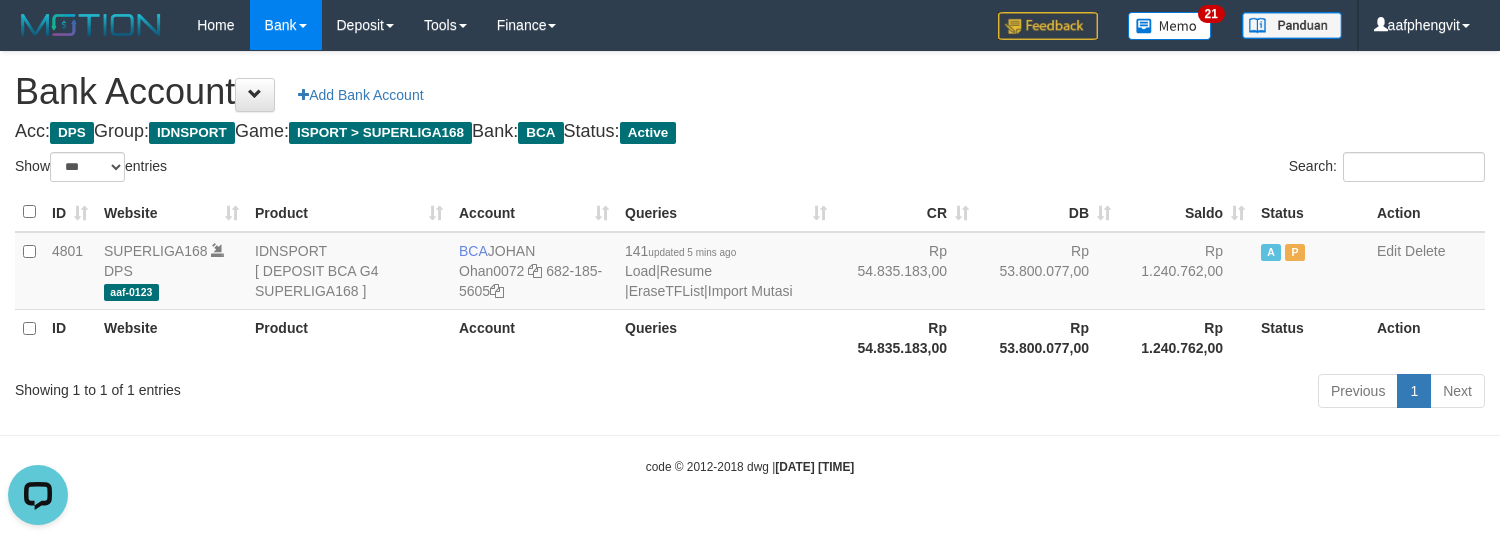 scroll, scrollTop: 0, scrollLeft: 0, axis: both 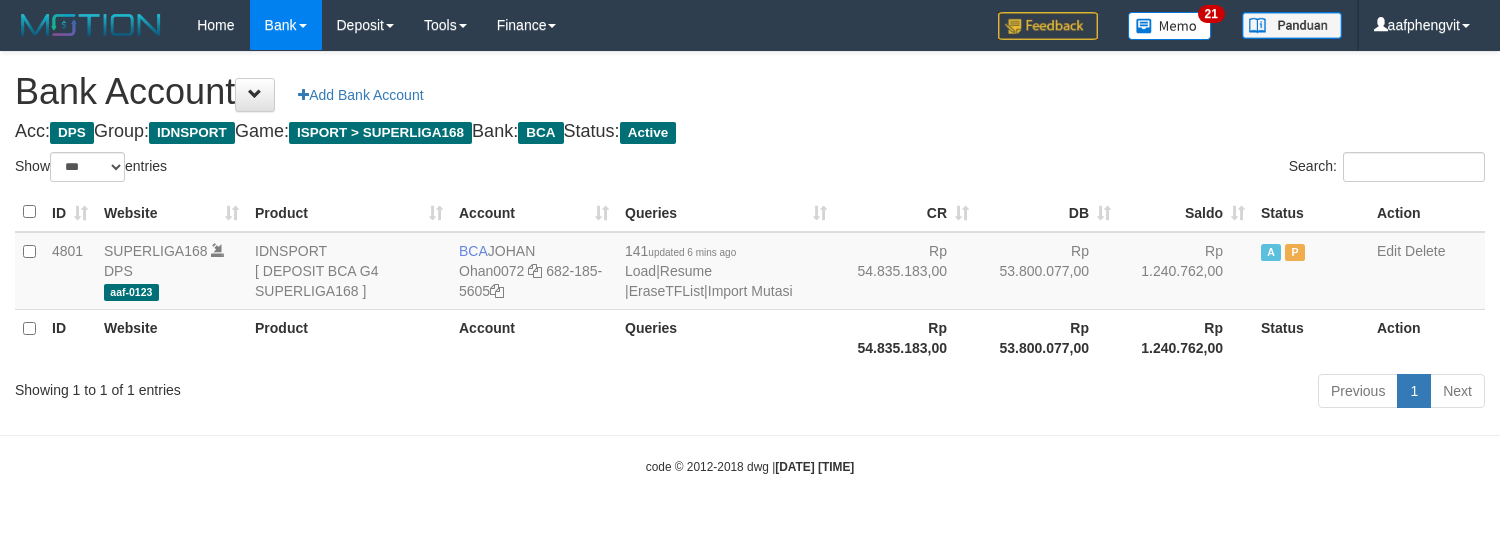 select on "***" 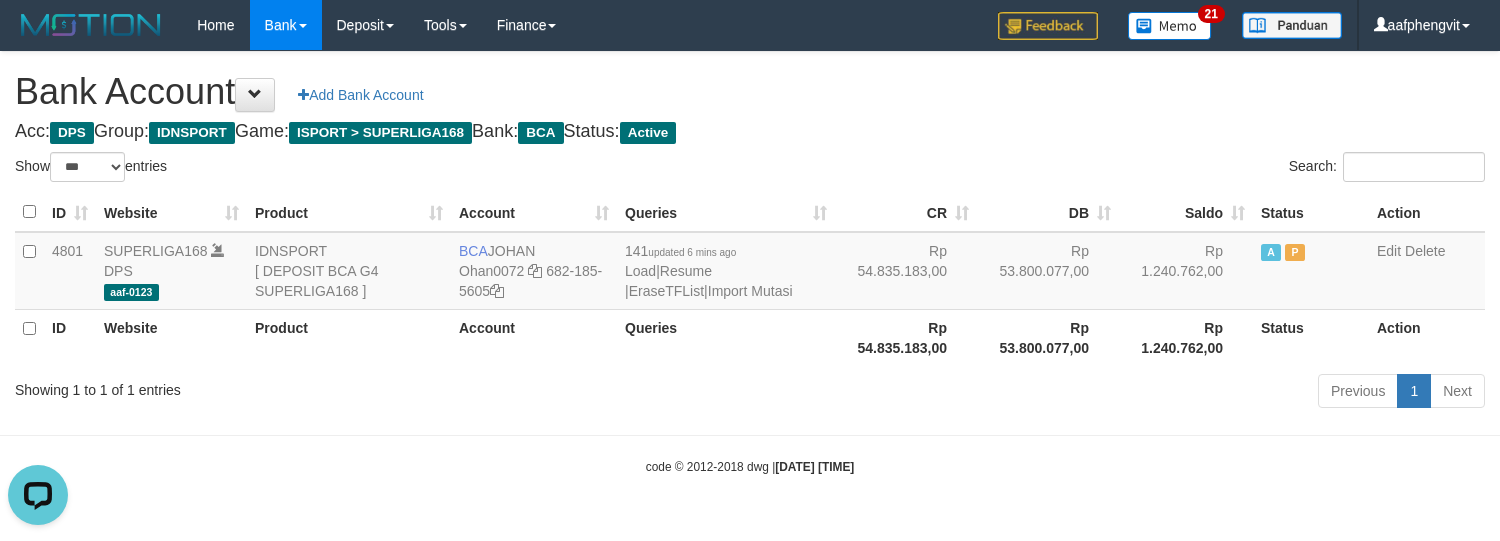 scroll, scrollTop: 0, scrollLeft: 0, axis: both 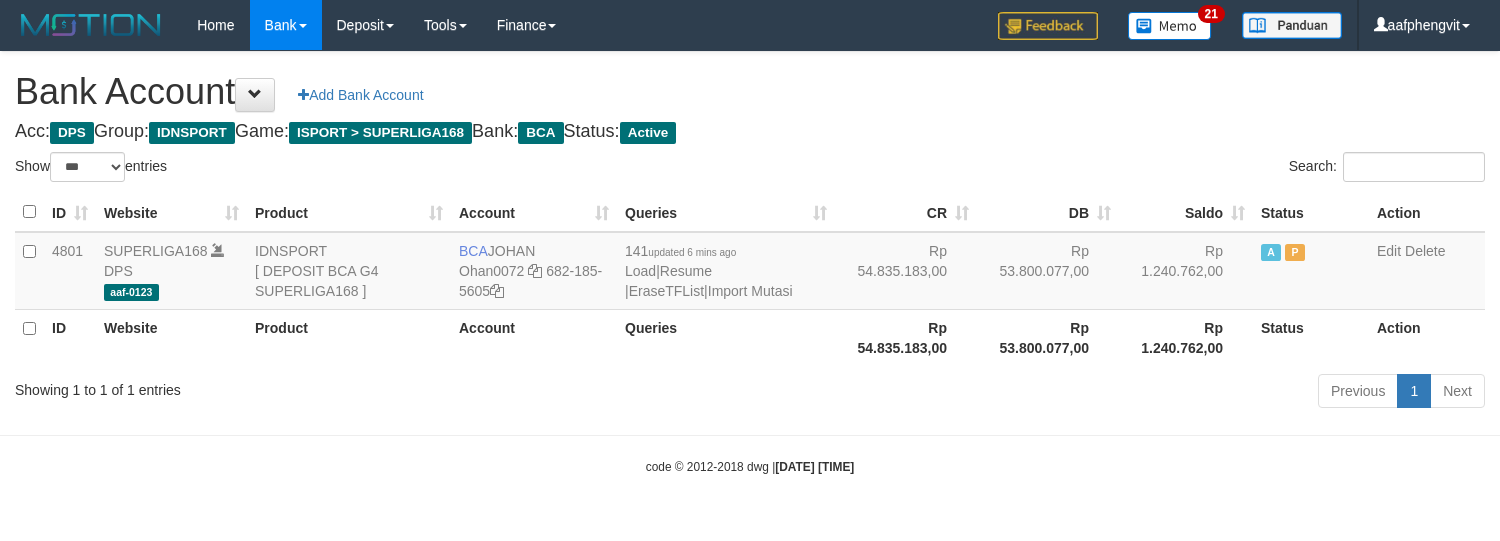 select on "***" 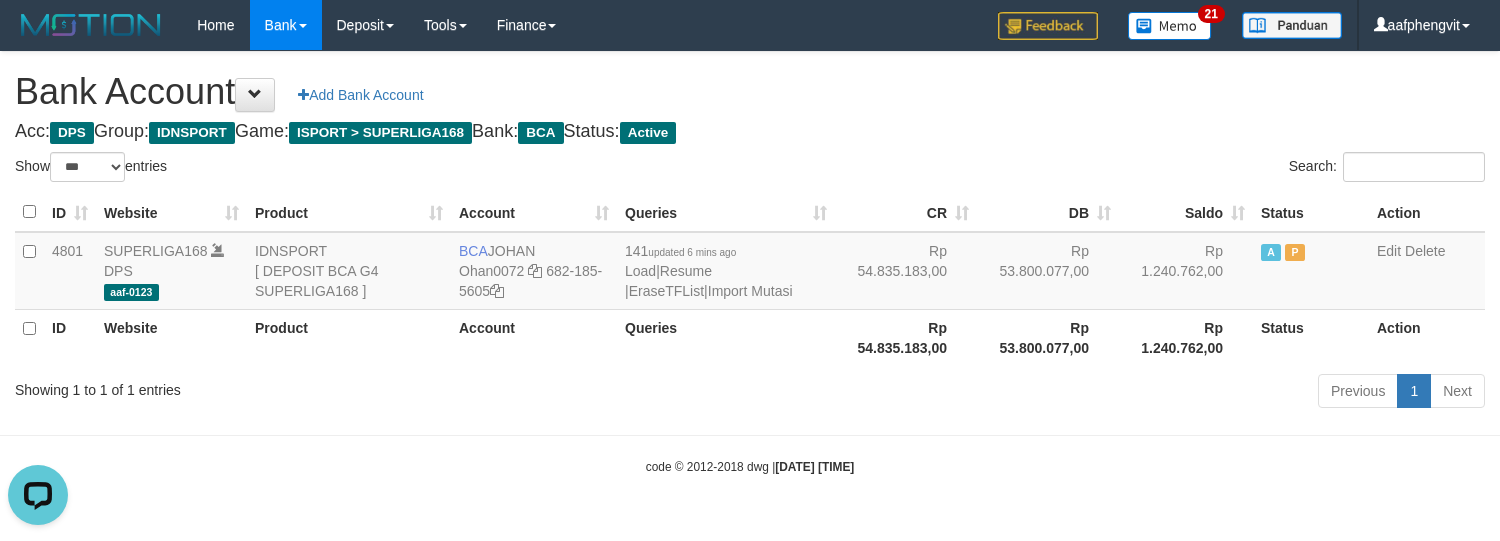scroll, scrollTop: 0, scrollLeft: 0, axis: both 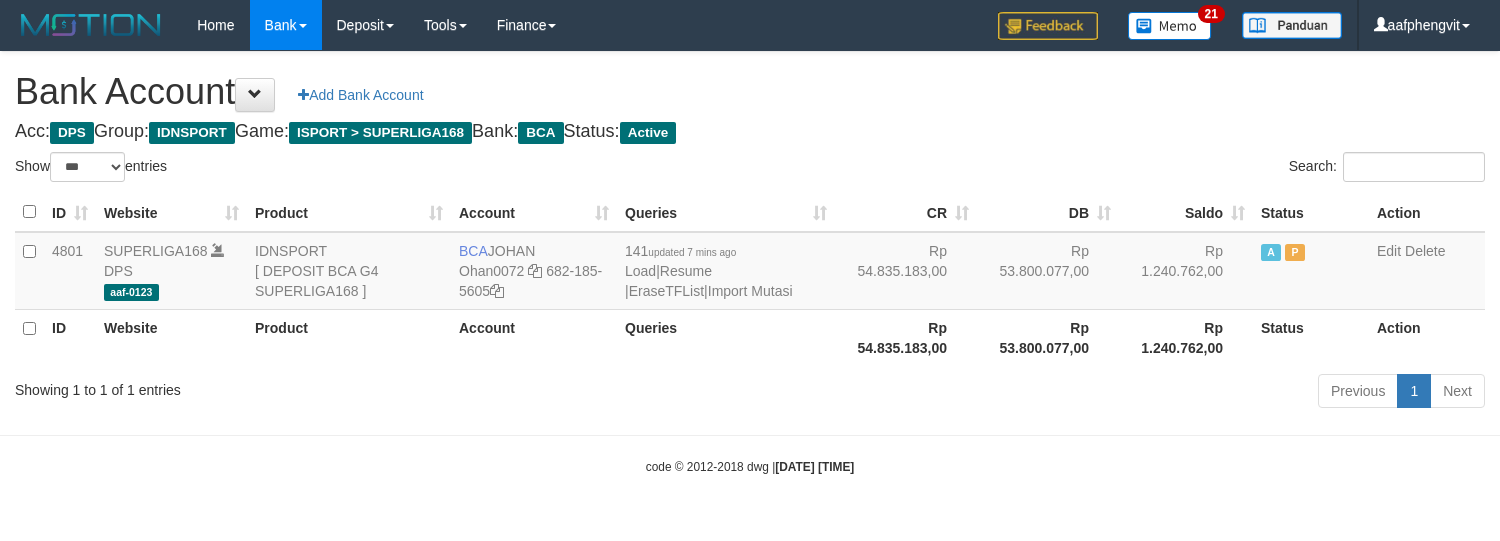 select on "***" 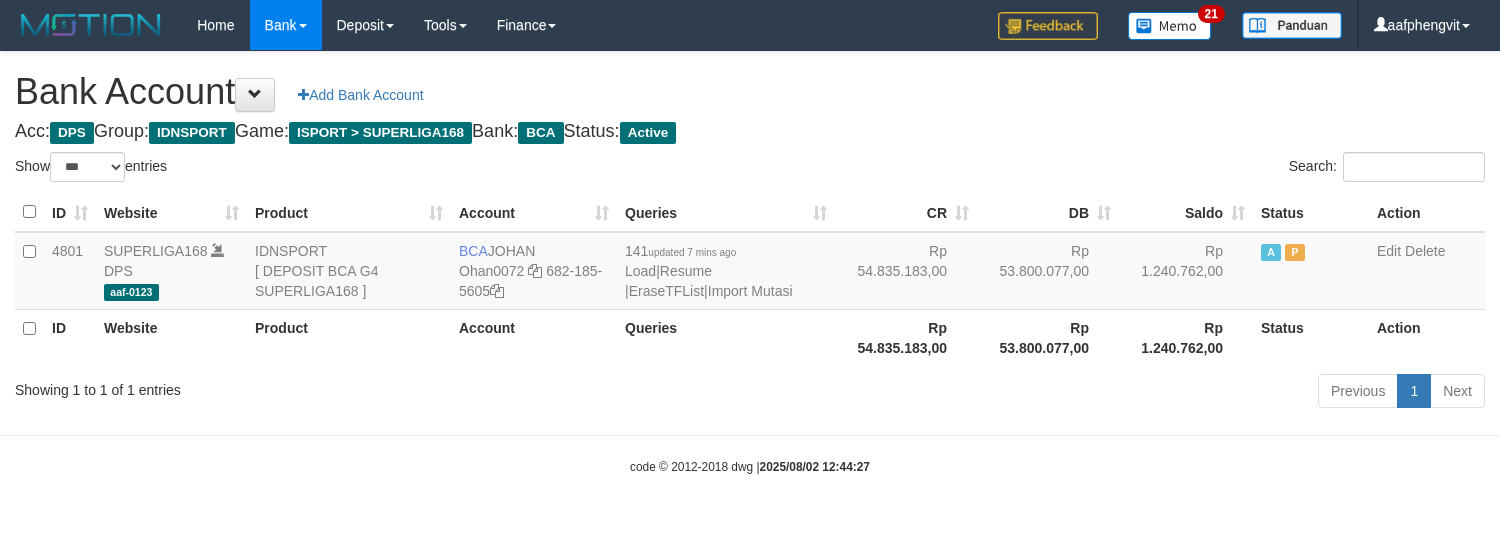 select on "***" 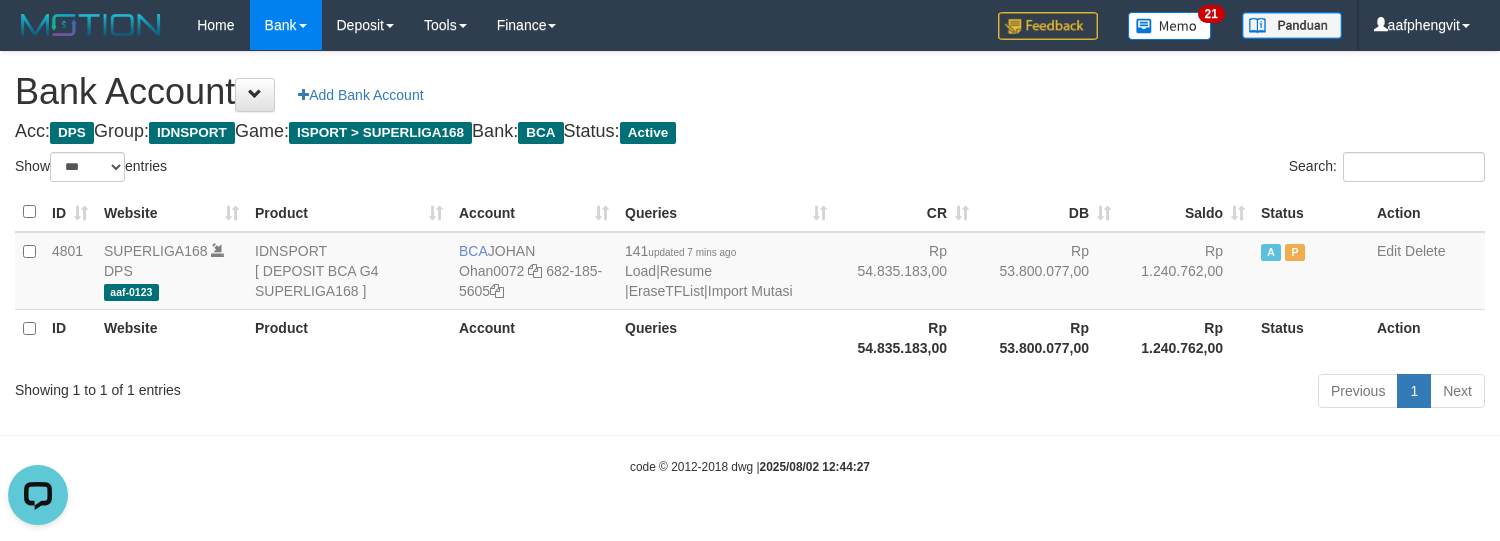 scroll, scrollTop: 0, scrollLeft: 0, axis: both 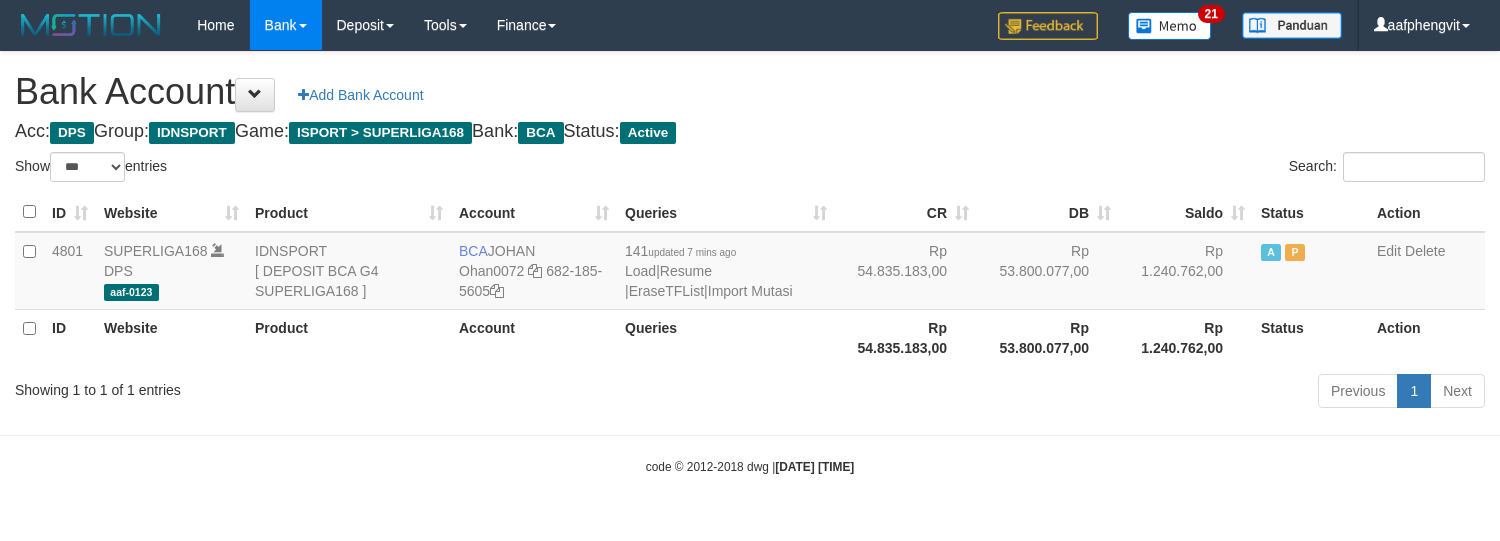 select on "***" 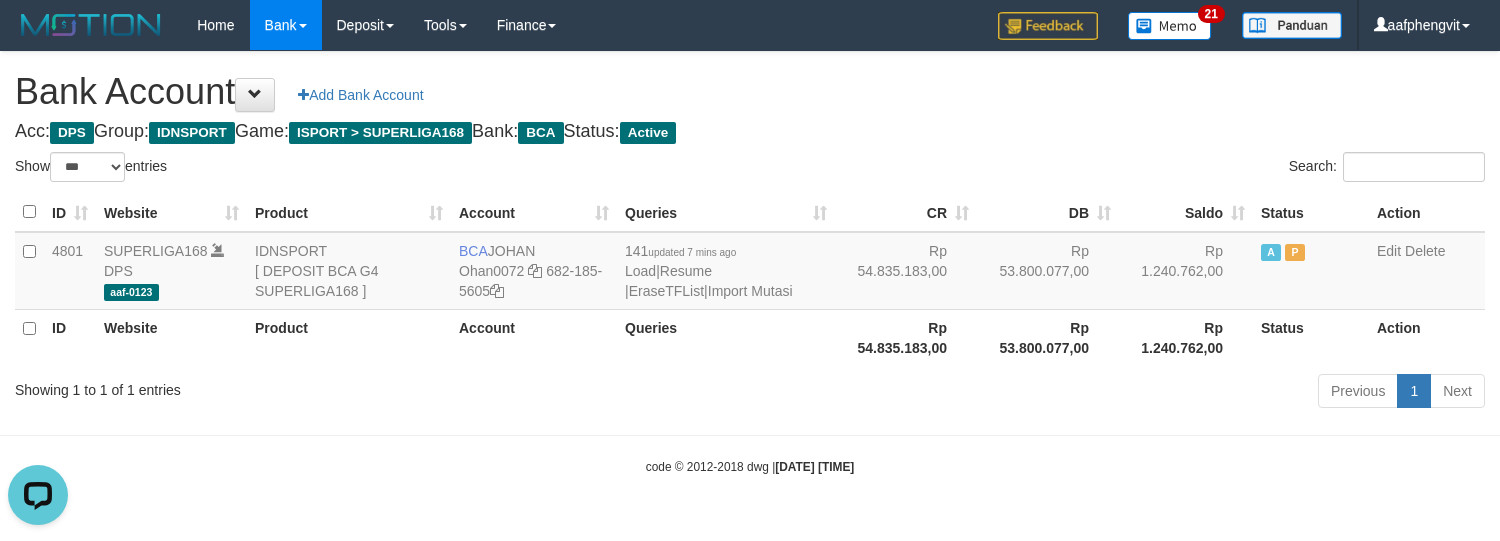 scroll, scrollTop: 0, scrollLeft: 0, axis: both 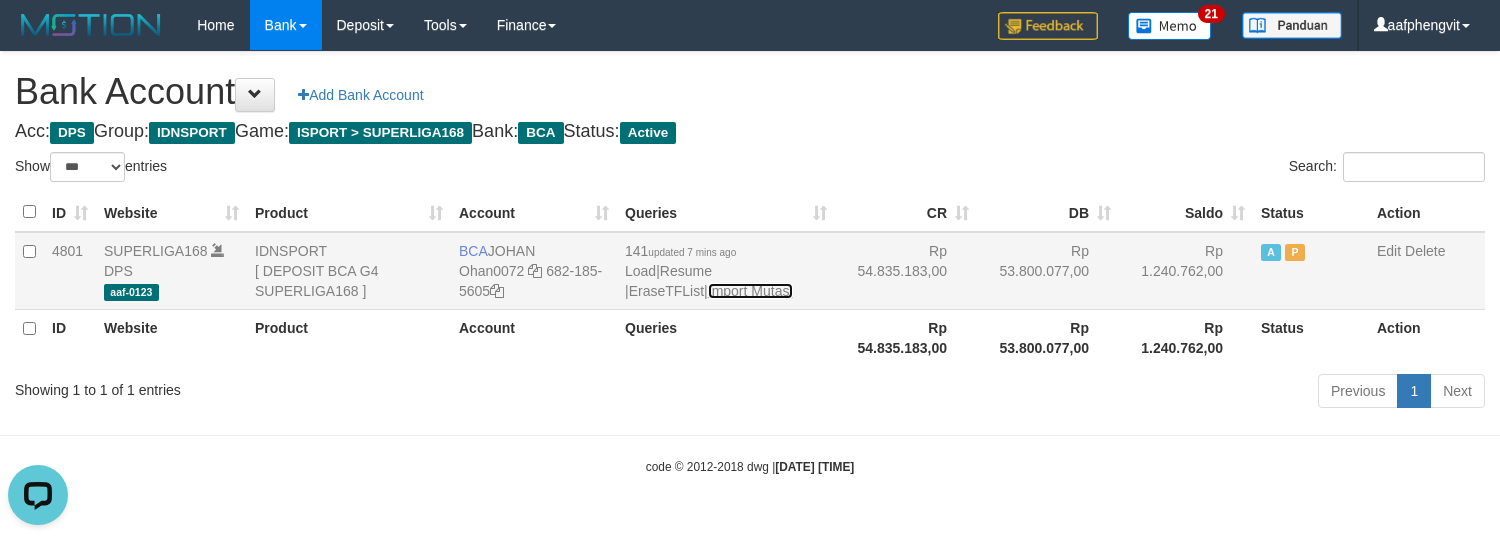 click on "Import Mutasi" at bounding box center [750, 291] 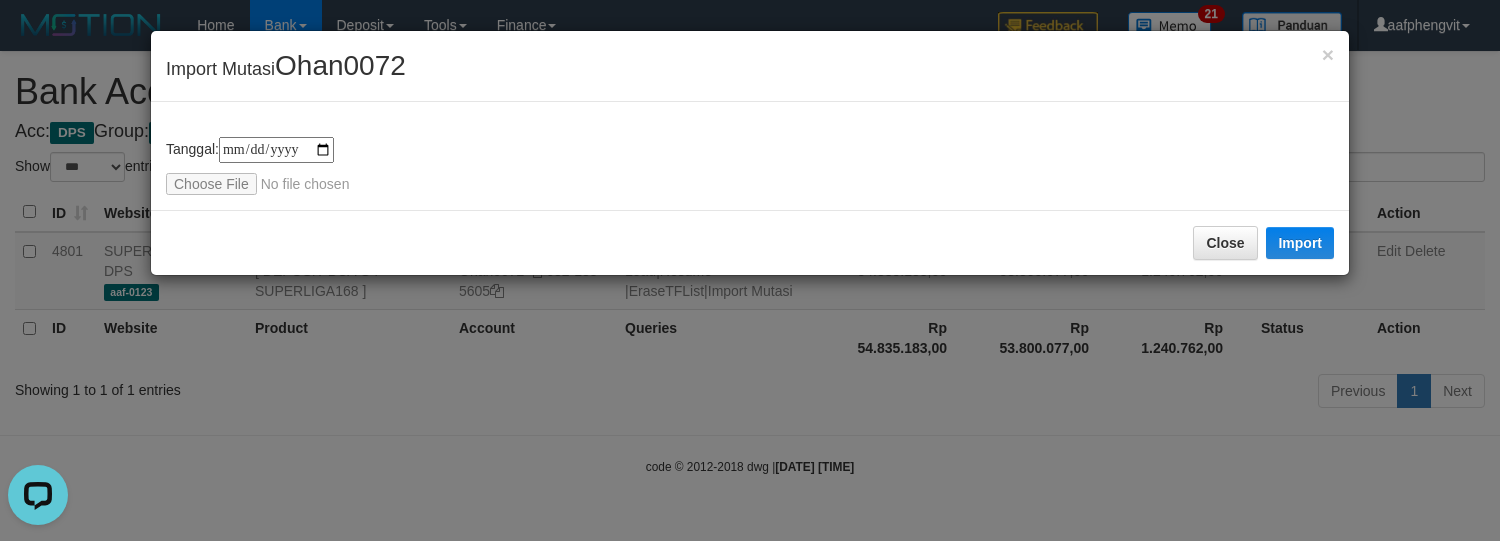 type on "**********" 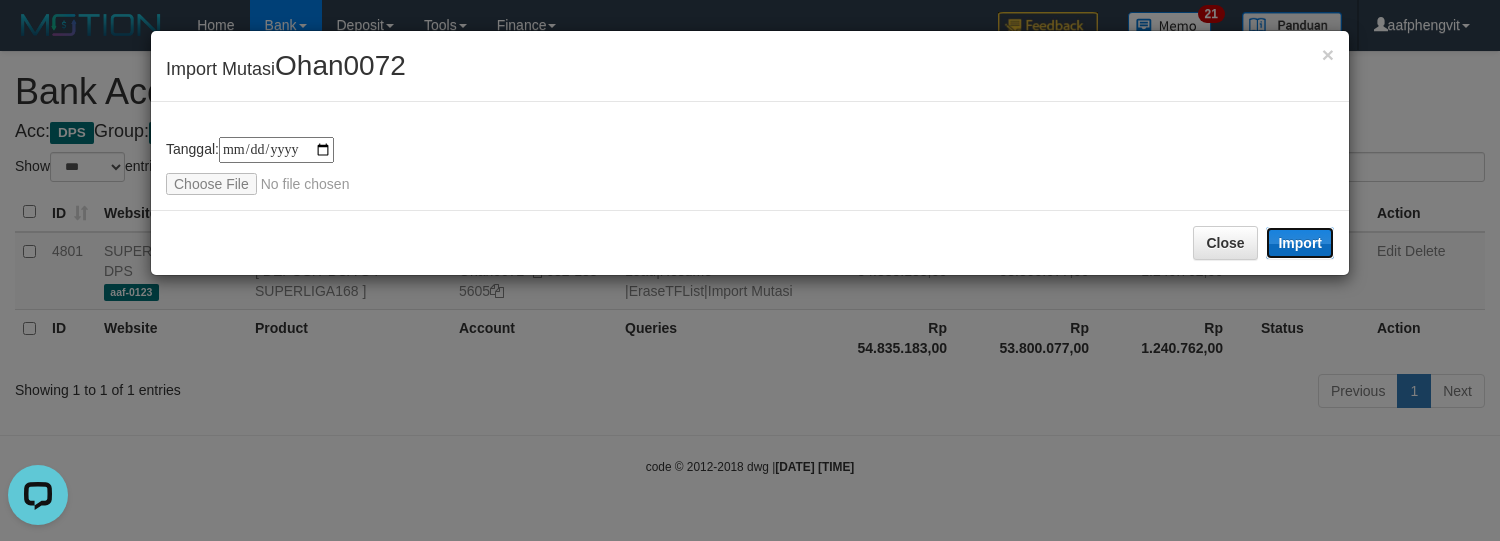 click on "Import" at bounding box center (1300, 243) 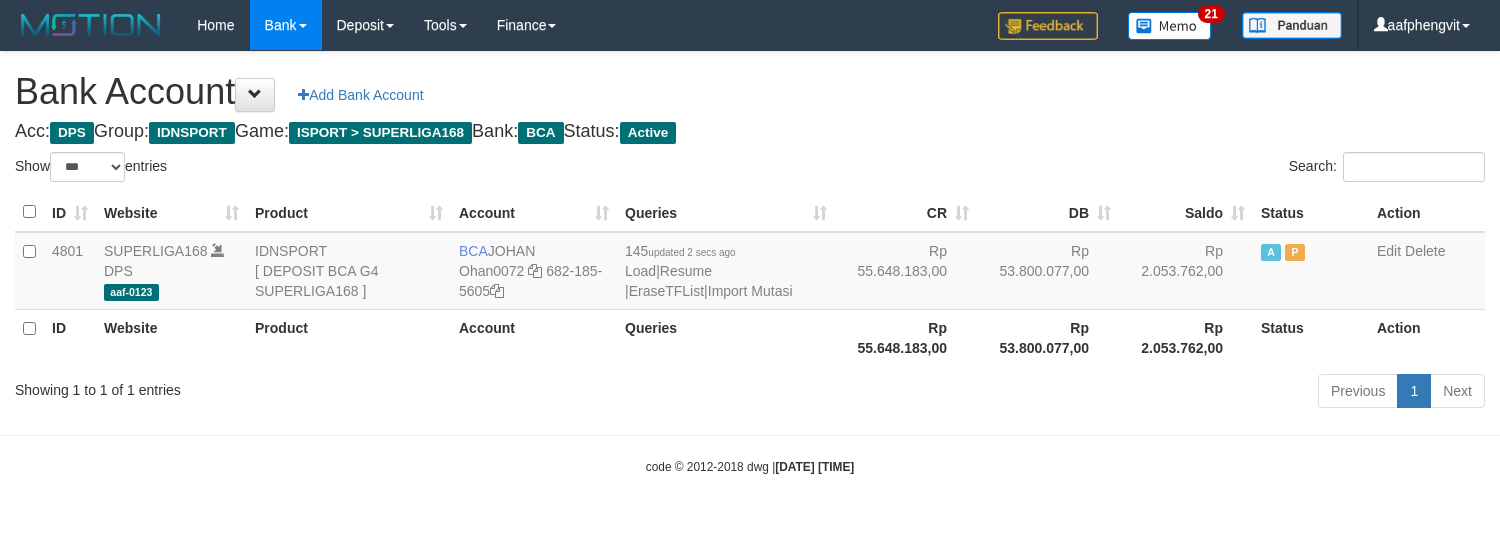 select on "***" 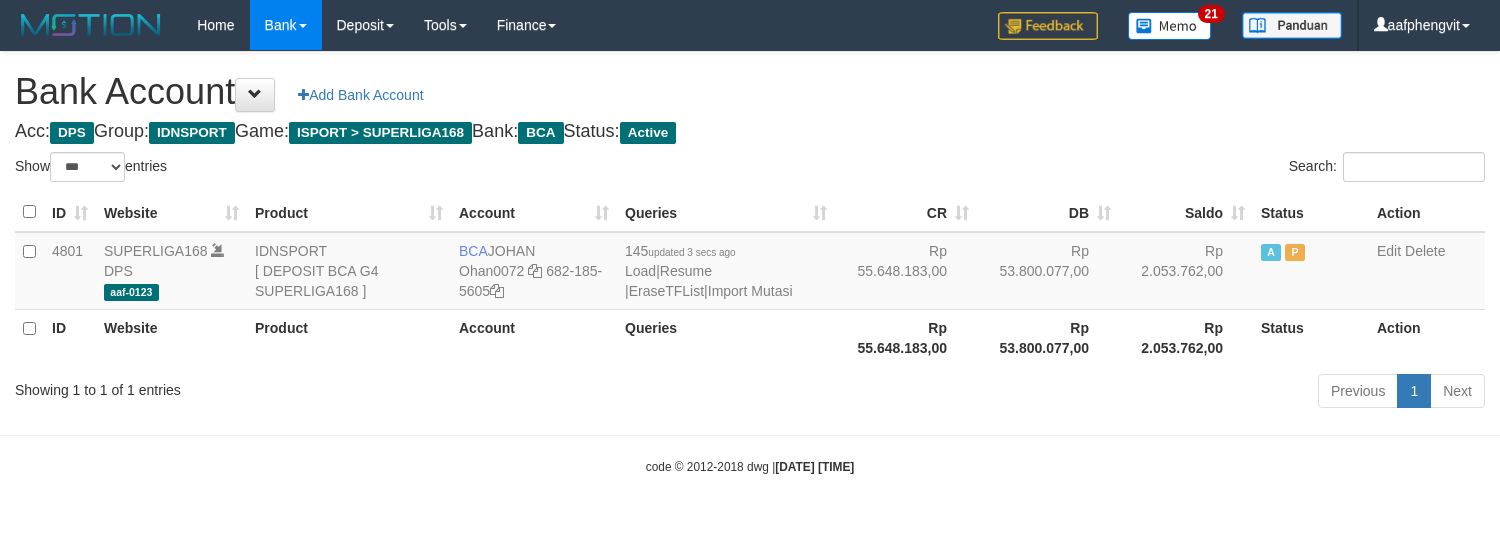 select on "***" 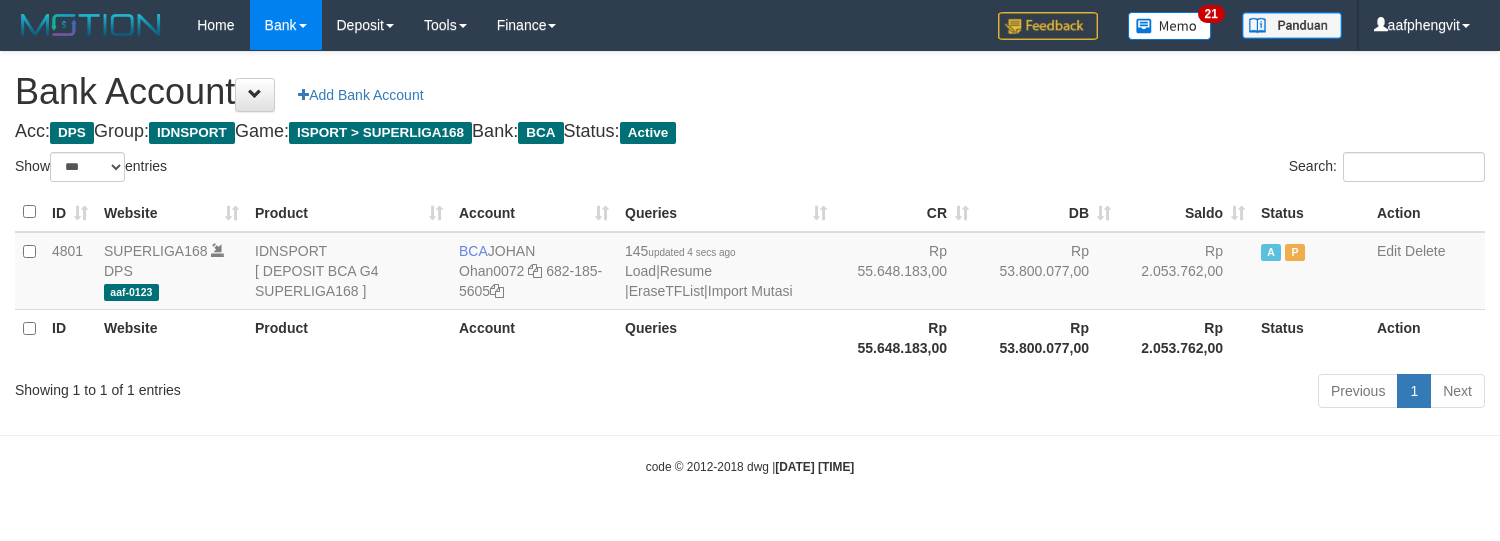 select on "***" 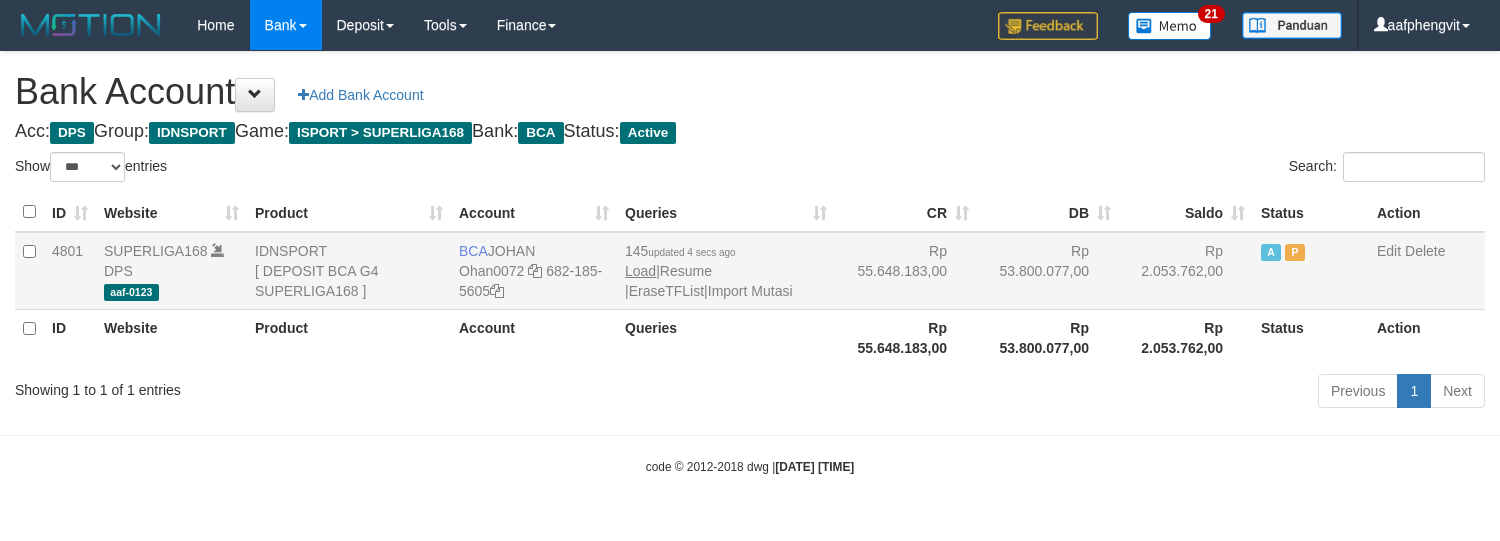 drag, startPoint x: 734, startPoint y: 322, endPoint x: 650, endPoint y: 273, distance: 97.24711 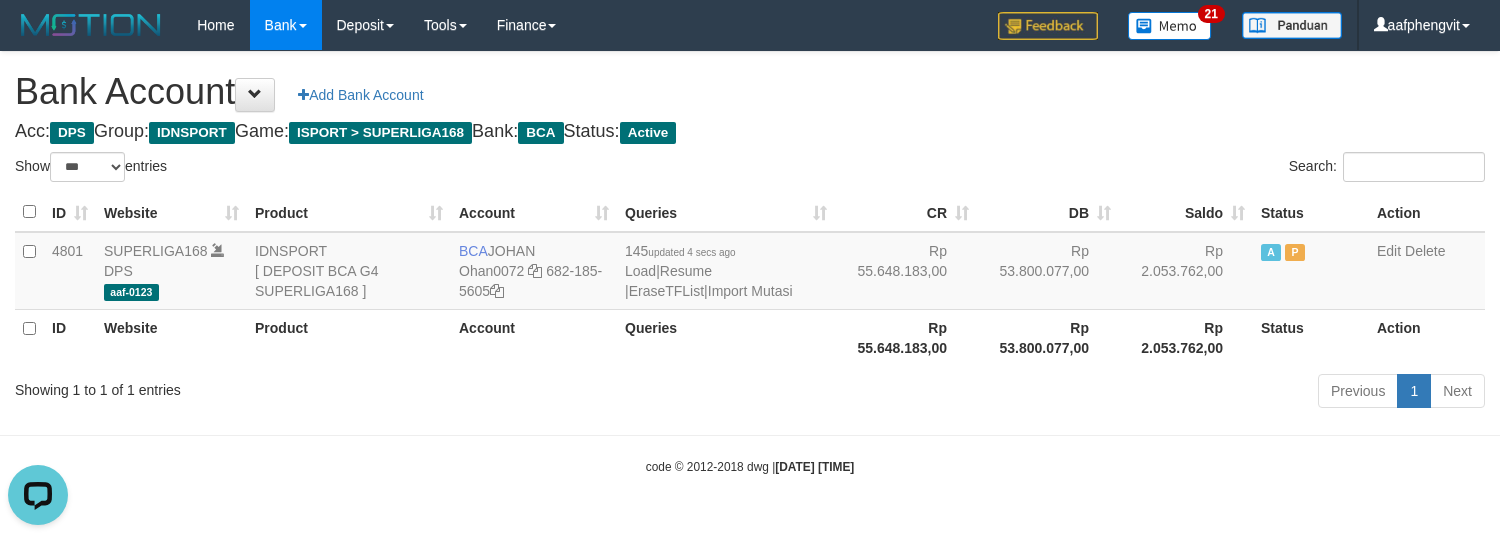 scroll, scrollTop: 0, scrollLeft: 0, axis: both 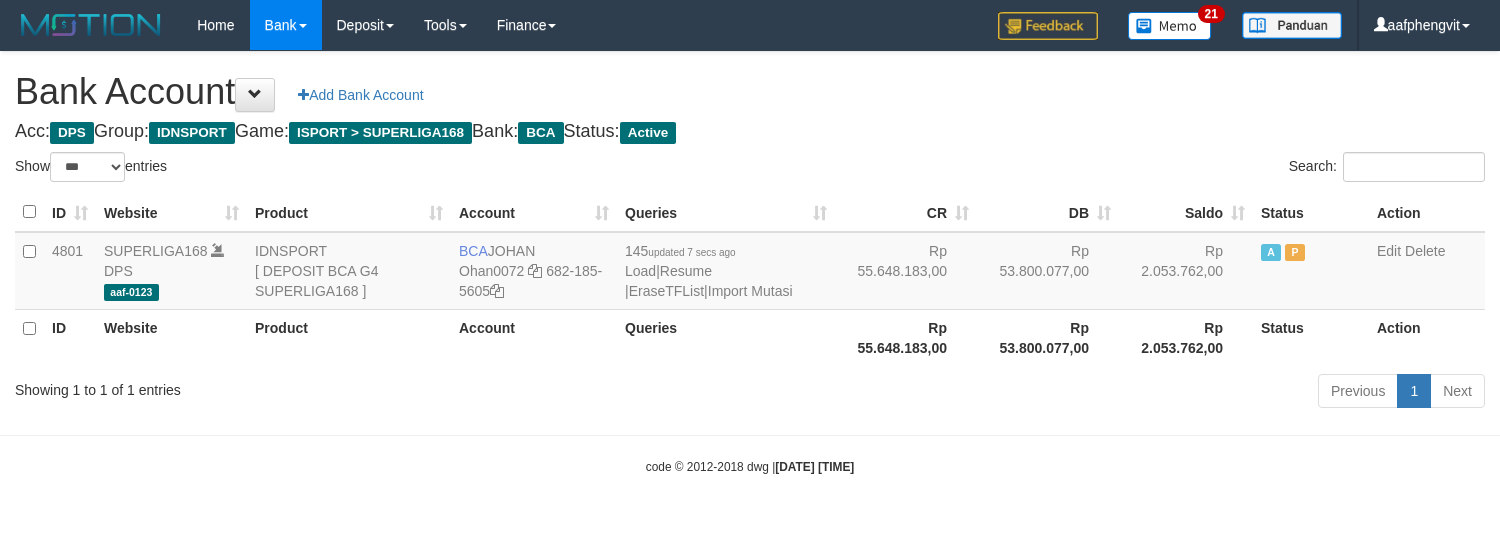 select on "***" 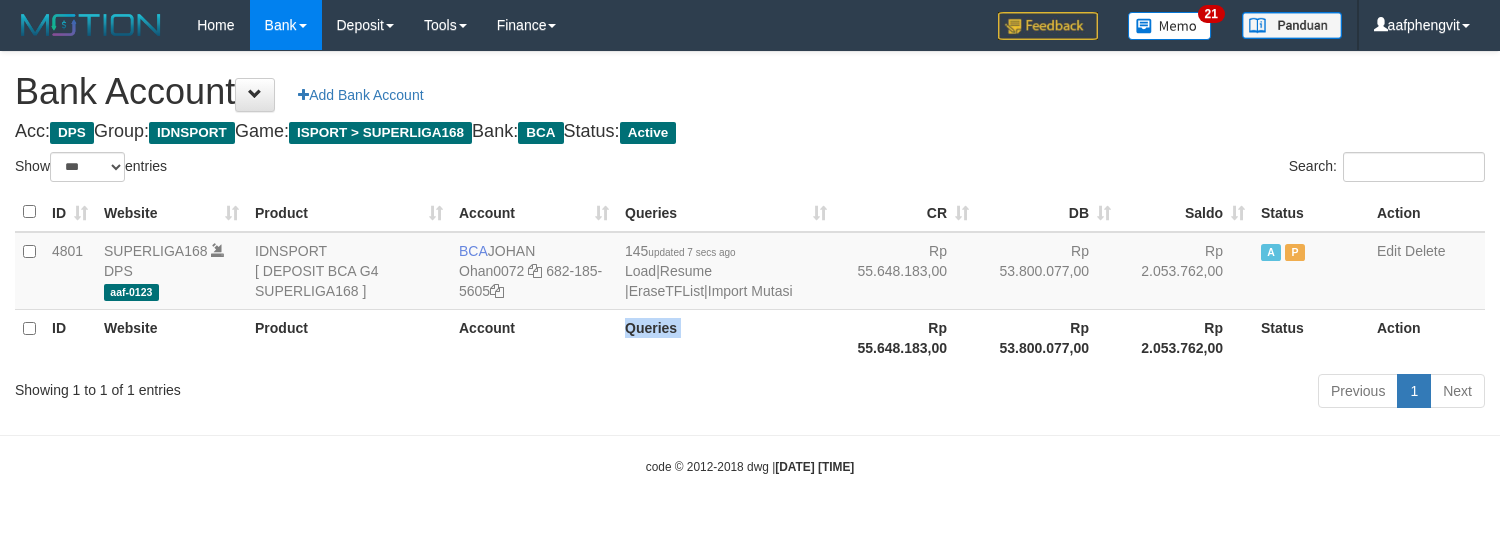 click on "Queries" at bounding box center [726, 337] 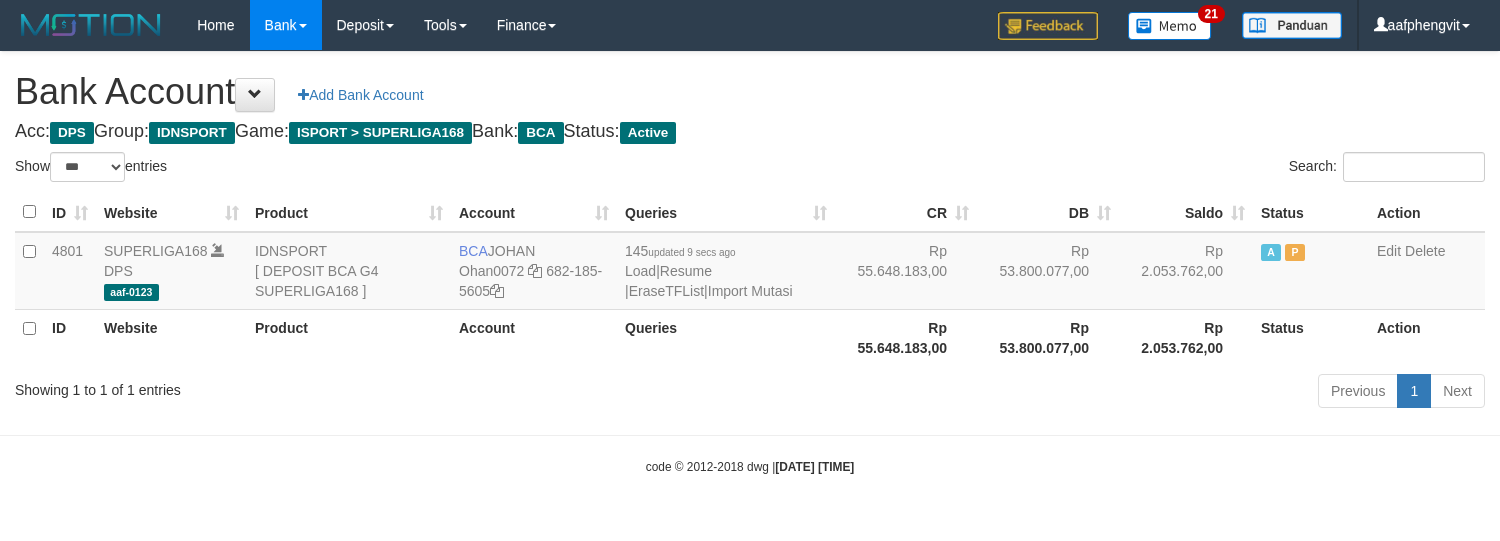 select on "***" 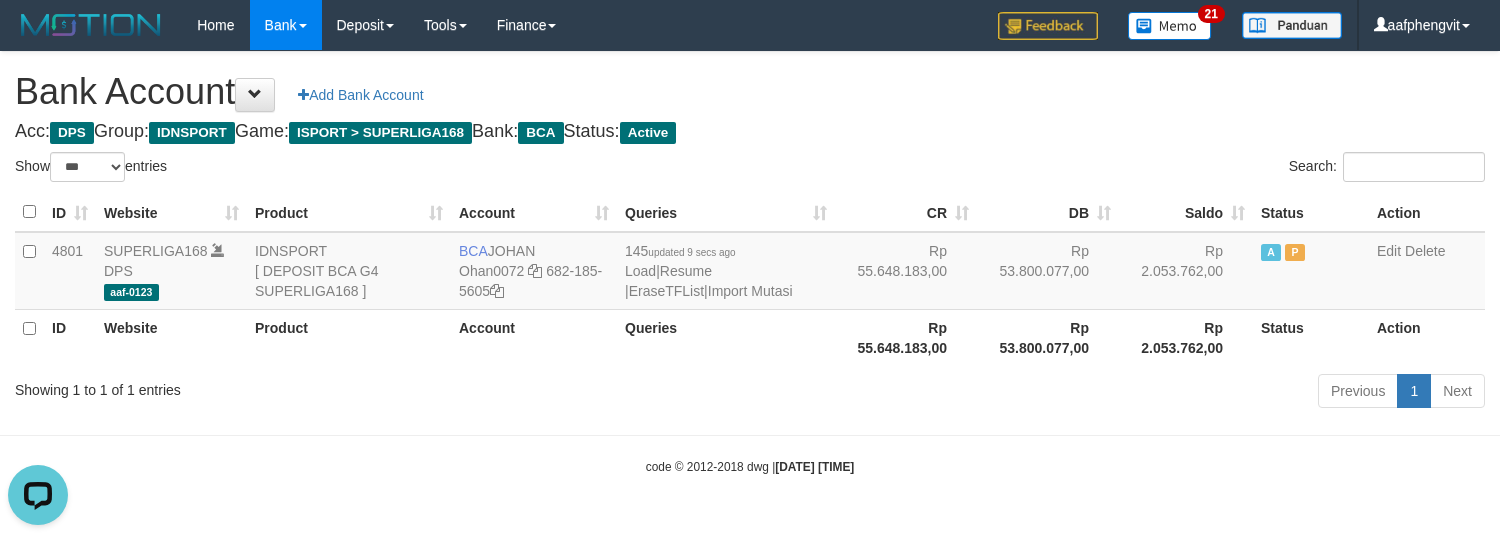 scroll, scrollTop: 0, scrollLeft: 0, axis: both 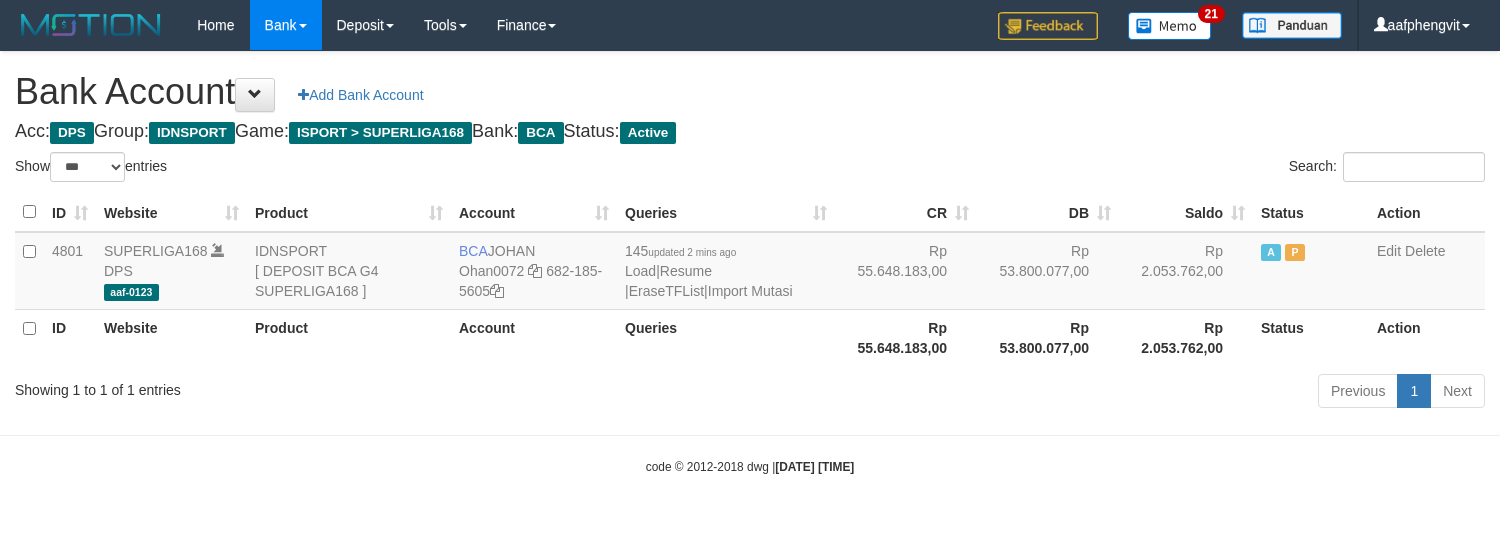 select on "***" 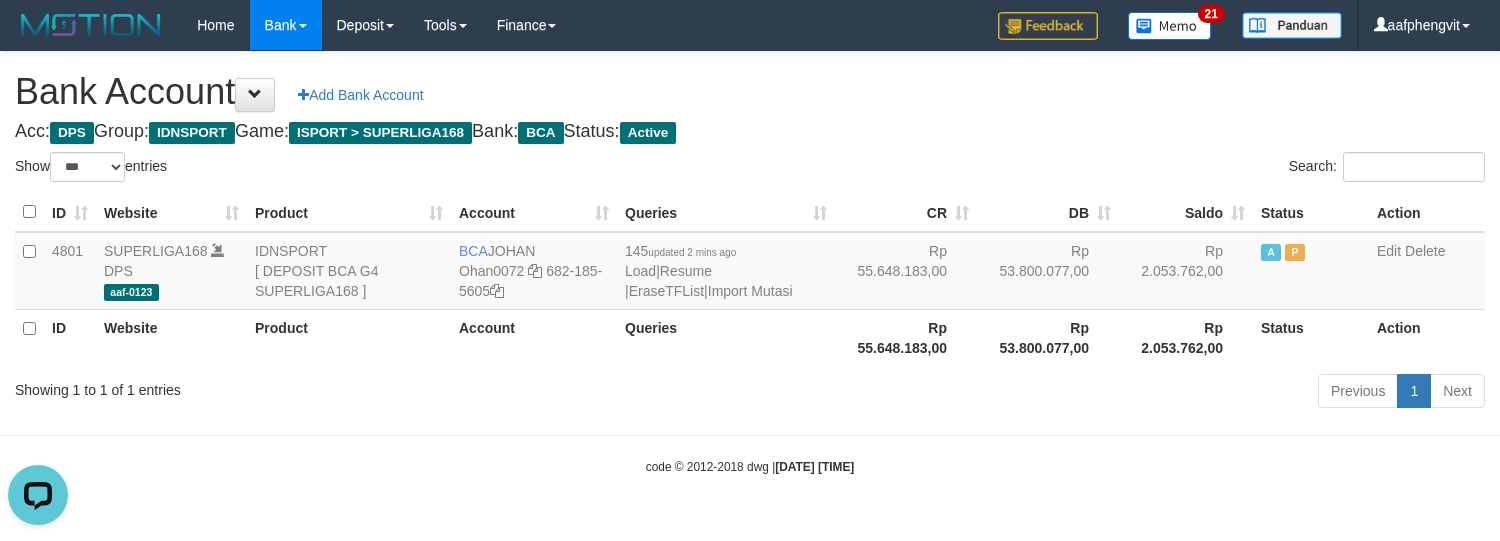 scroll, scrollTop: 0, scrollLeft: 0, axis: both 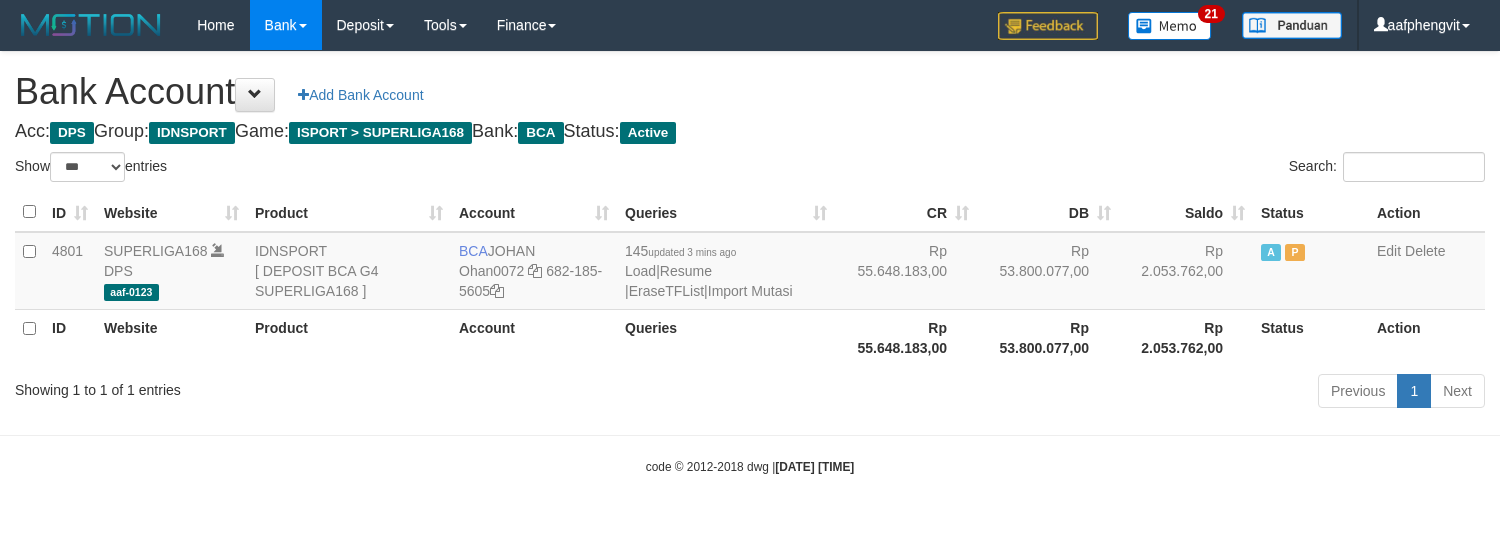 select on "***" 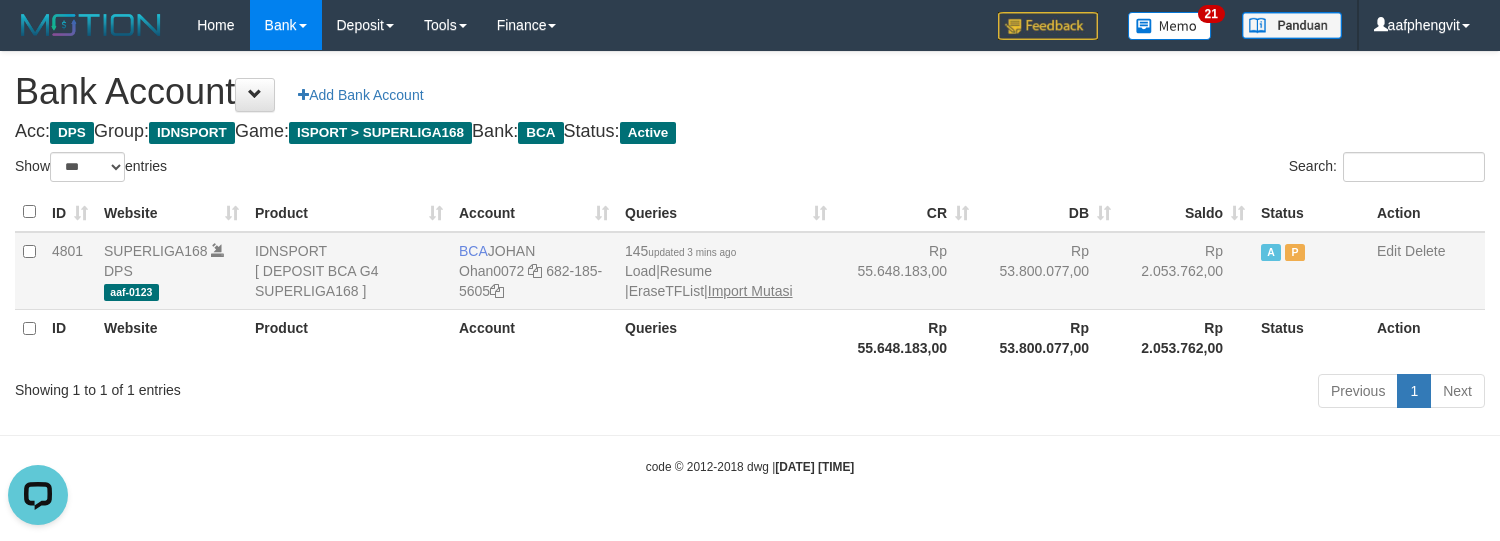 scroll, scrollTop: 0, scrollLeft: 0, axis: both 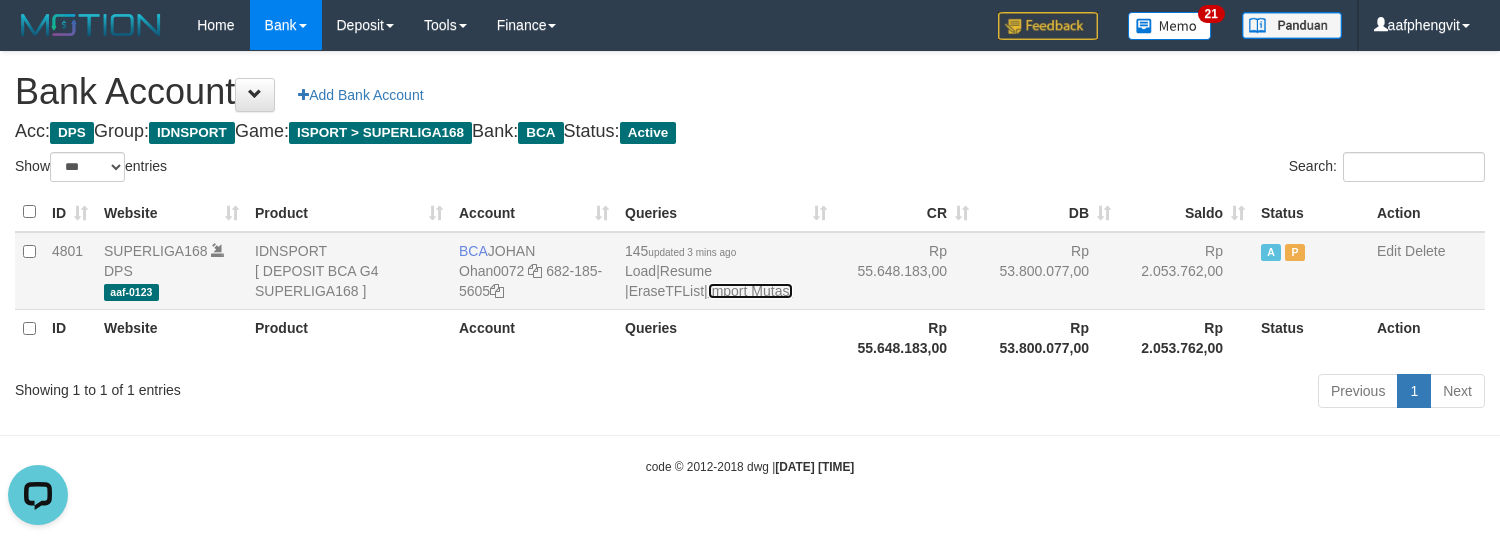 click on "Import Mutasi" at bounding box center (750, 291) 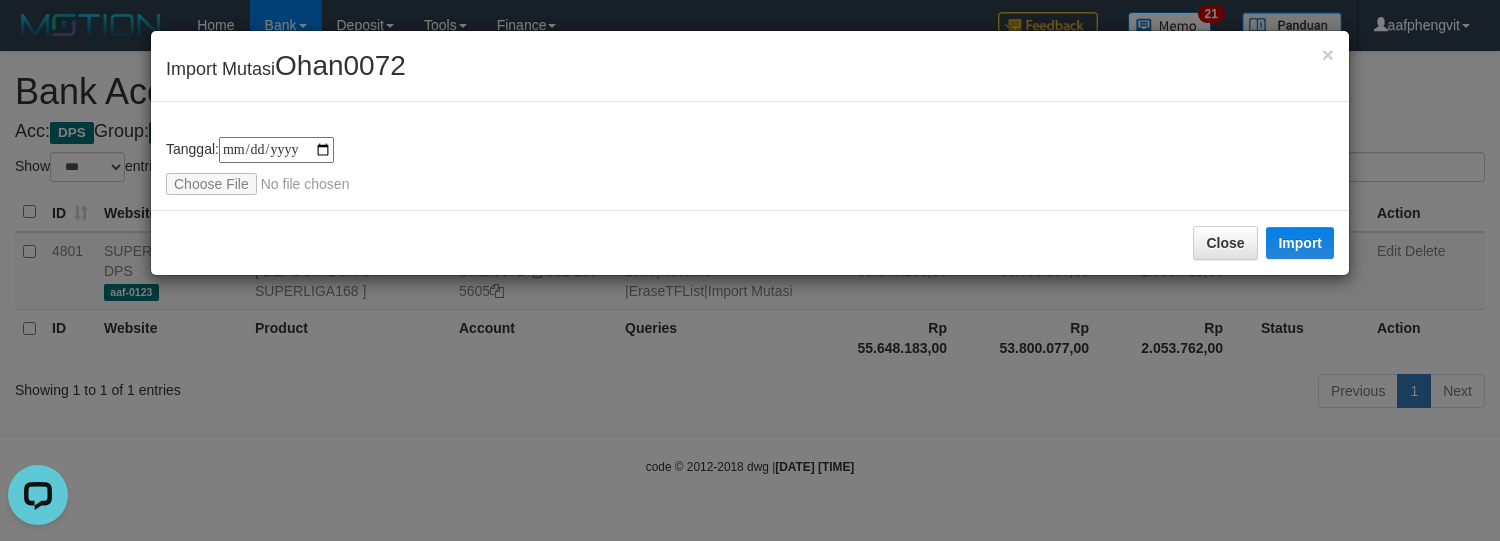 type on "**********" 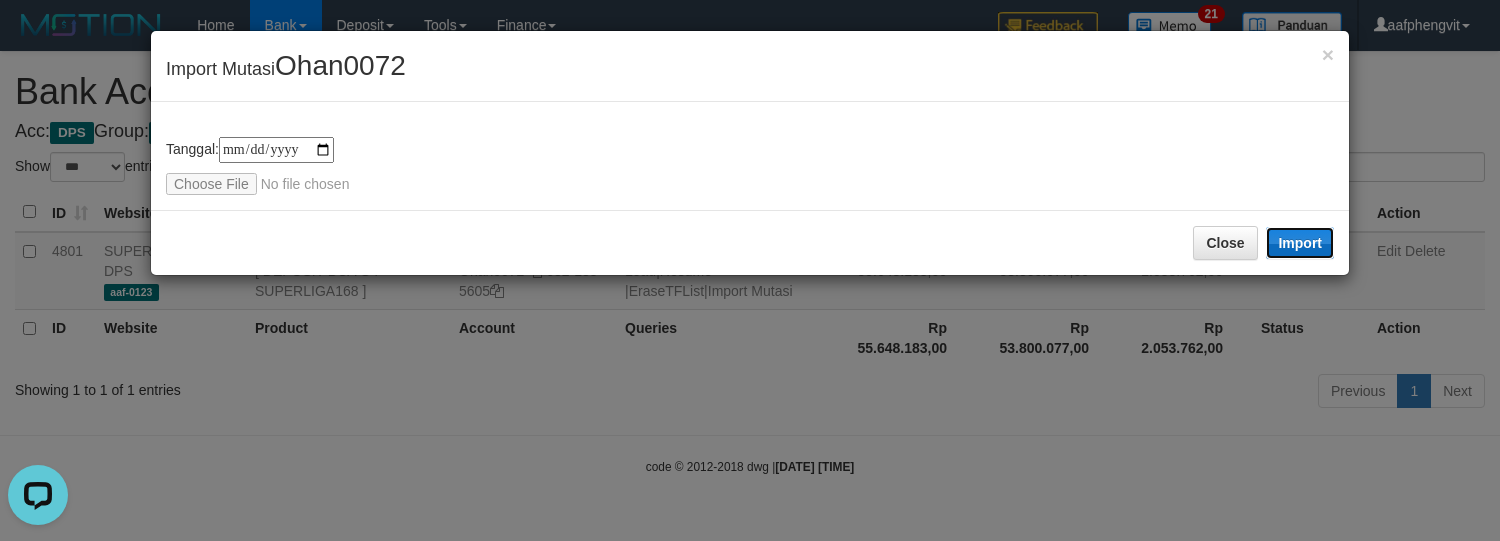 click on "Import" at bounding box center [1300, 243] 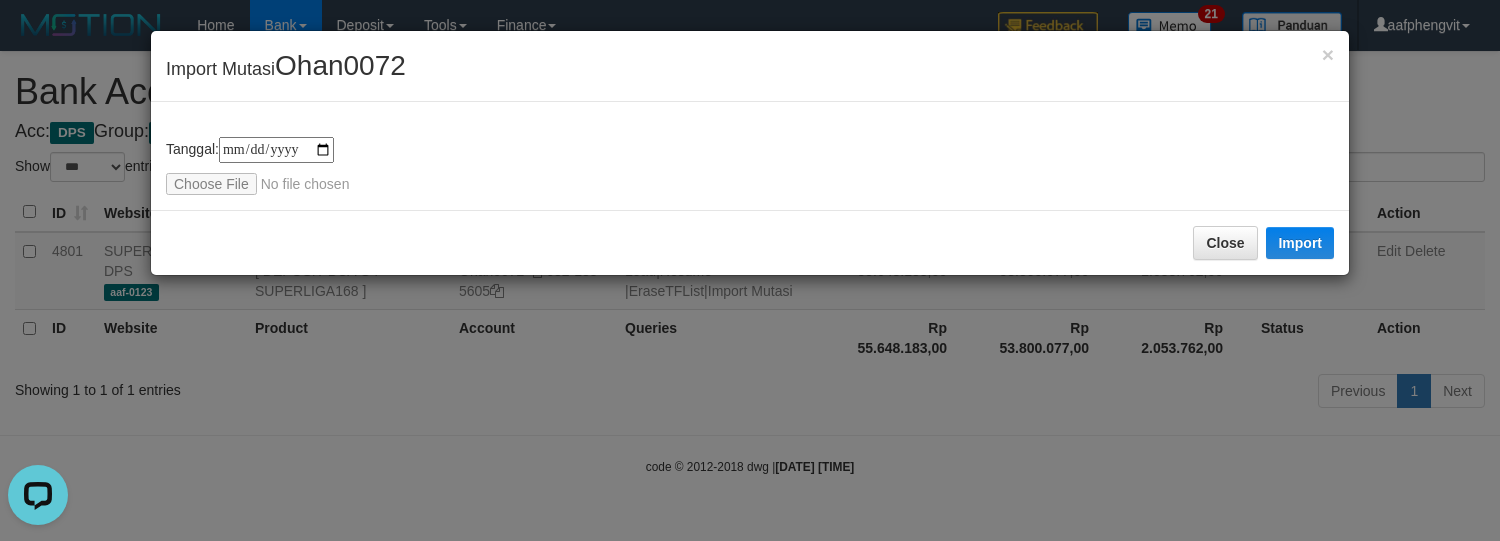 click on "**********" at bounding box center (750, 156) 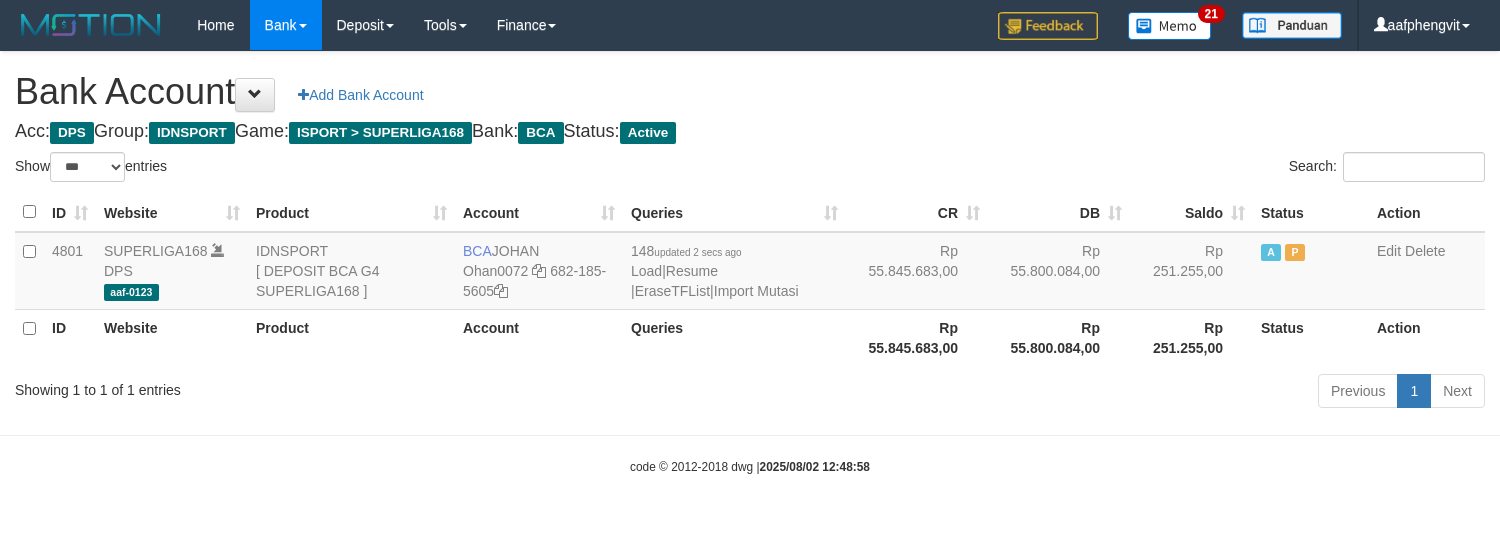 select on "***" 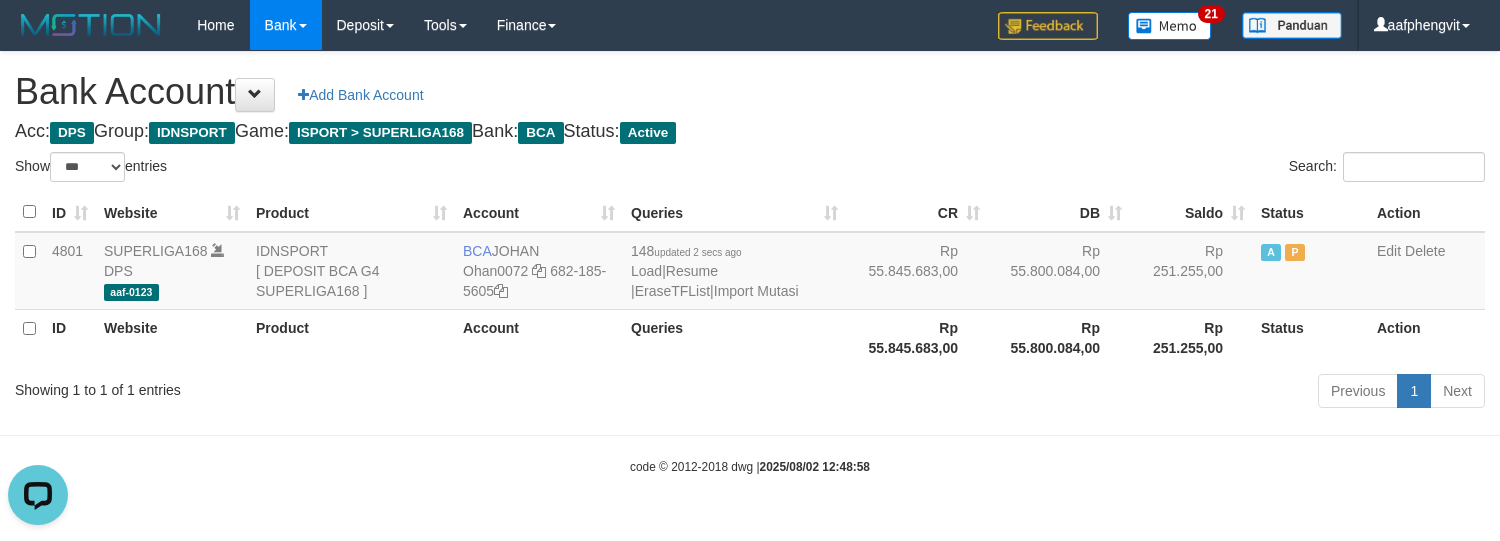 scroll, scrollTop: 0, scrollLeft: 0, axis: both 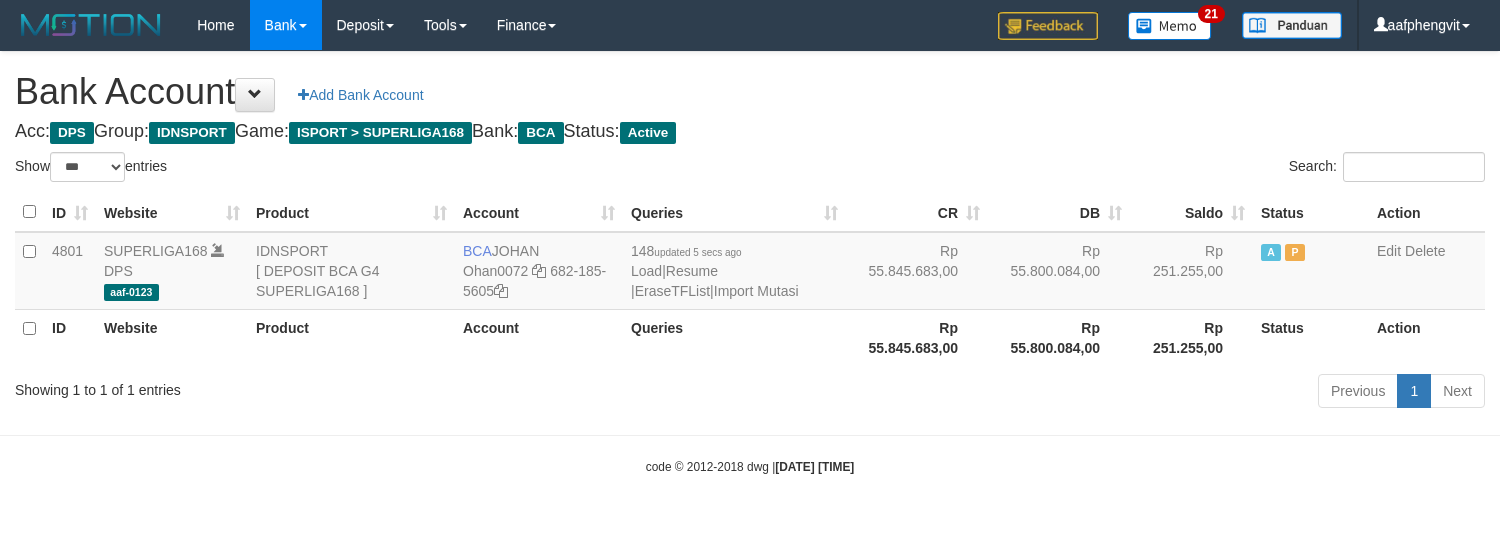 select on "***" 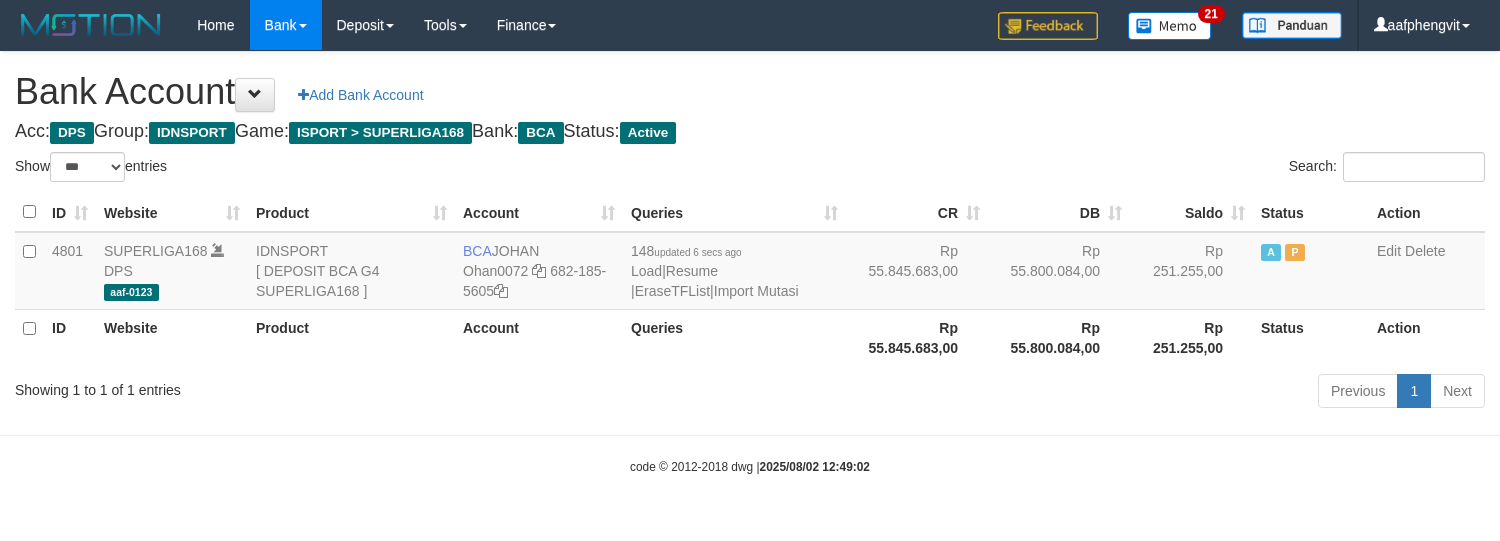select on "***" 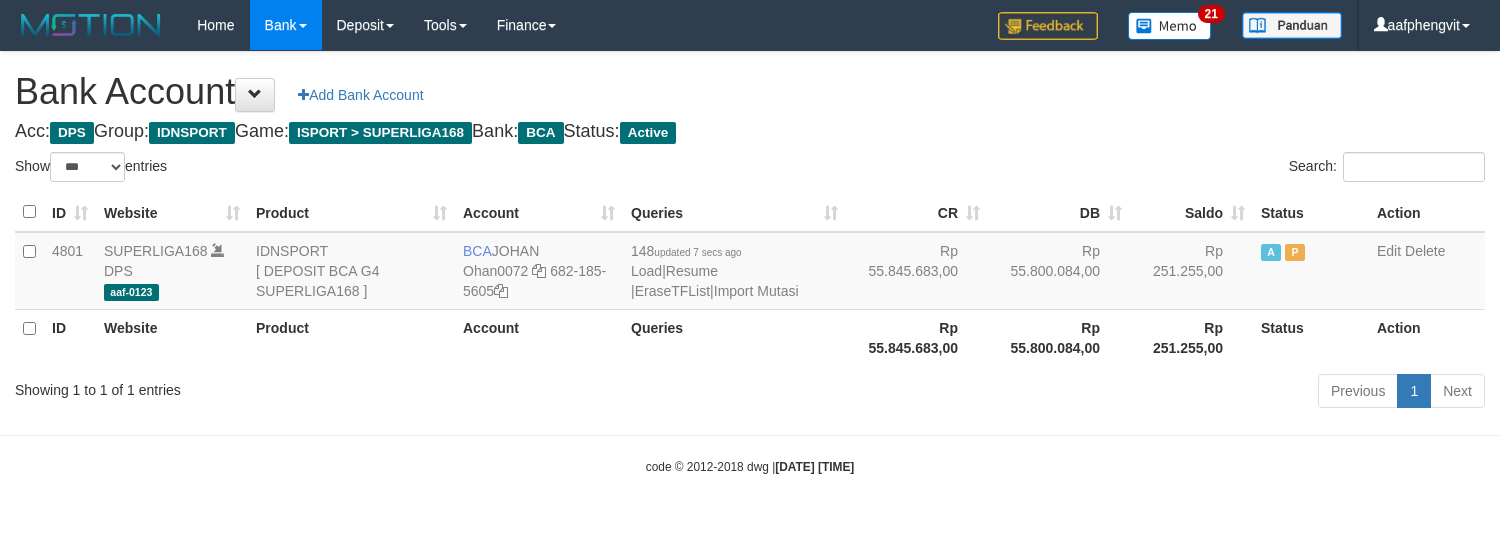 select on "***" 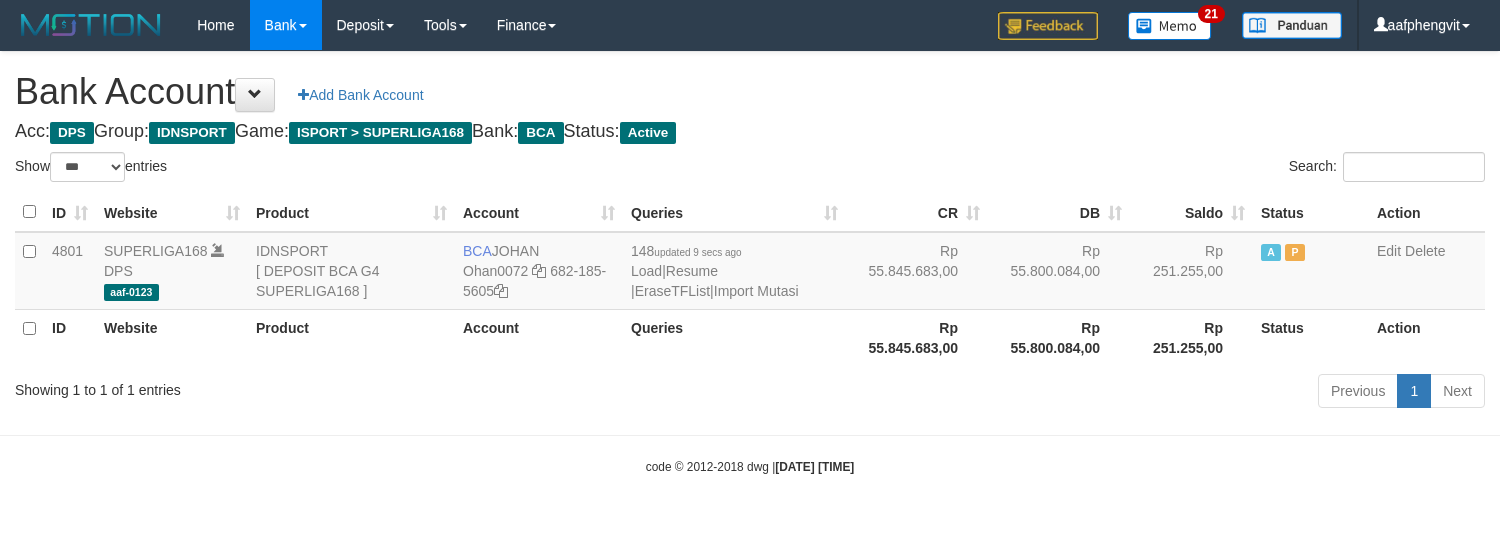 select on "***" 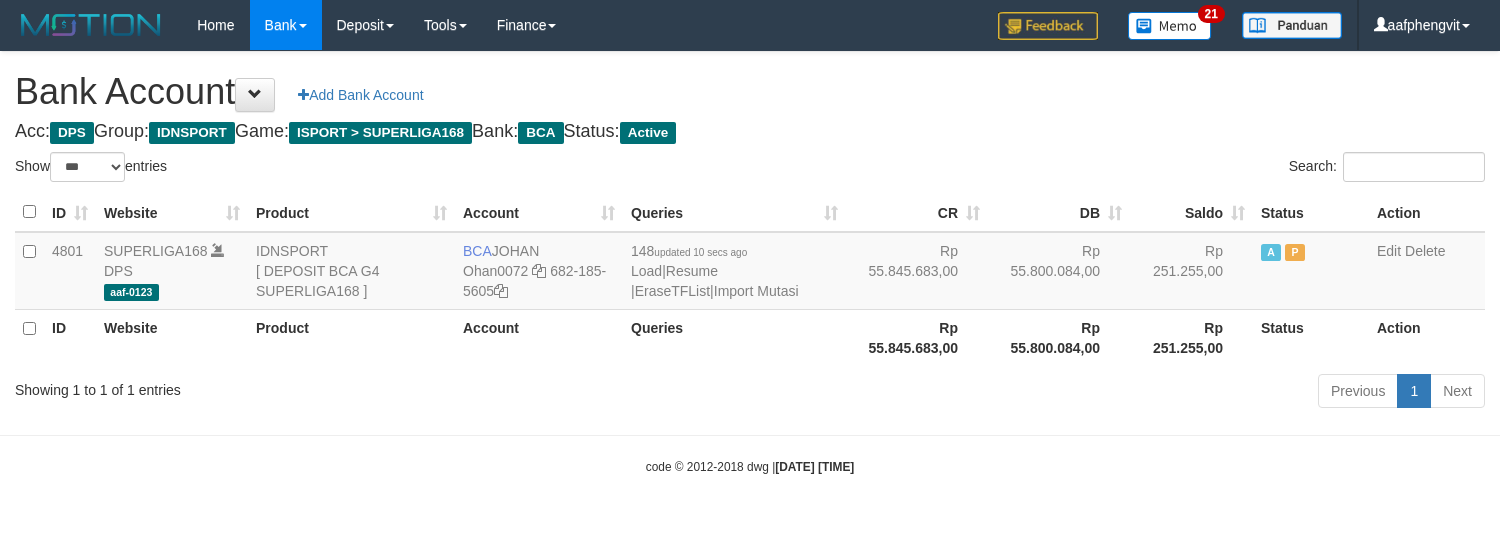 select on "***" 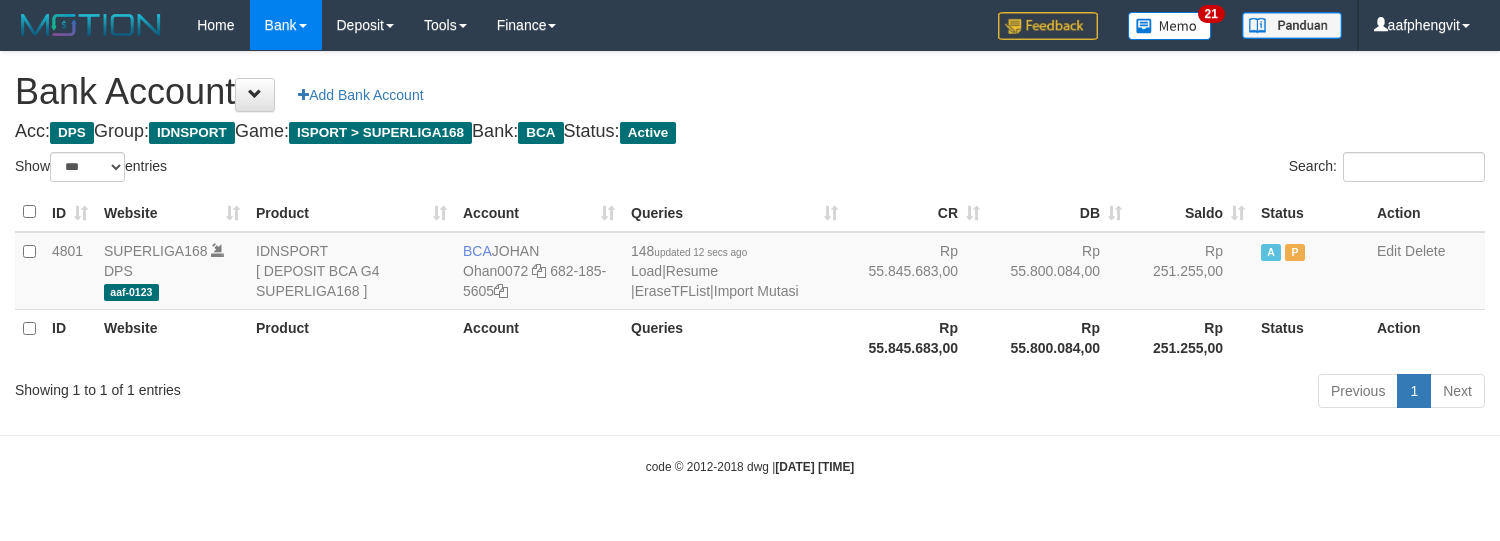 select on "***" 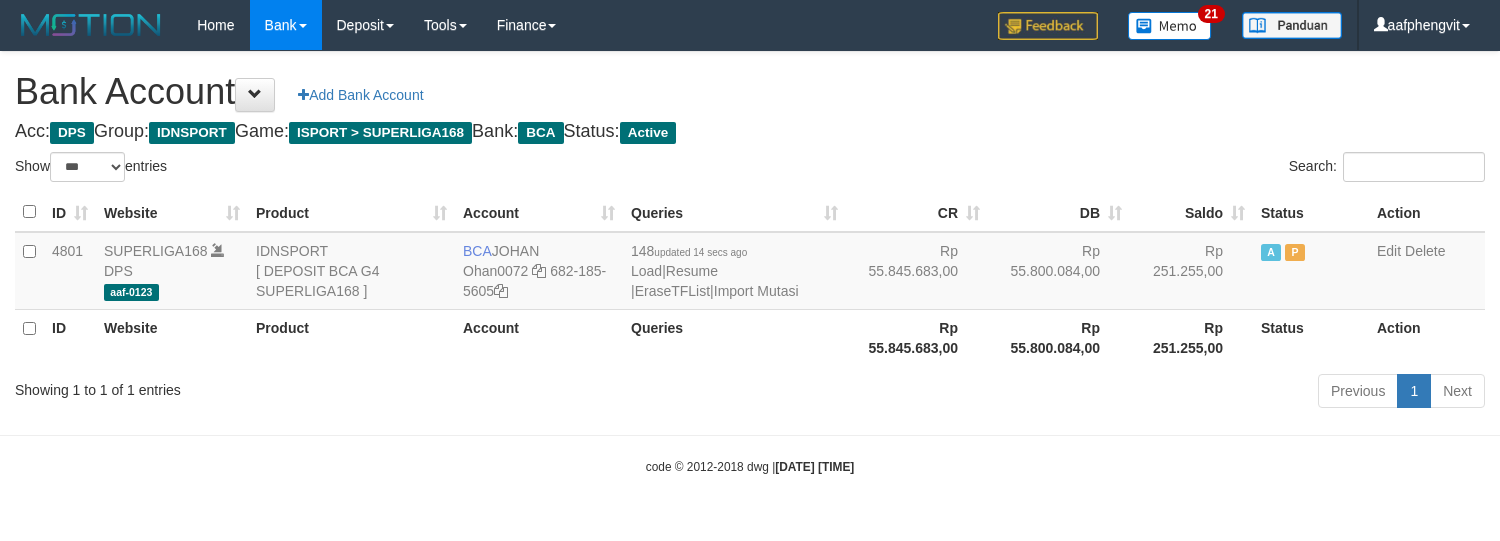 select on "***" 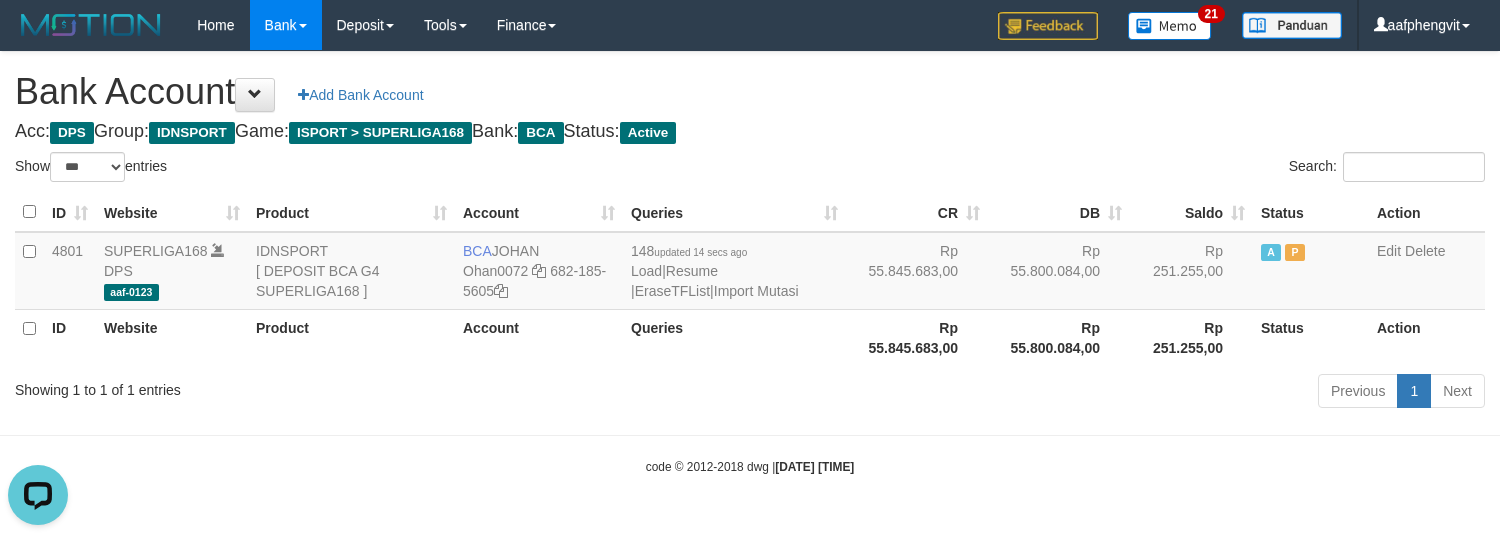 scroll, scrollTop: 0, scrollLeft: 0, axis: both 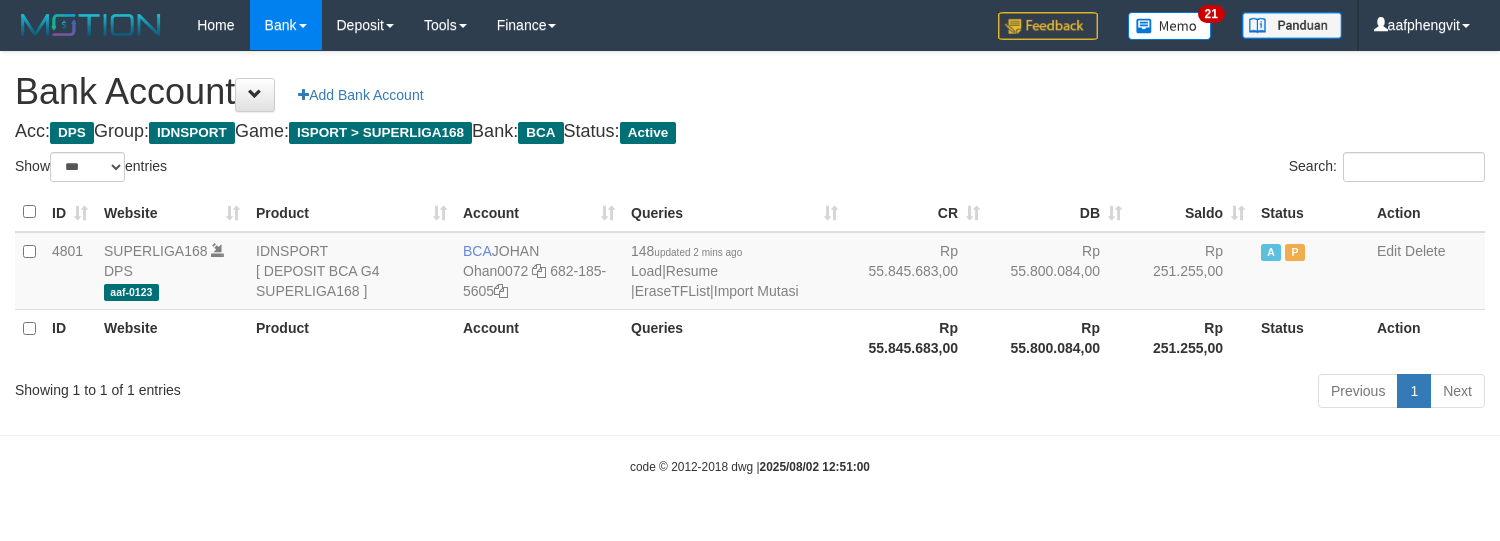 select on "***" 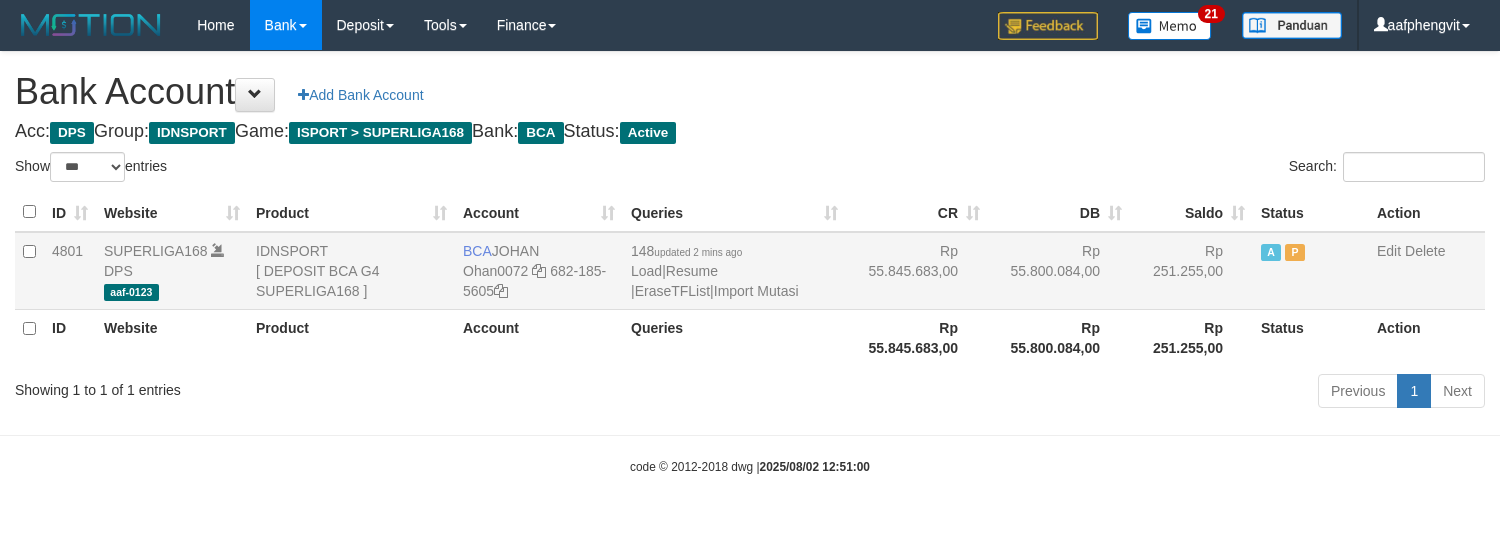 scroll, scrollTop: 0, scrollLeft: 0, axis: both 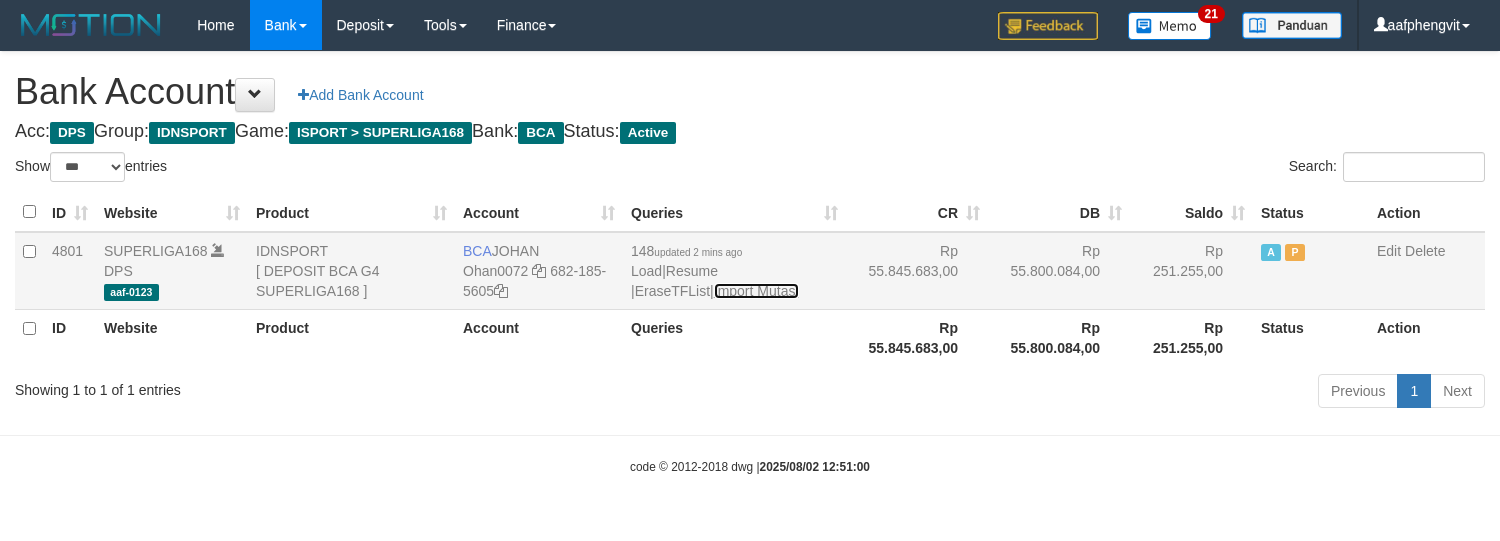 click on "Import Mutasi" at bounding box center (756, 291) 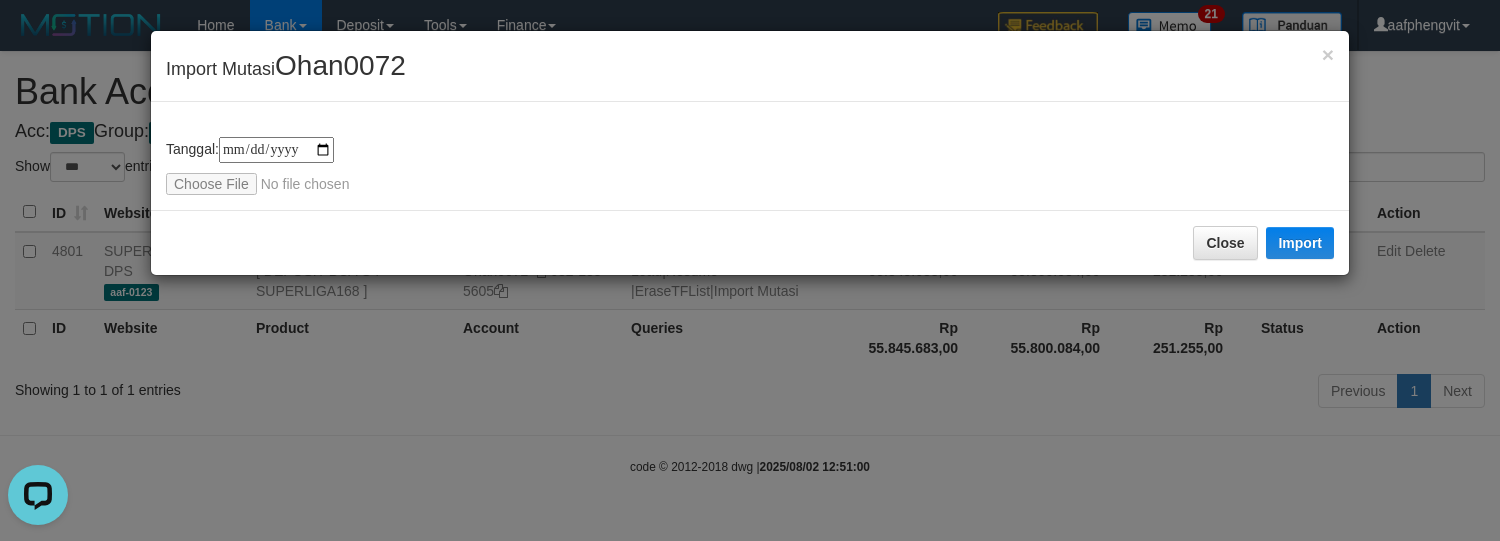 scroll, scrollTop: 0, scrollLeft: 0, axis: both 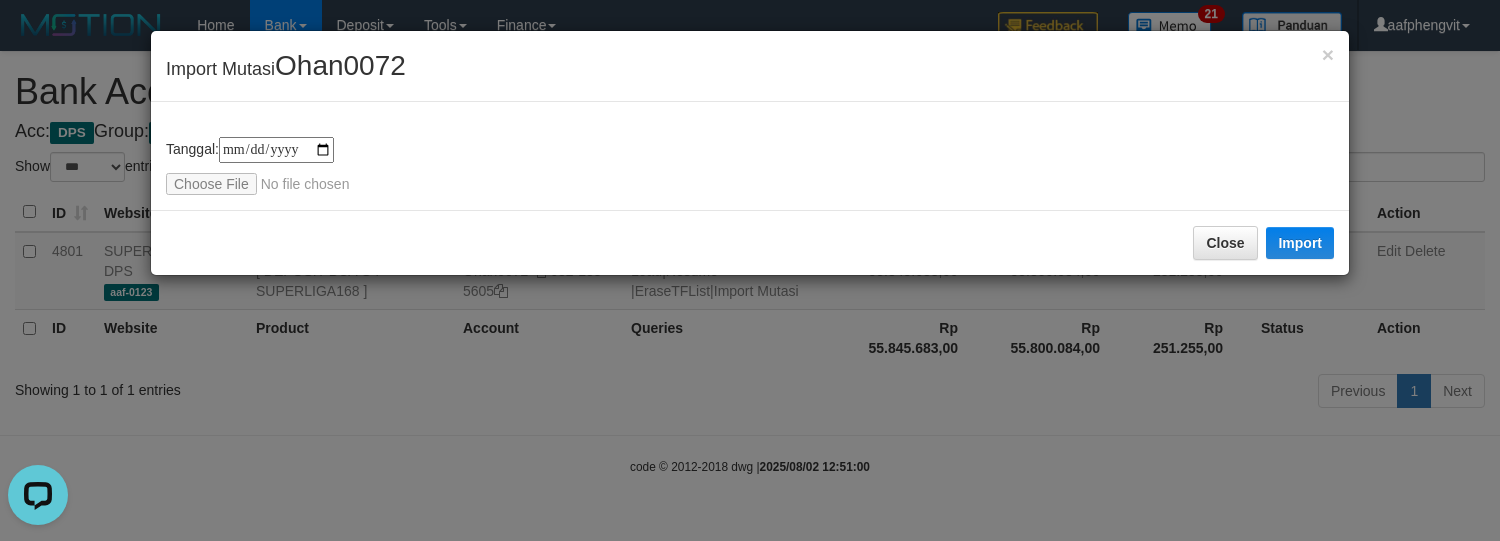 type on "**********" 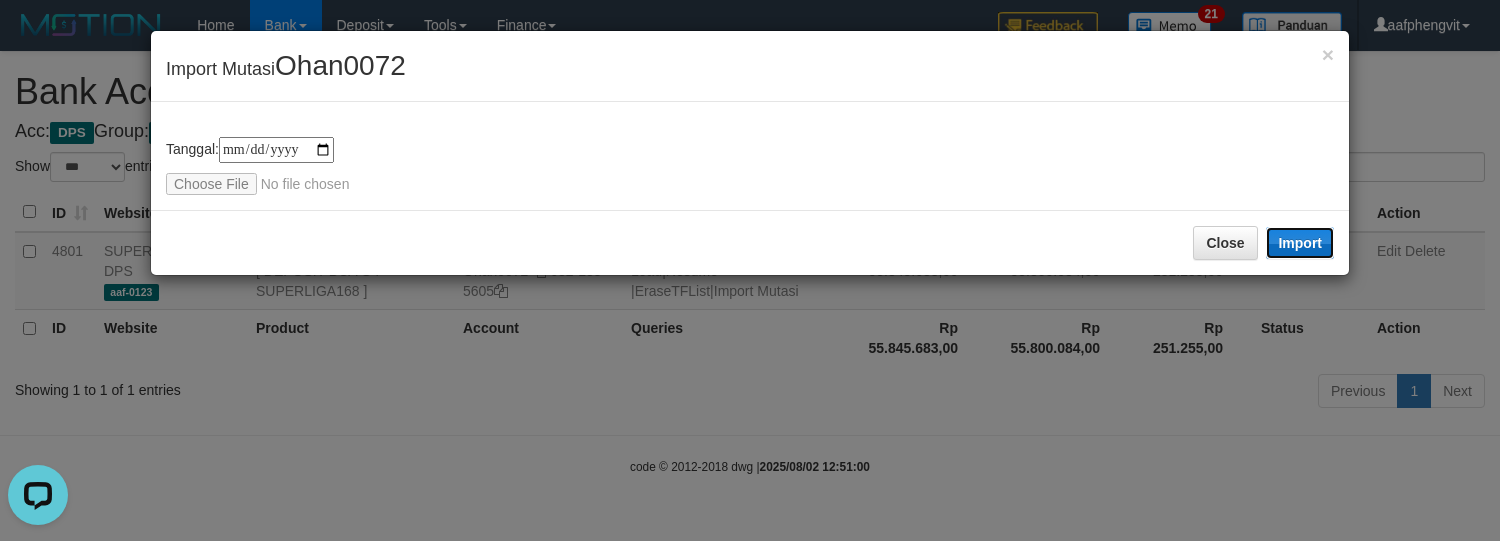 click on "Import" at bounding box center (1300, 243) 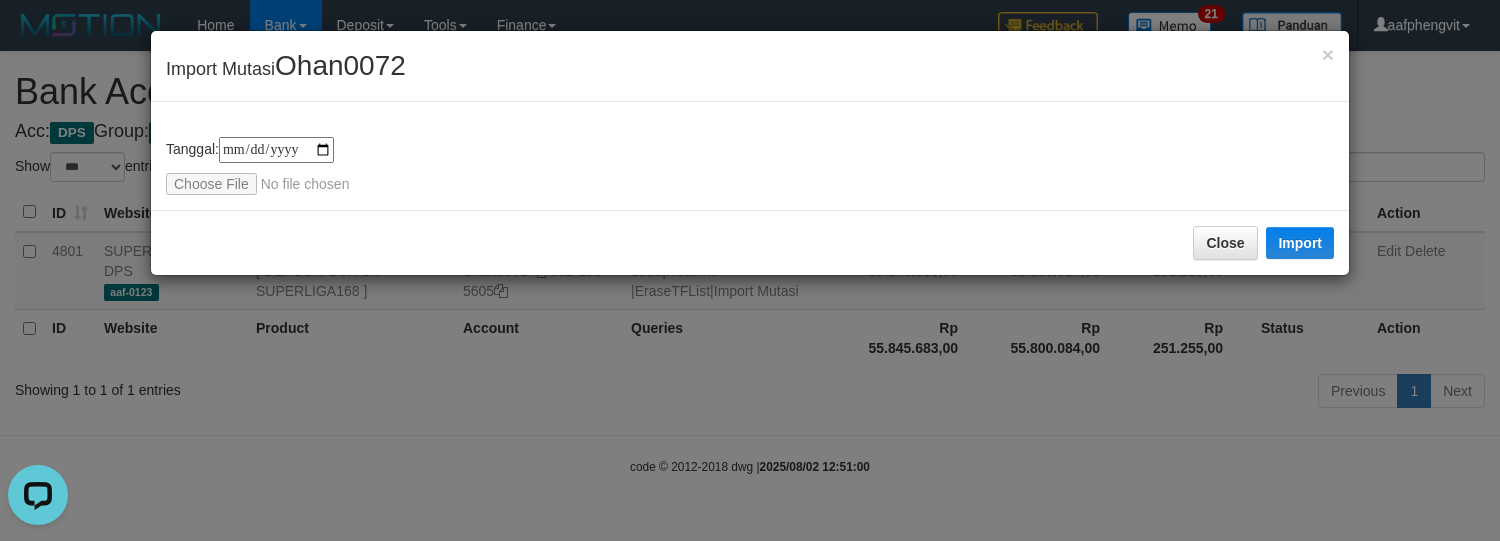 click on "**********" at bounding box center [750, 156] 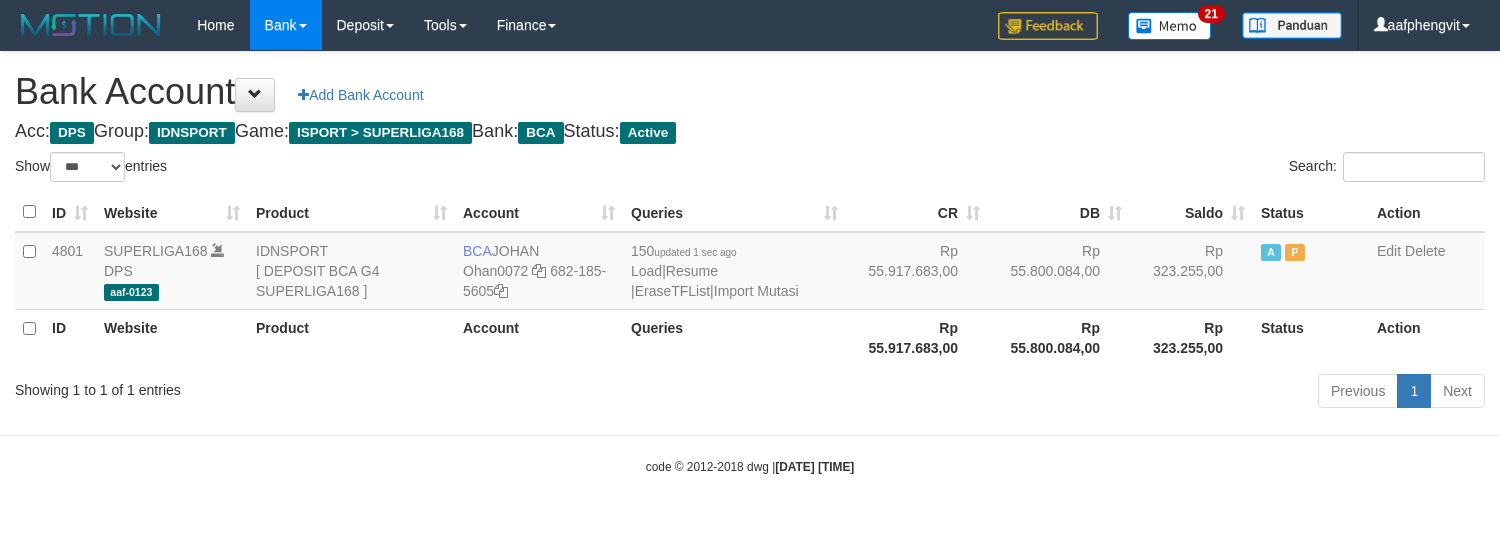 select on "***" 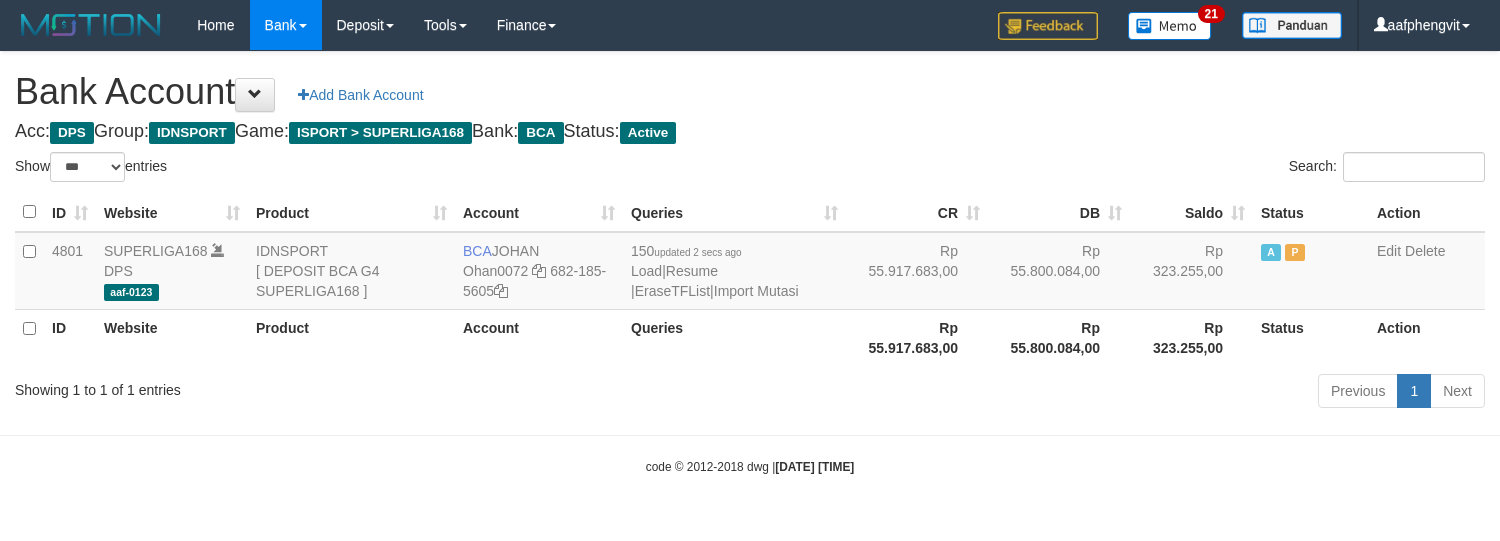 select on "***" 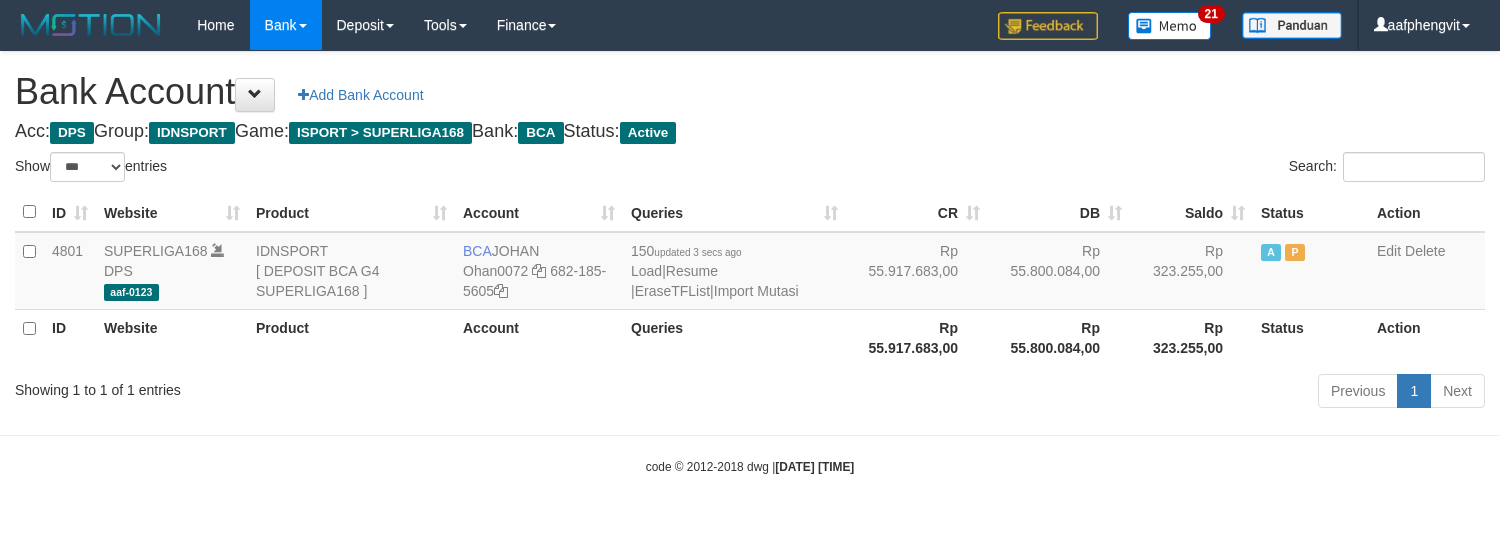 select on "***" 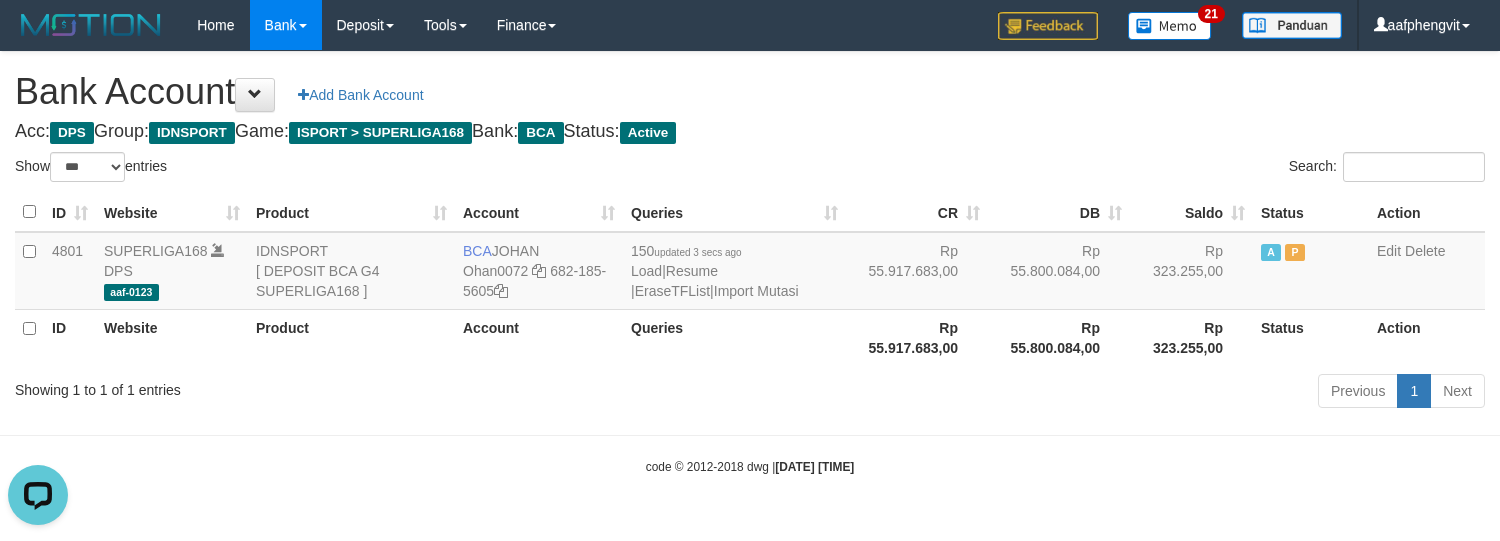 scroll, scrollTop: 0, scrollLeft: 0, axis: both 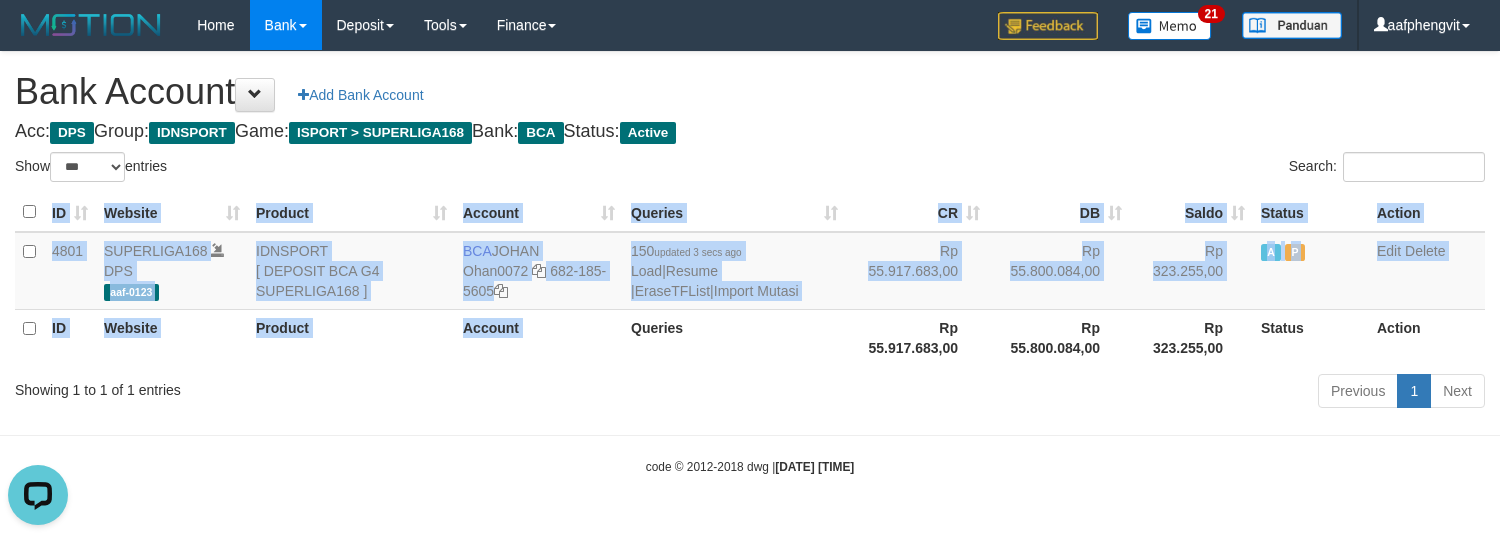 click on "ID Website Product Account Queries CR DB Saldo Status Action
4801
SUPERLIGA168
DPS
aaf-0123
IDNSPORT
[ DEPOSIT BCA G4 SUPERLIGA168 ]
BCA
[FIRST]
Ohan0072
682-185-5605
150  updated [TIME_AGO]
Load
|
Resume
|
EraseTFList
|
Import Mutasi
Rp 55.917.683,00
Rp 55.800.084,00
Rp 323.255,00
A
P
Edit
Delete
ID Website Product Account QueriesRp 55.917.683,00 Rp 55.800.084,00 Status" at bounding box center (750, 279) 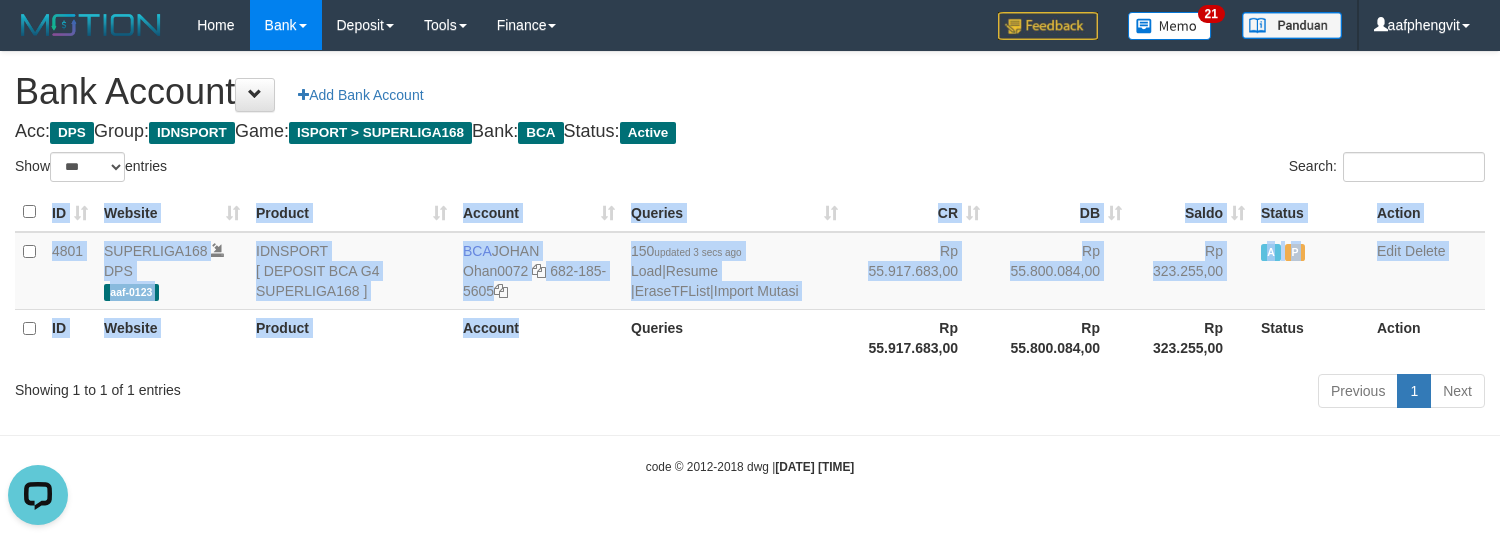 click on "Account" at bounding box center [539, 337] 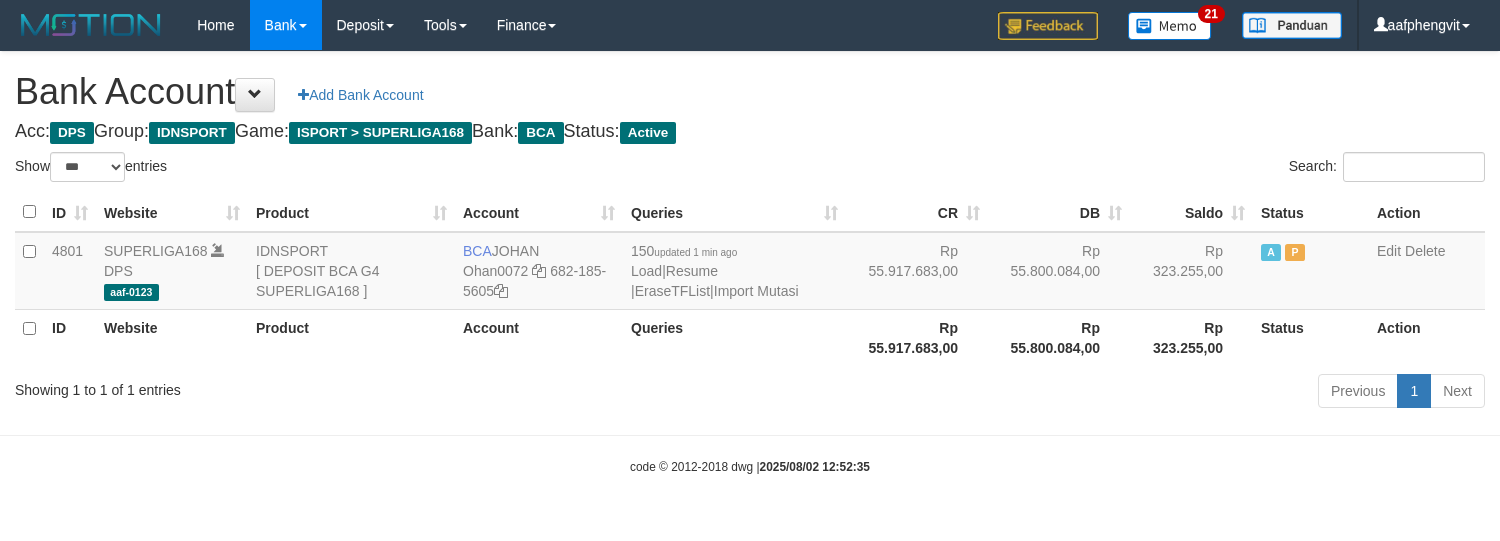 select on "***" 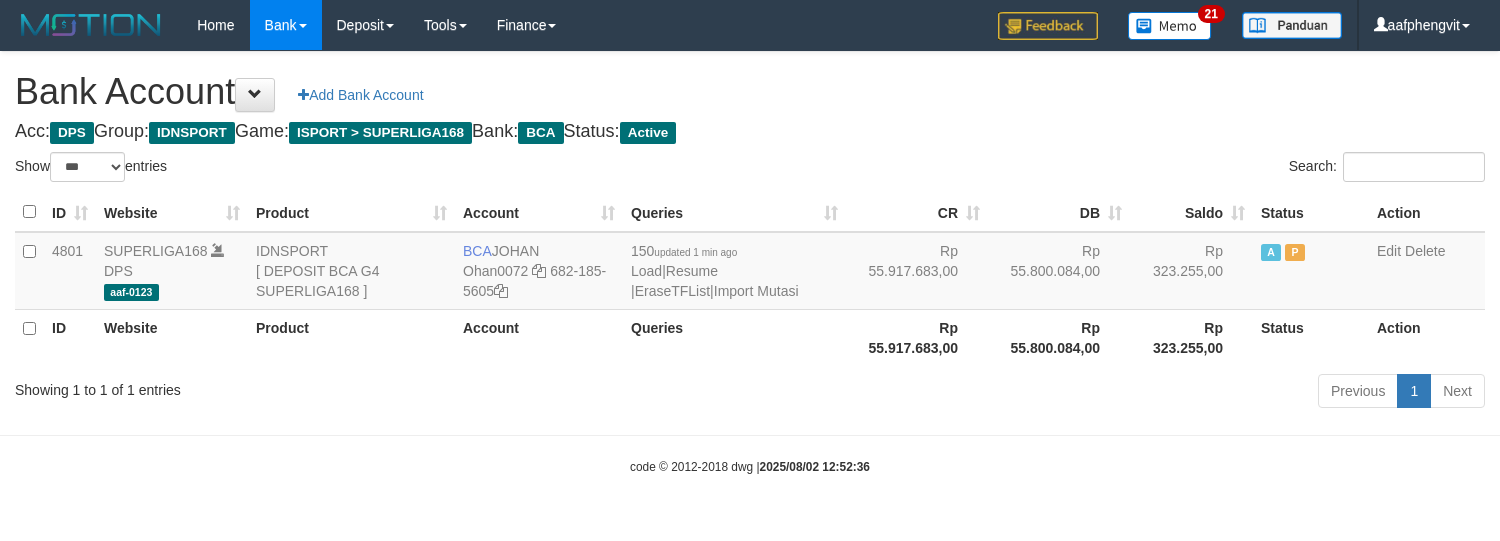 select on "***" 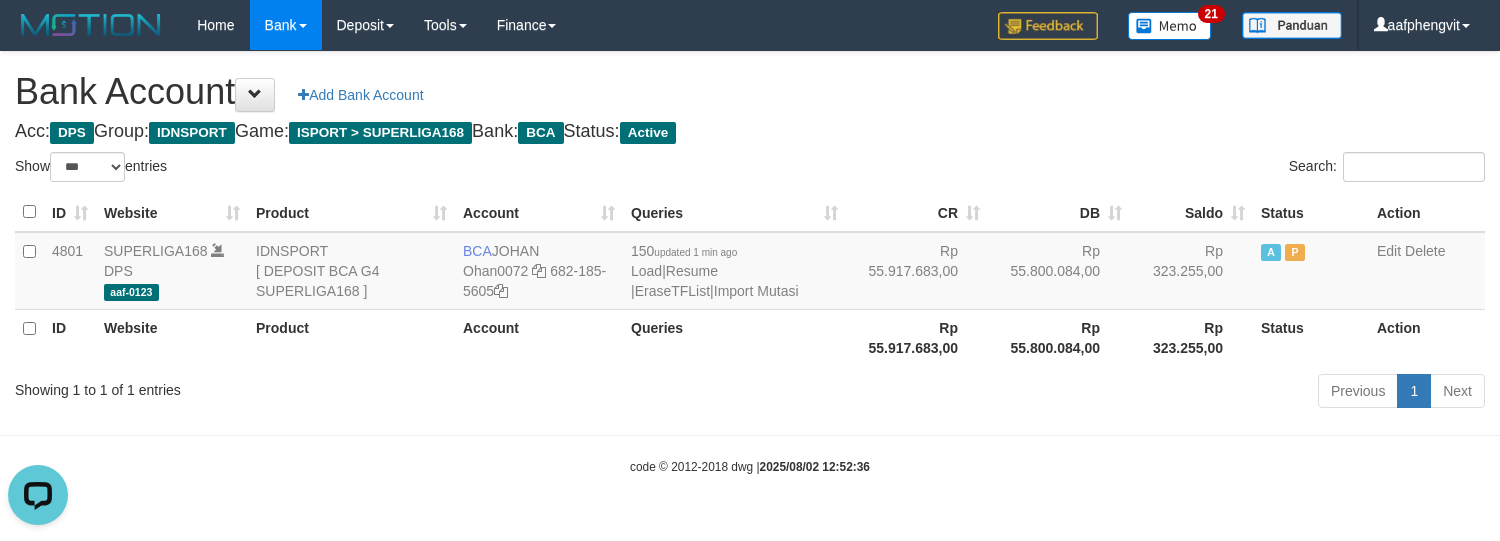 scroll, scrollTop: 0, scrollLeft: 0, axis: both 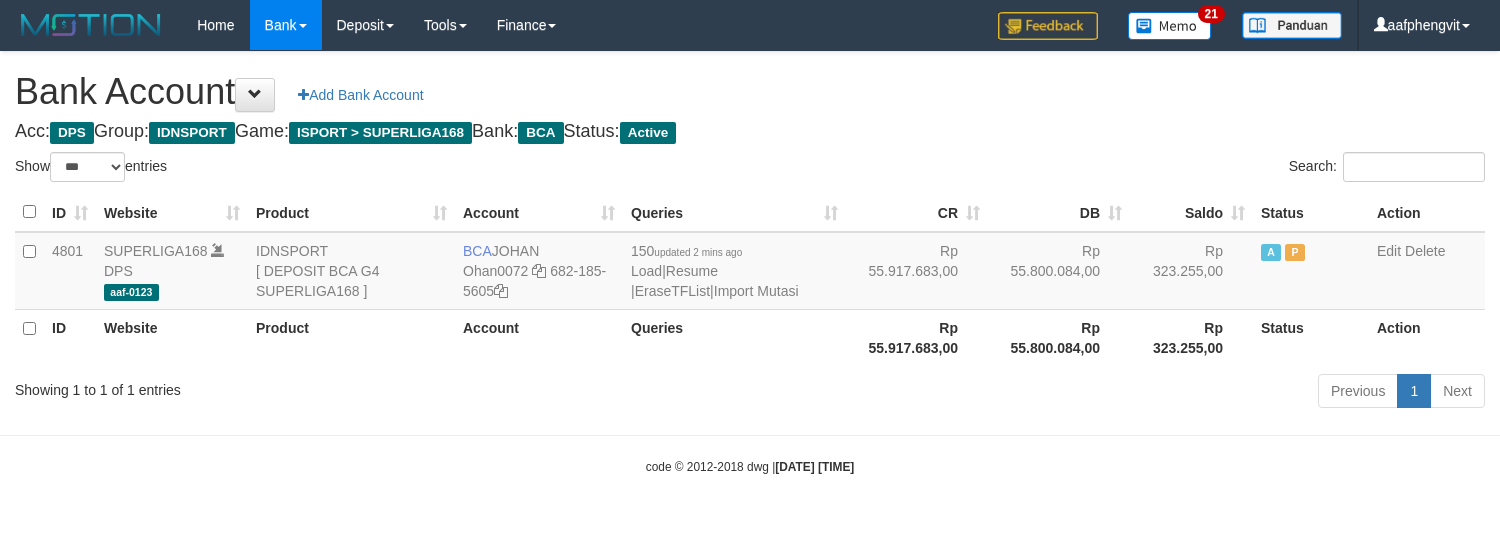 select on "***" 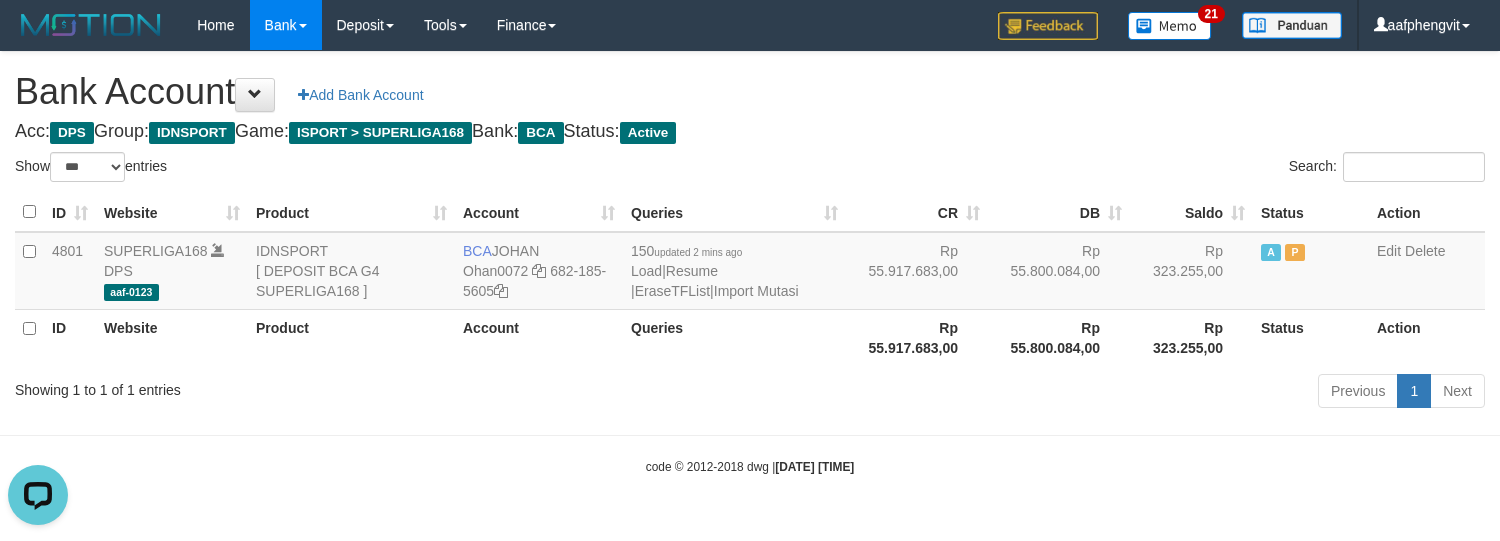 scroll, scrollTop: 0, scrollLeft: 0, axis: both 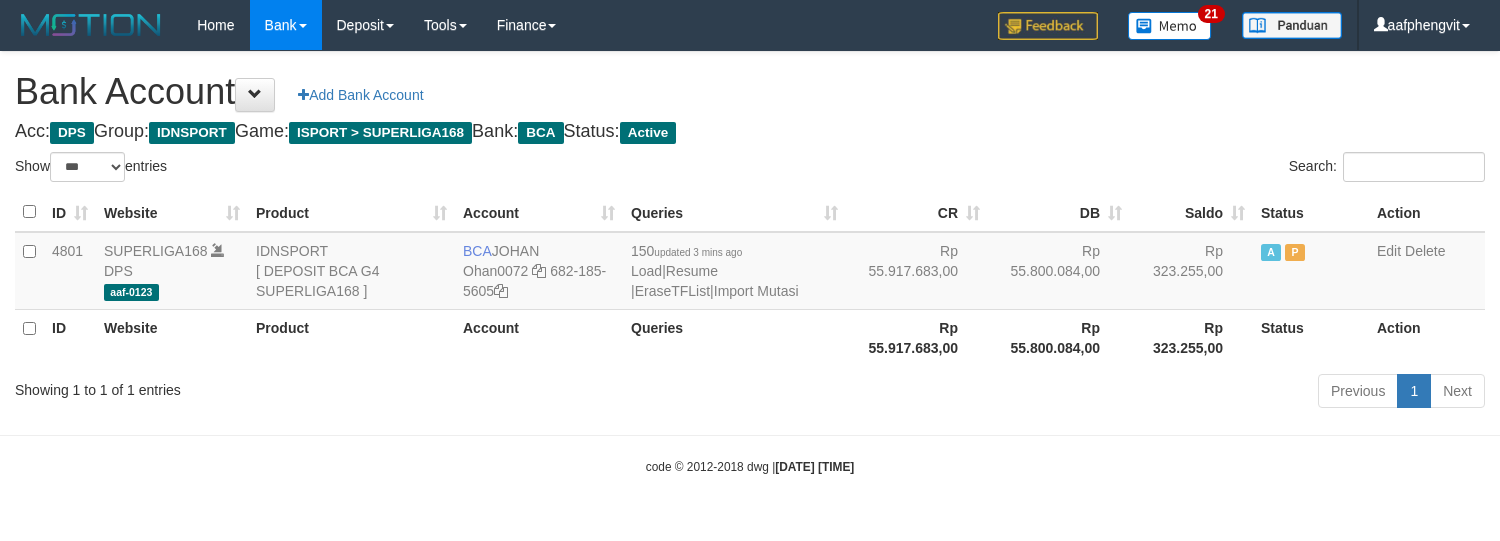 select on "***" 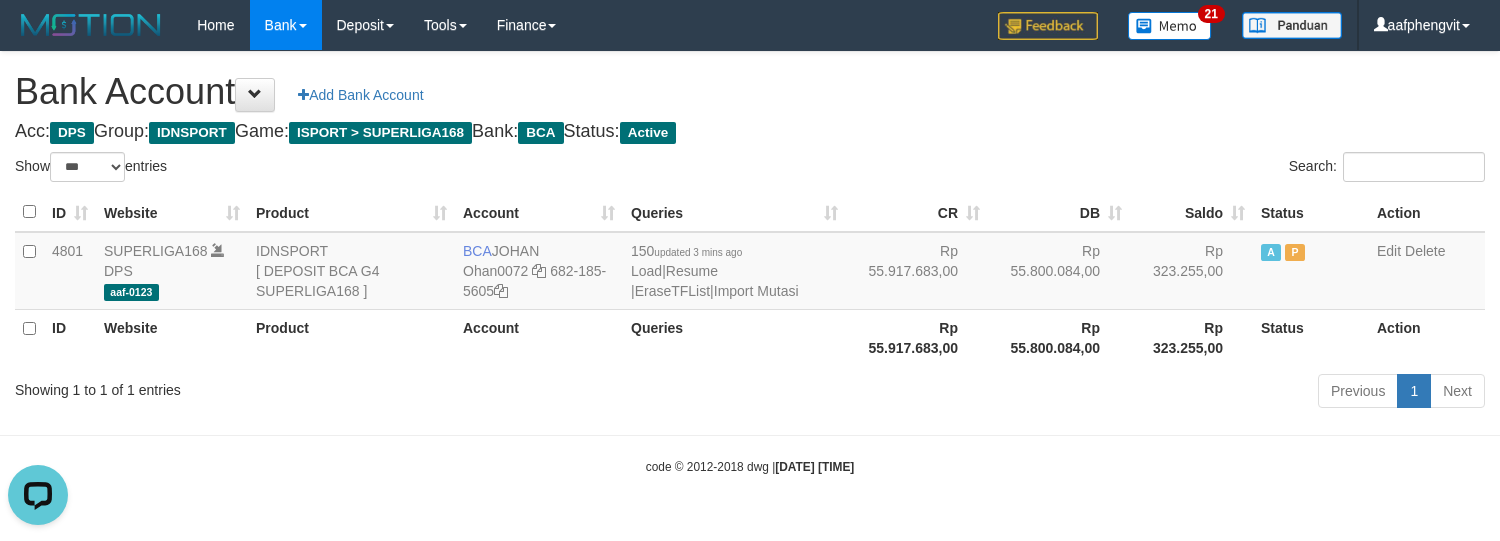 scroll, scrollTop: 0, scrollLeft: 0, axis: both 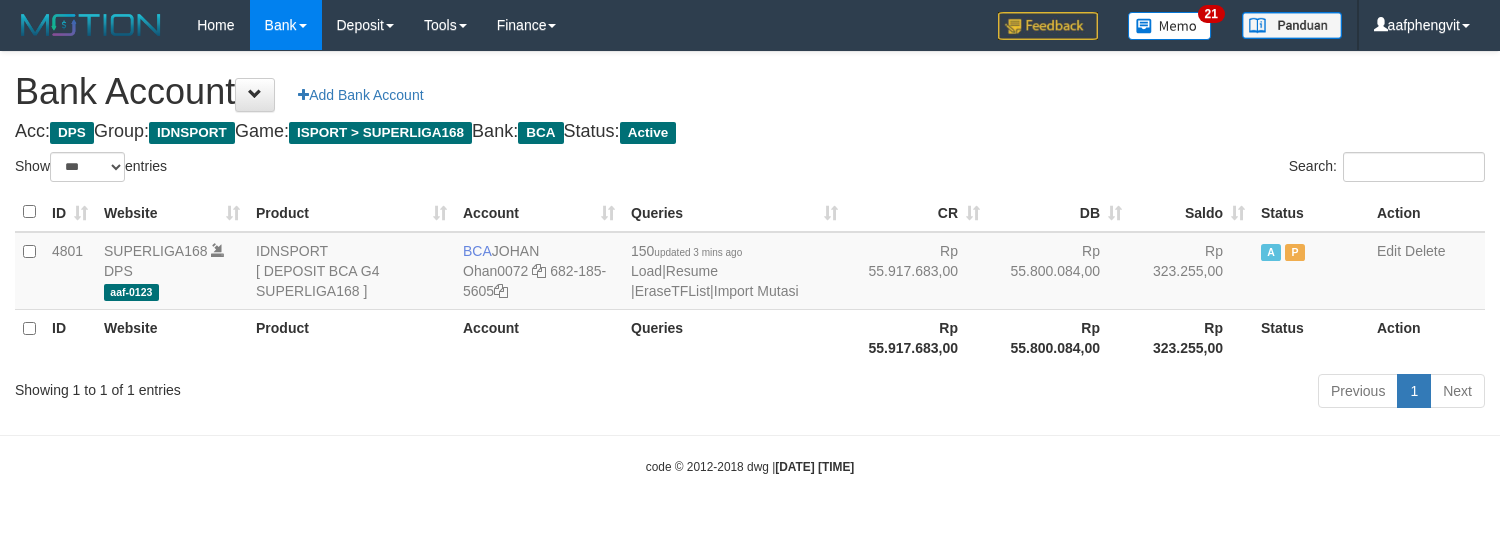 select on "***" 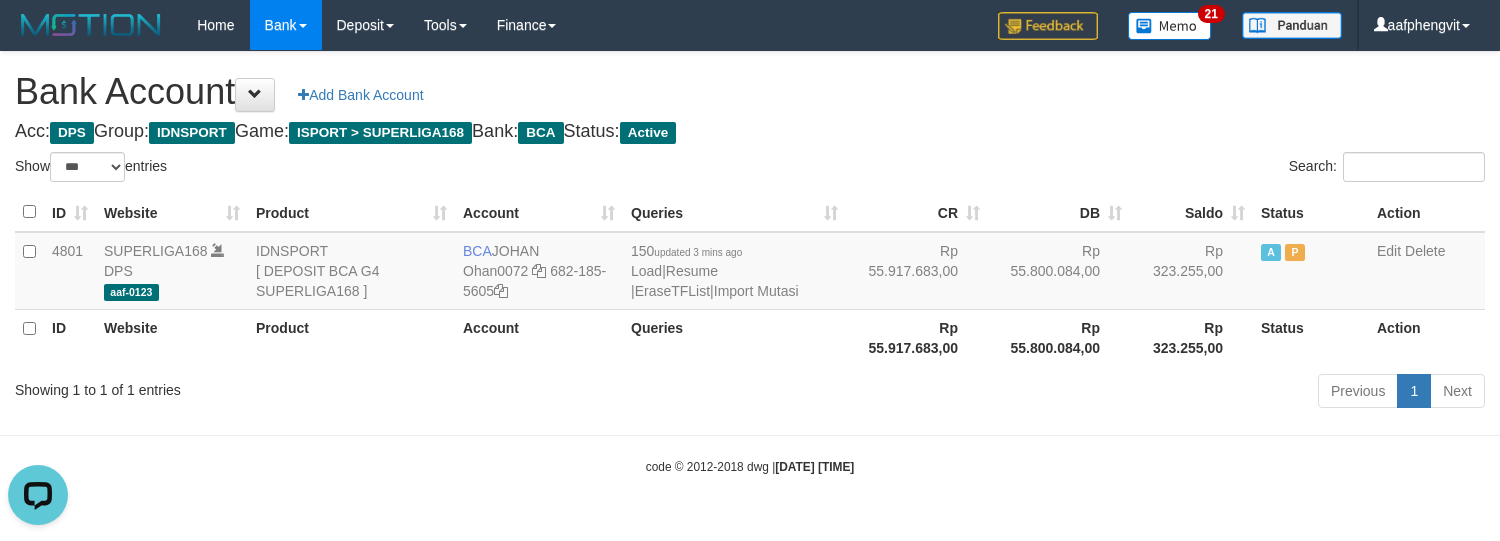 scroll, scrollTop: 0, scrollLeft: 0, axis: both 